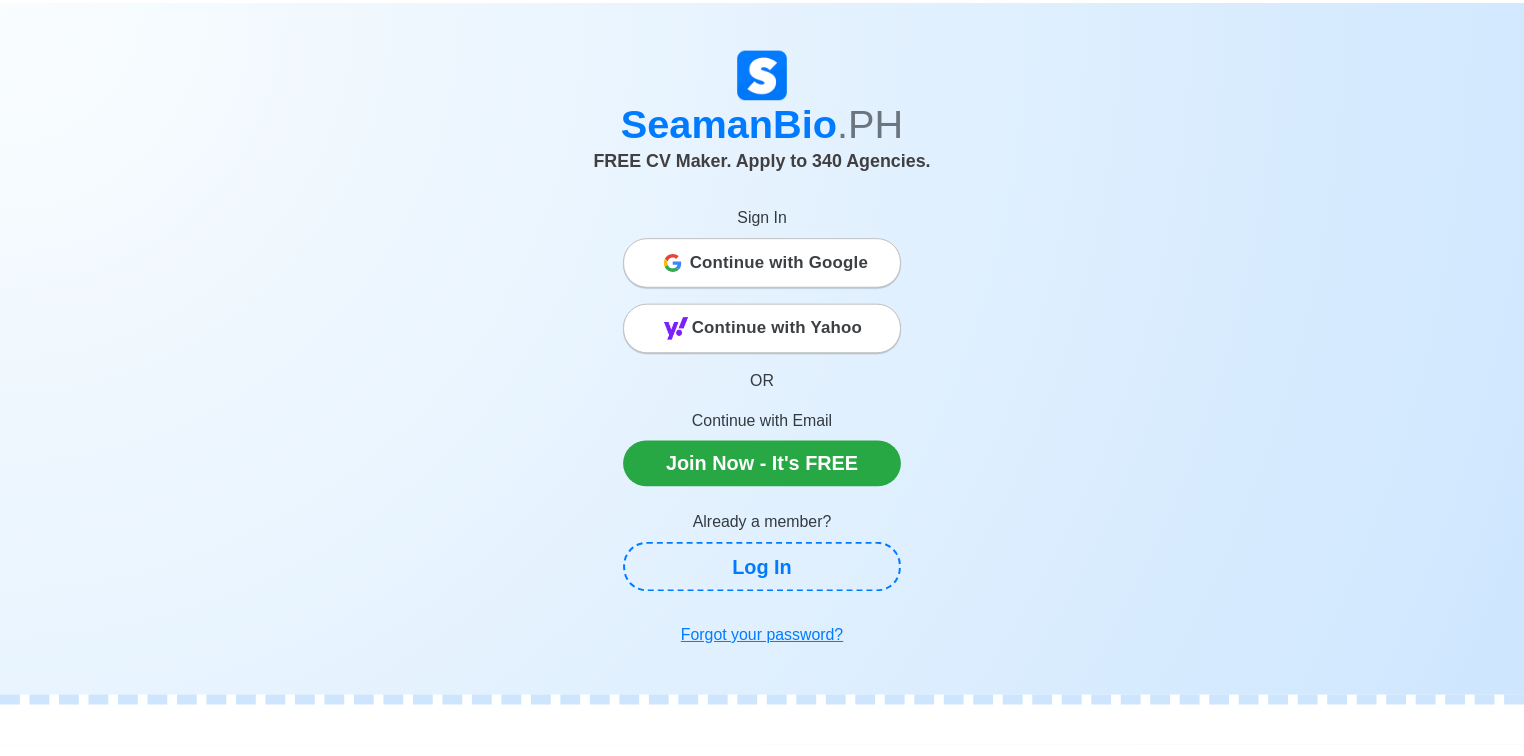 scroll, scrollTop: 0, scrollLeft: 0, axis: both 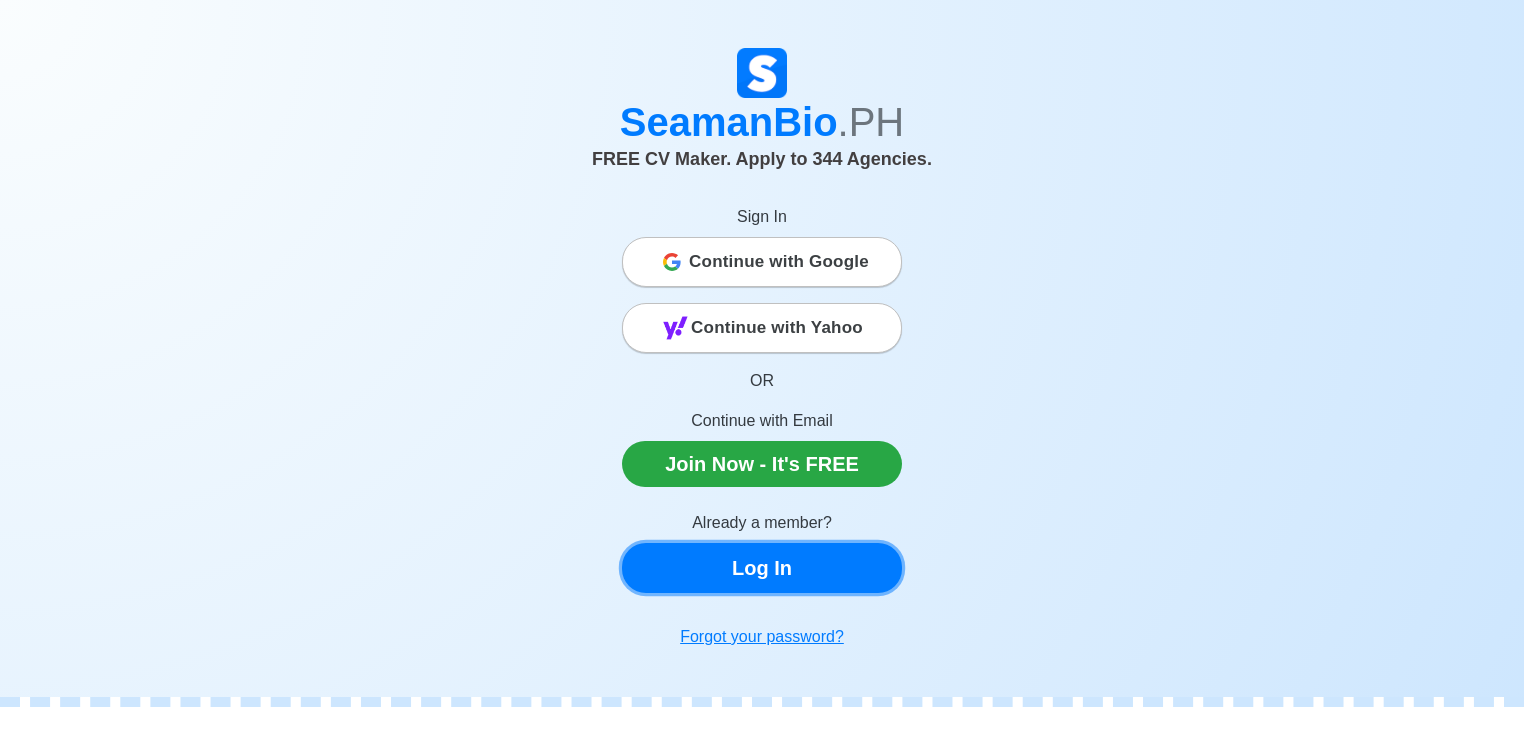 click on "Log In" at bounding box center [762, 568] 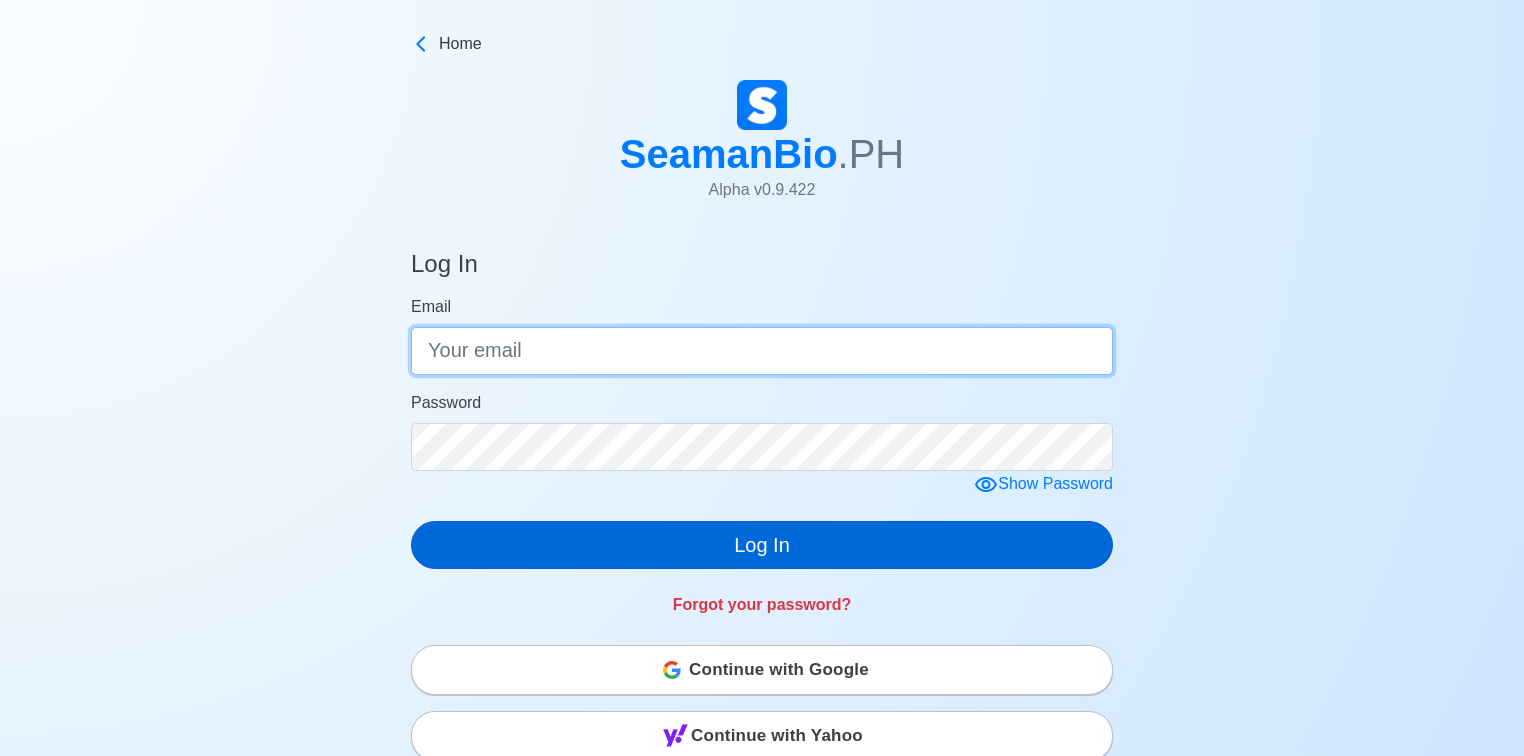 type on "[EMAIL]" 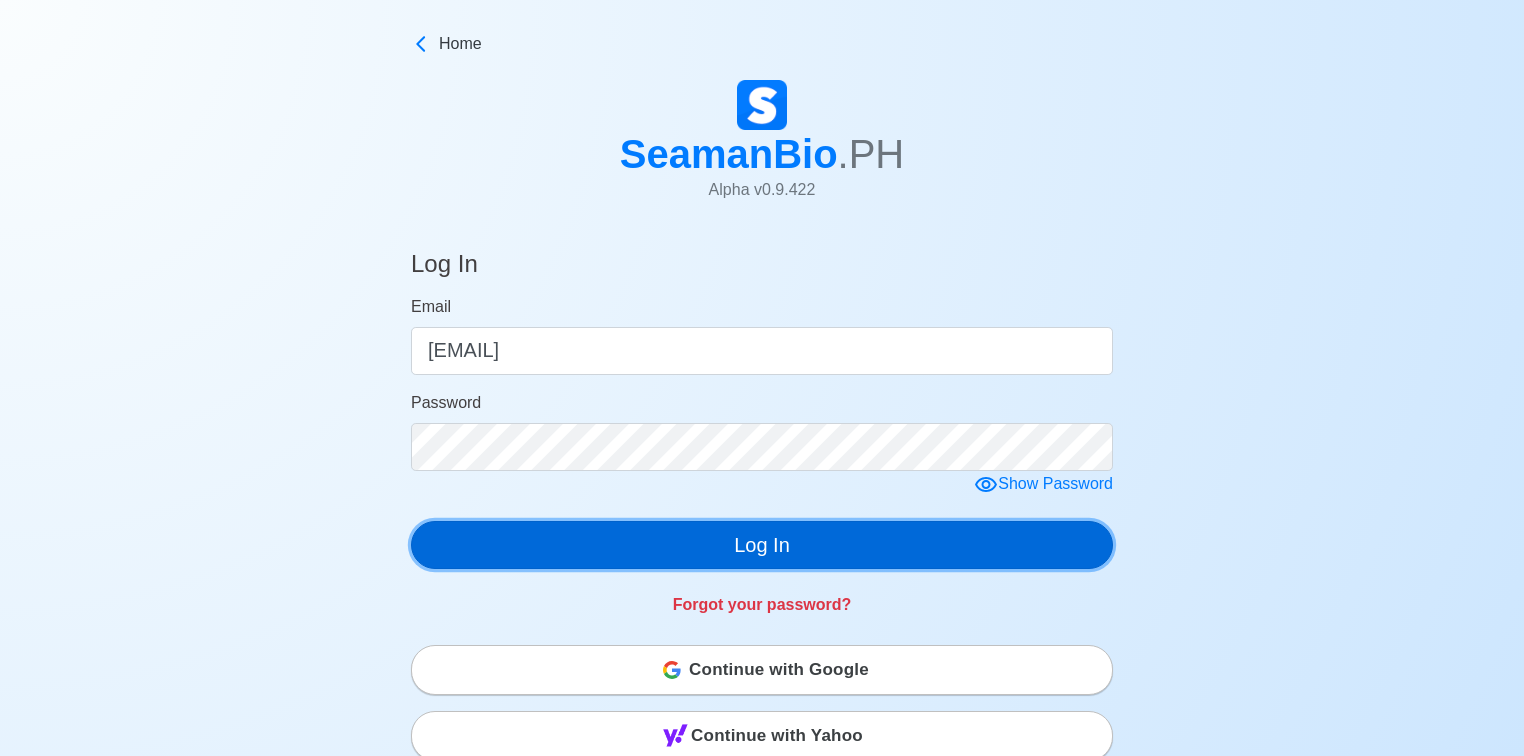 click on "Log In" at bounding box center [762, 545] 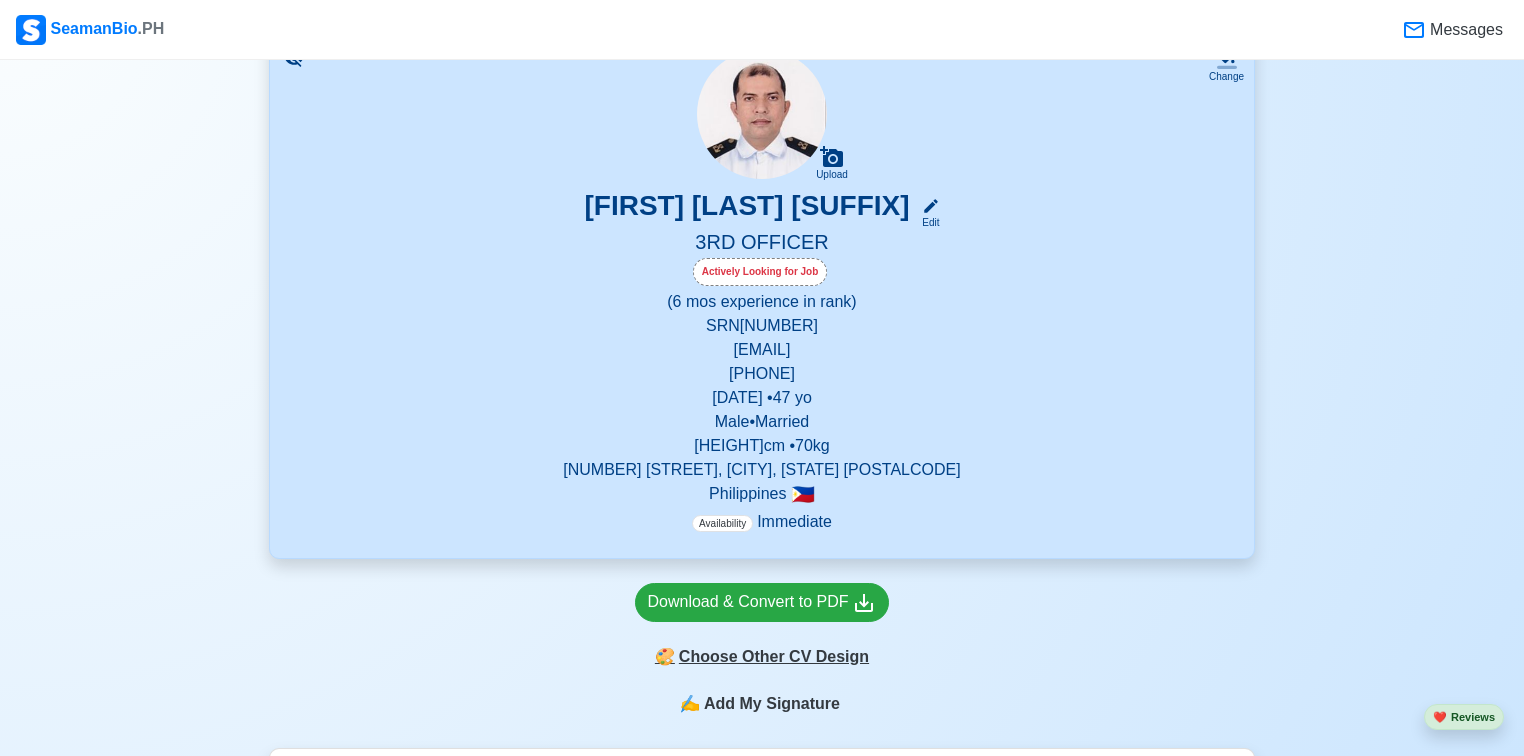 scroll, scrollTop: 240, scrollLeft: 0, axis: vertical 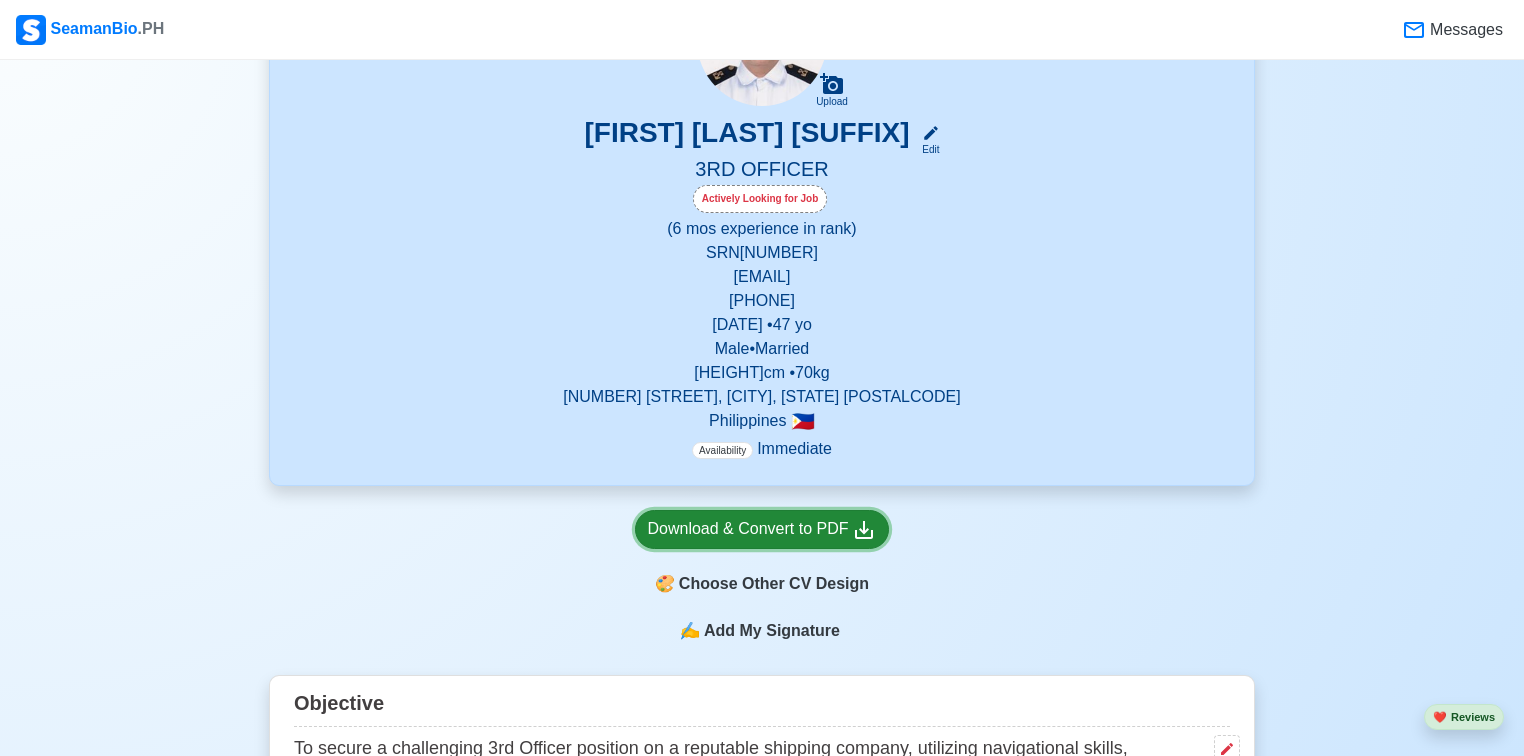 click on "Download & Convert to PDF" at bounding box center (762, 529) 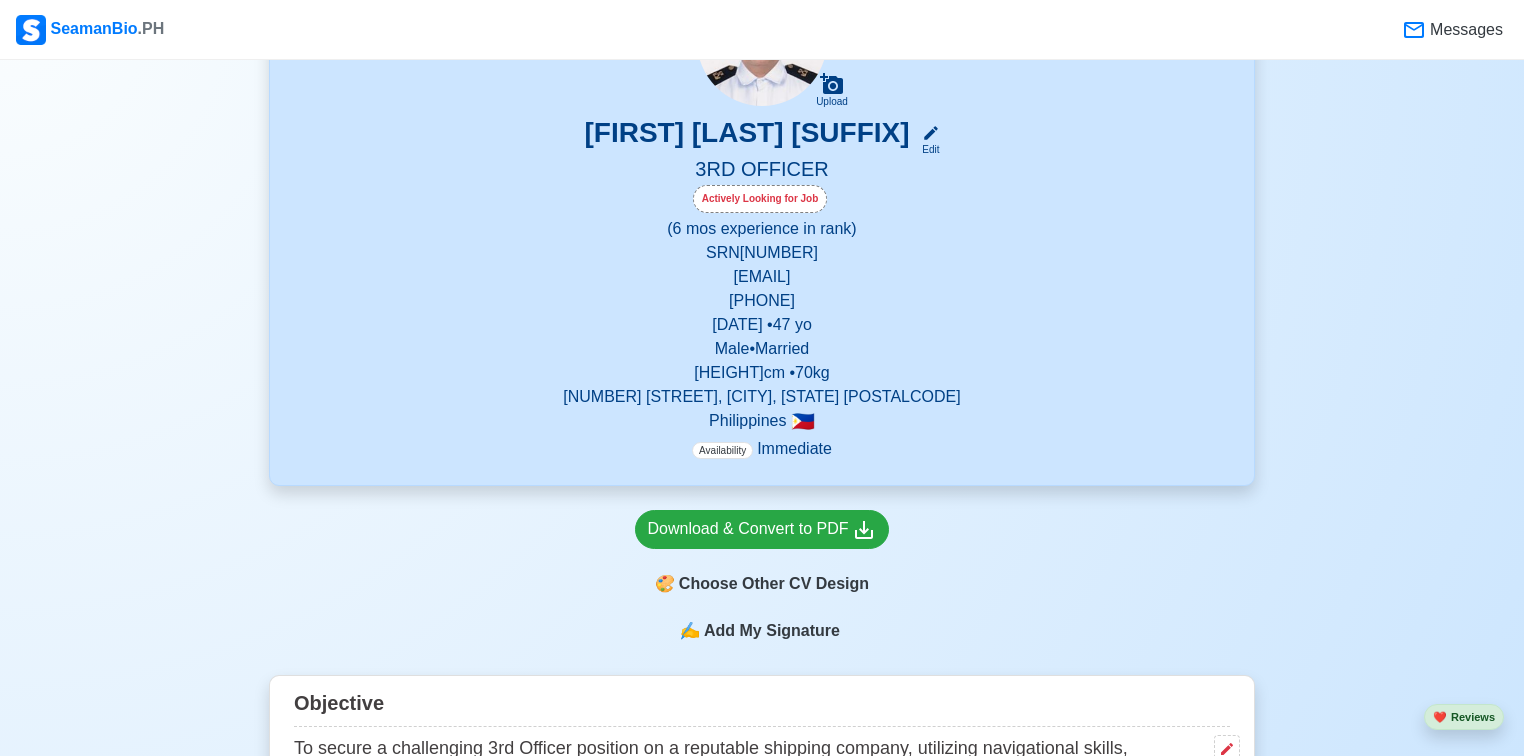click on "[FIRST] [LAST] [SUFFIX] [EMAIL] [PHONE] [DATE] [AGE] [HEIGHT] [WEIGHT] [ADDRESS] [POSTAL CODE] [COUNTRY] [PASSPORT NUMBER]" at bounding box center [762, 1801] 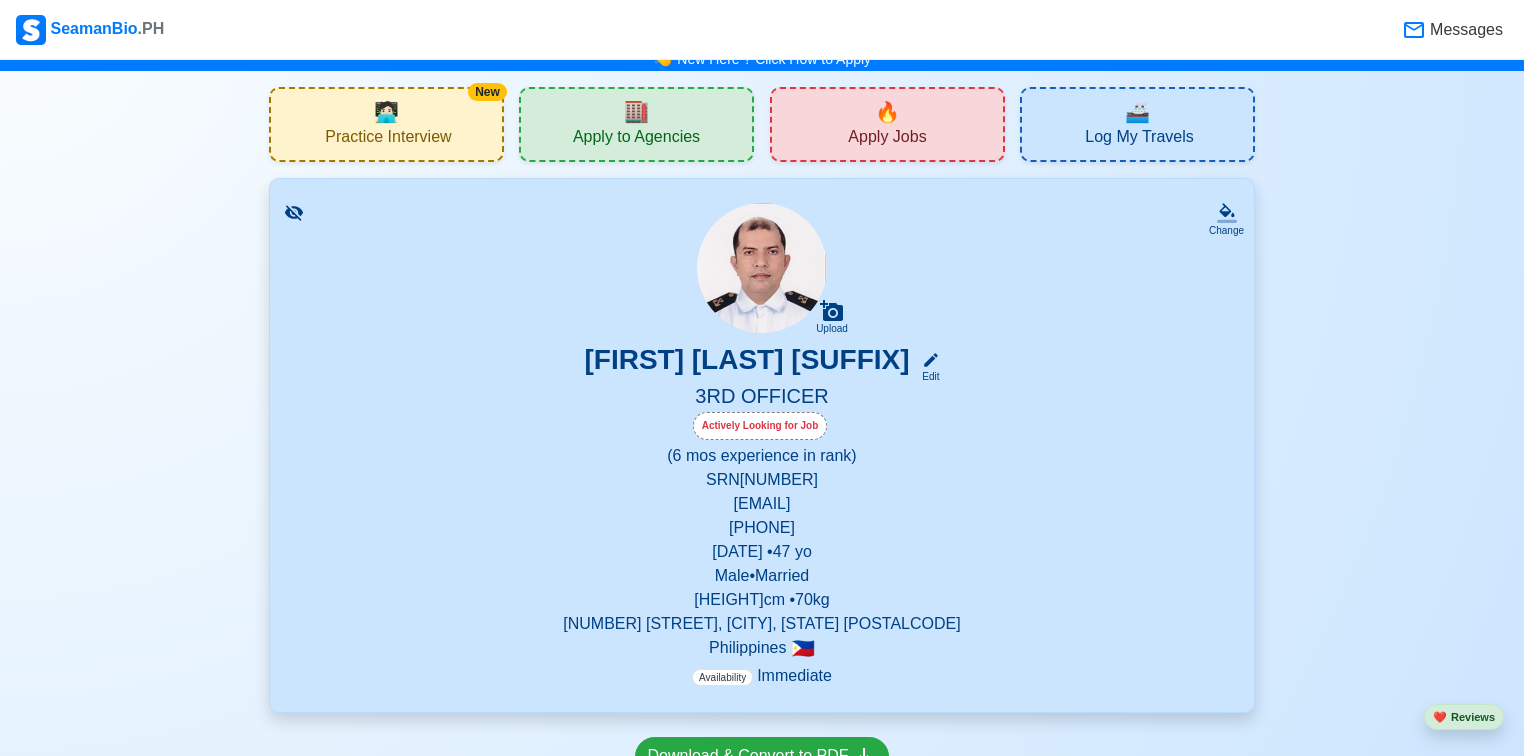 scroll, scrollTop: 0, scrollLeft: 0, axis: both 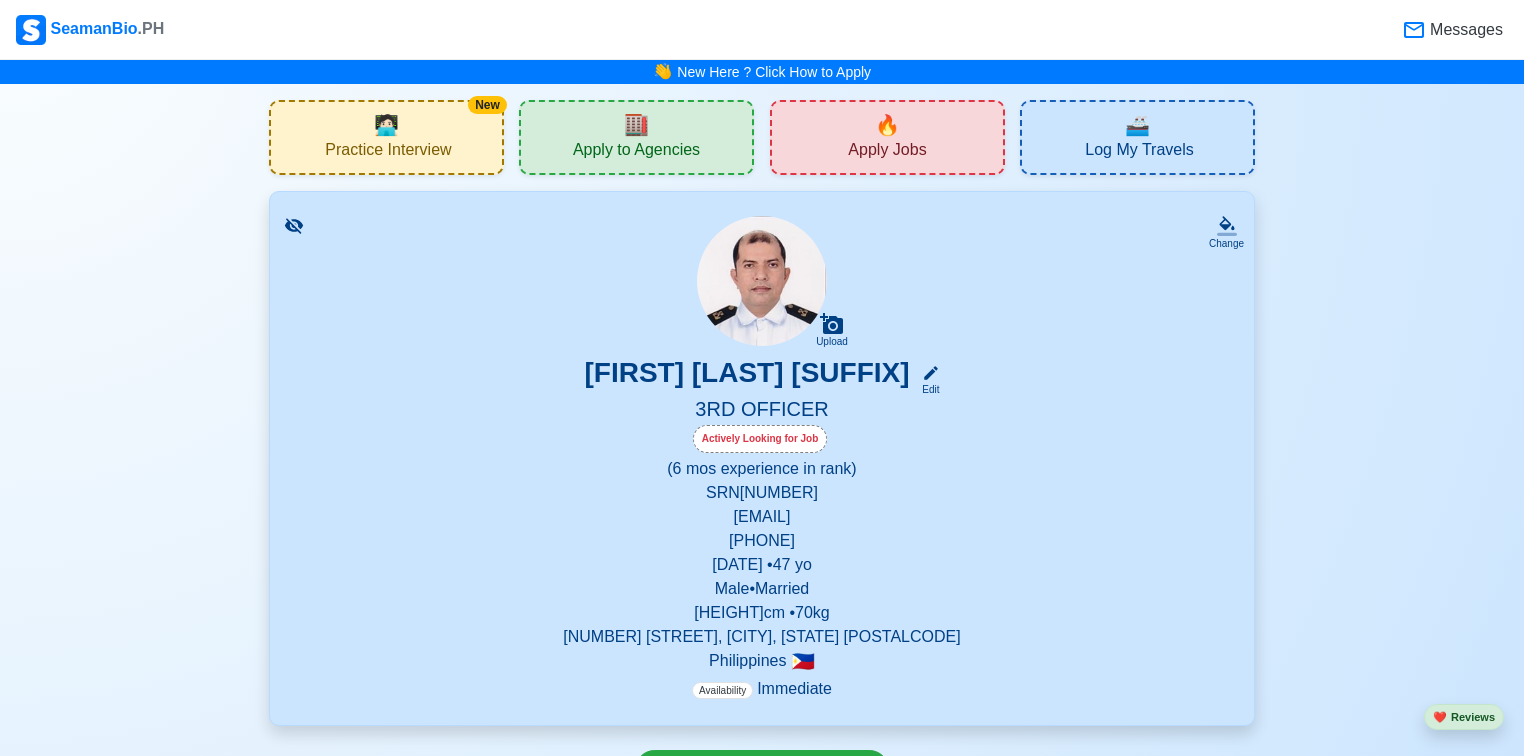 click on "Apply Jobs" at bounding box center [887, 152] 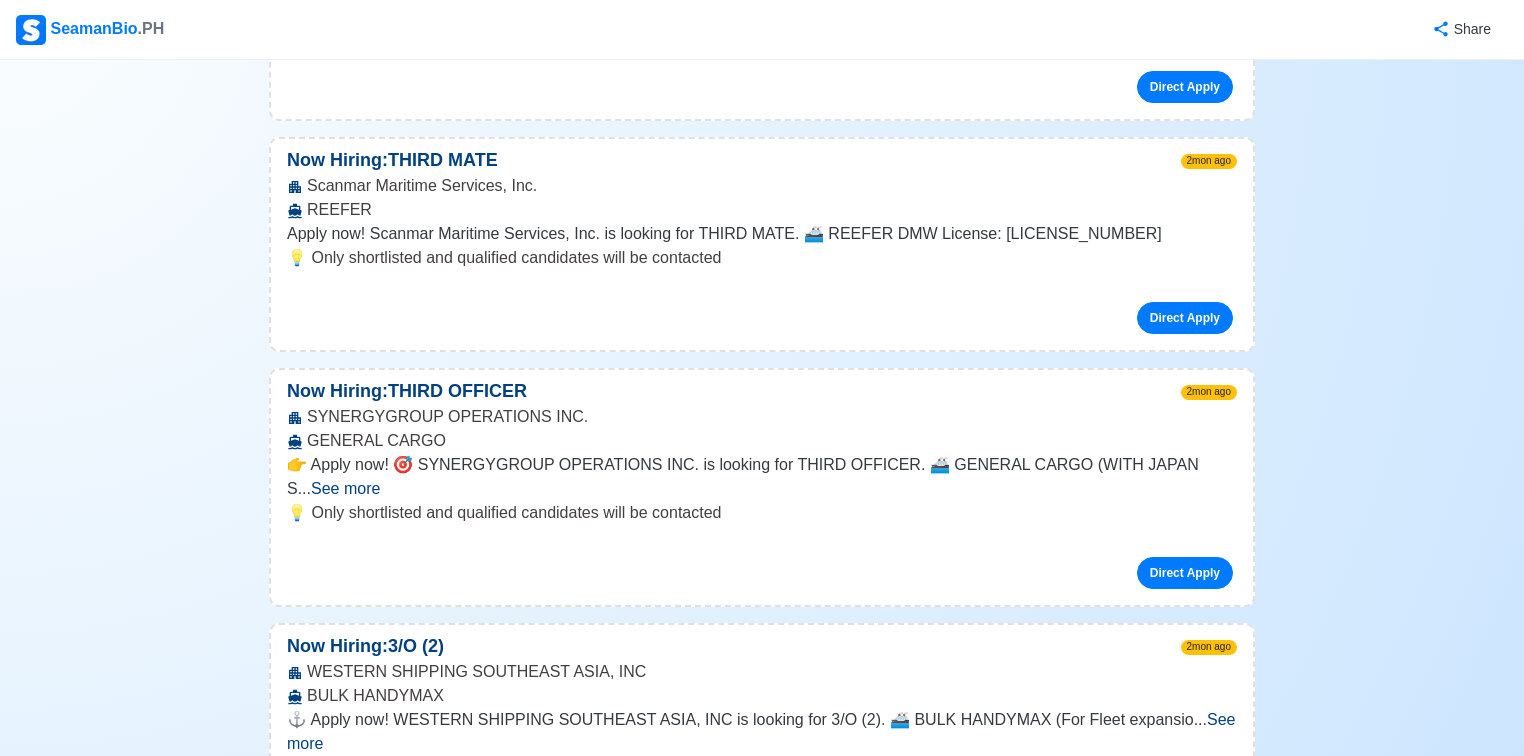 scroll, scrollTop: 33760, scrollLeft: 0, axis: vertical 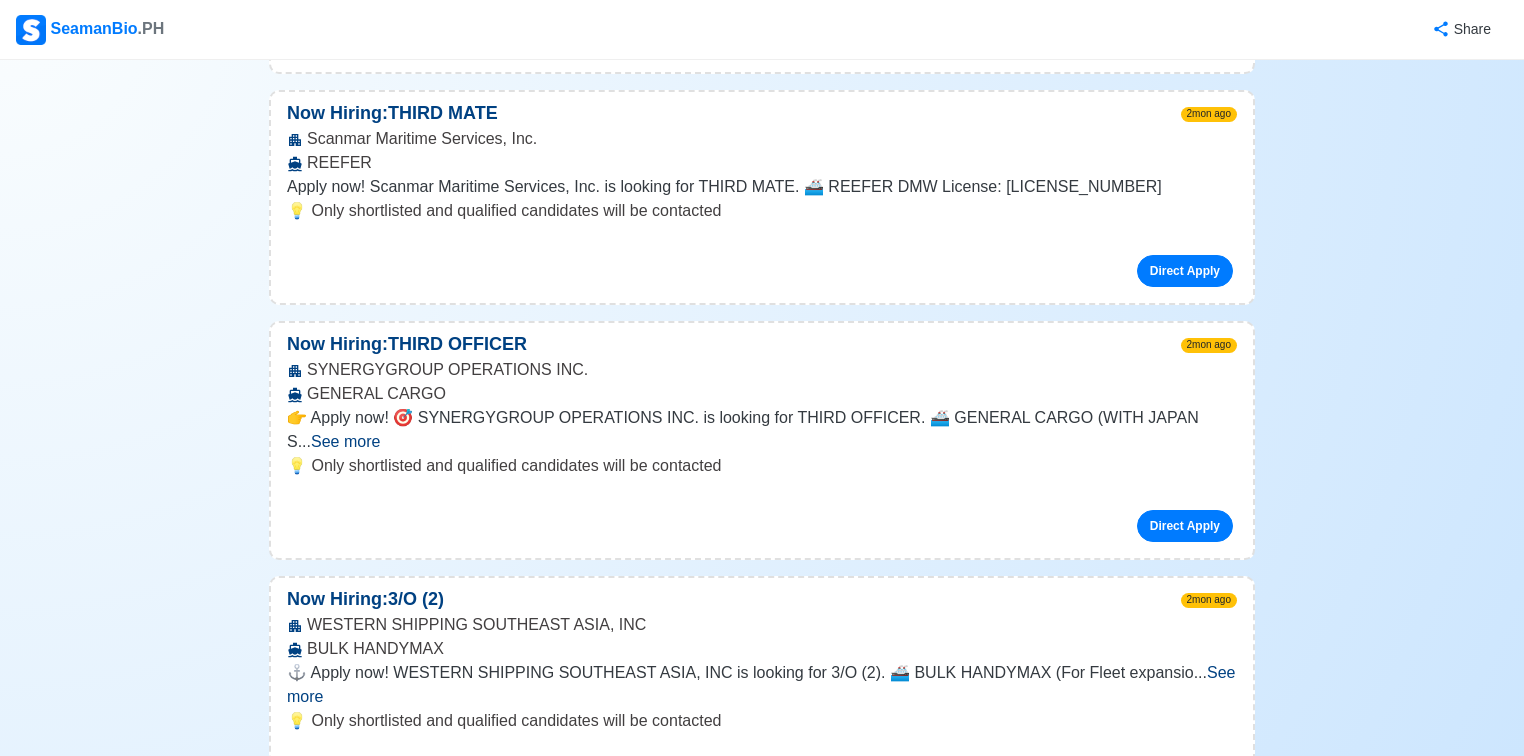 click on "Home ❤️ Reviews Apply 3rd Officer Jobs 📆 Job Posting Schedule Mon-Sat, 11am-12nn & 4pm-5pm 👉 Select Rank or Position Master Chief Officer 2nd Officer 3rd Officer Junior Officer Chief Engineer 2nd Engineer 3rd Engineer 4th Engineer Gas Engineer Junior Engineer 1st Assistant Engineer 2nd Assistant Engineer 3rd Assistant Engineer ETO/ETR Electrician Electrical Engineer Oiler Fitter Welder Chief Cook Chef Cook Messman Wiper Rigger Ordinary Seaman Able Seaman Motorman Pumpman Bosun Cadet Reefer Mechanic Operator Repairman Painter Steward Waiter Others Latest Jobs for   3rd Officer   🌟 Displaying   200+   jobs Now Hiring:  3/OFF 12h ago ELWIN CREW MANAGEMENT INC   TANKER 🌊 Apply now! 🚀 ELWIN is looking for 3/OFF. 🚢 TANKER DMW License: POEA-014-SB-061918-UL-MLC    ...  See more 💡 Only shortlisted and qualified candidates will be contacted Direct Apply Now Hiring:  3RD OFFICER 12h ago CF SHARP CREW MANAGEMENT INC   Tanker ...  See more ...  See more Direct Apply Now Hiring:  3RD OFFICER" at bounding box center [762, -8636] 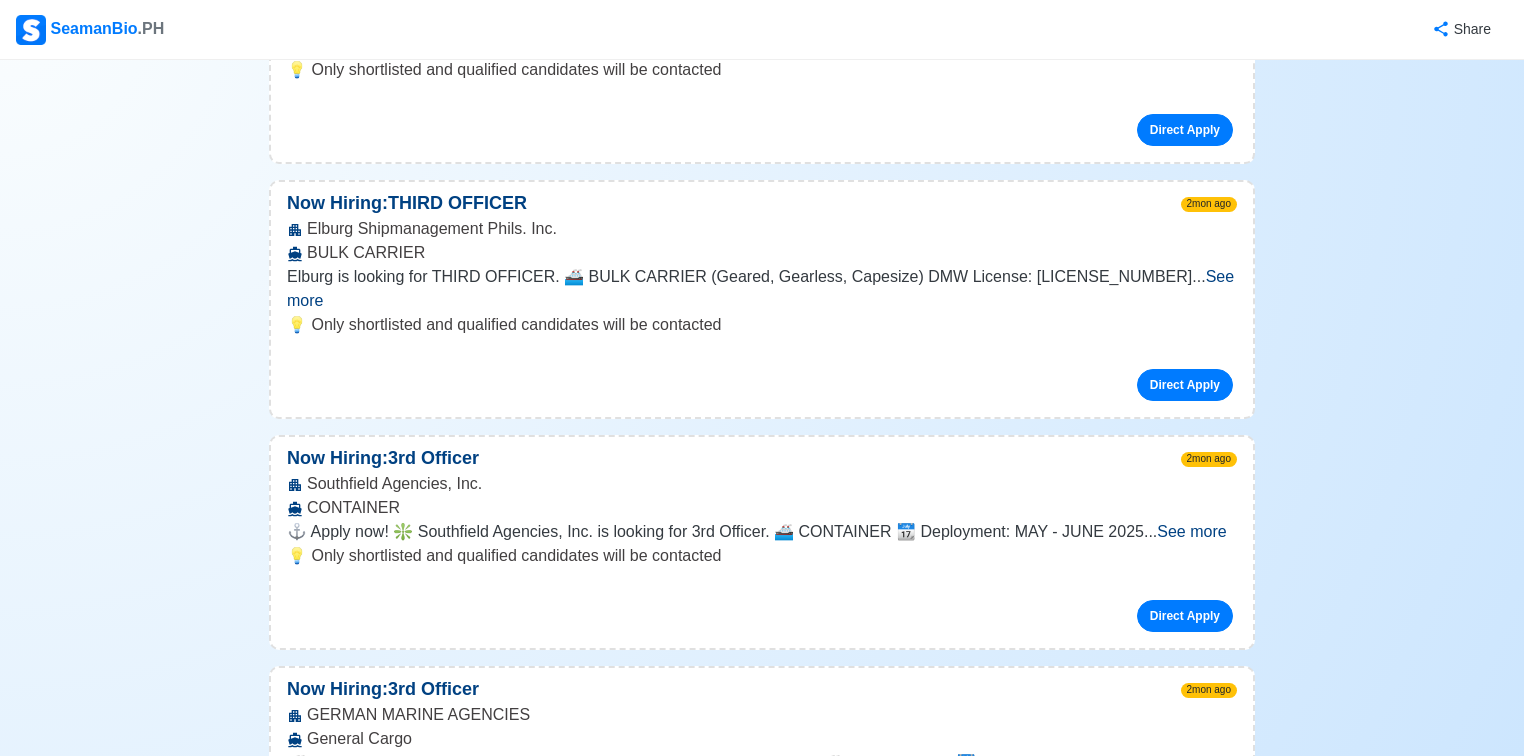 scroll, scrollTop: 46000, scrollLeft: 0, axis: vertical 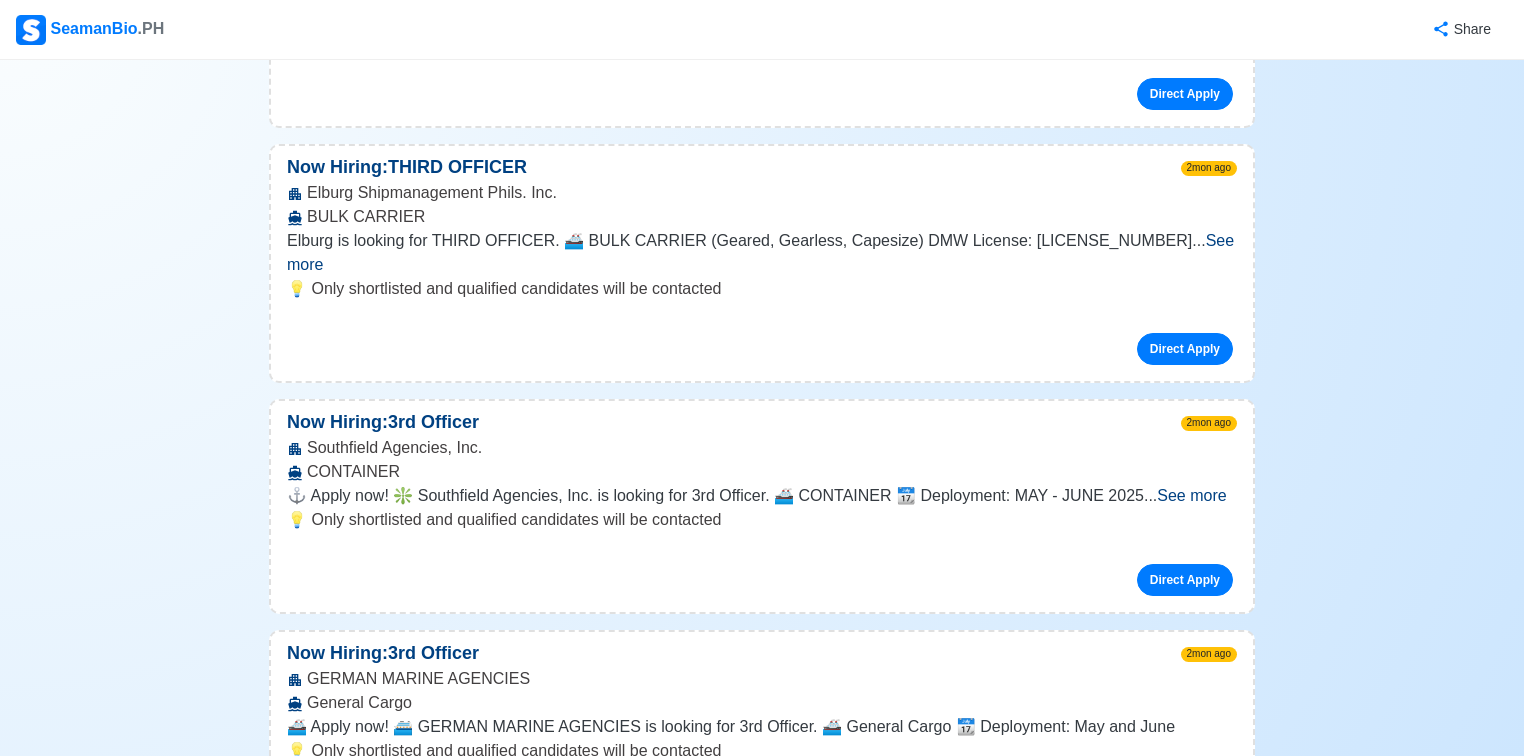 click on "Scroll to top" at bounding box center [762, 3767] 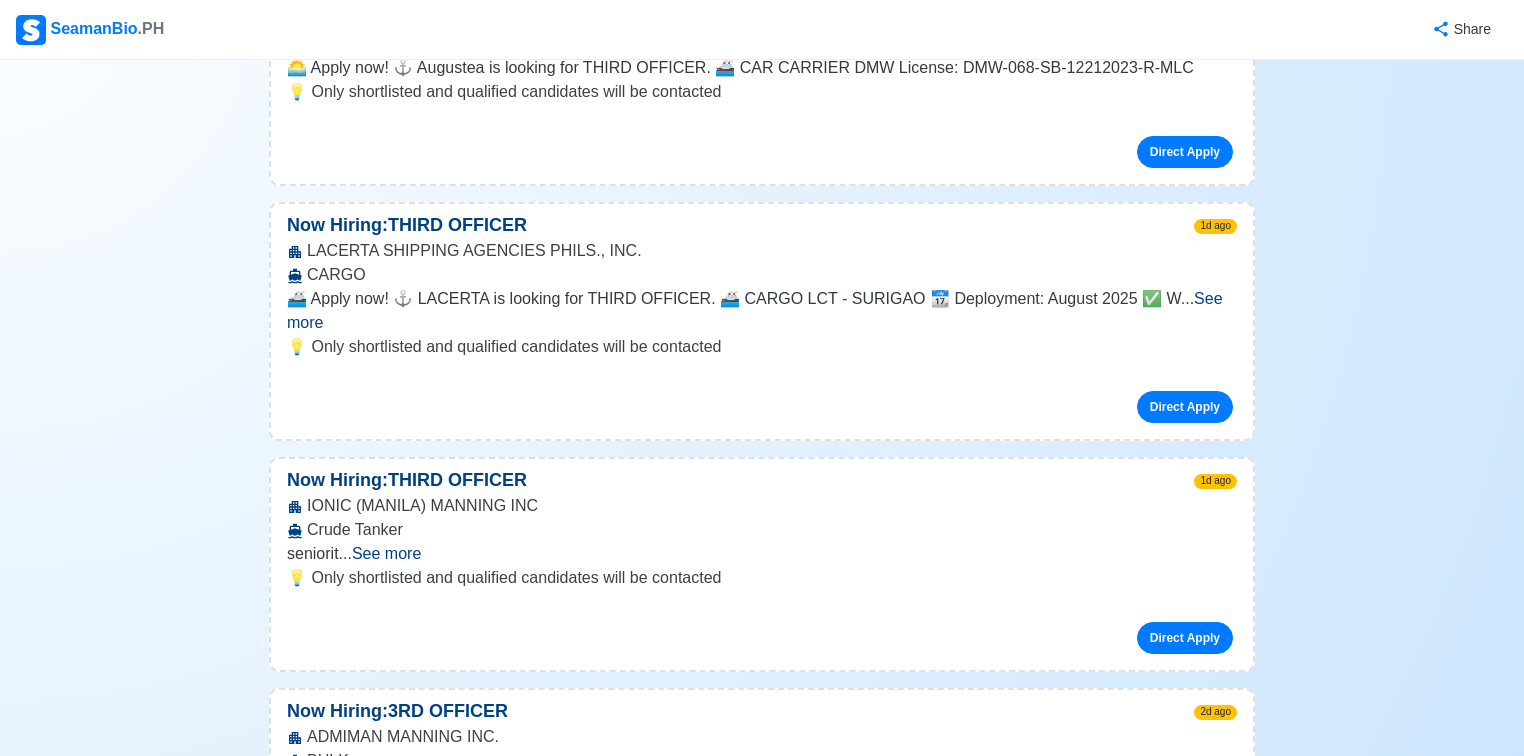 scroll, scrollTop: 0, scrollLeft: 0, axis: both 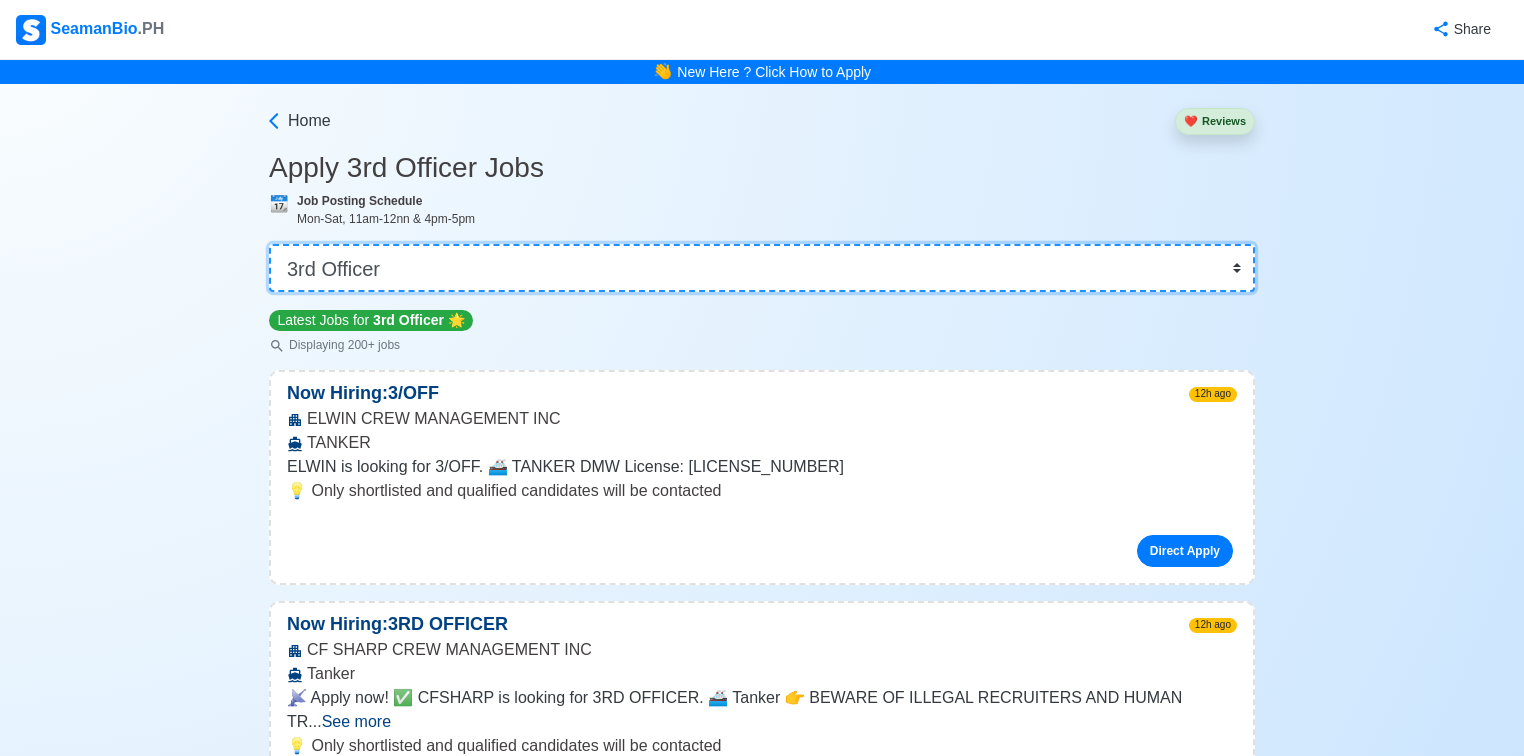 click on "👉 Select Rank or Position Master Chief Officer 2nd Officer 3rd Officer Junior Officer Chief Engineer 2nd Engineer 3rd Engineer 4th Engineer Gas Engineer Junior Engineer 1st Assistant Engineer 2nd Assistant Engineer 3rd Assistant Engineer ETO/ETR Electrician Electrical Engineer Oiler Fitter Welder Chief Cook Chef Cook Messman Wiper Rigger Ordinary Seaman Able Seaman Motorman Pumpman Bosun Cadet Reefer Mechanic Operator Repairman Painter Steward Waiter Others" at bounding box center [762, 268] 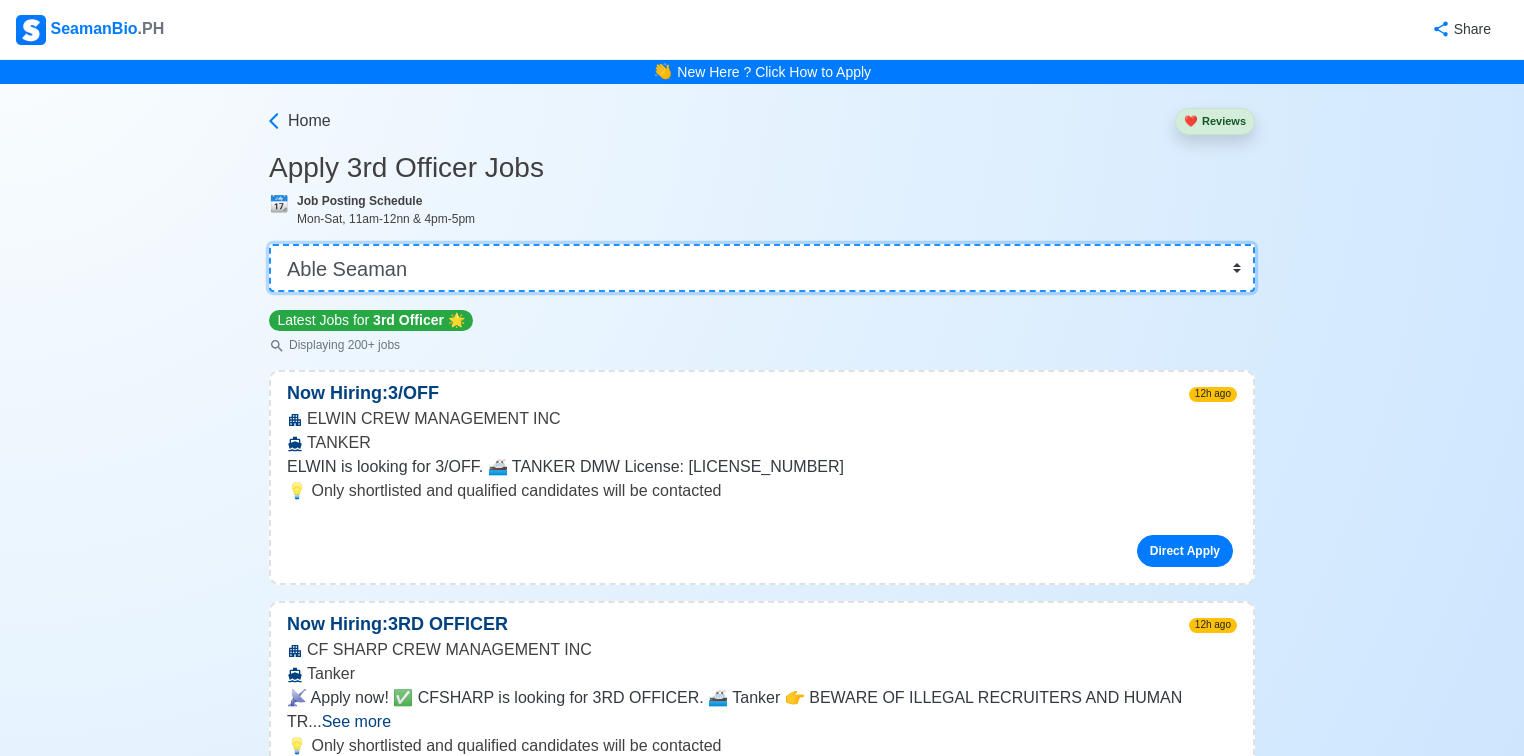click on "👉 Select Rank or Position Master Chief Officer 2nd Officer 3rd Officer Junior Officer Chief Engineer 2nd Engineer 3rd Engineer 4th Engineer Gas Engineer Junior Engineer 1st Assistant Engineer 2nd Assistant Engineer 3rd Assistant Engineer ETO/ETR Electrician Electrical Engineer Oiler Fitter Welder Chief Cook Chef Cook Messman Wiper Rigger Ordinary Seaman Able Seaman Motorman Pumpman Bosun Cadet Reefer Mechanic Operator Repairman Painter Steward Waiter Others" at bounding box center [762, 268] 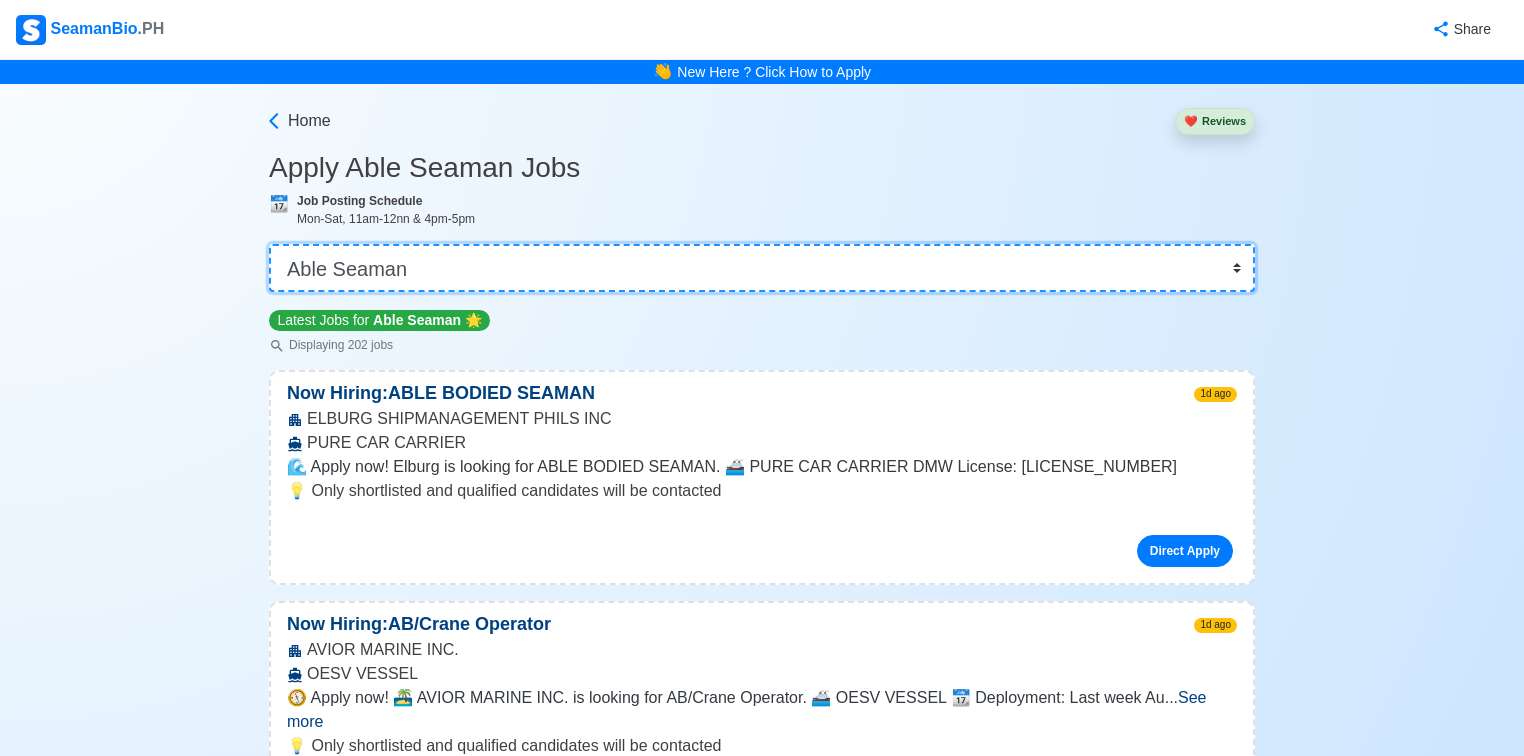 scroll, scrollTop: 0, scrollLeft: 0, axis: both 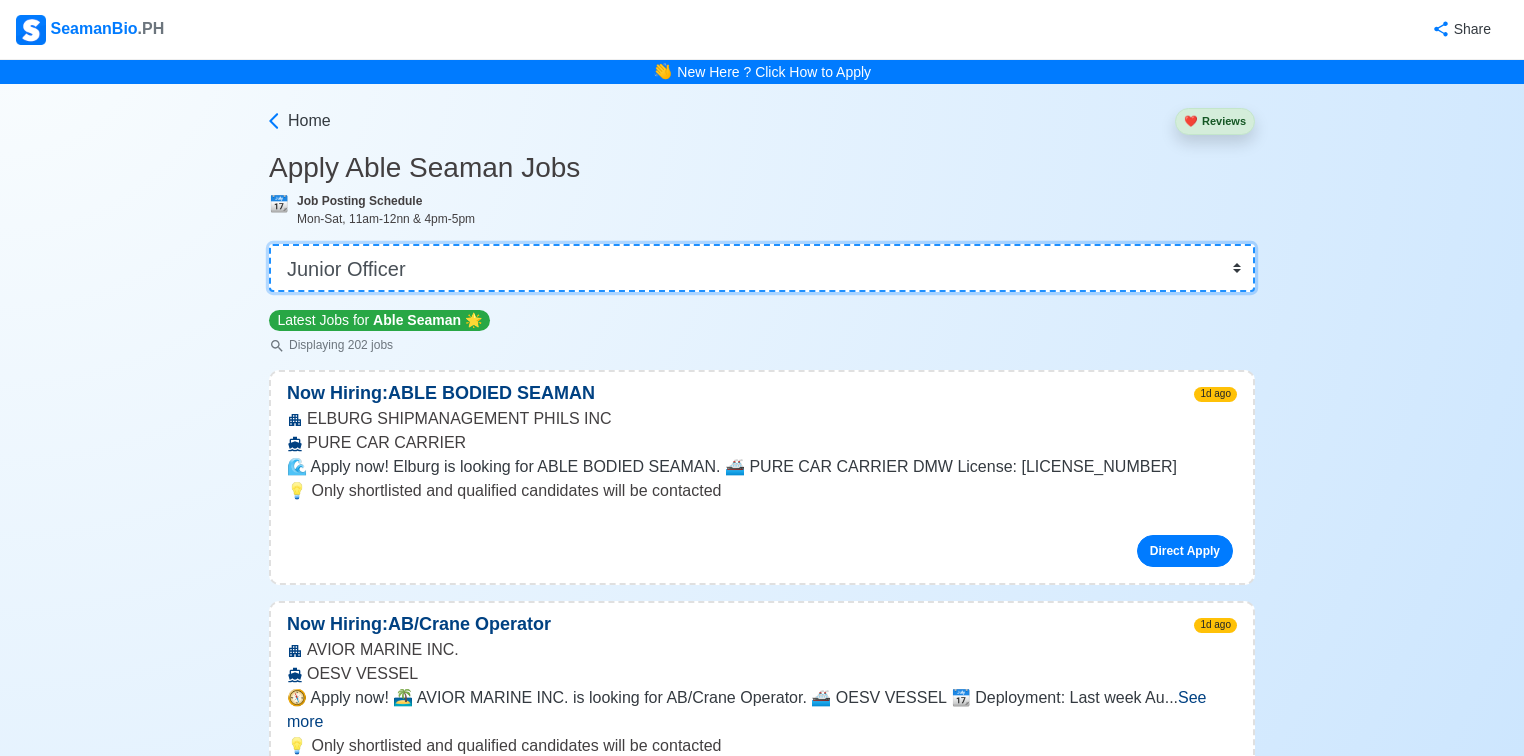 click on "👉 Select Rank or Position Master Chief Officer 2nd Officer 3rd Officer Junior Officer Chief Engineer 2nd Engineer 3rd Engineer 4th Engineer Gas Engineer Junior Engineer 1st Assistant Engineer 2nd Assistant Engineer 3rd Assistant Engineer ETO/ETR Electrician Electrical Engineer Oiler Fitter Welder Chief Cook Chef Cook Messman Wiper Rigger Ordinary Seaman Able Seaman Motorman Pumpman Bosun Cadet Reefer Mechanic Operator Repairman Painter Steward Waiter Others" at bounding box center (762, 268) 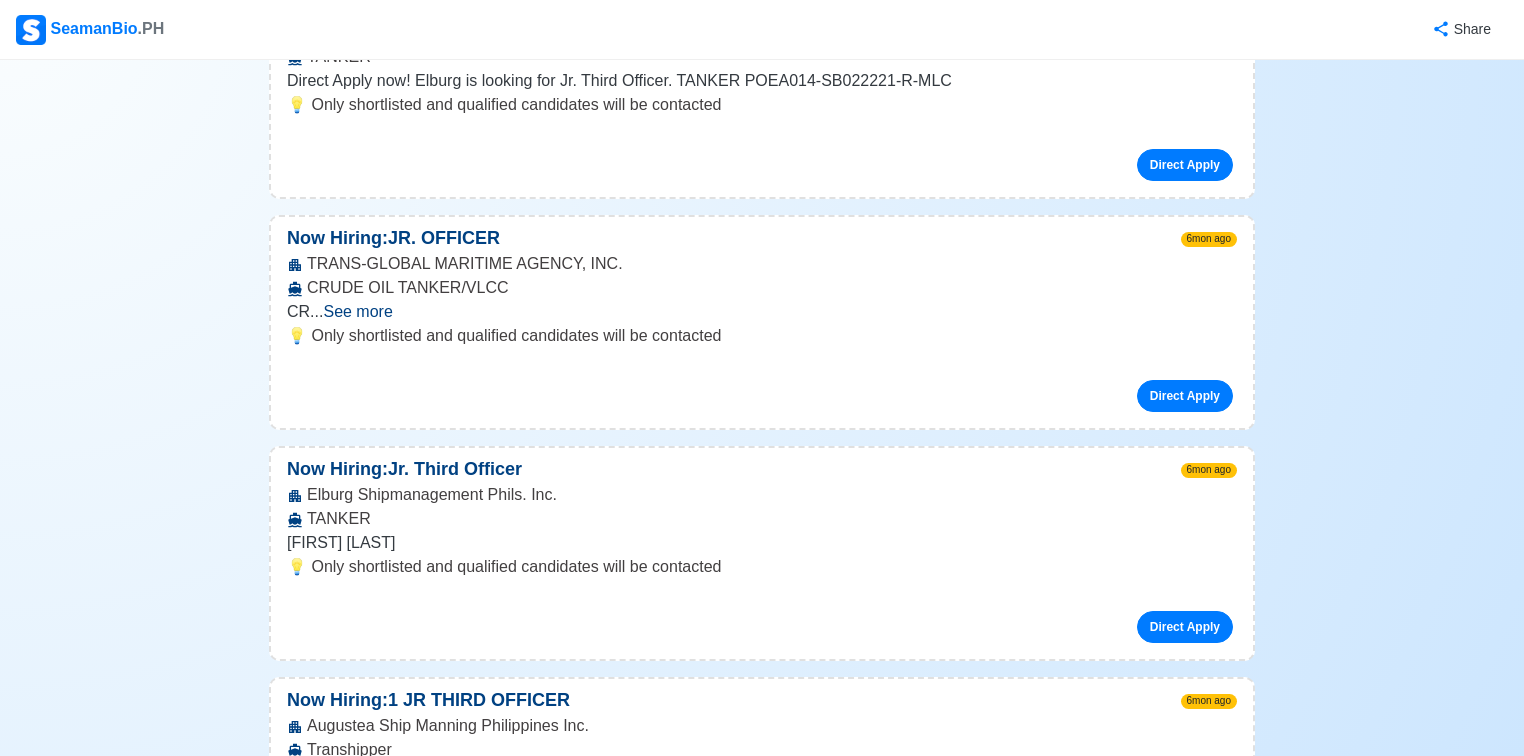 scroll, scrollTop: 3040, scrollLeft: 0, axis: vertical 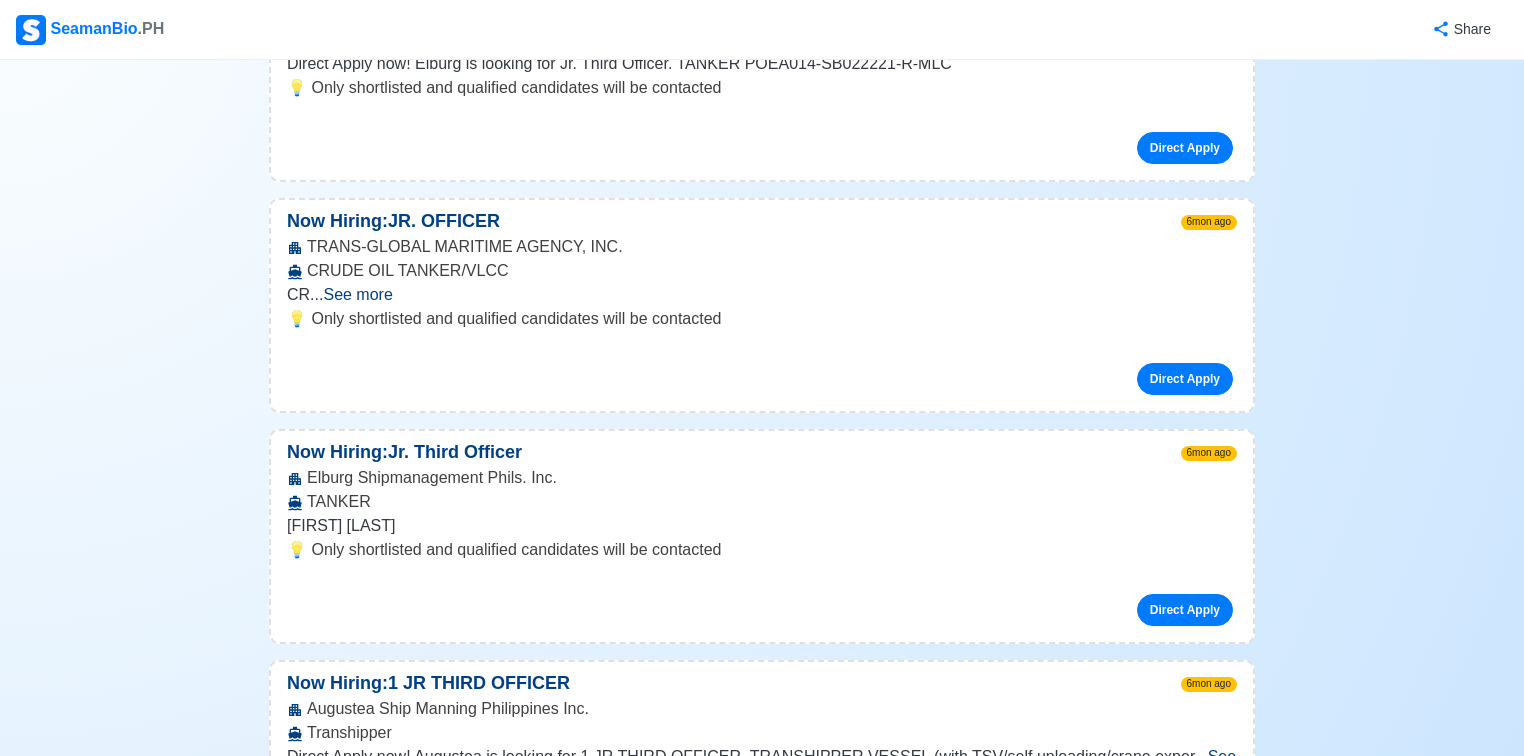 click on "See more" at bounding box center (761, 768) 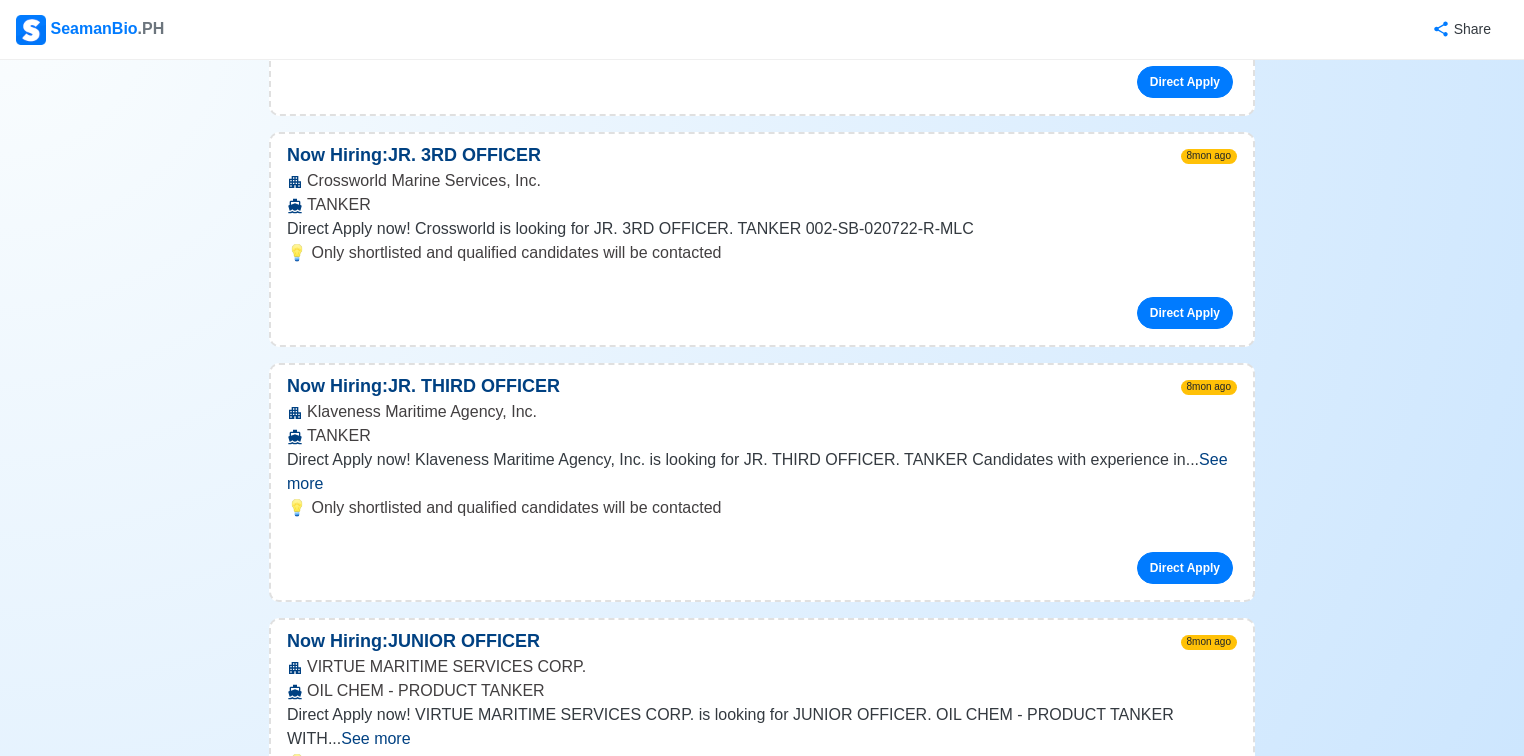scroll, scrollTop: 7120, scrollLeft: 0, axis: vertical 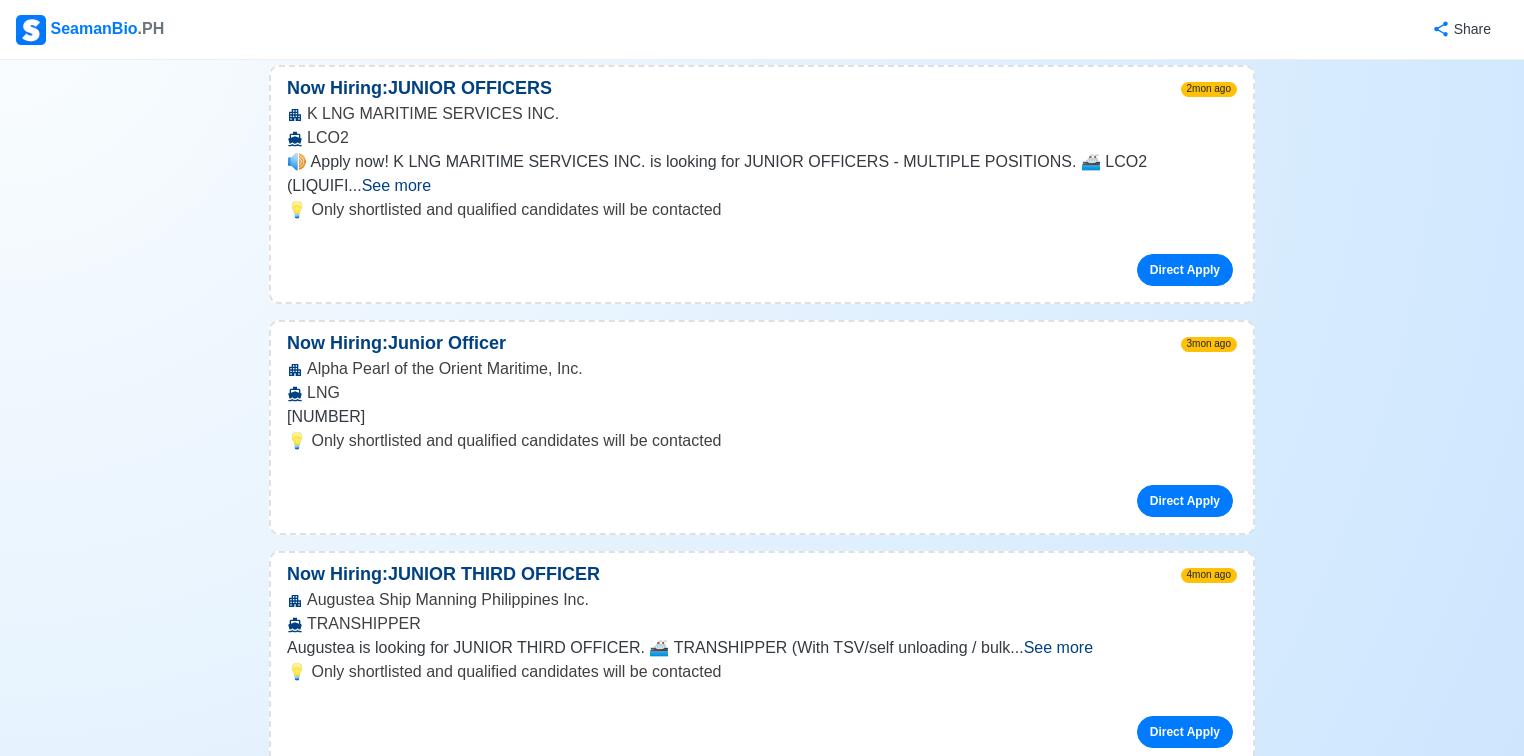 click on "See more" at bounding box center (1058, 647) 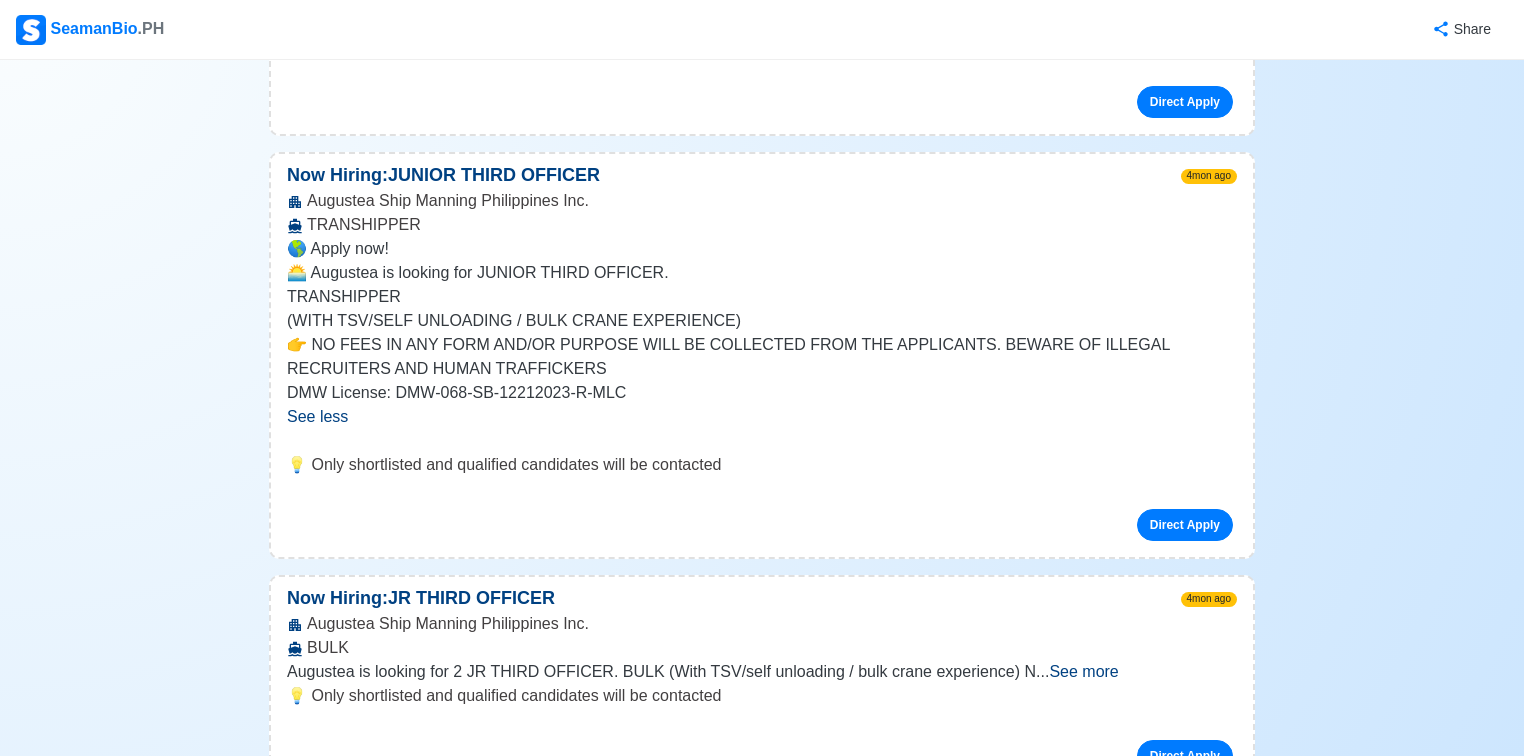 scroll, scrollTop: 960, scrollLeft: 0, axis: vertical 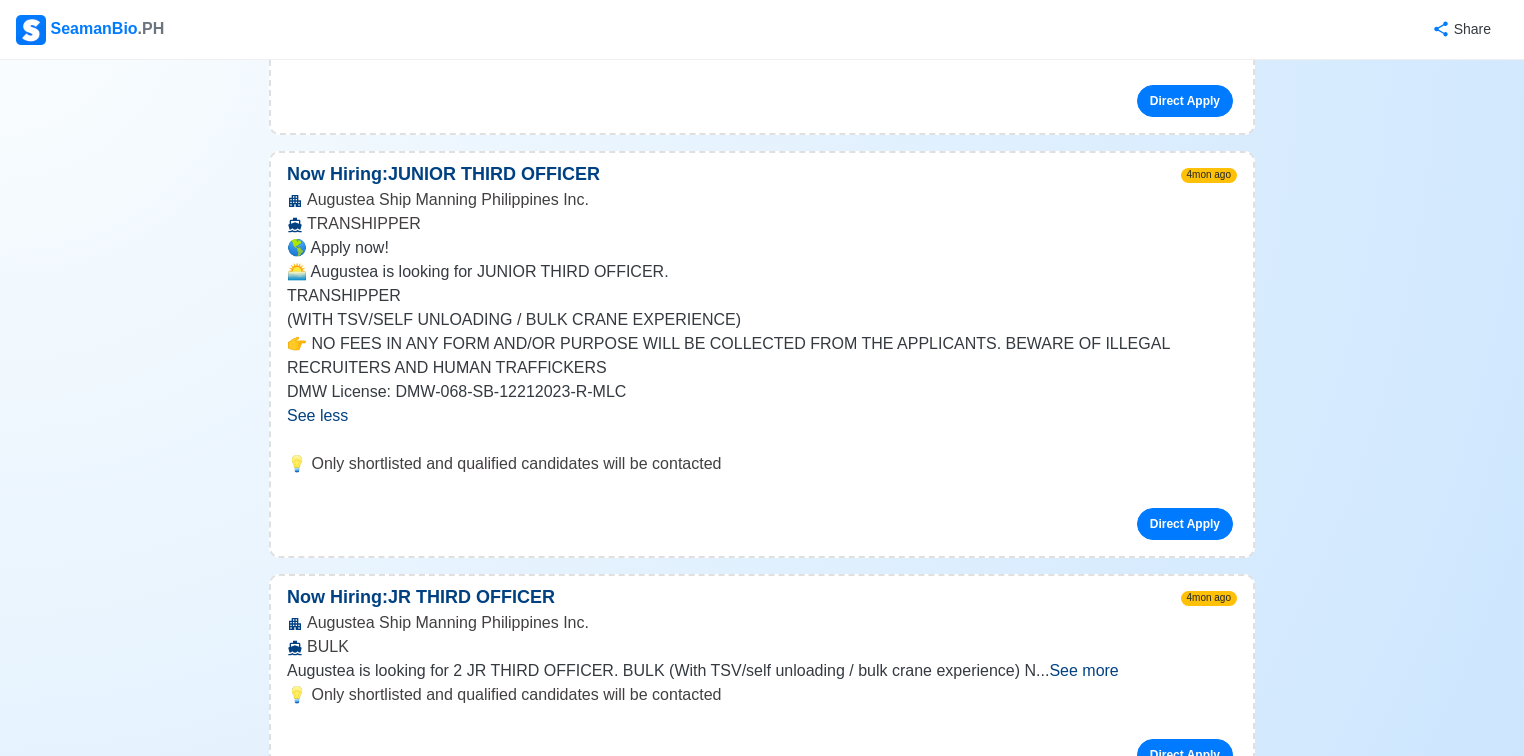click on "See more" at bounding box center (1083, 670) 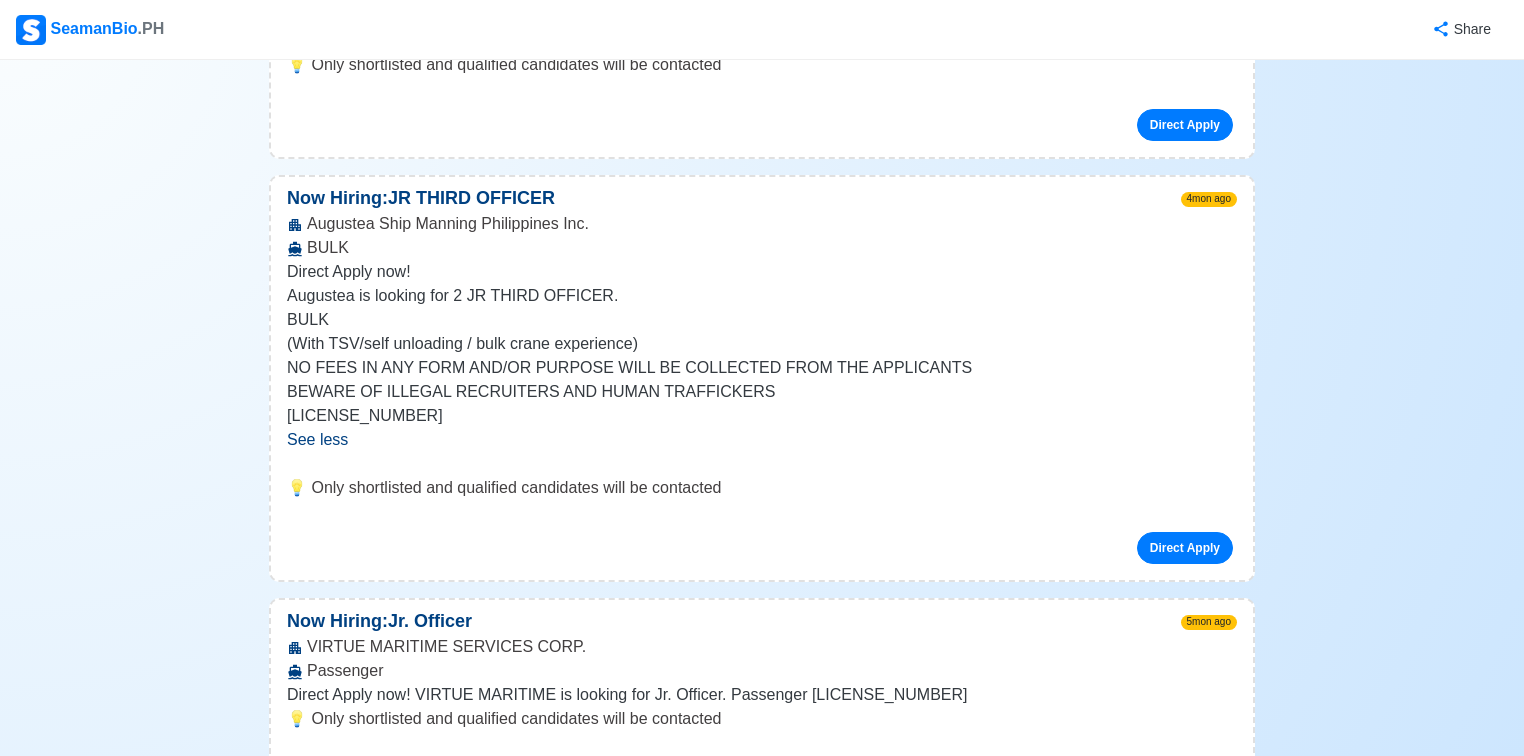scroll, scrollTop: 1360, scrollLeft: 0, axis: vertical 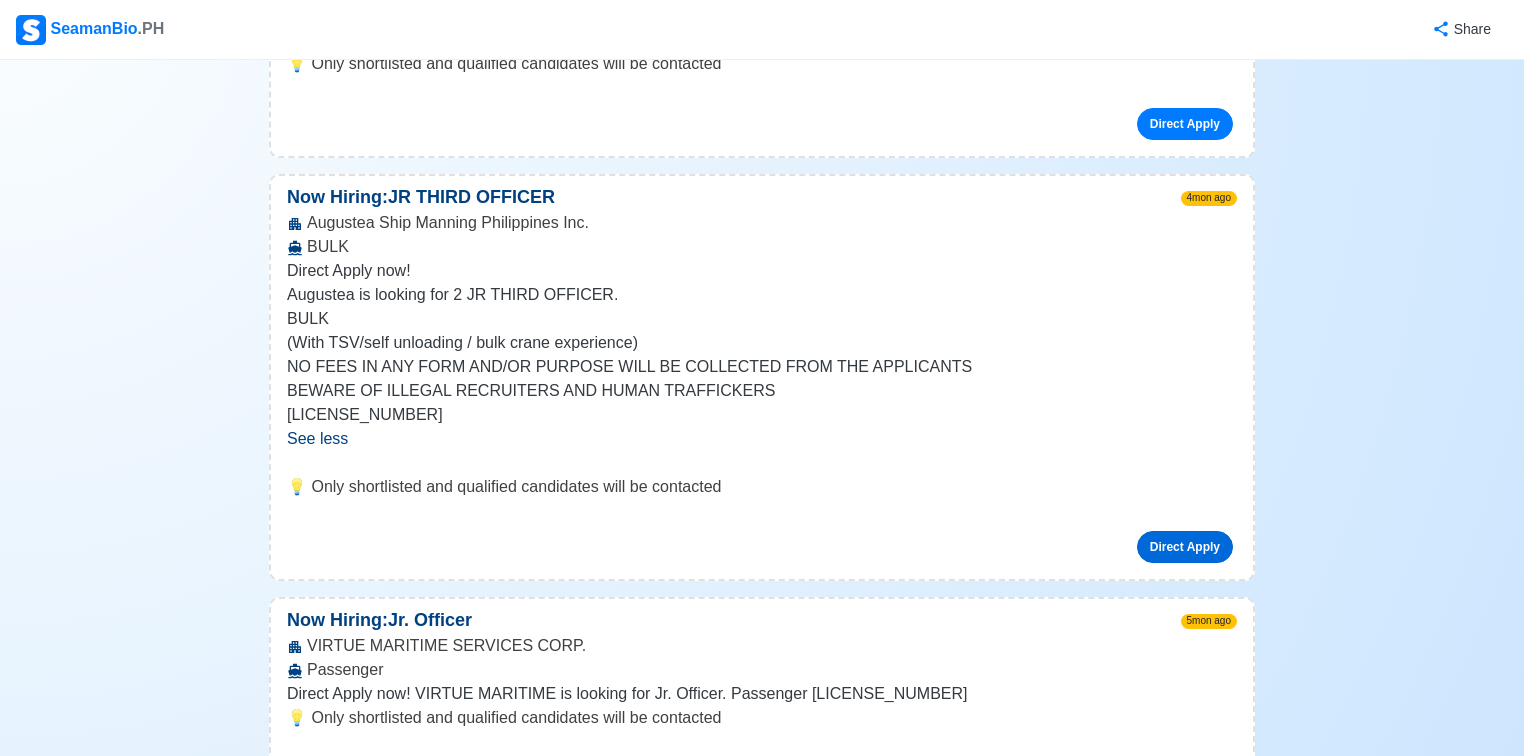 click on "Direct Apply" at bounding box center [1185, 547] 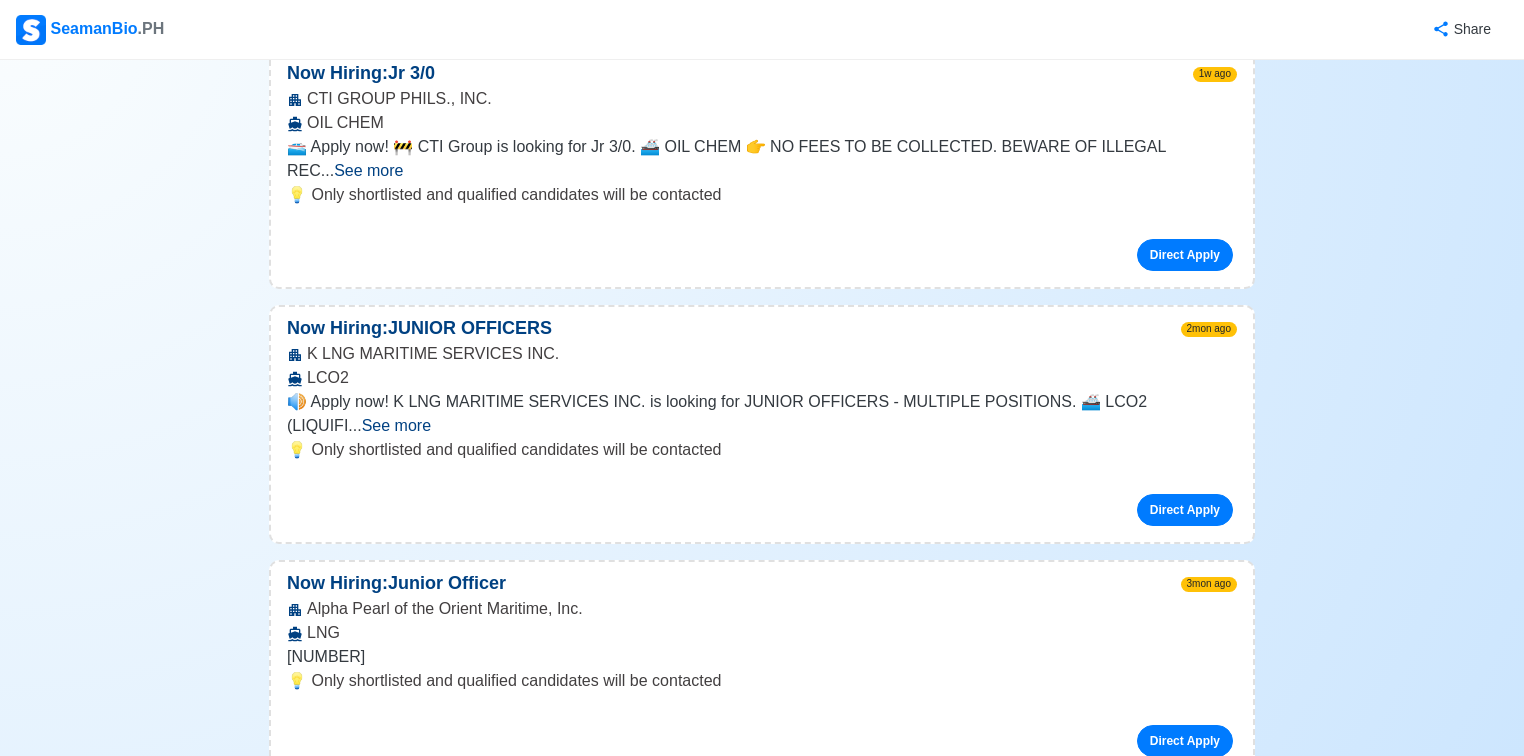 scroll, scrollTop: 0, scrollLeft: 0, axis: both 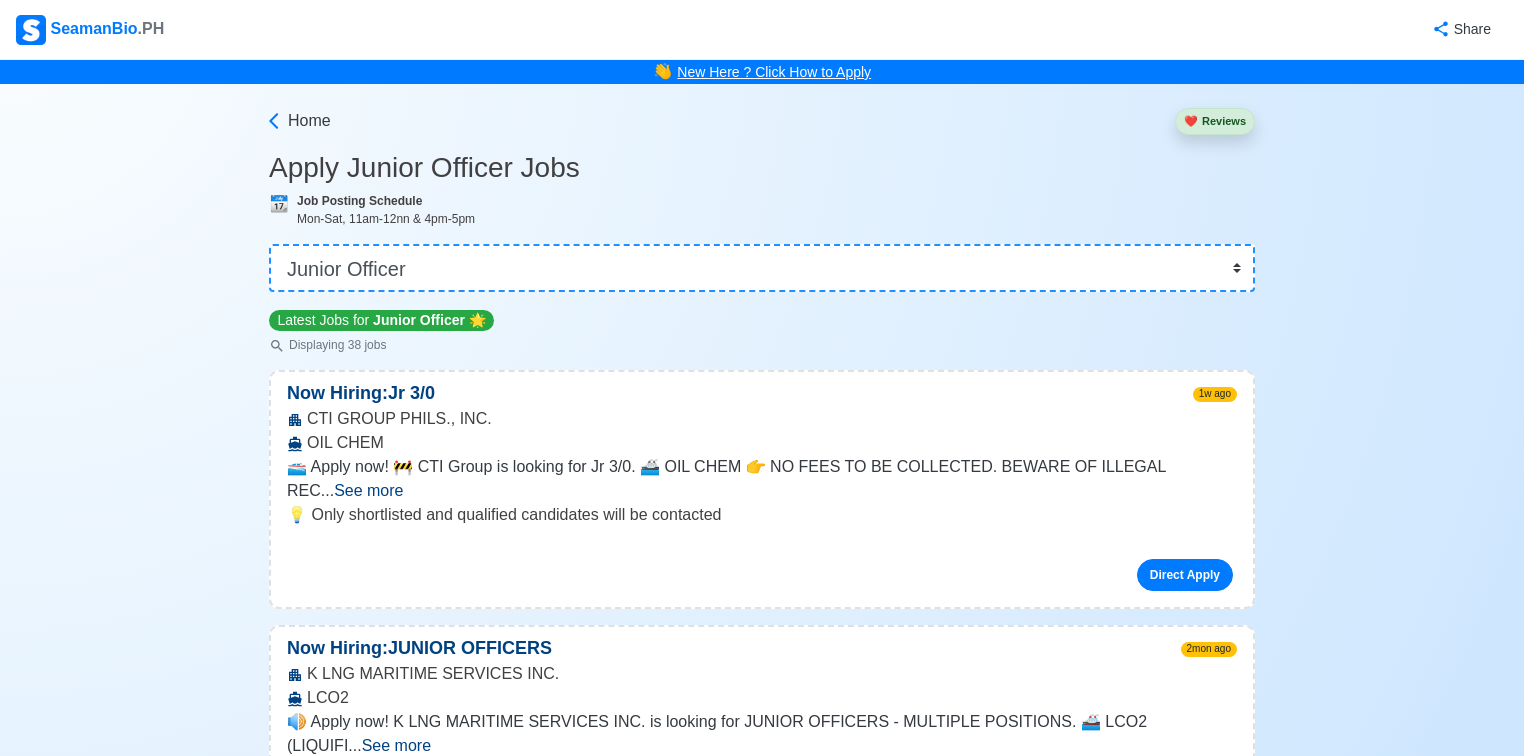 click on "New Here ? Click How to Apply" at bounding box center [774, 72] 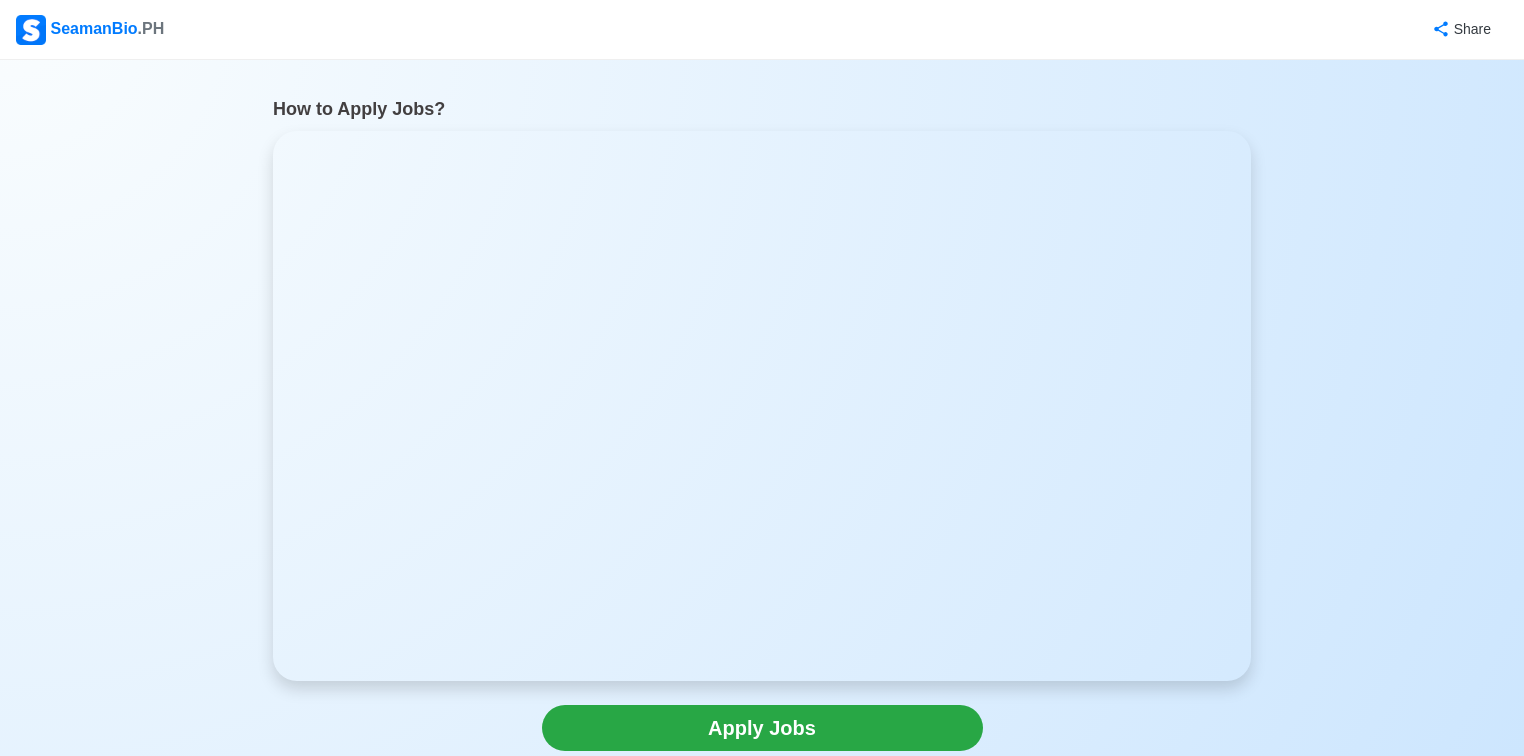 scroll, scrollTop: 0, scrollLeft: 0, axis: both 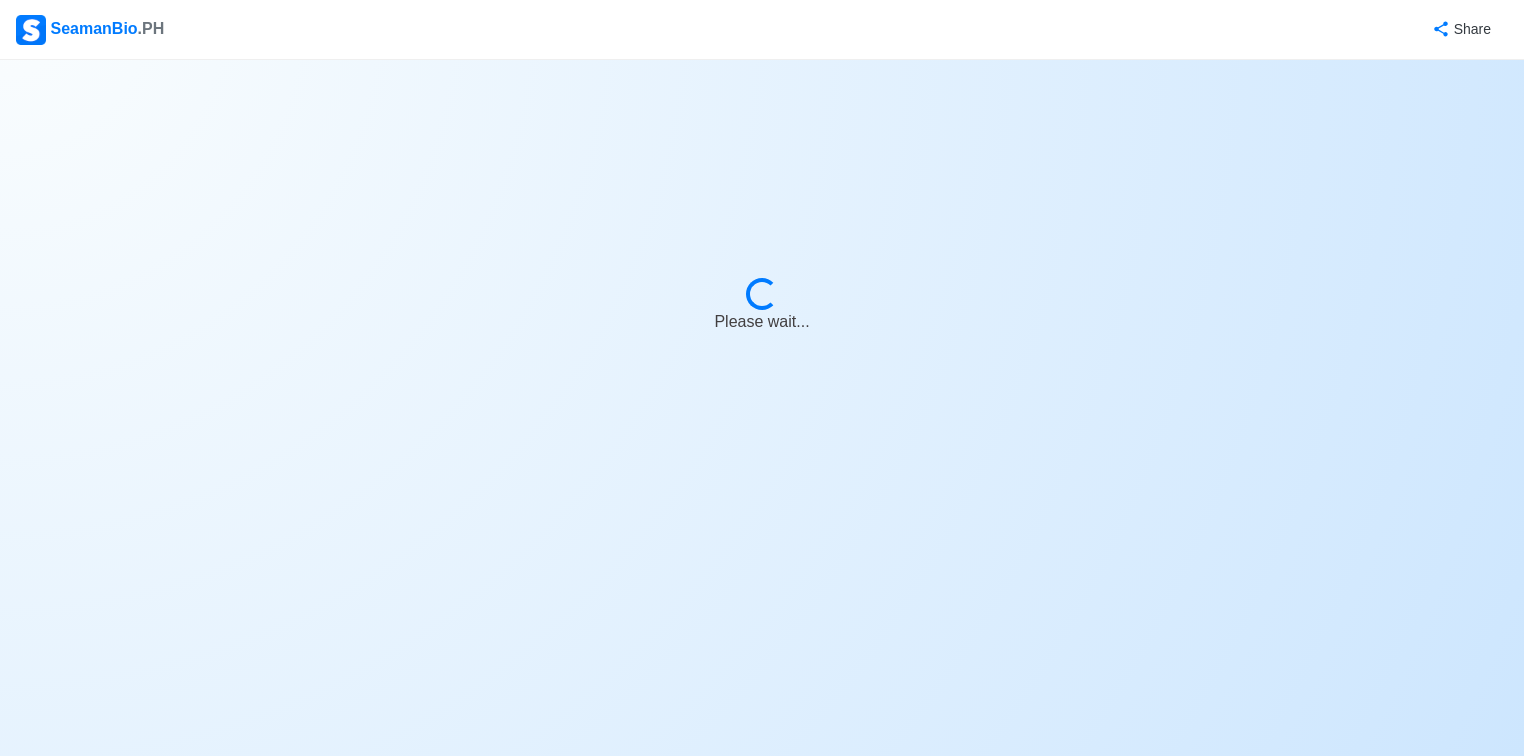 select on "Junior Officer" 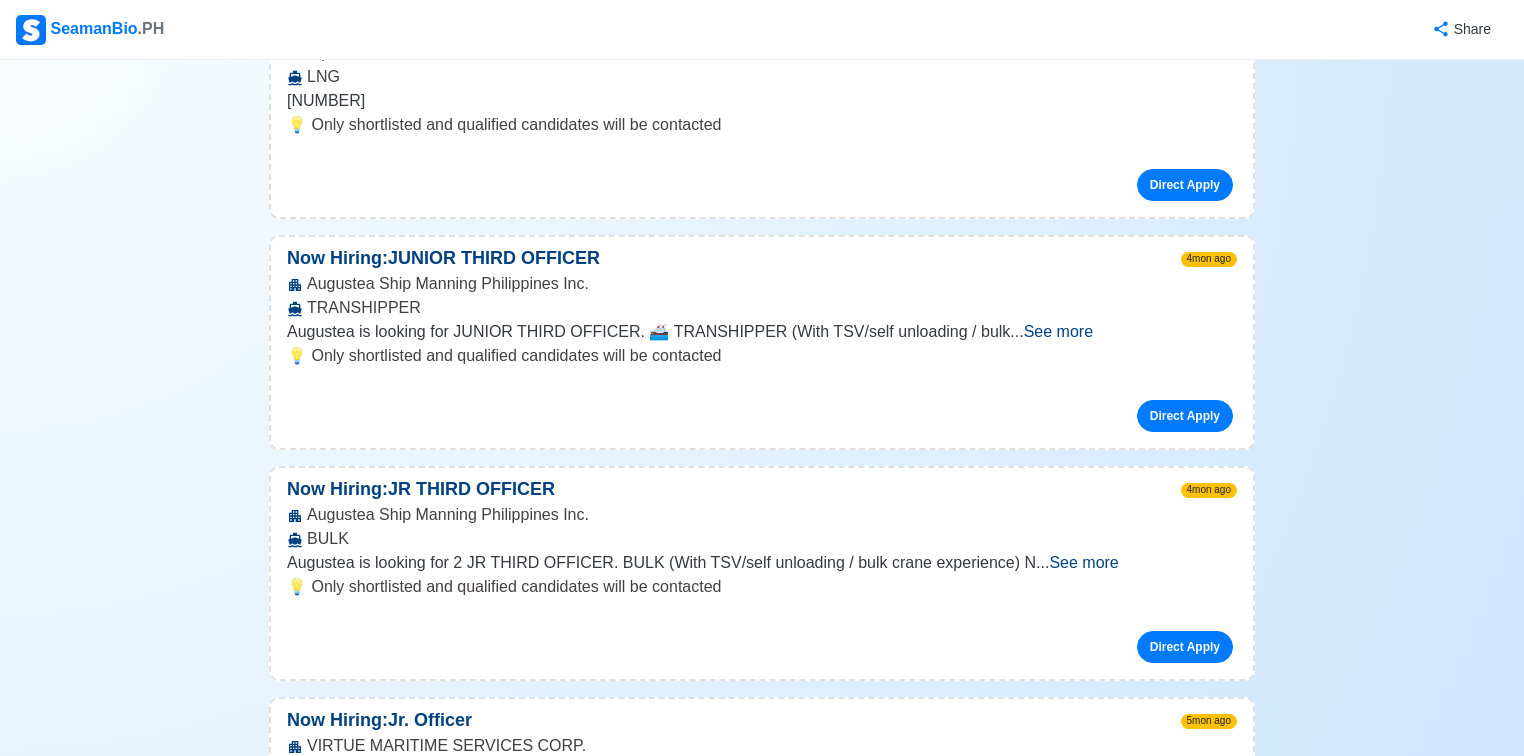 scroll, scrollTop: 880, scrollLeft: 0, axis: vertical 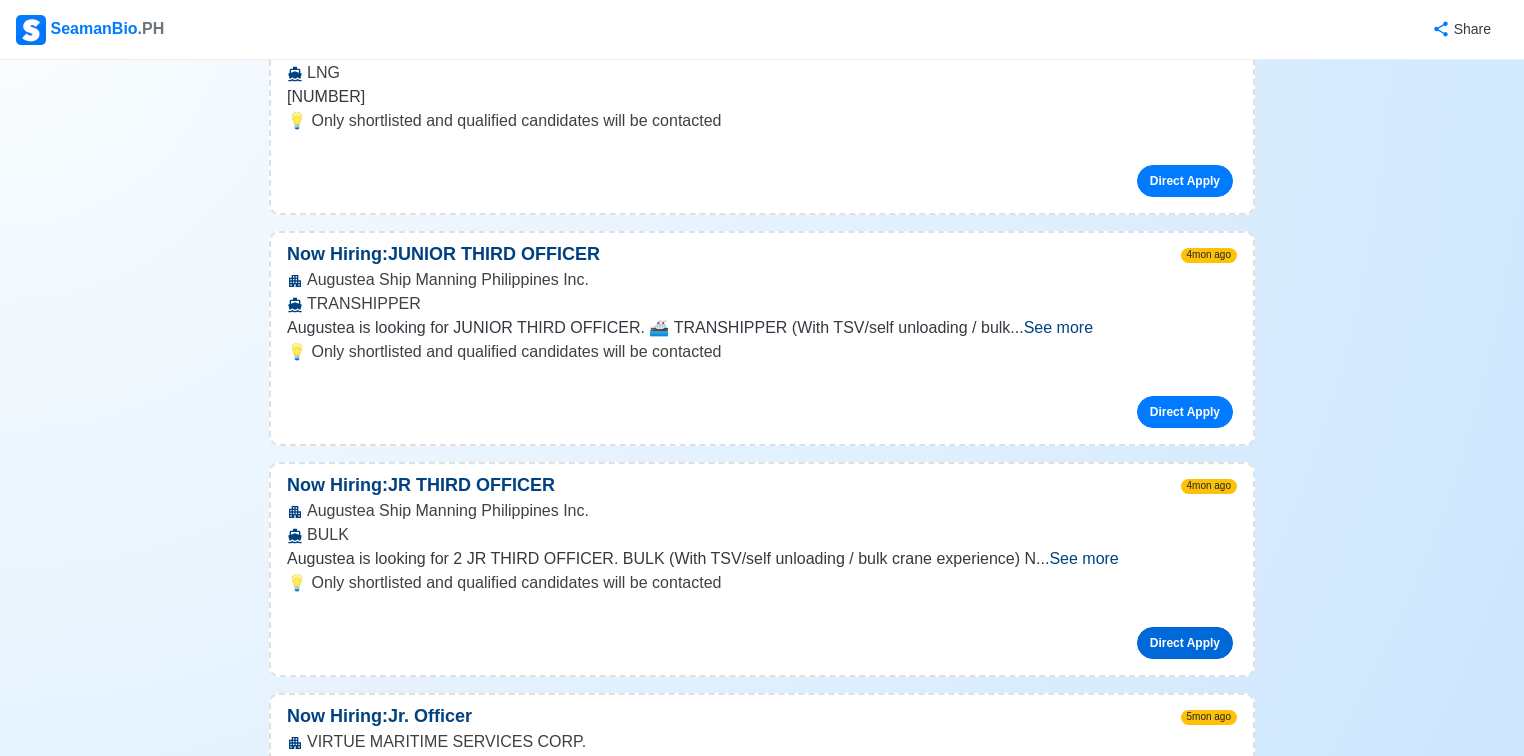 click on "Direct Apply" at bounding box center (1185, 643) 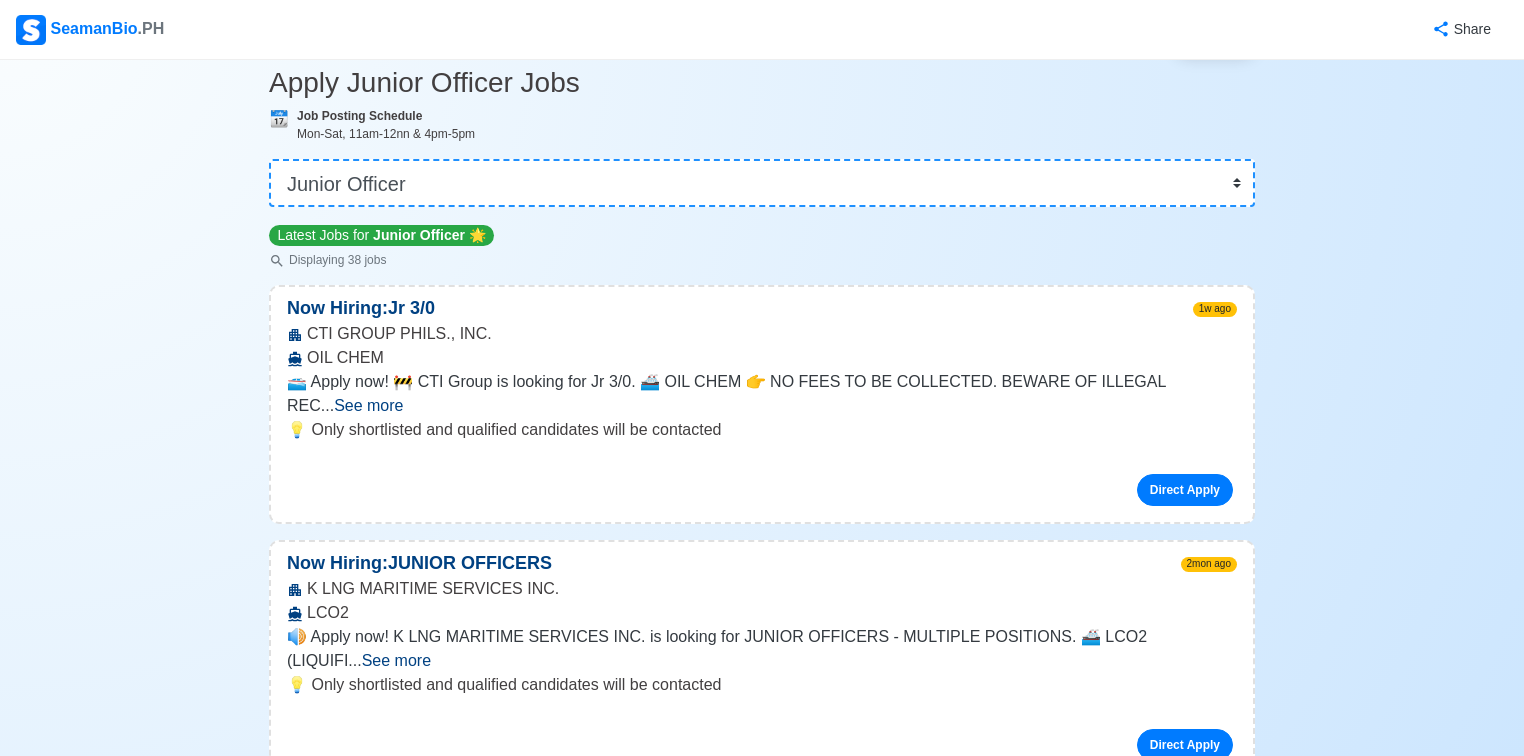 scroll, scrollTop: 0, scrollLeft: 0, axis: both 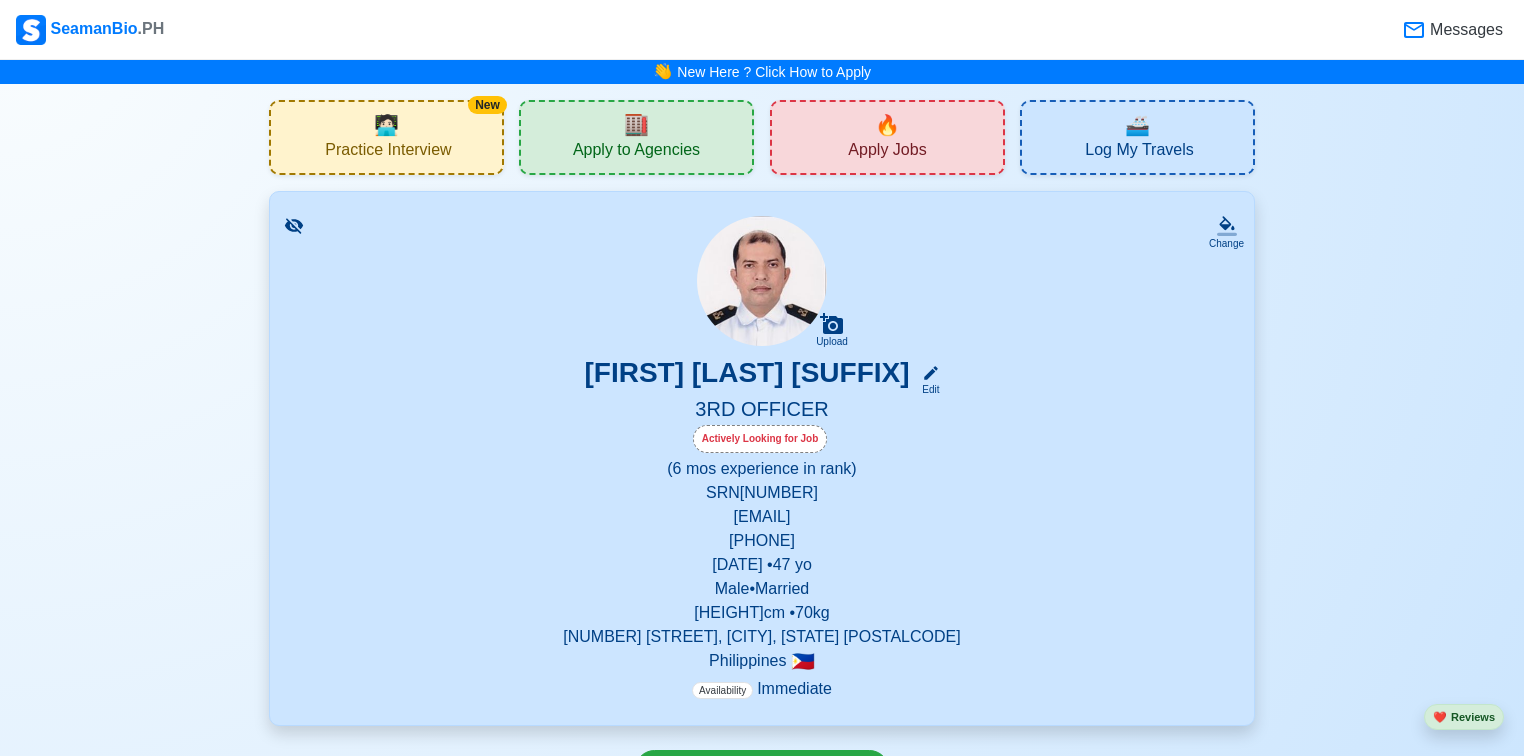 click on "Practice Interview" at bounding box center (388, 152) 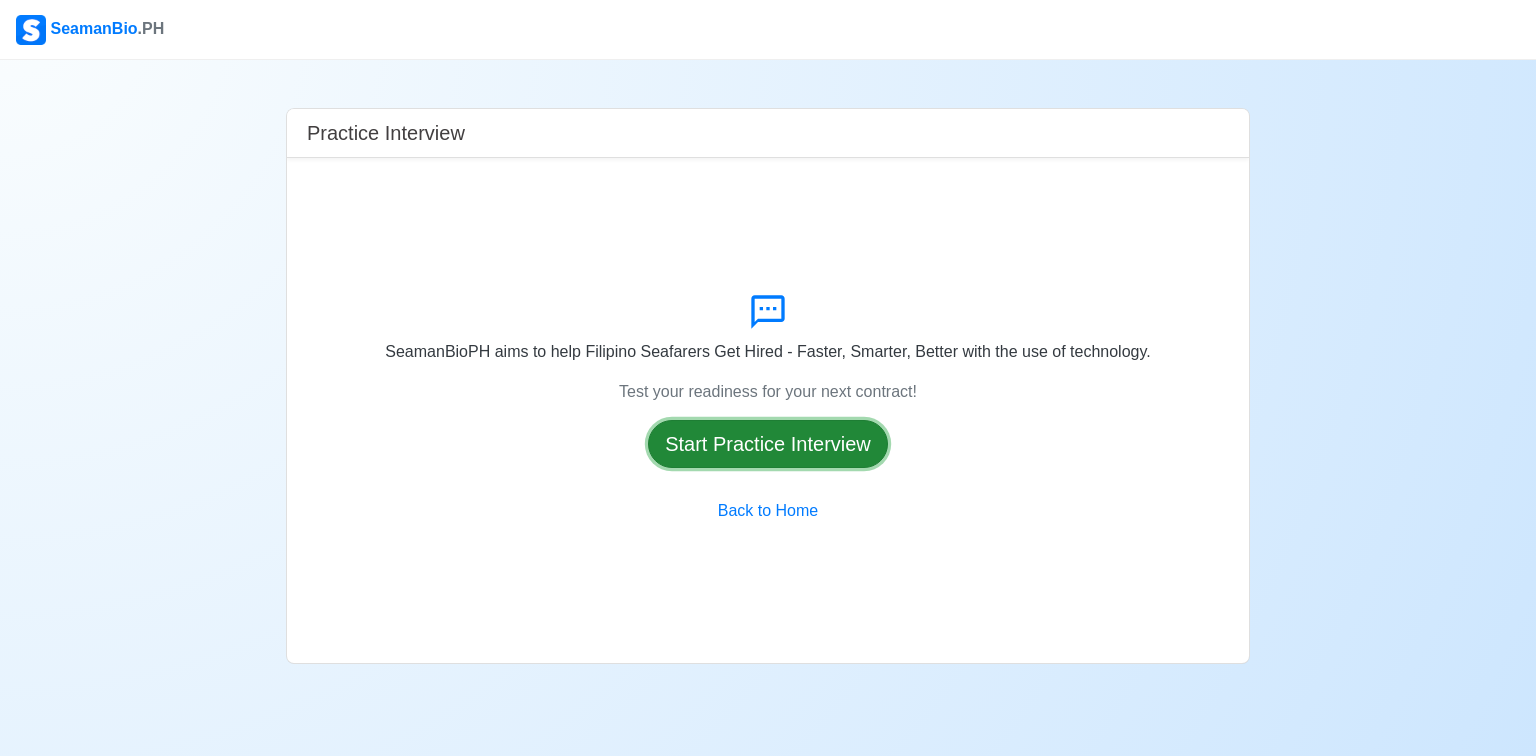 click on "Start Practice Interview" at bounding box center (768, 444) 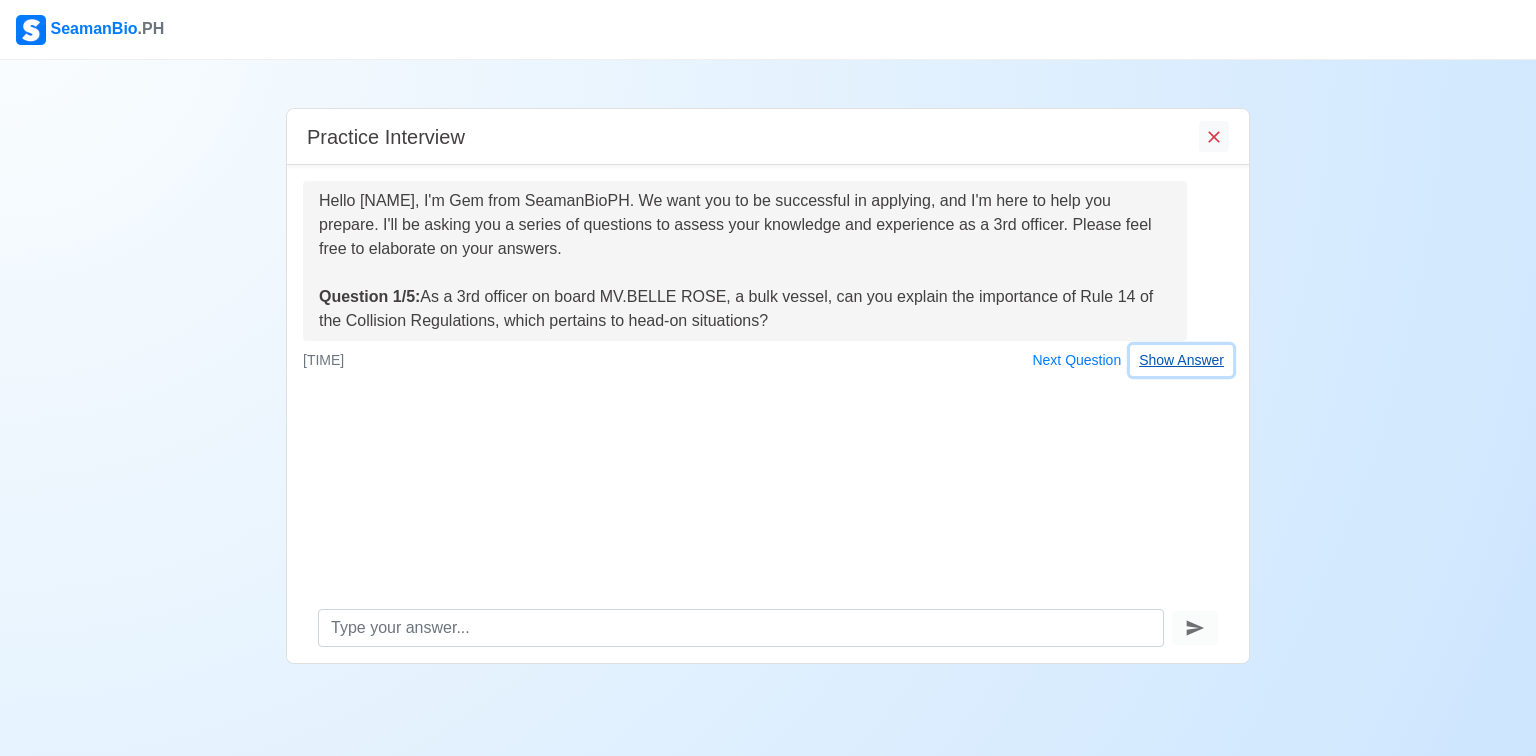 click on "Show Answer" at bounding box center (1181, 360) 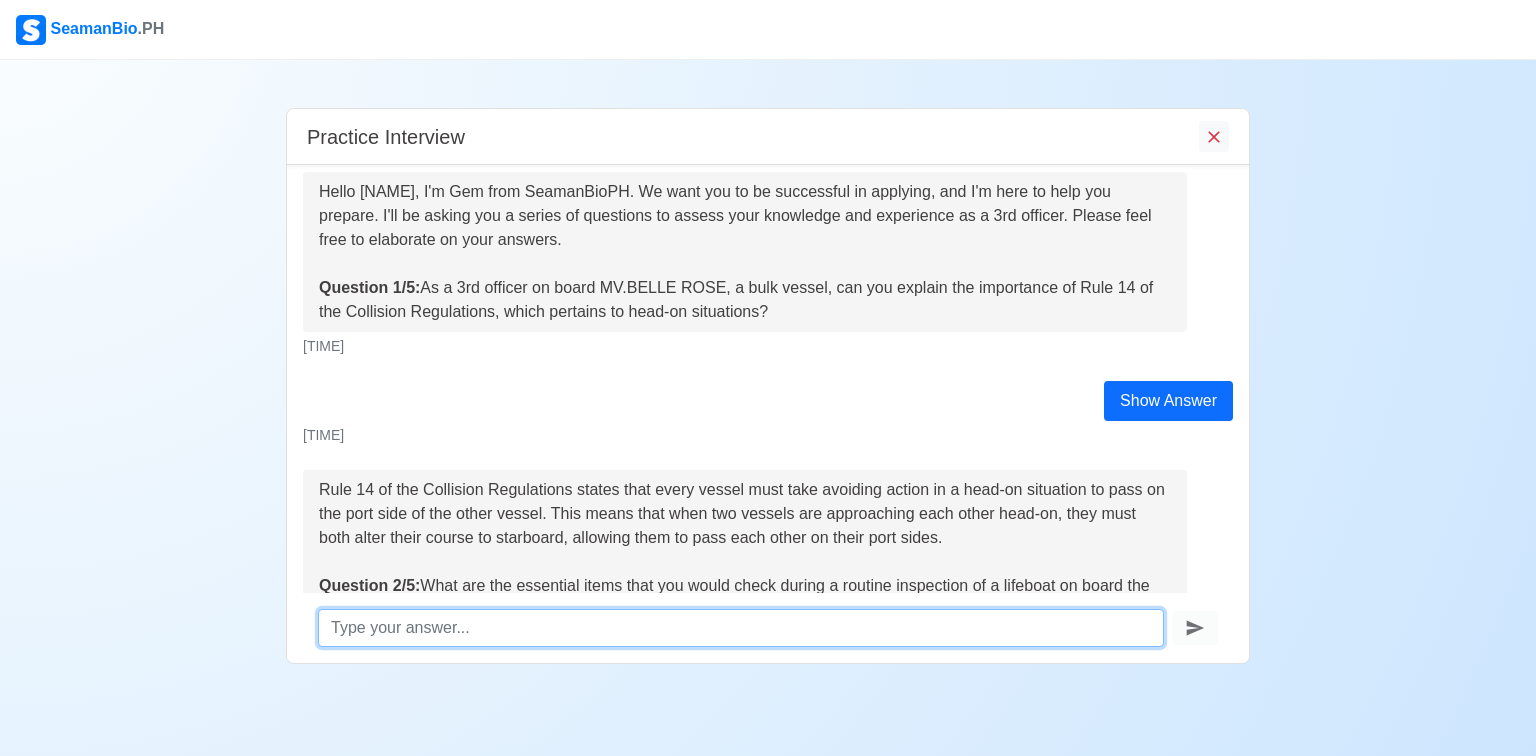 scroll, scrollTop: 0, scrollLeft: 0, axis: both 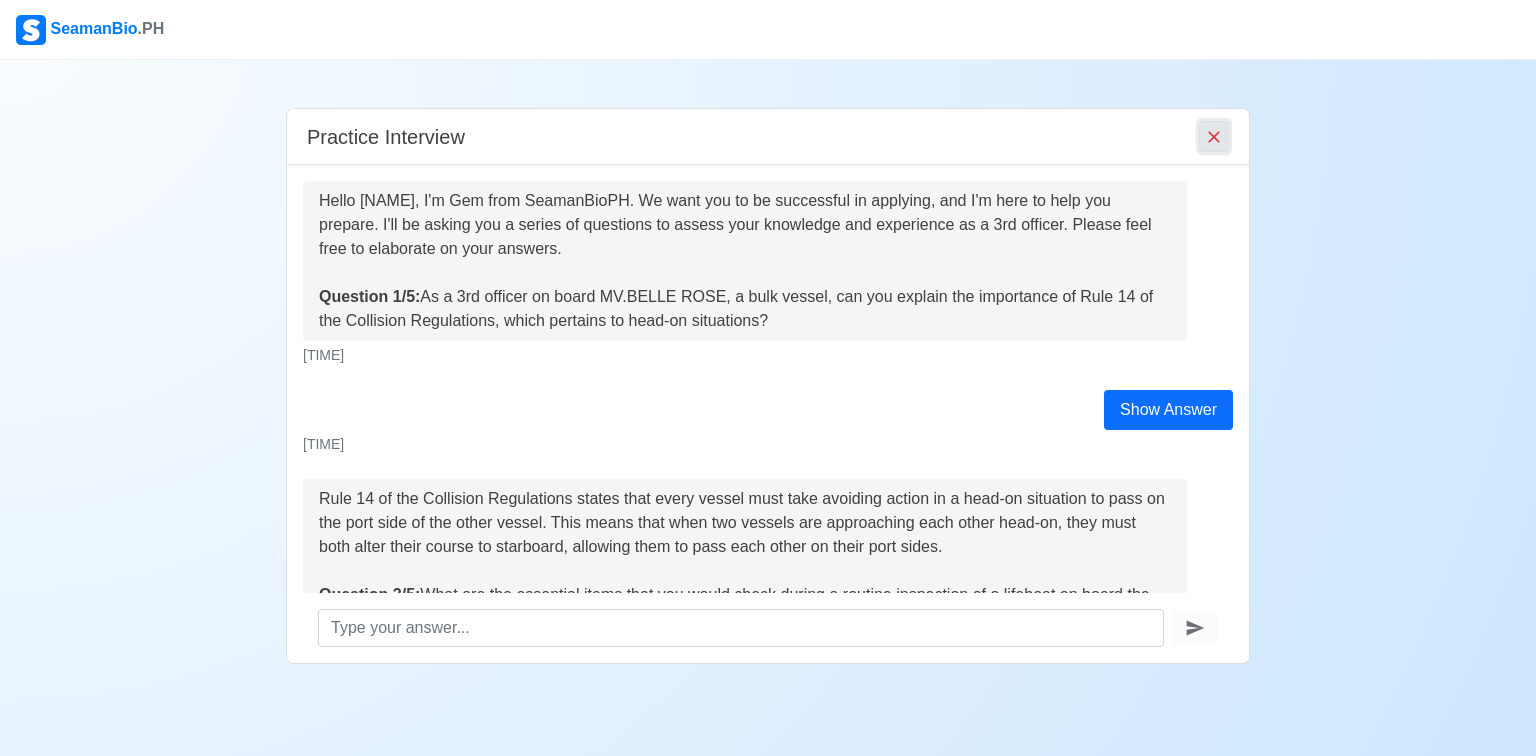 click 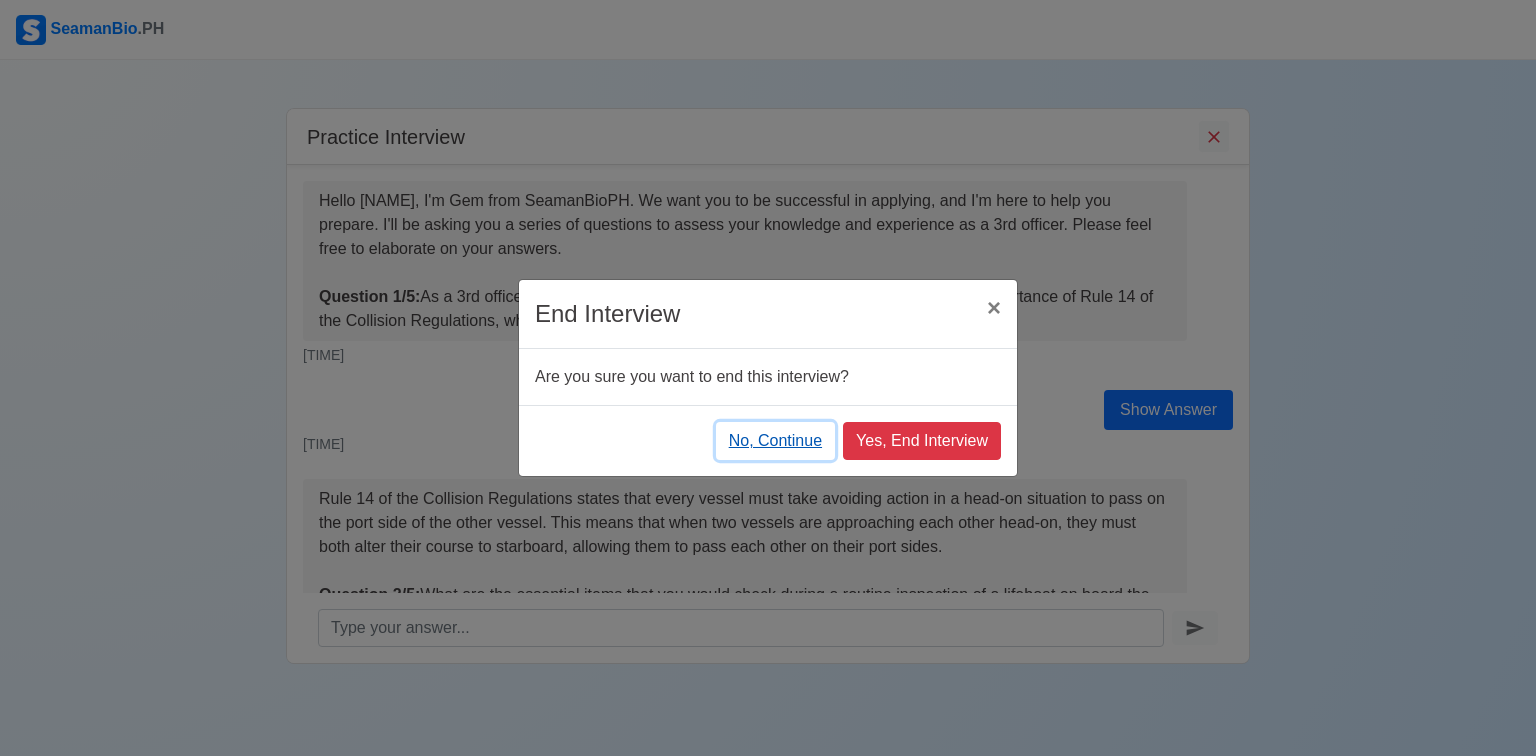 click on "No, Continue" at bounding box center (775, 441) 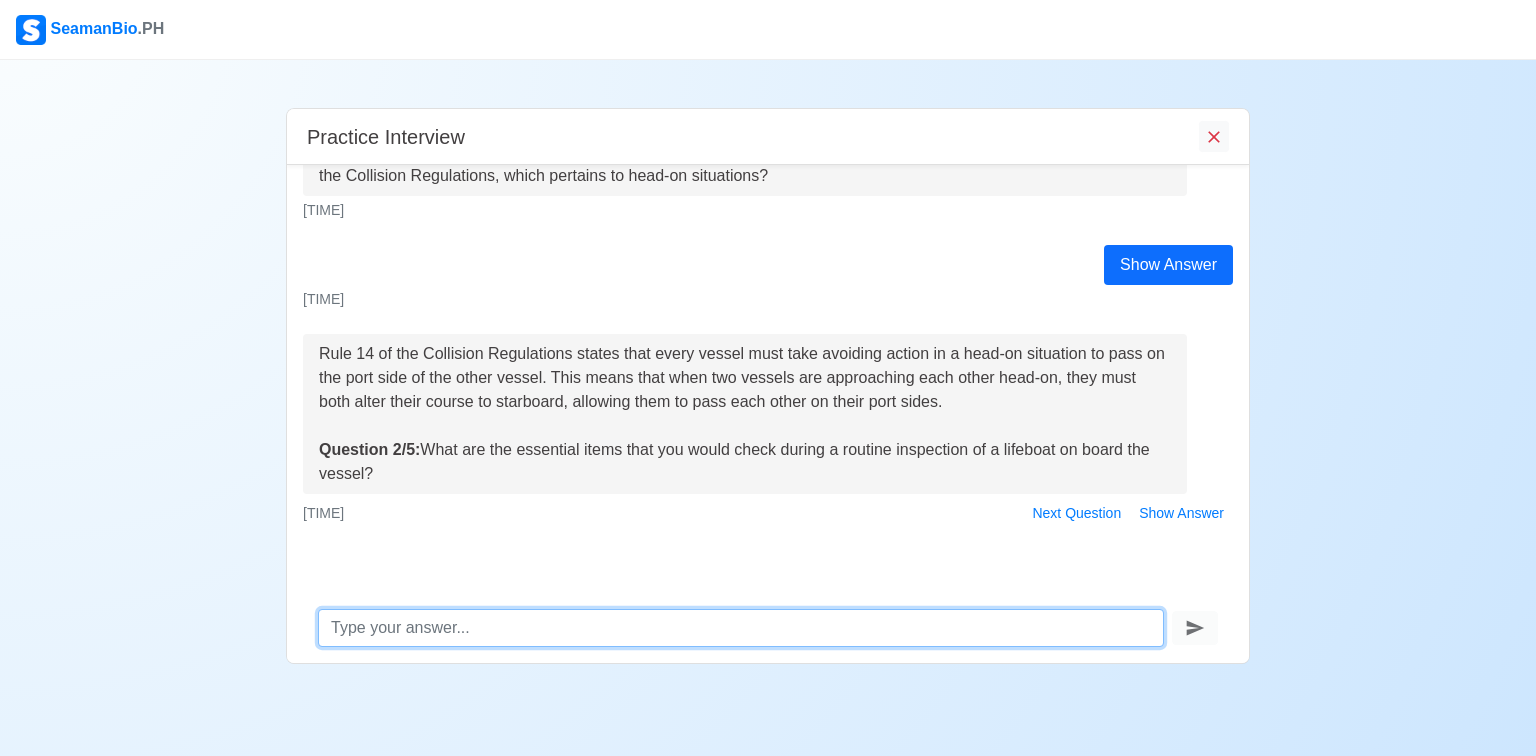 scroll, scrollTop: 144, scrollLeft: 0, axis: vertical 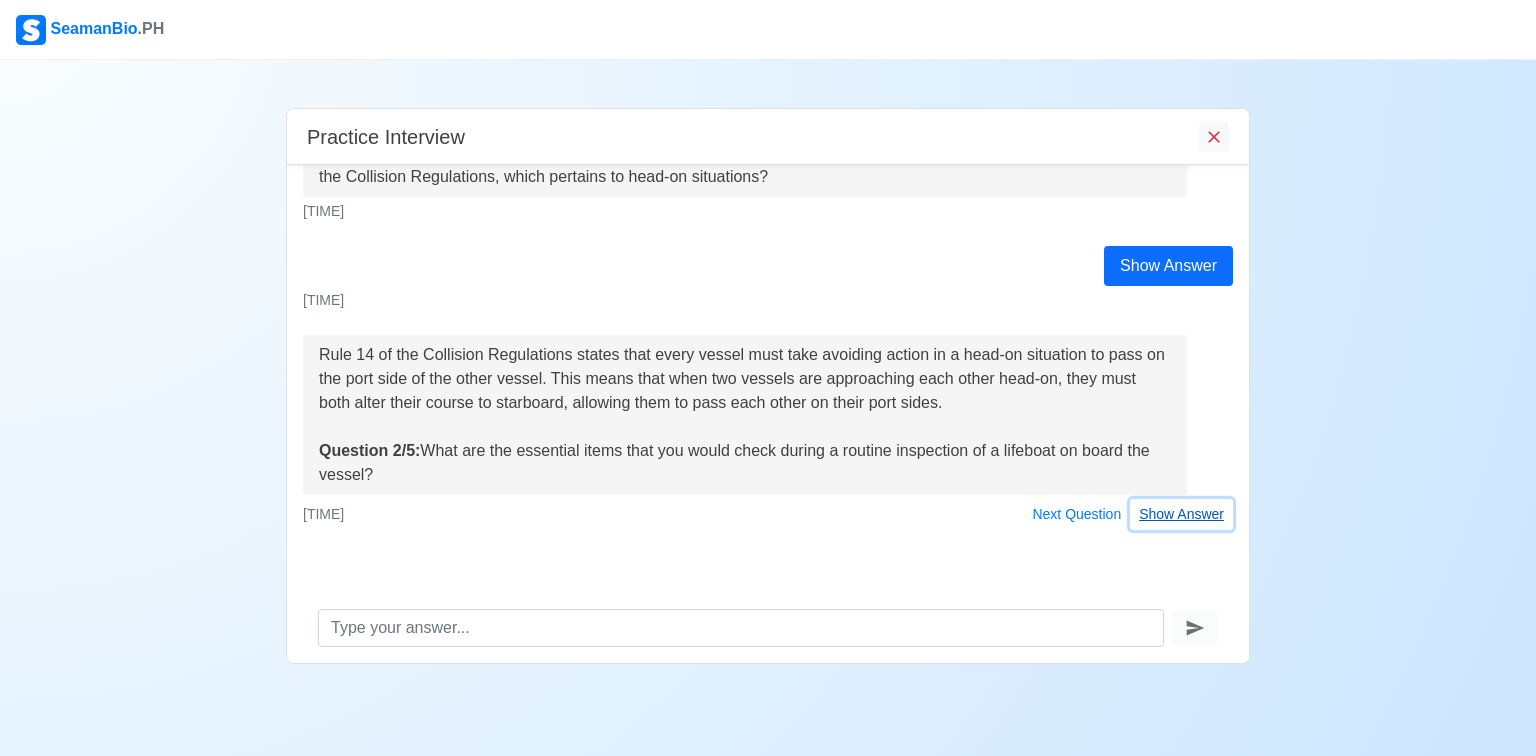 click on "Show Answer" at bounding box center (1181, 514) 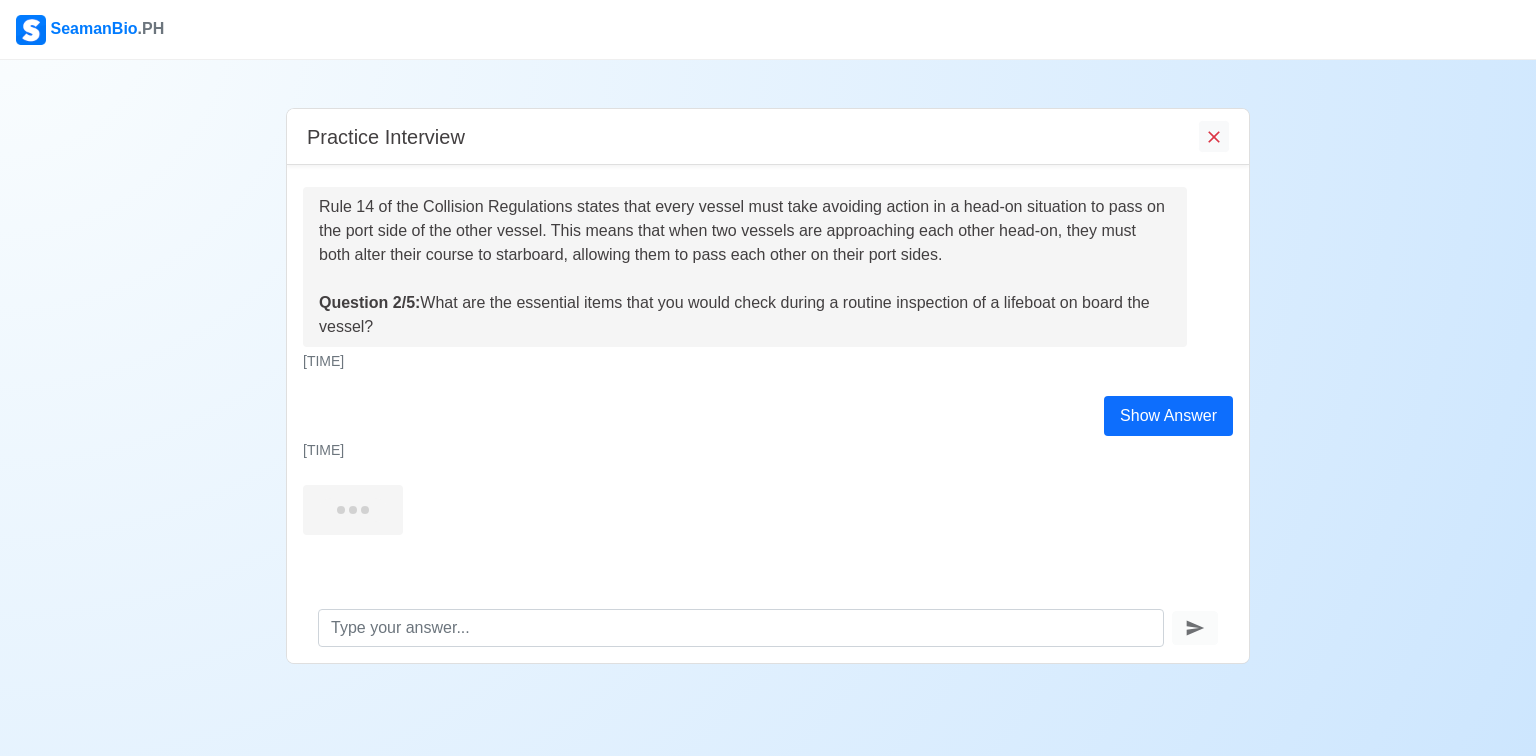 scroll, scrollTop: 298, scrollLeft: 0, axis: vertical 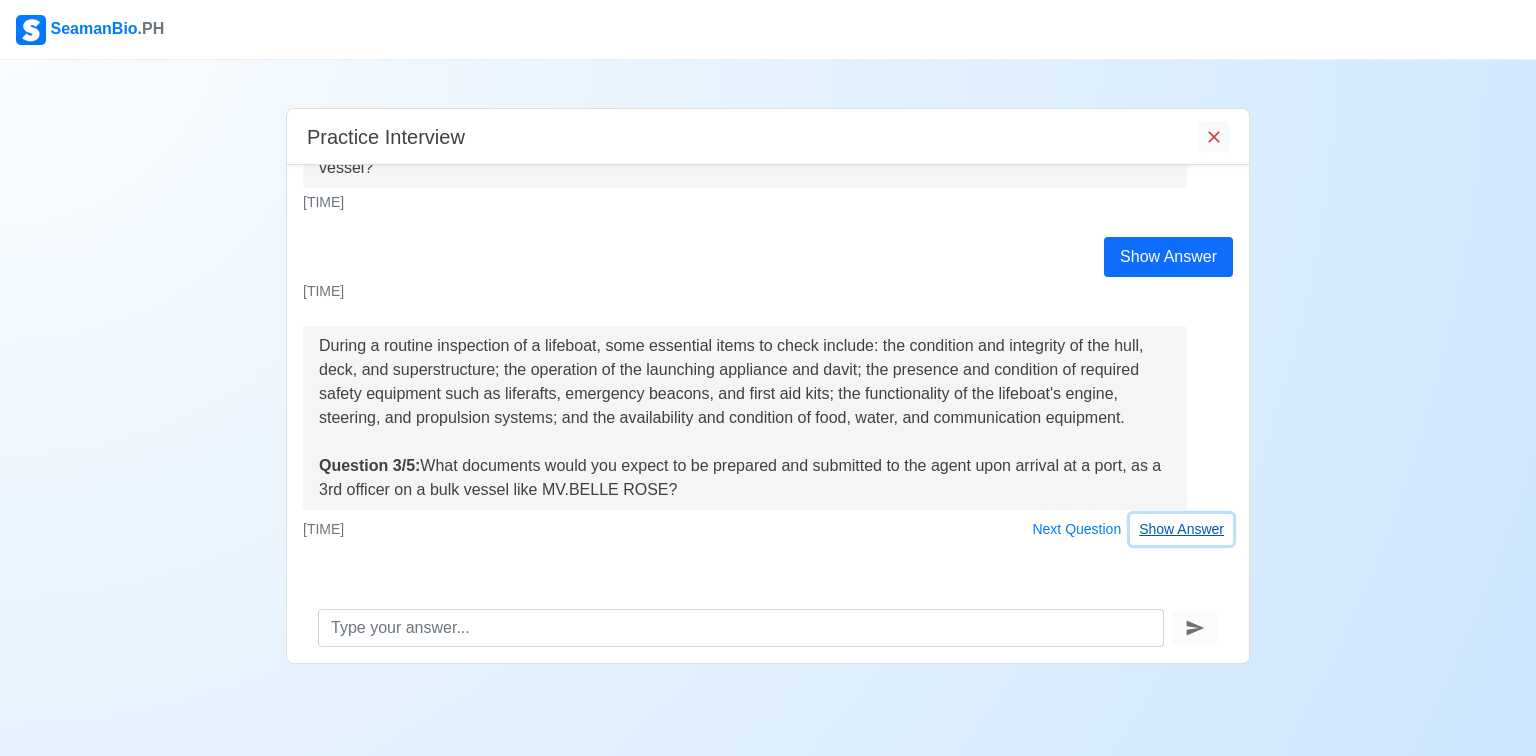 click on "Show Answer" at bounding box center [1181, 529] 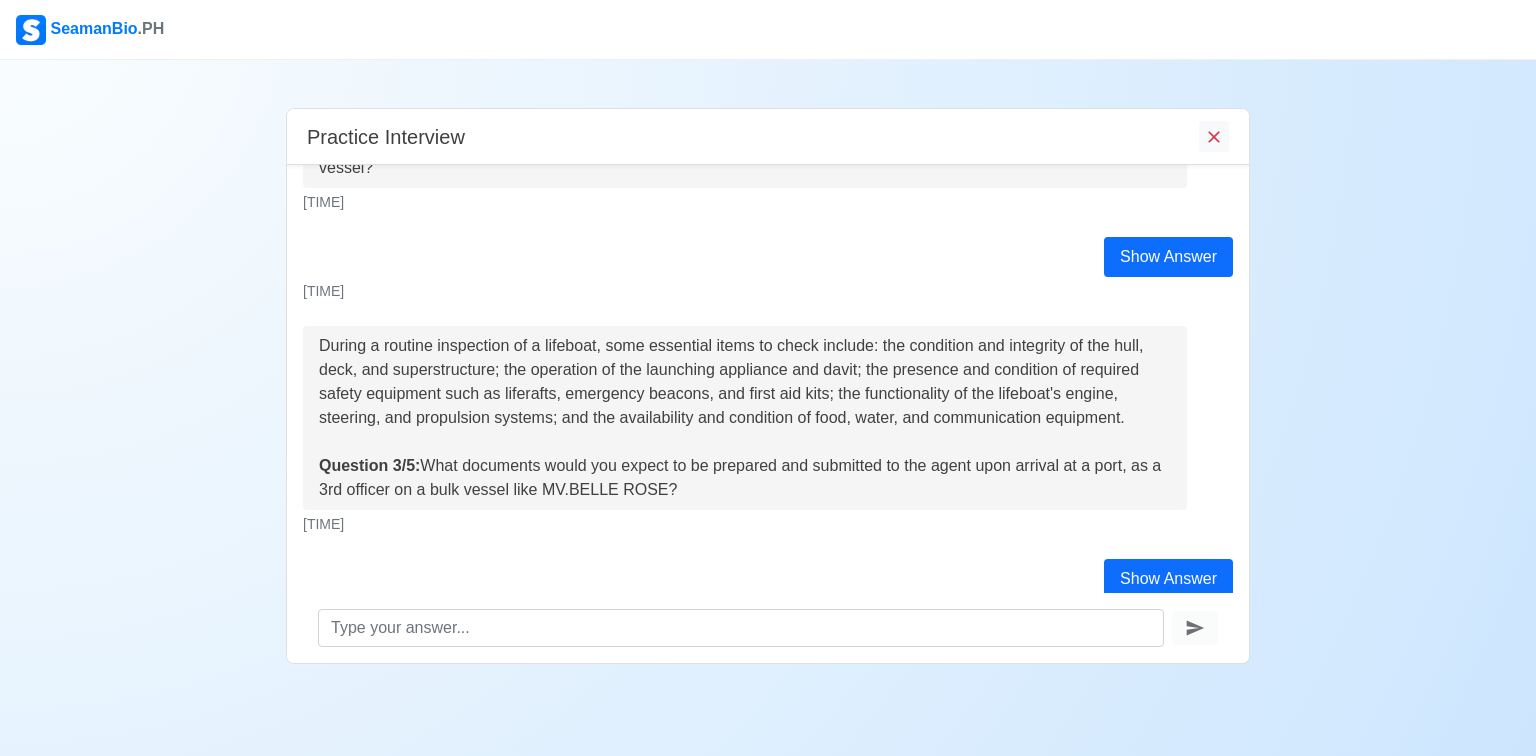 scroll, scrollTop: 604, scrollLeft: 0, axis: vertical 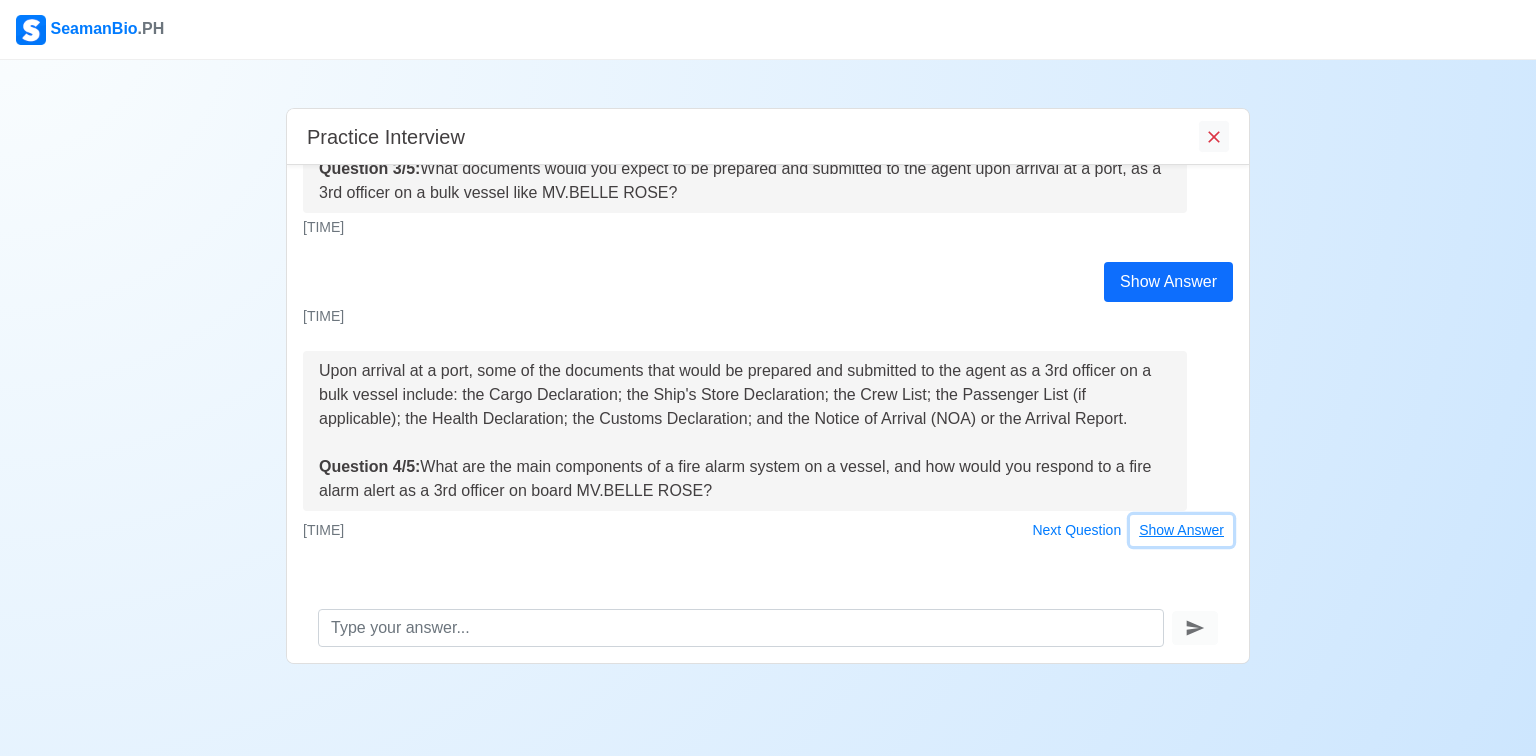 click on "Show Answer" at bounding box center [1181, 530] 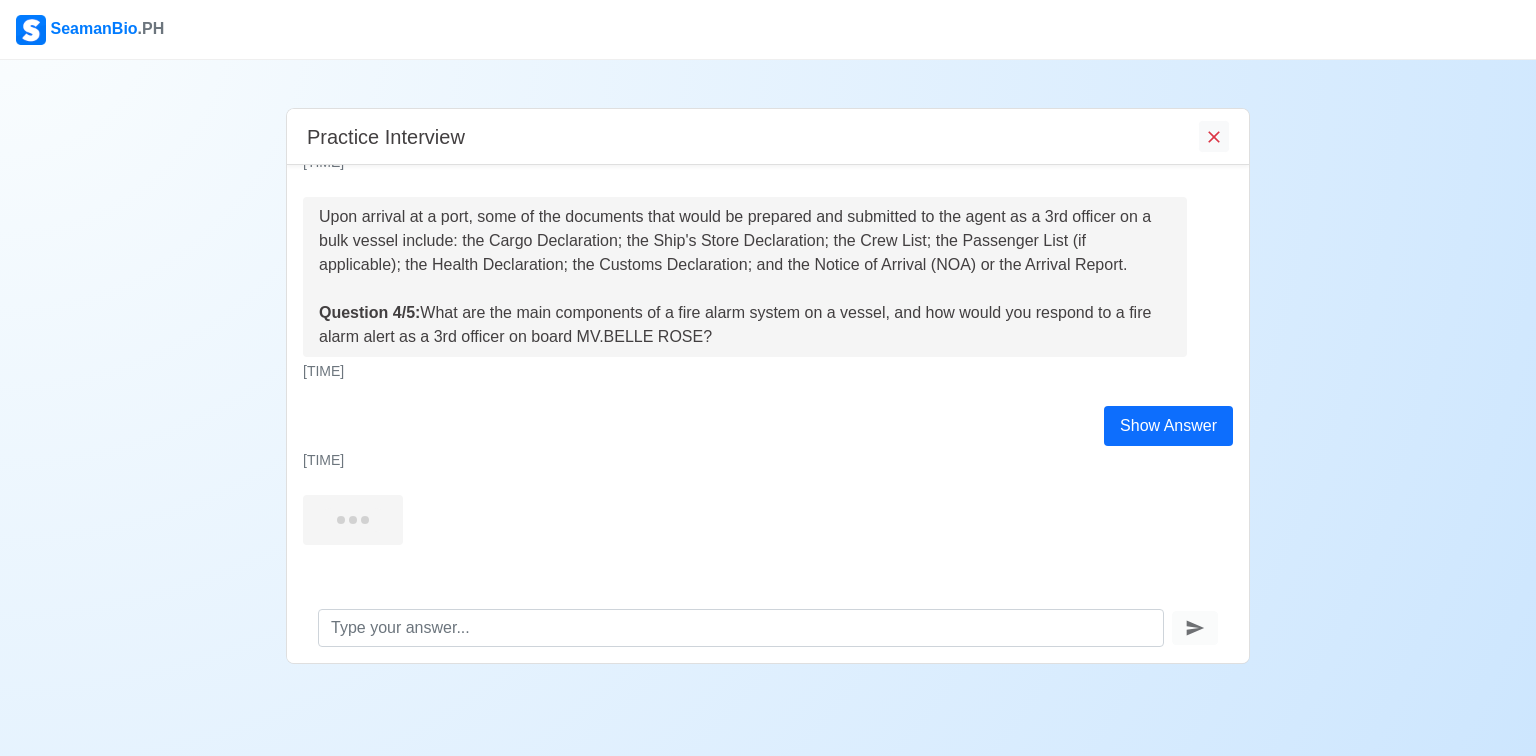 scroll, scrollTop: 918, scrollLeft: 0, axis: vertical 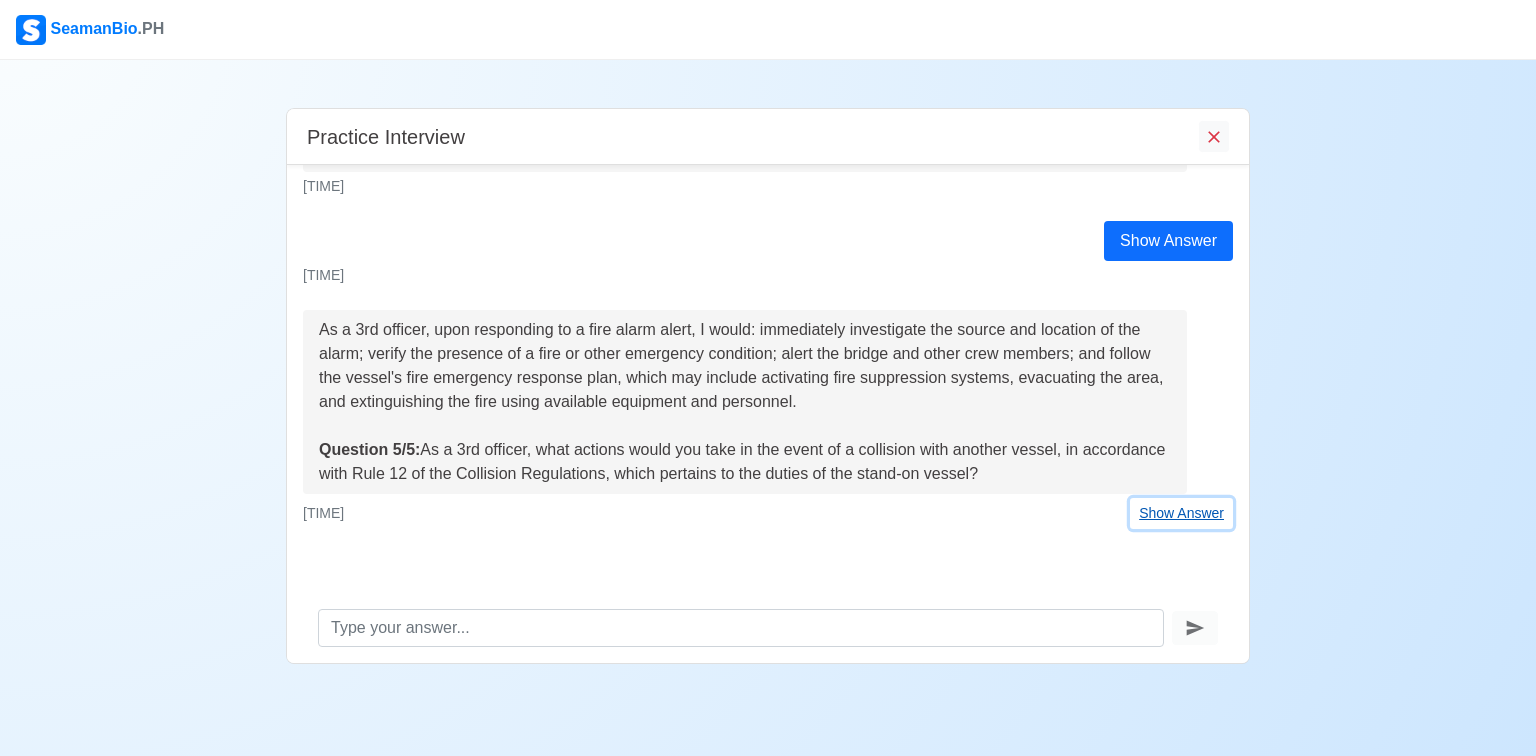 click on "Show Answer" at bounding box center (1181, 513) 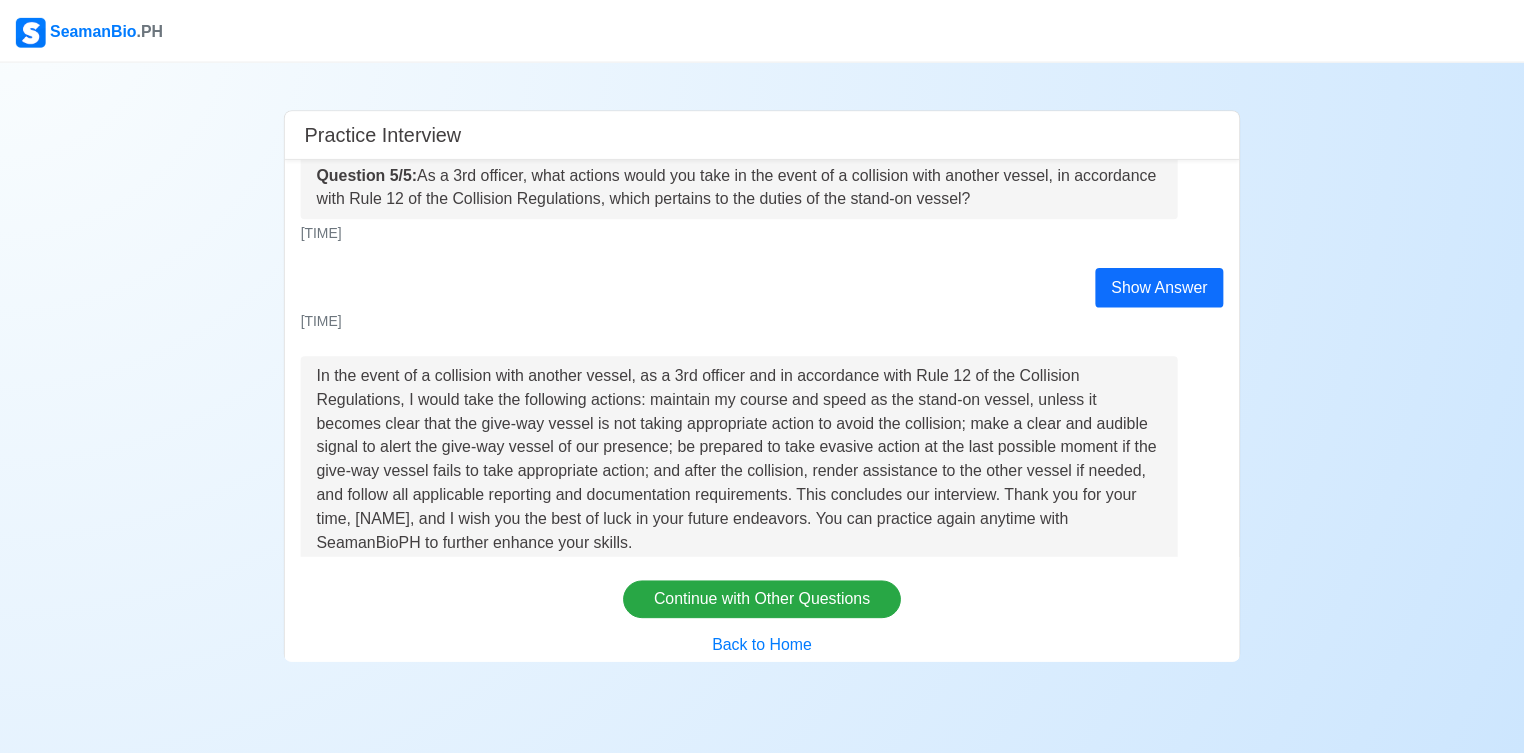 scroll, scrollTop: 1556, scrollLeft: 0, axis: vertical 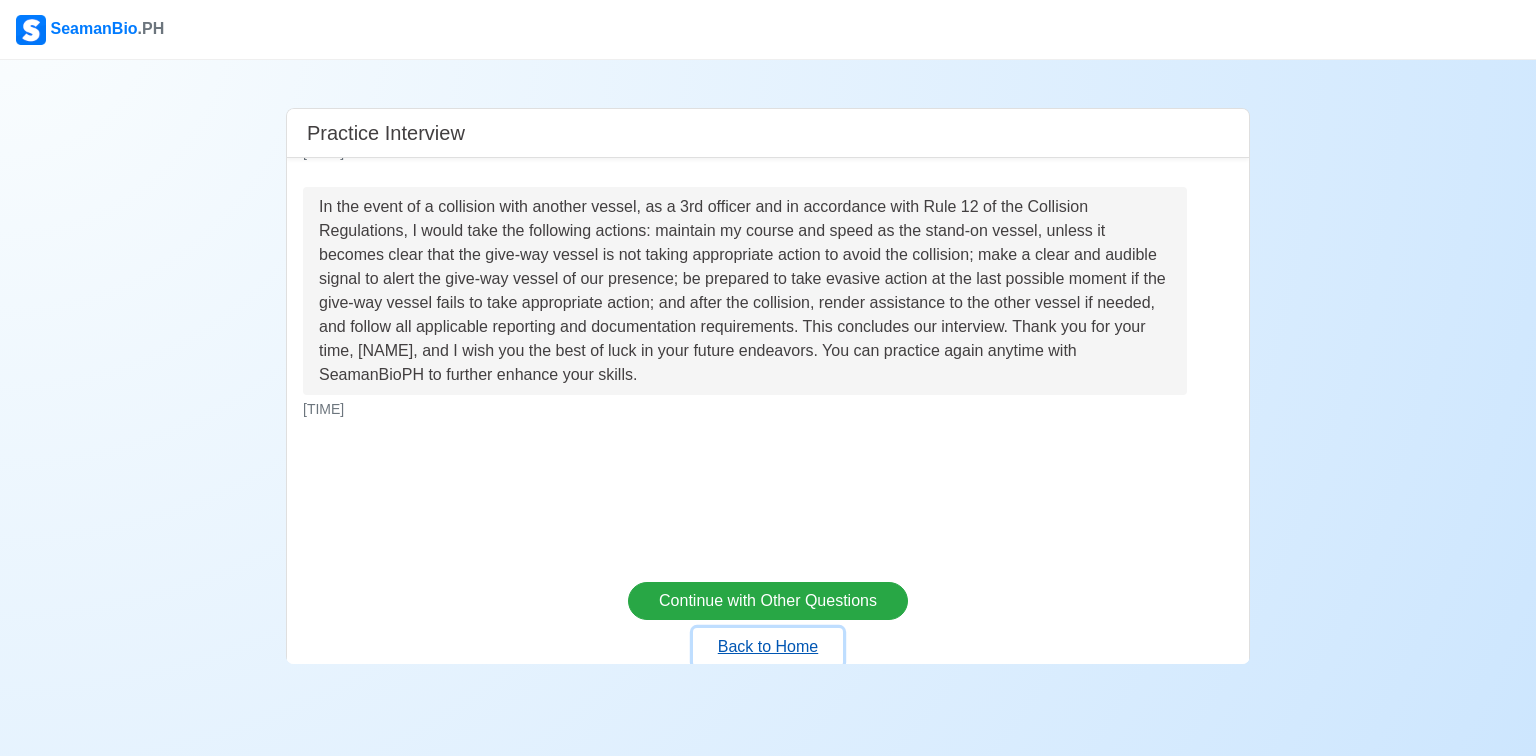 click on "Back to Home" at bounding box center [768, 647] 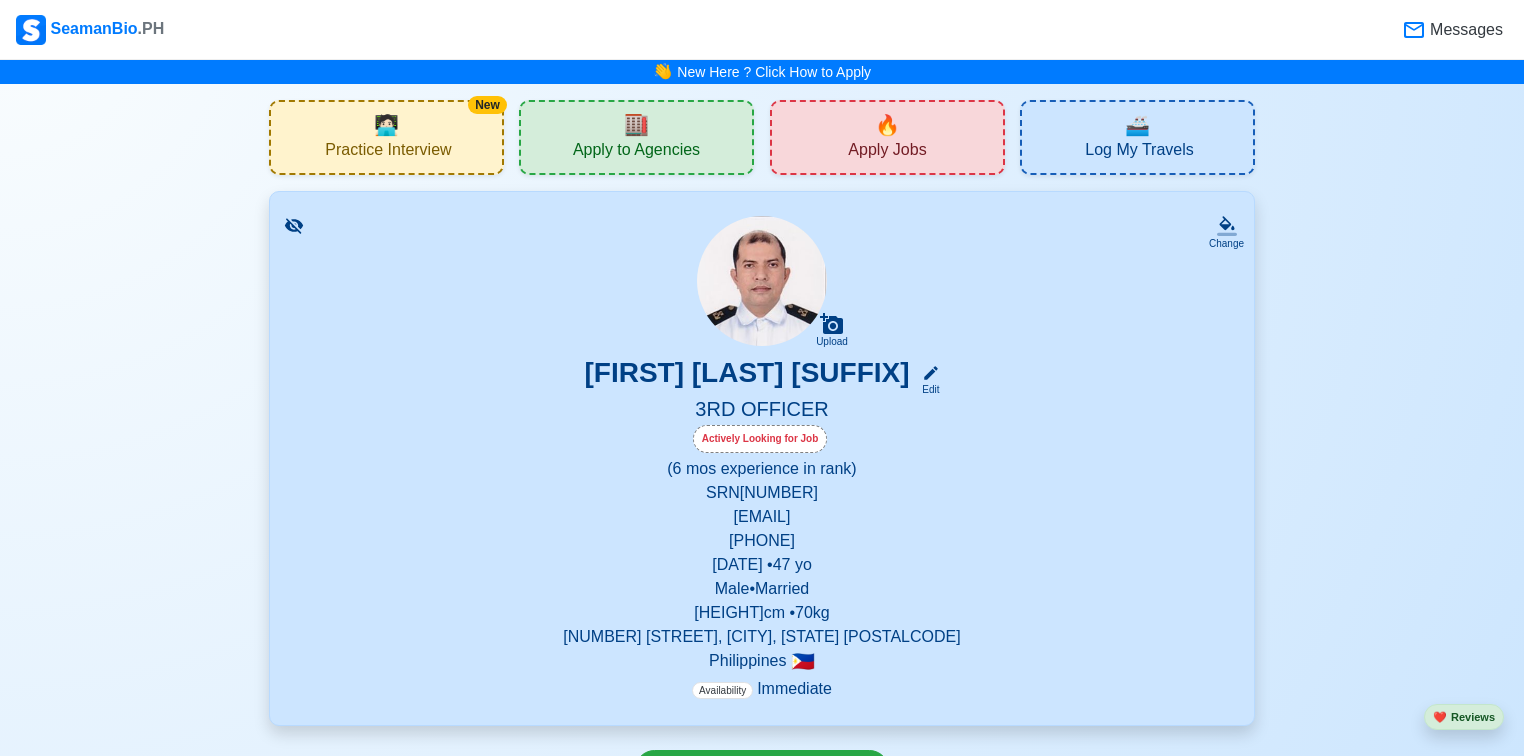 click on "🏬   Apply to Agencies" at bounding box center [636, 137] 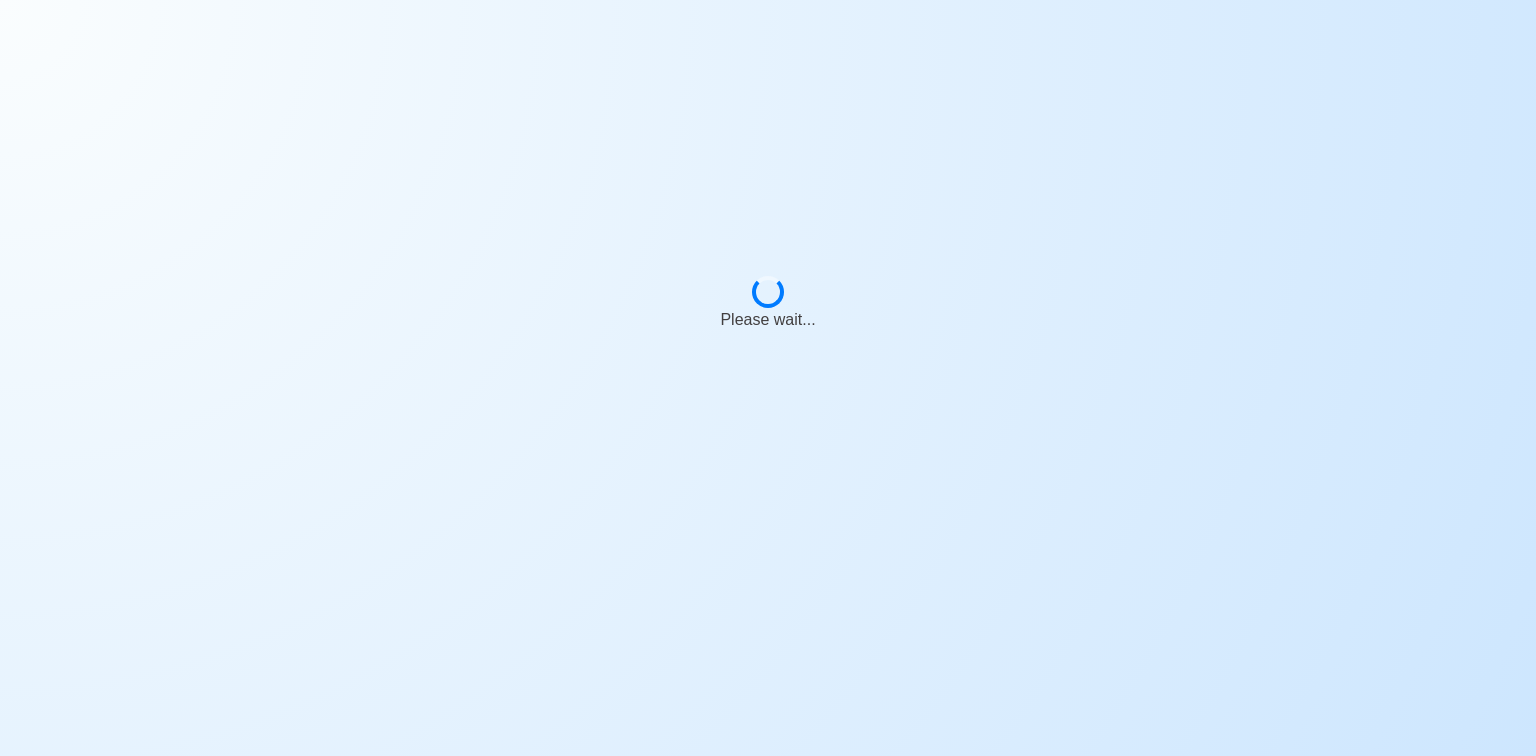 click on "Please wait..." at bounding box center (768, 295) 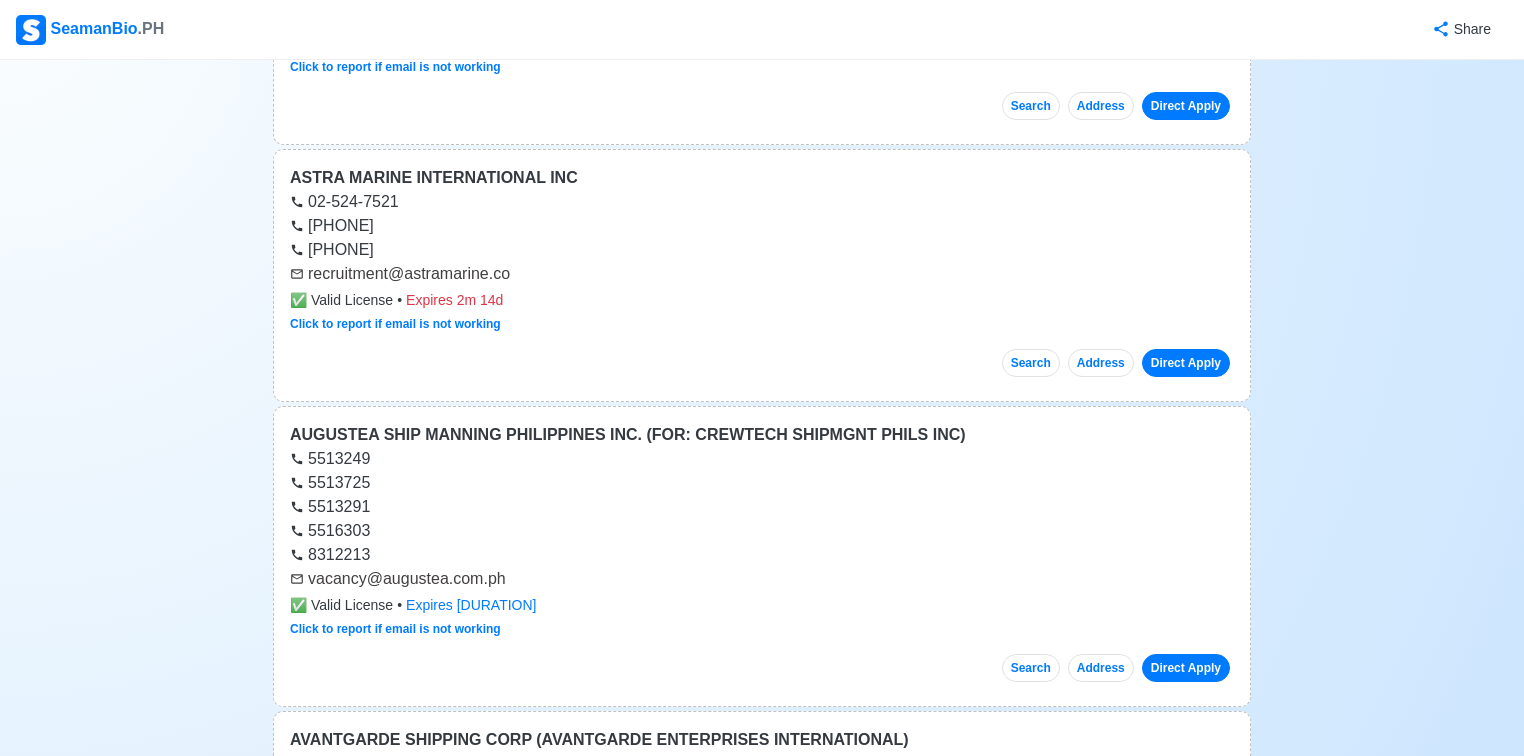 scroll, scrollTop: 720, scrollLeft: 0, axis: vertical 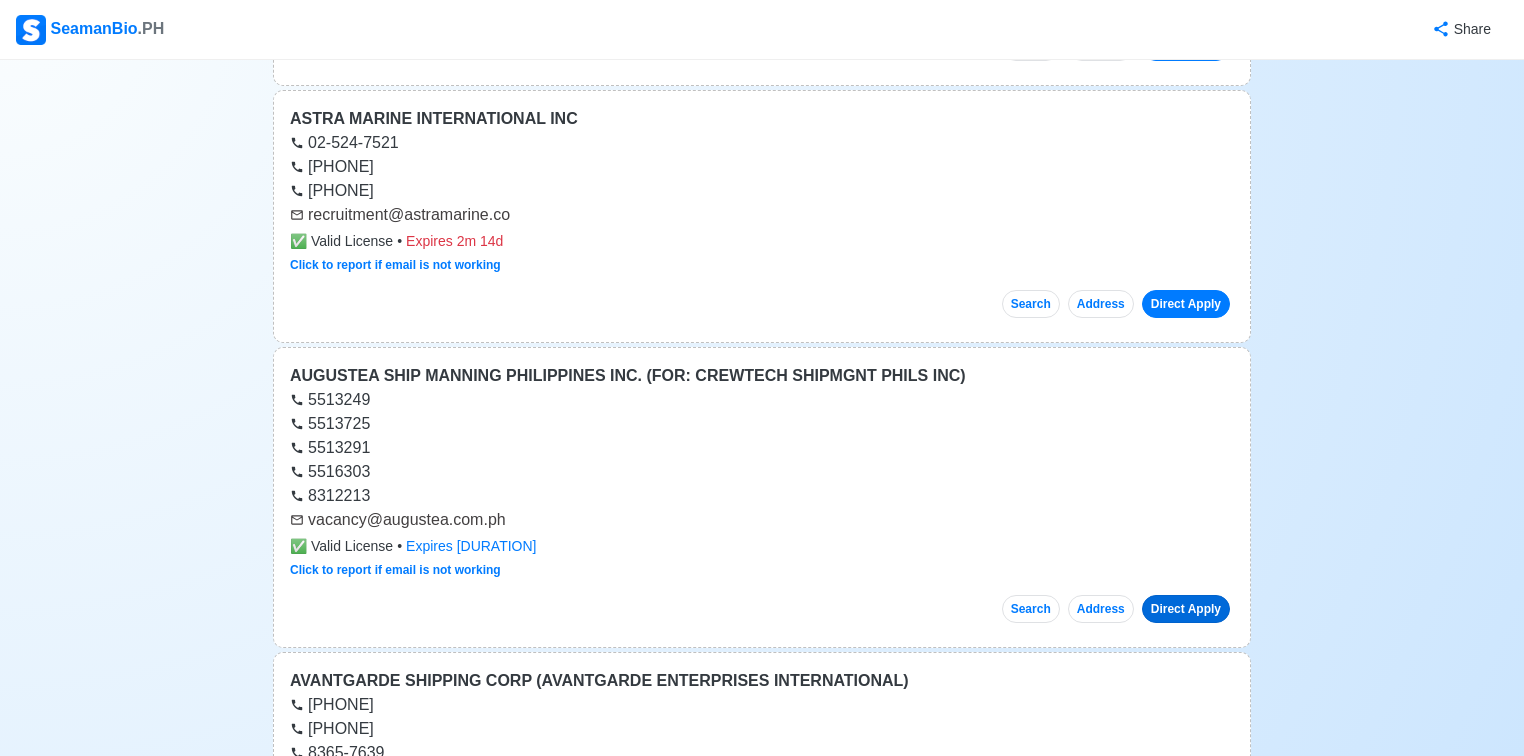 click on "Direct Apply" at bounding box center (1186, 609) 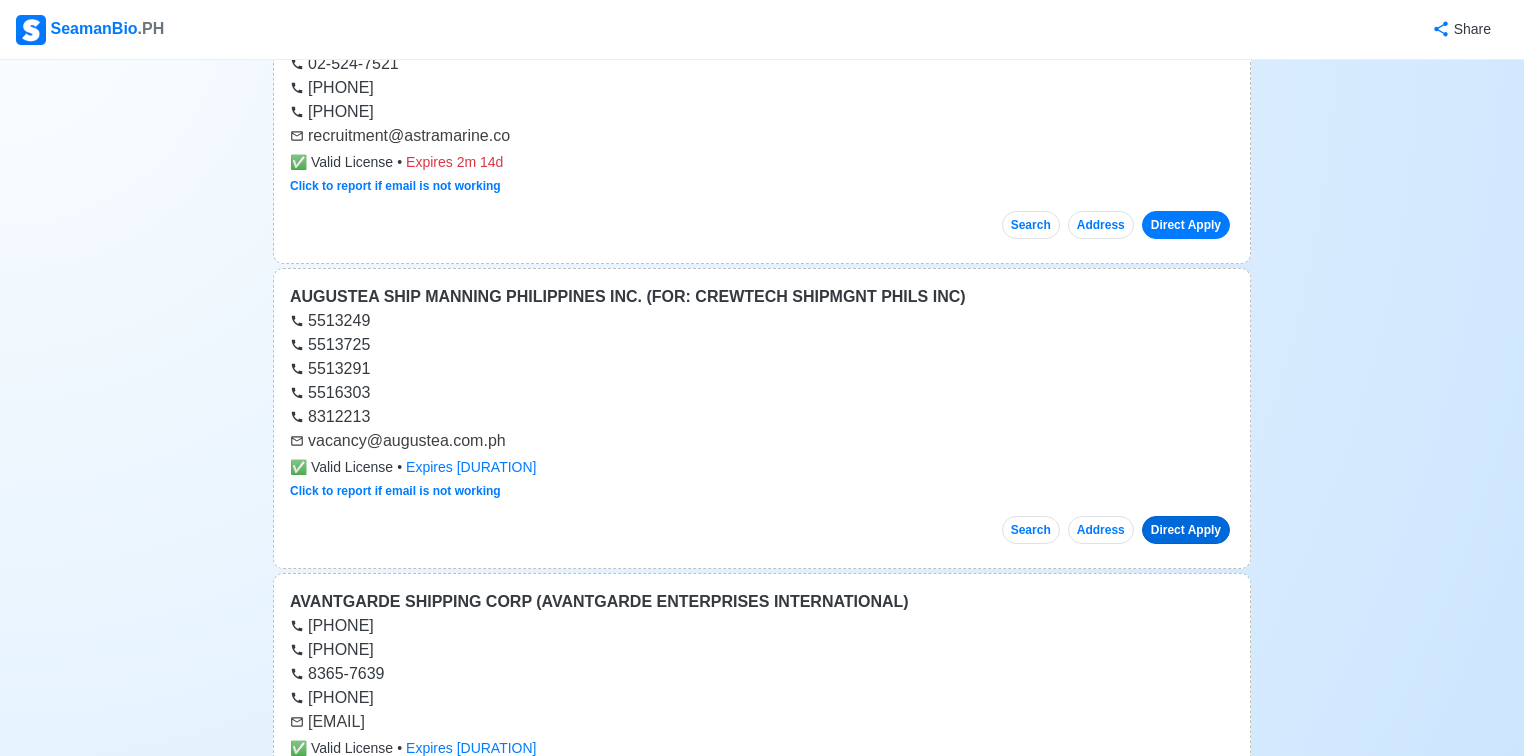 scroll, scrollTop: 800, scrollLeft: 0, axis: vertical 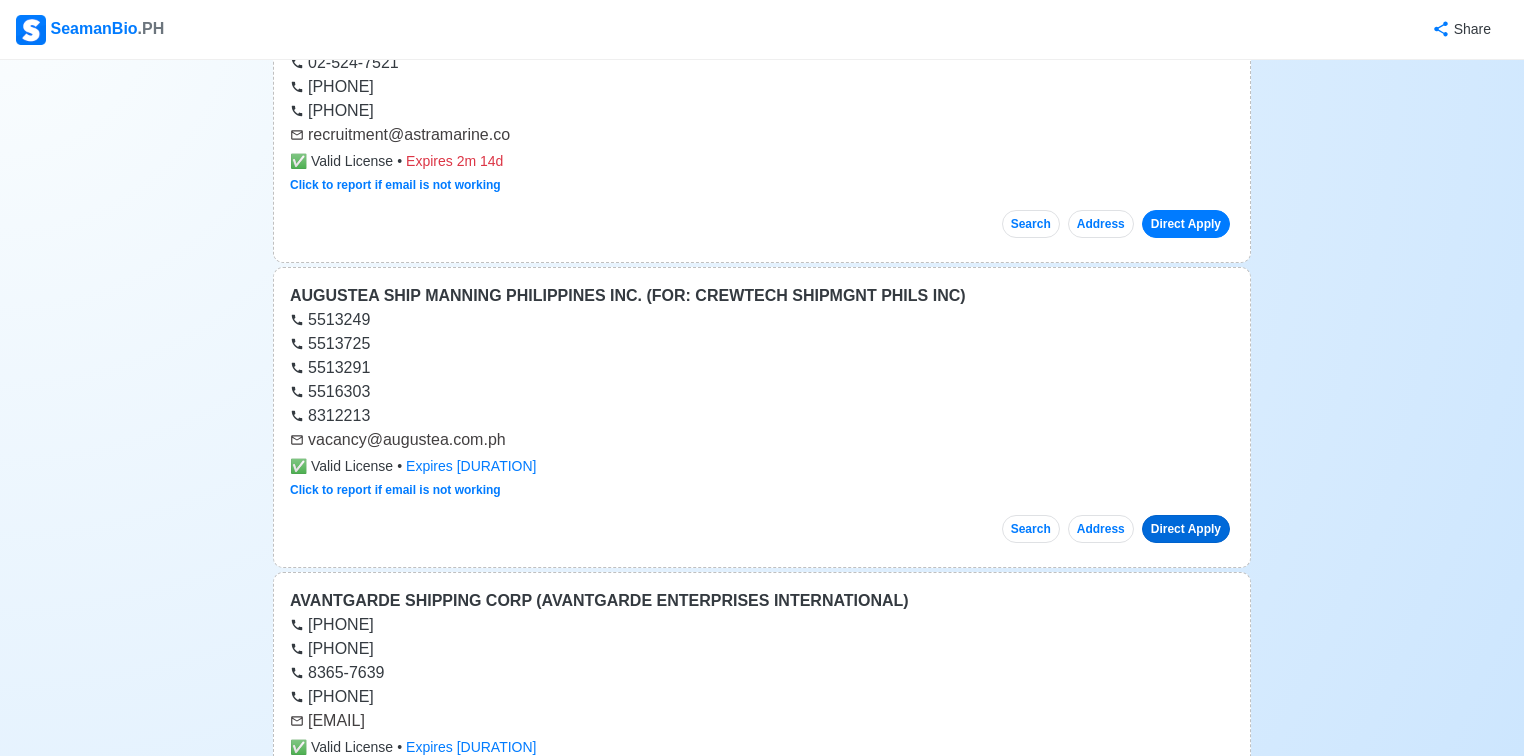 click on "Direct Apply" at bounding box center (1186, 529) 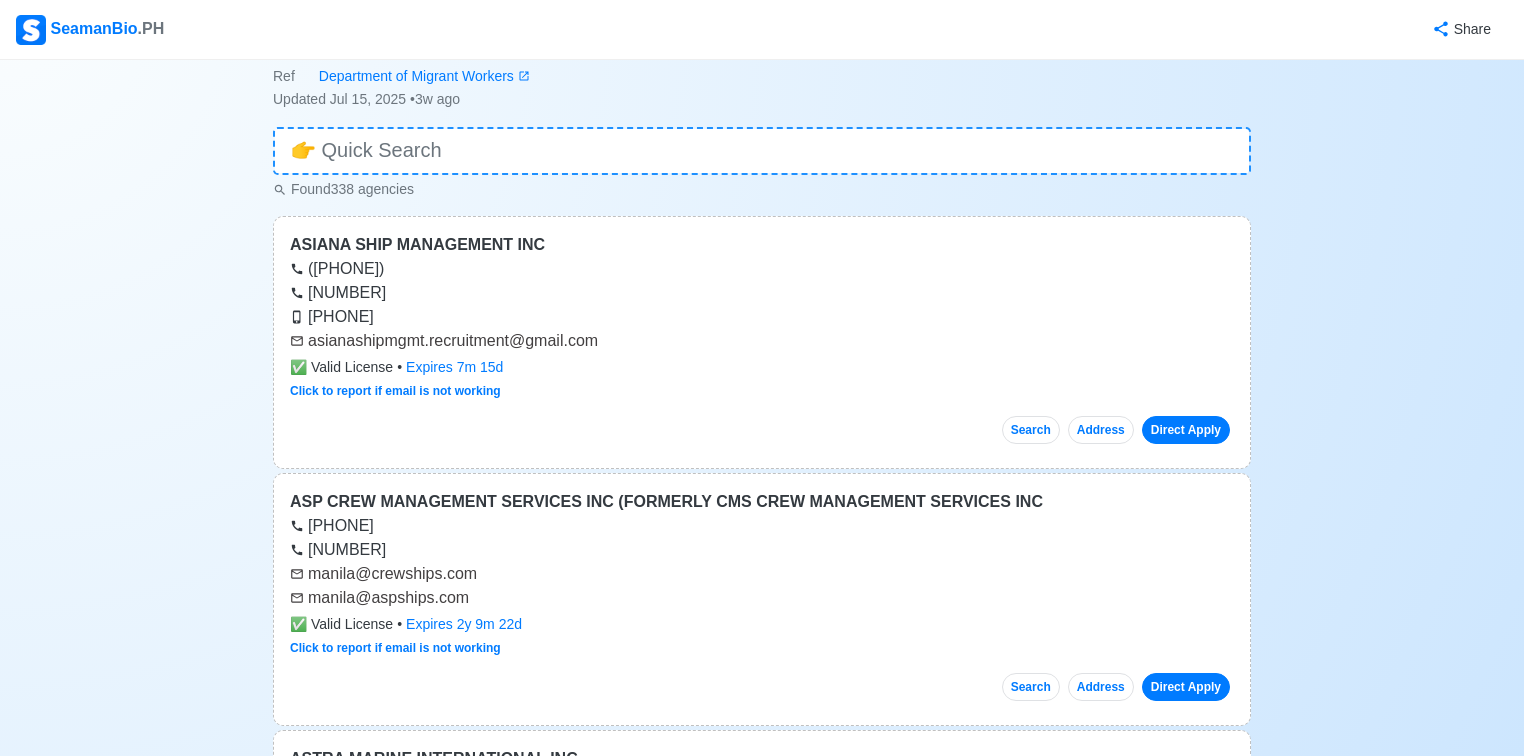 scroll, scrollTop: 0, scrollLeft: 0, axis: both 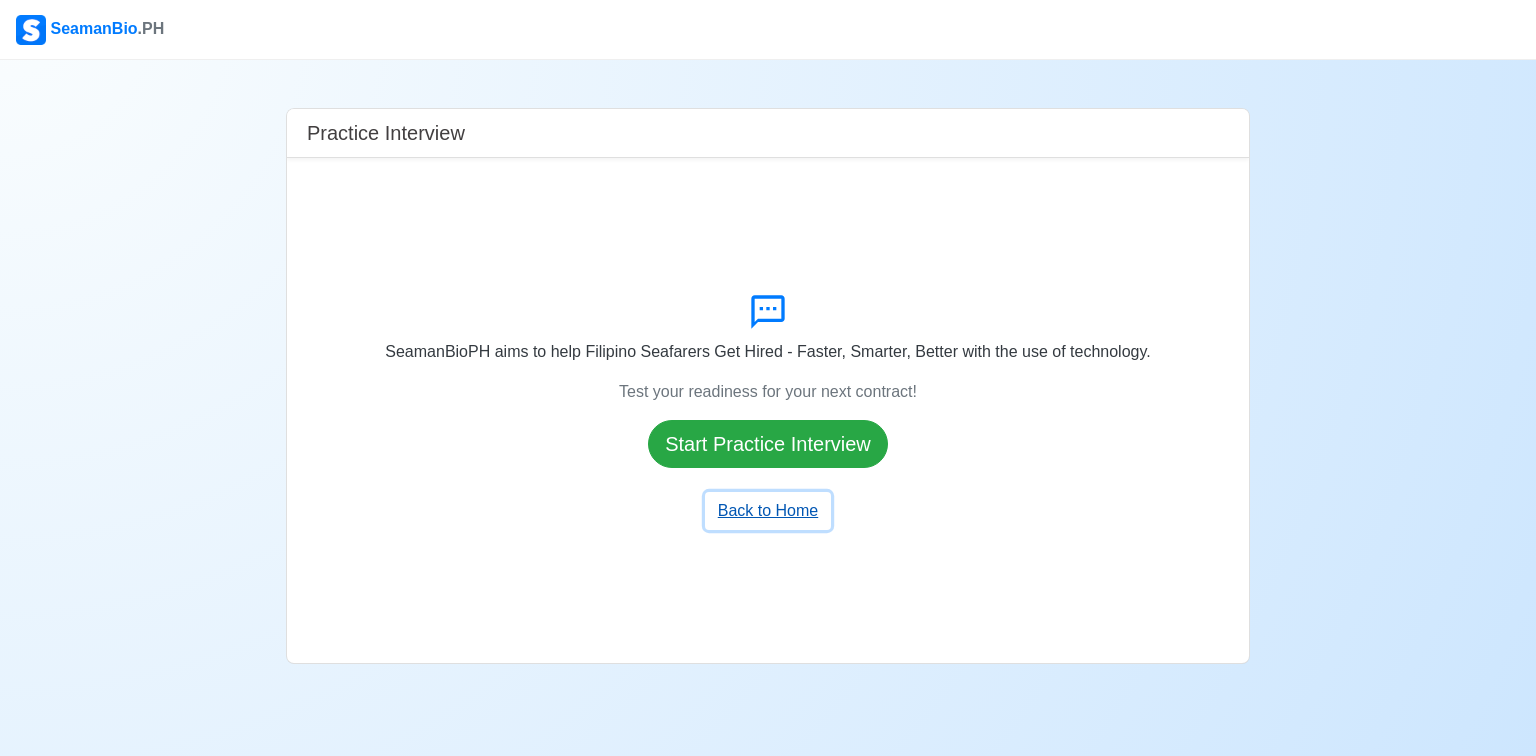 click on "Back to Home" at bounding box center (768, 511) 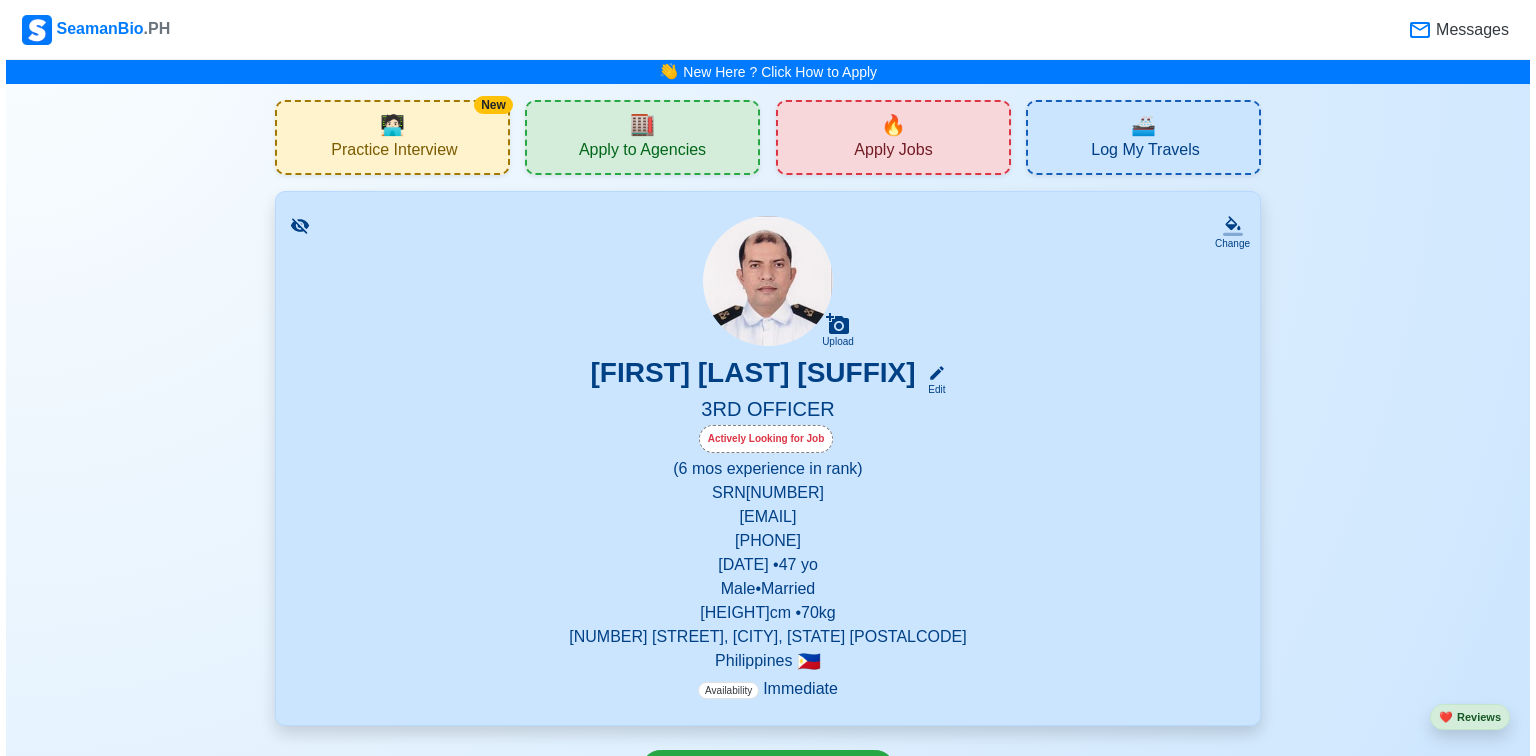 scroll, scrollTop: 0, scrollLeft: 0, axis: both 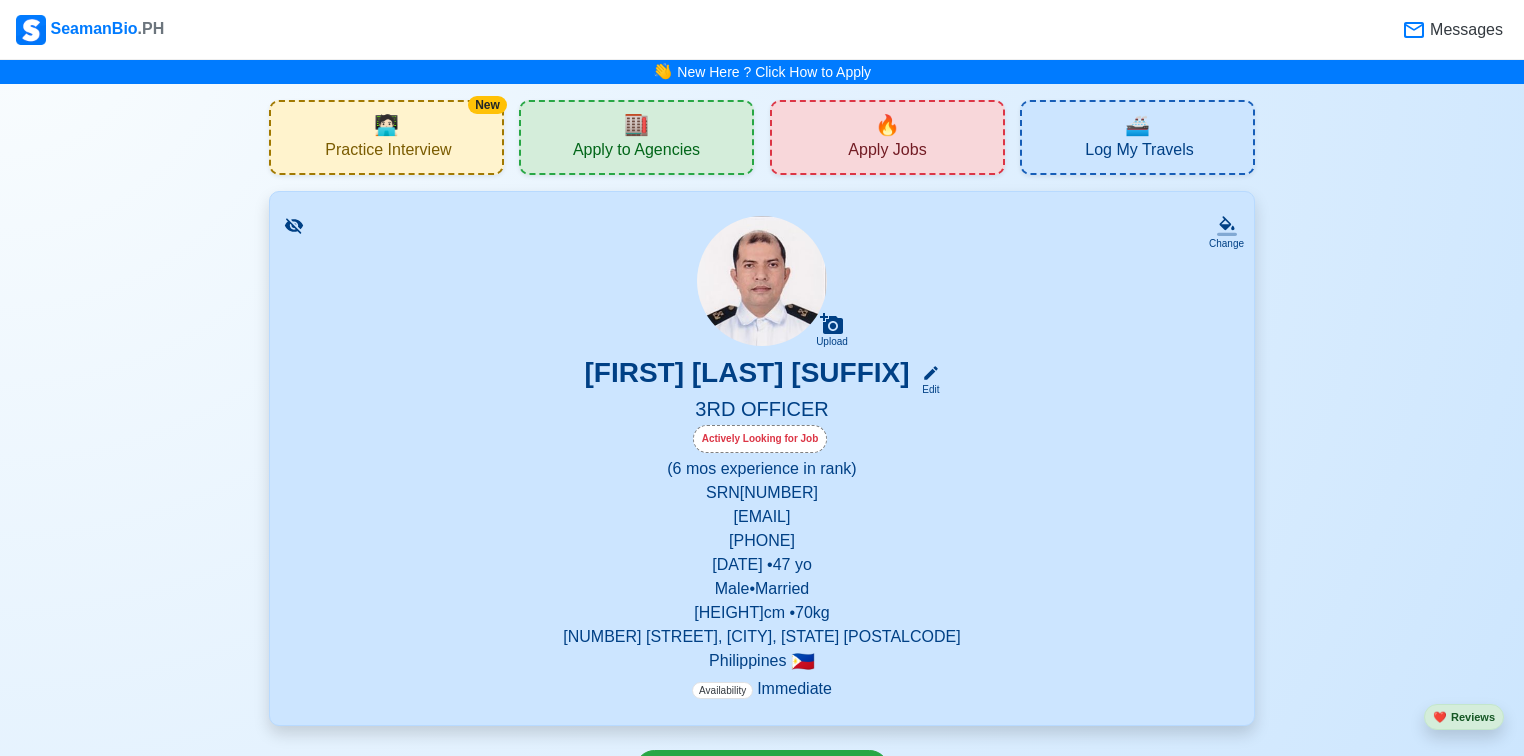 click on "Practice Interview" at bounding box center [388, 152] 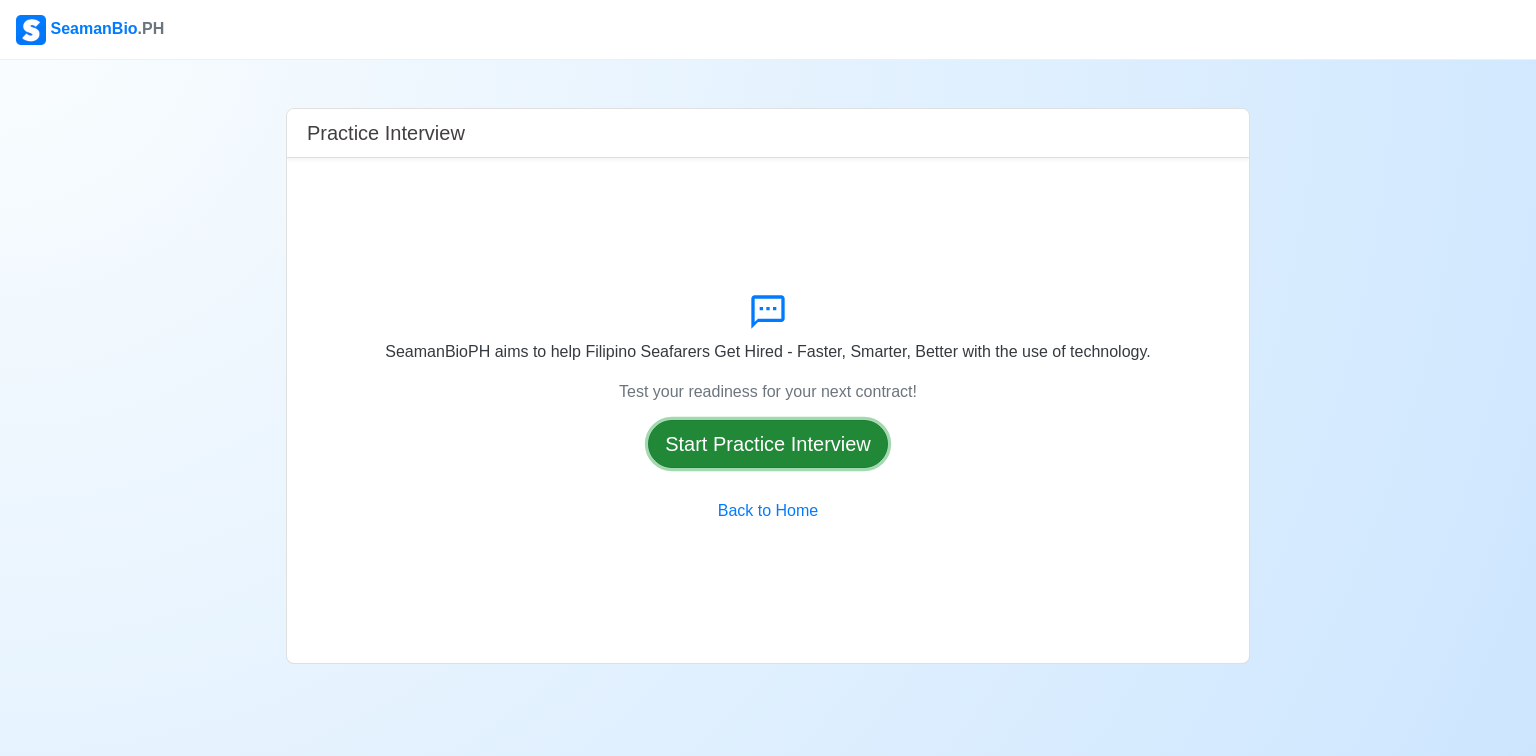click on "Start Practice Interview" at bounding box center [768, 444] 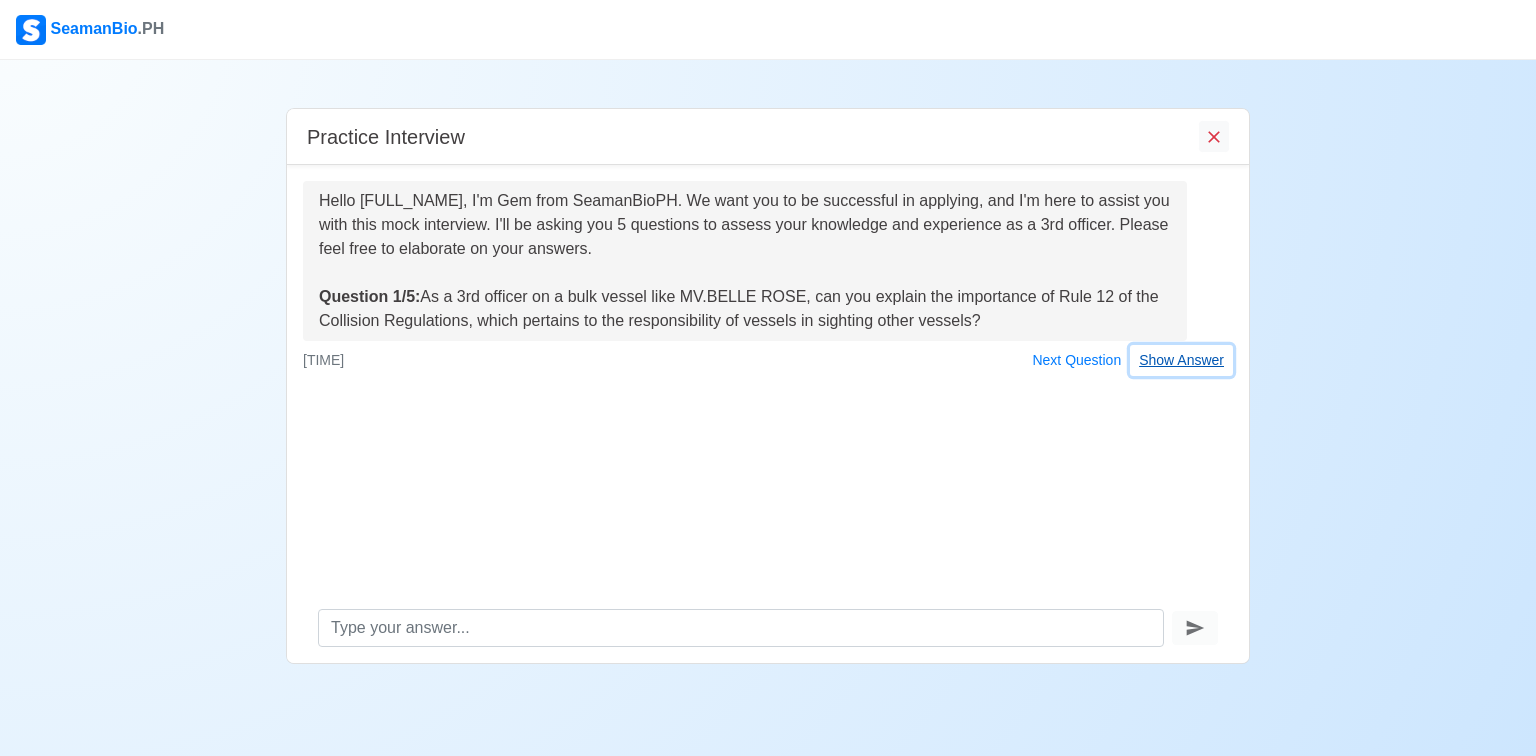 click on "Show Answer" at bounding box center (1181, 360) 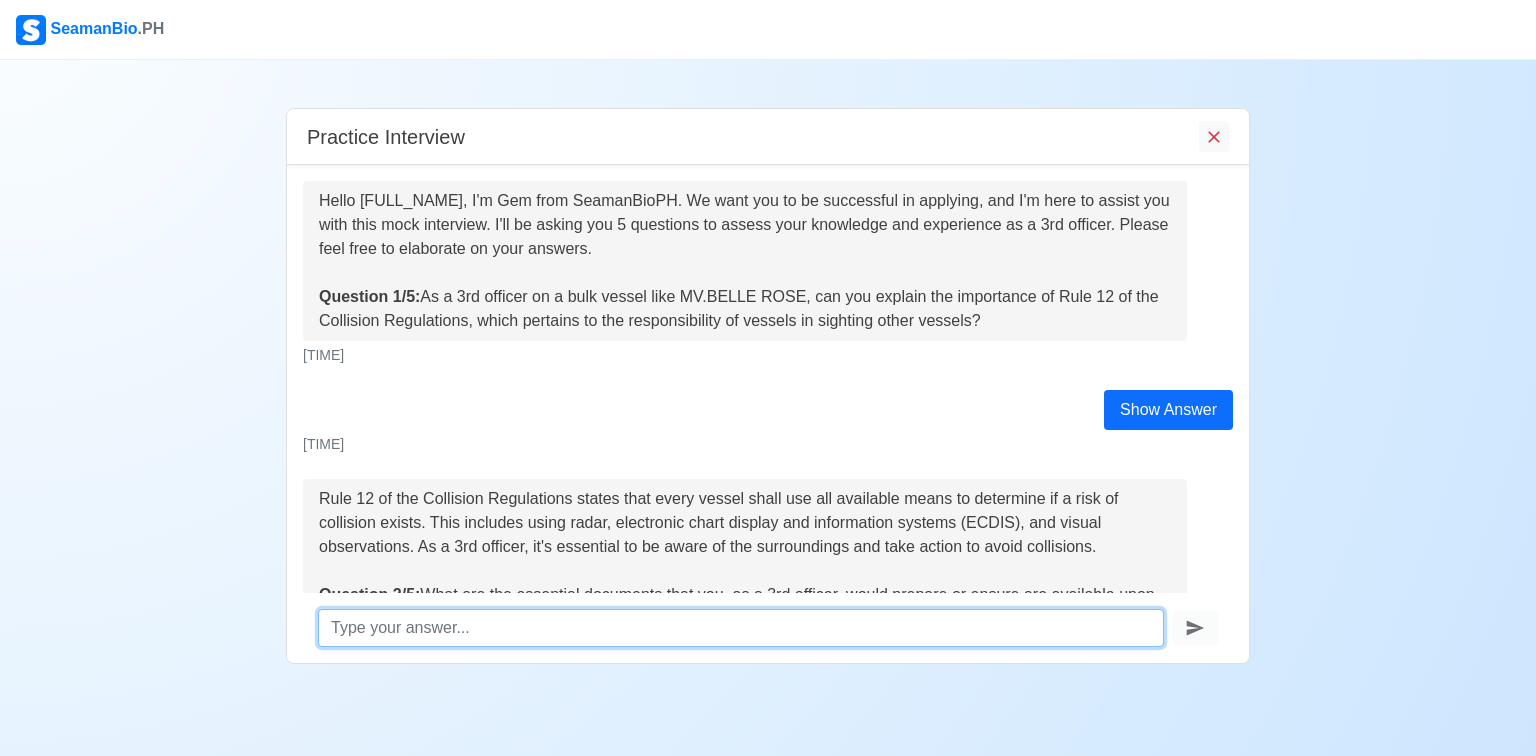 scroll, scrollTop: 128, scrollLeft: 0, axis: vertical 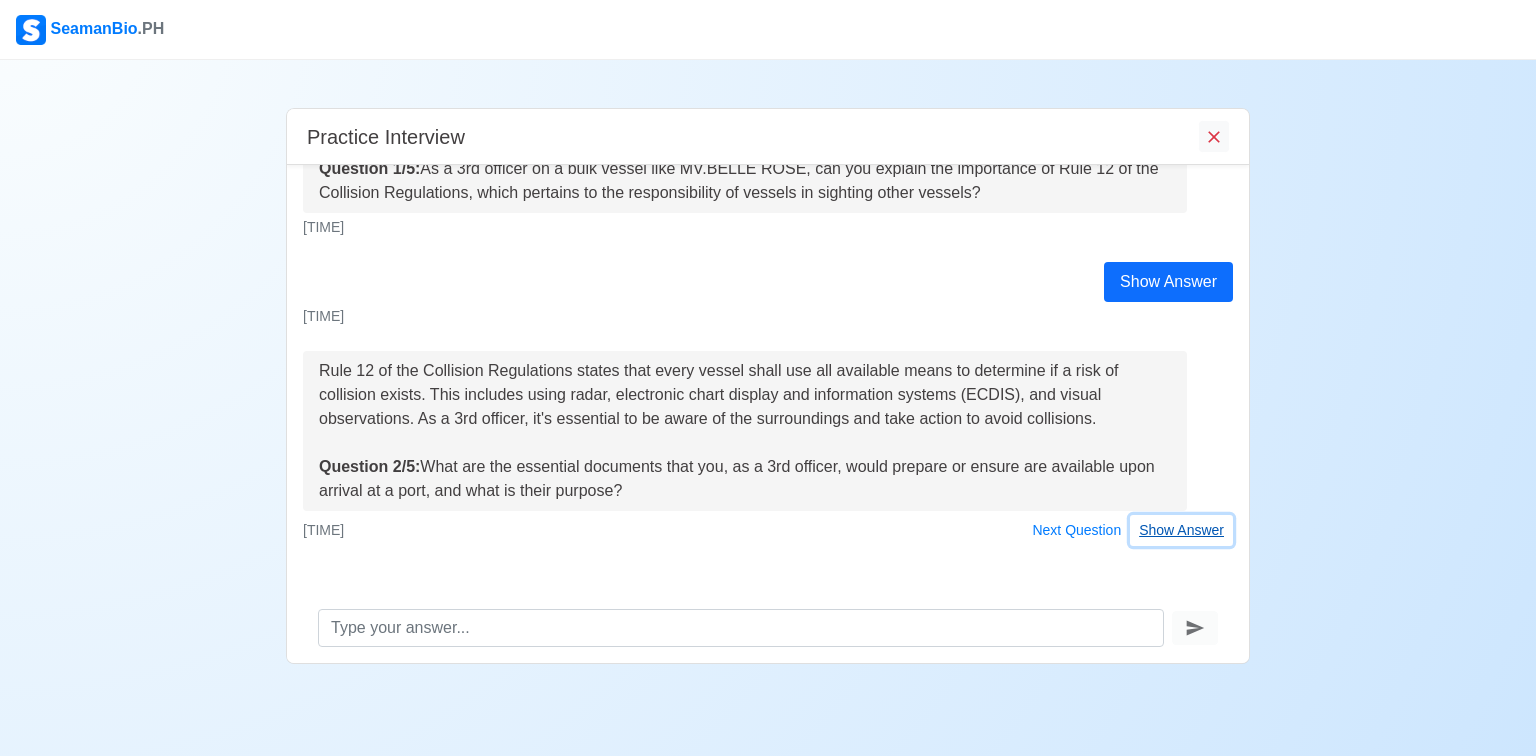 click on "Show Answer" at bounding box center (1181, 530) 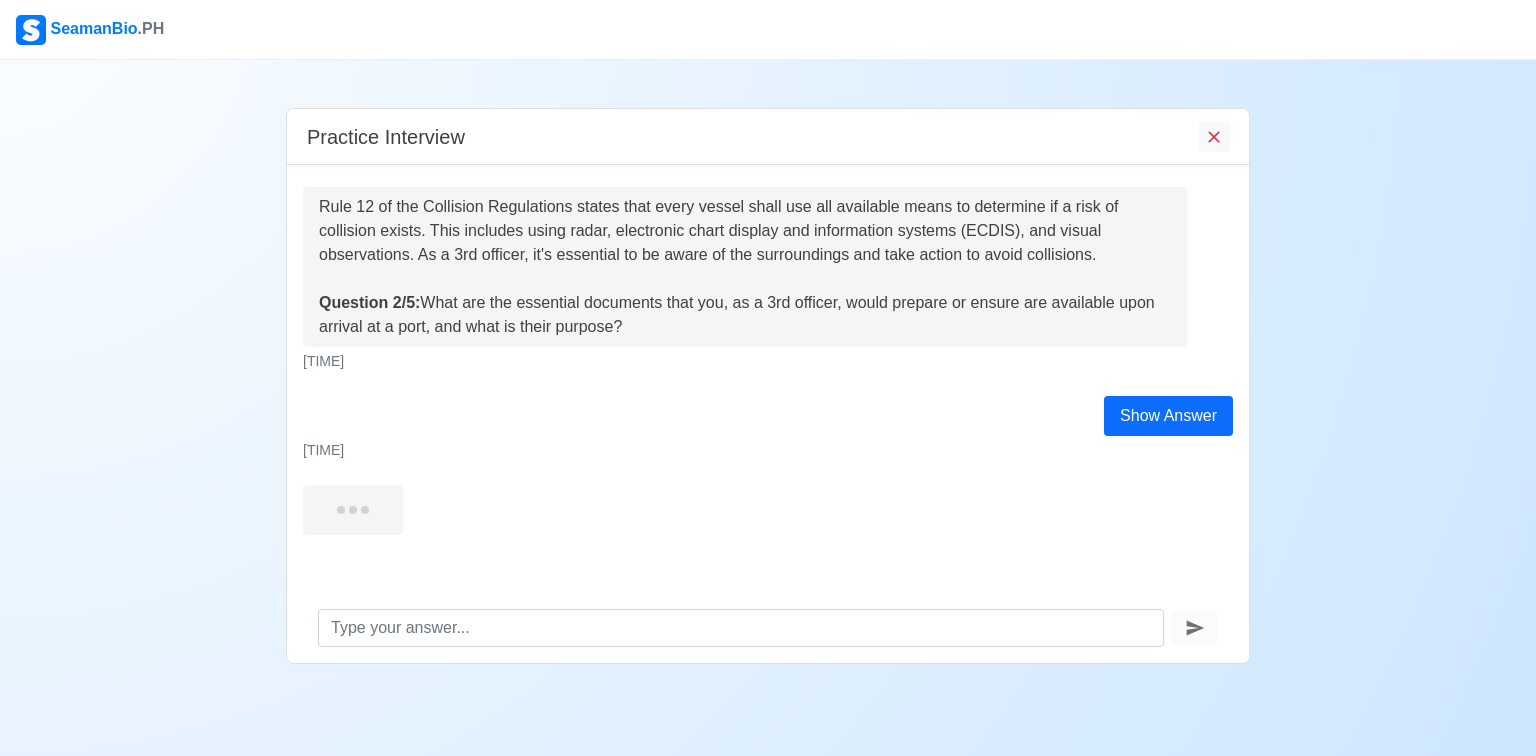 scroll, scrollTop: 298, scrollLeft: 0, axis: vertical 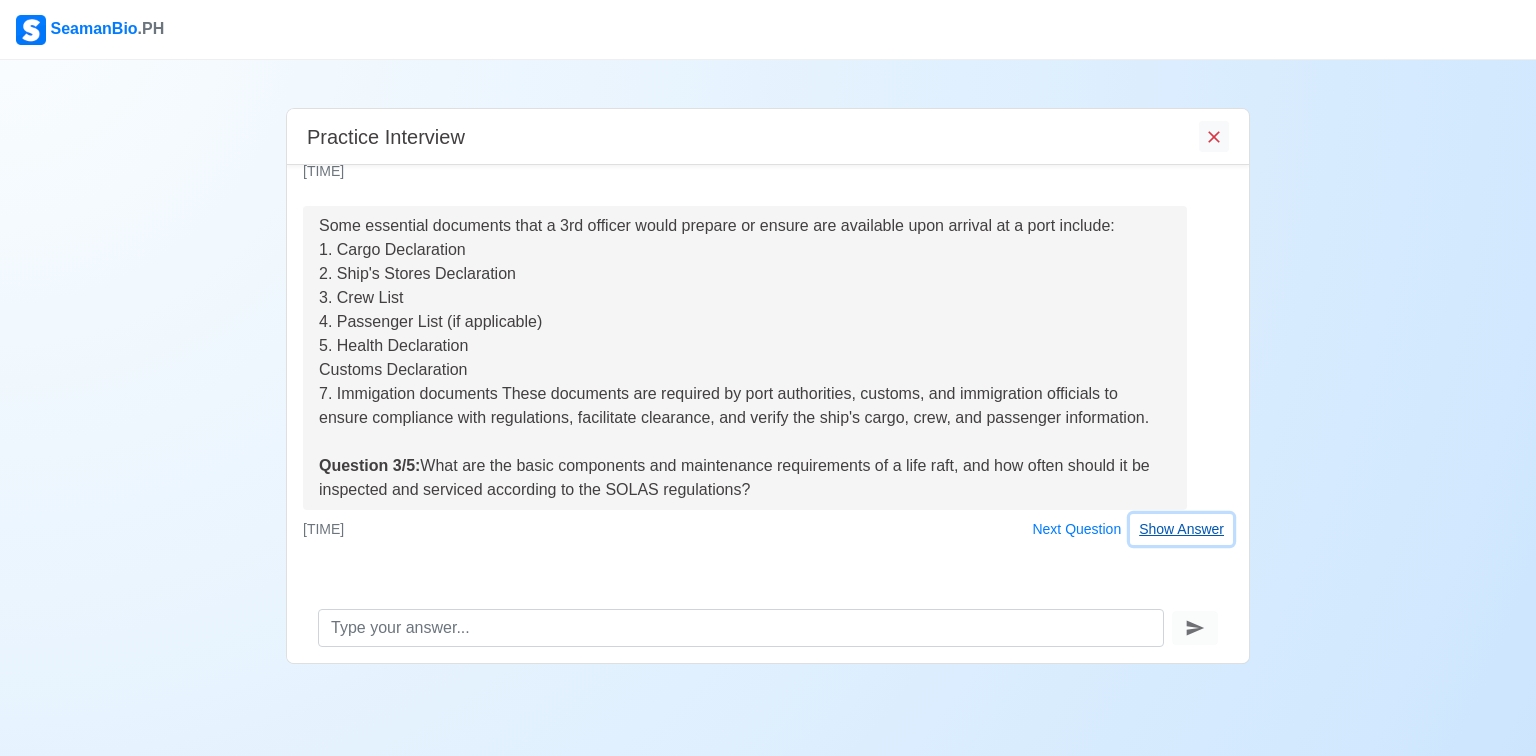 click on "Show Answer" at bounding box center [1181, 529] 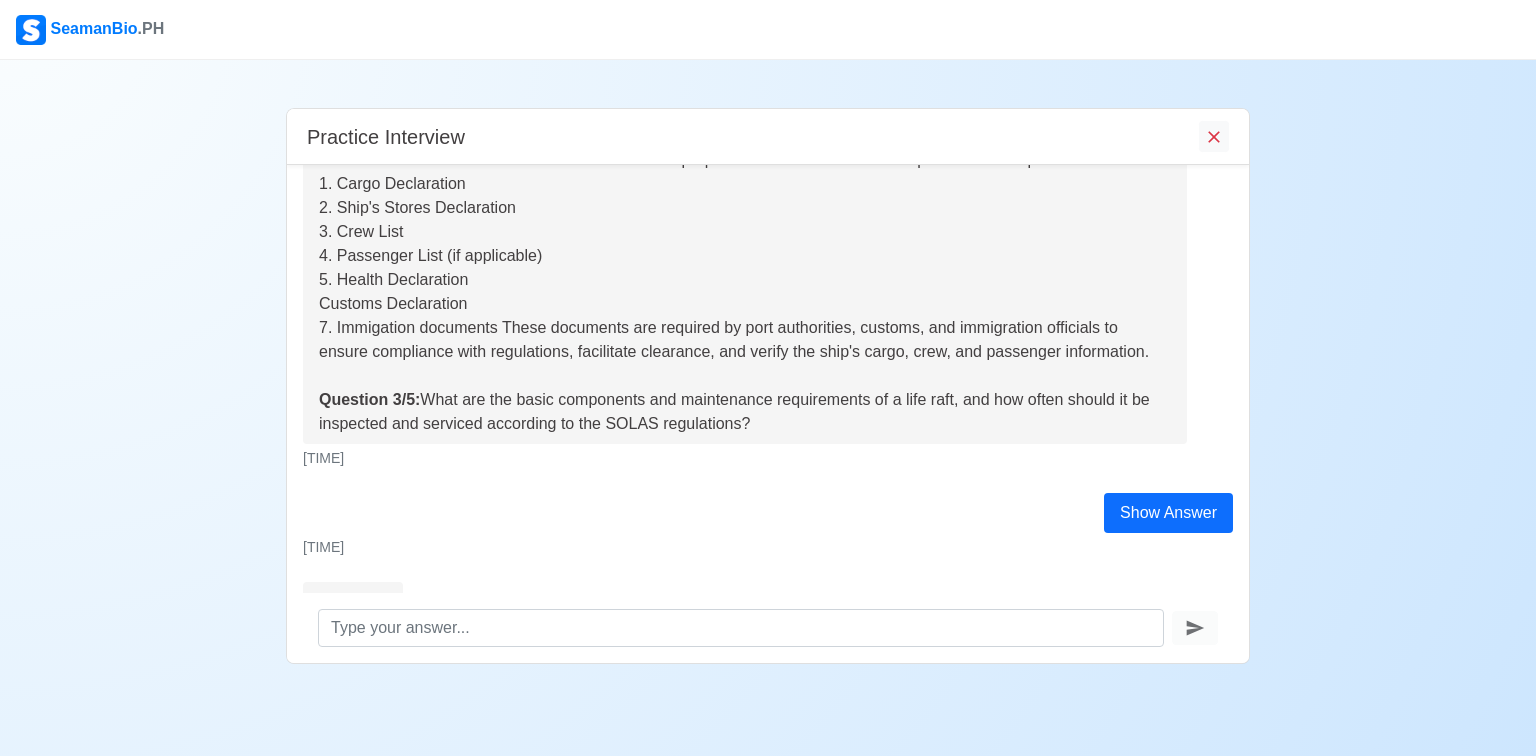 scroll, scrollTop: 724, scrollLeft: 0, axis: vertical 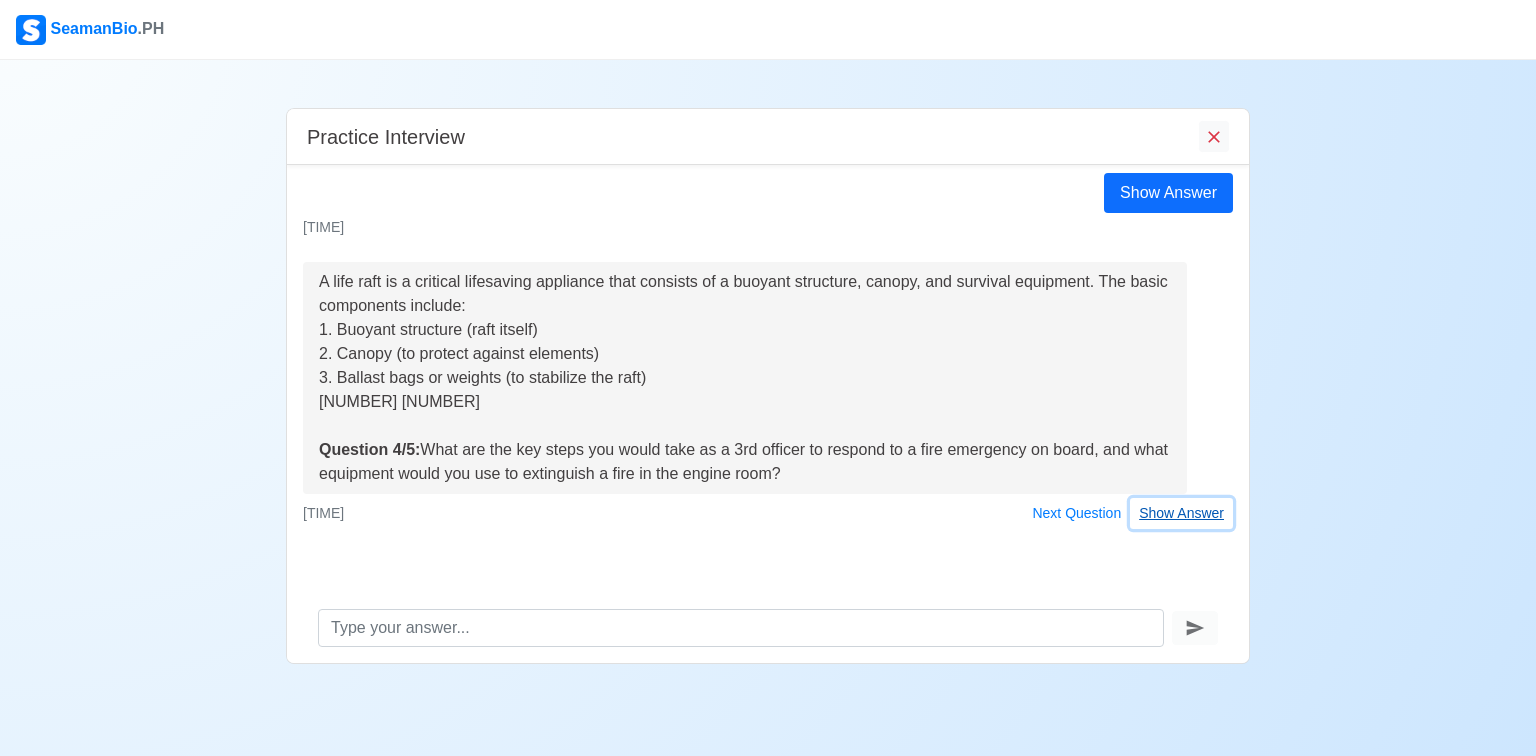 click on "Show Answer" at bounding box center (1181, 513) 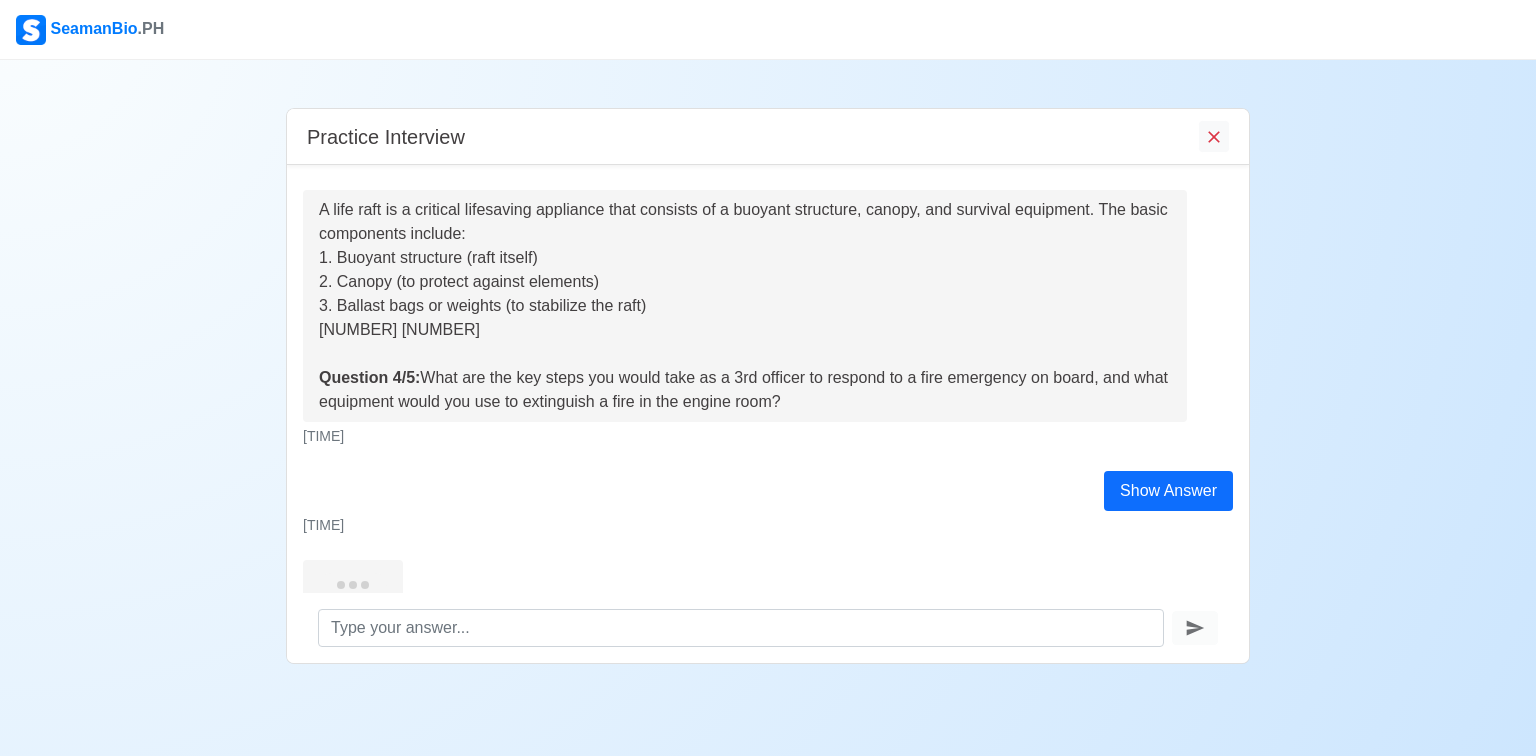 scroll, scrollTop: 1166, scrollLeft: 0, axis: vertical 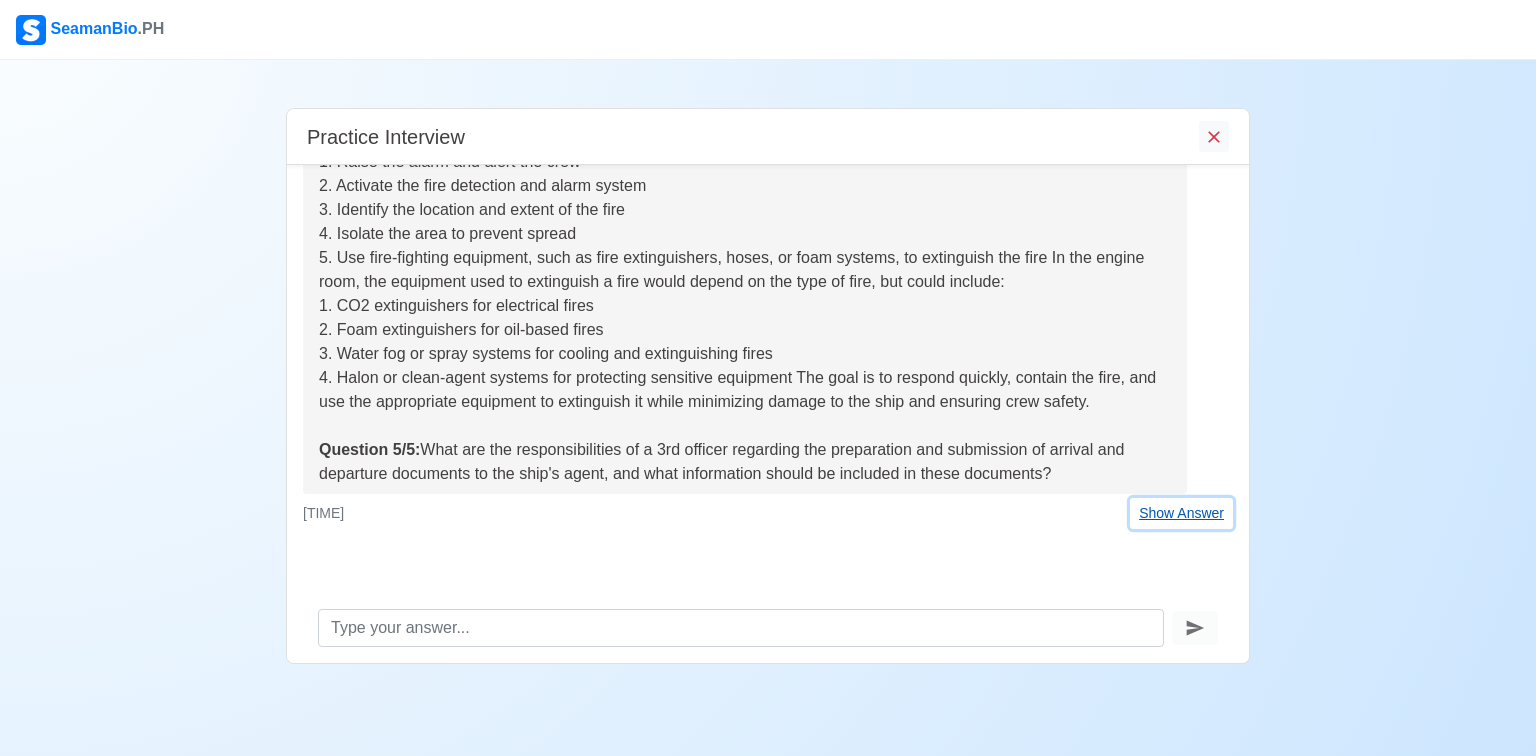 click on "Show Answer" at bounding box center [1181, 513] 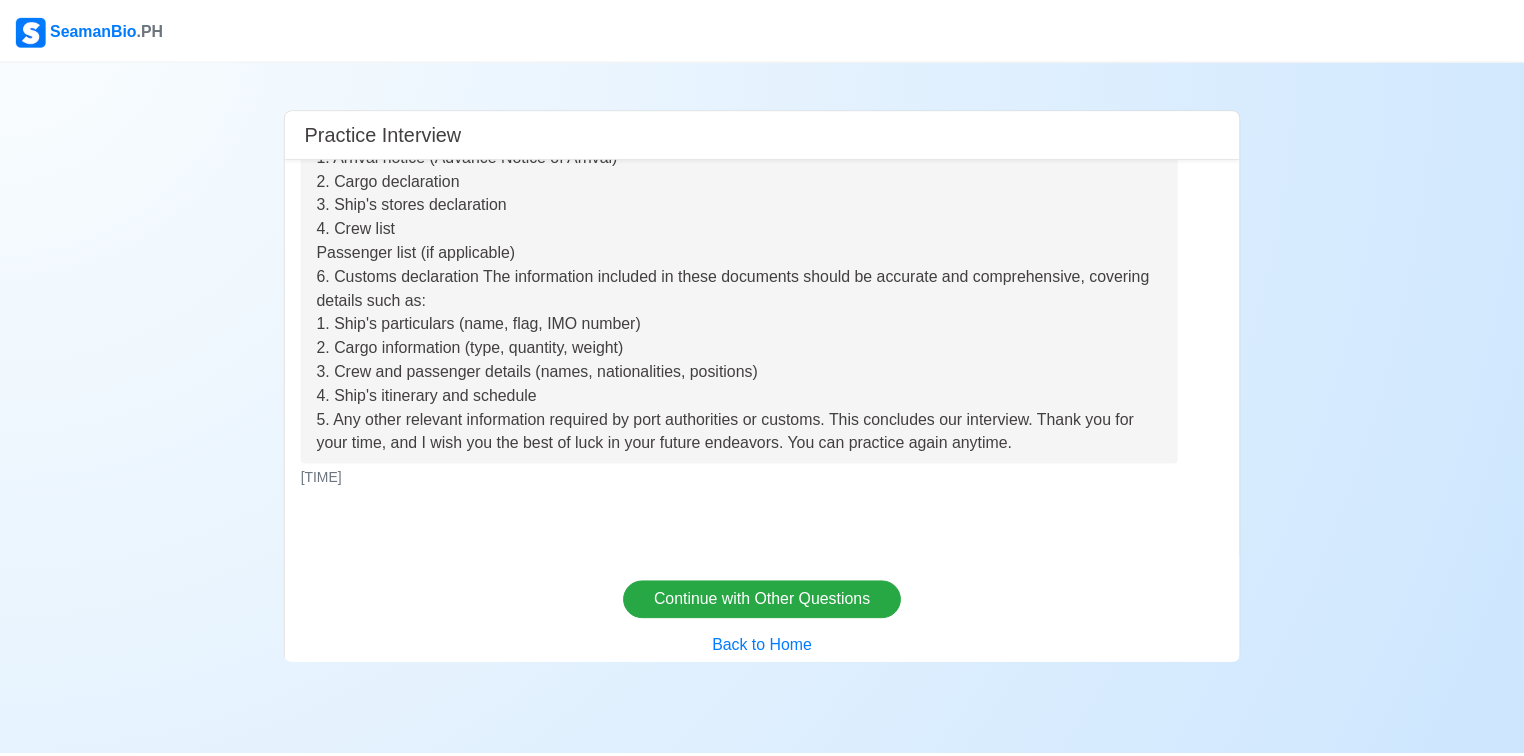 scroll, scrollTop: 2076, scrollLeft: 0, axis: vertical 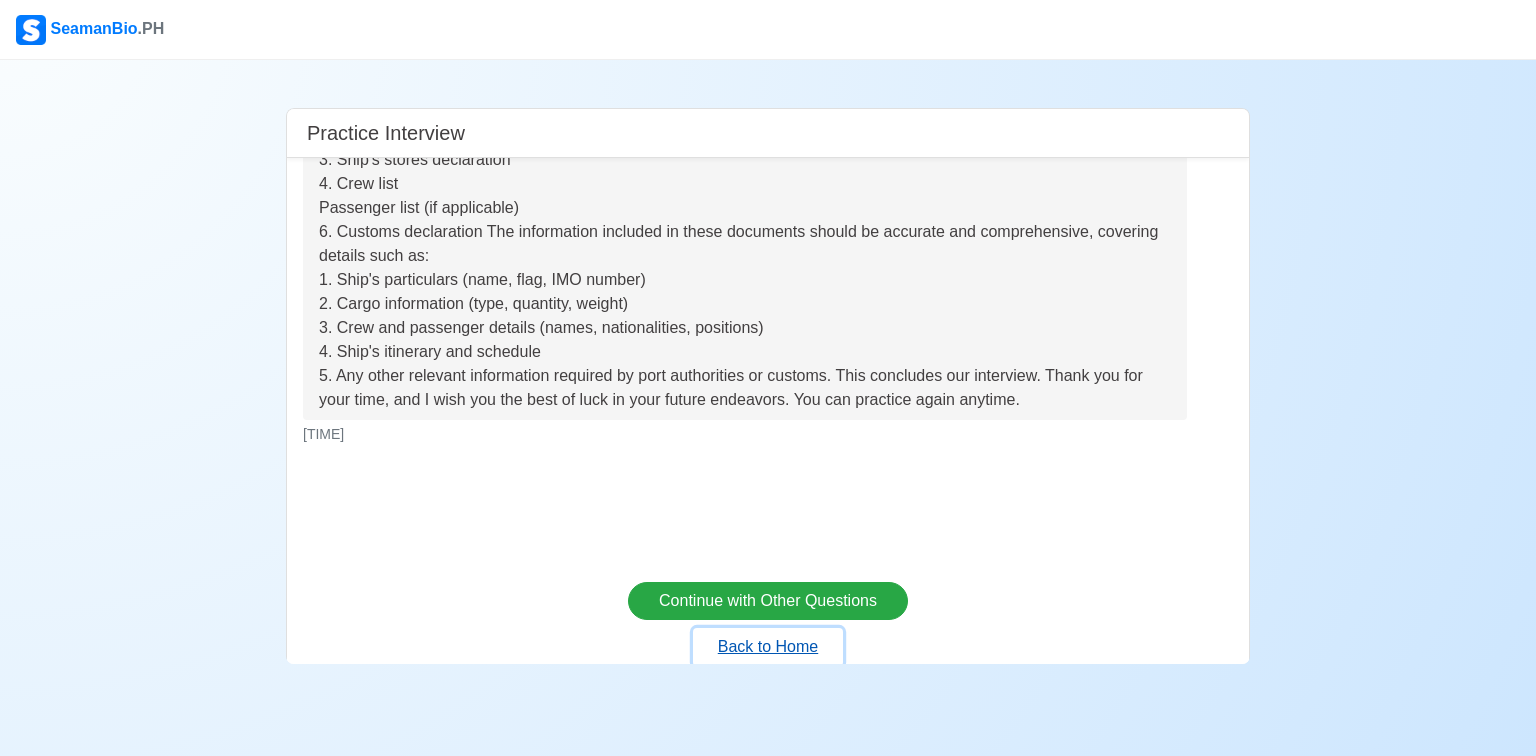 click on "Back to Home" at bounding box center (768, 647) 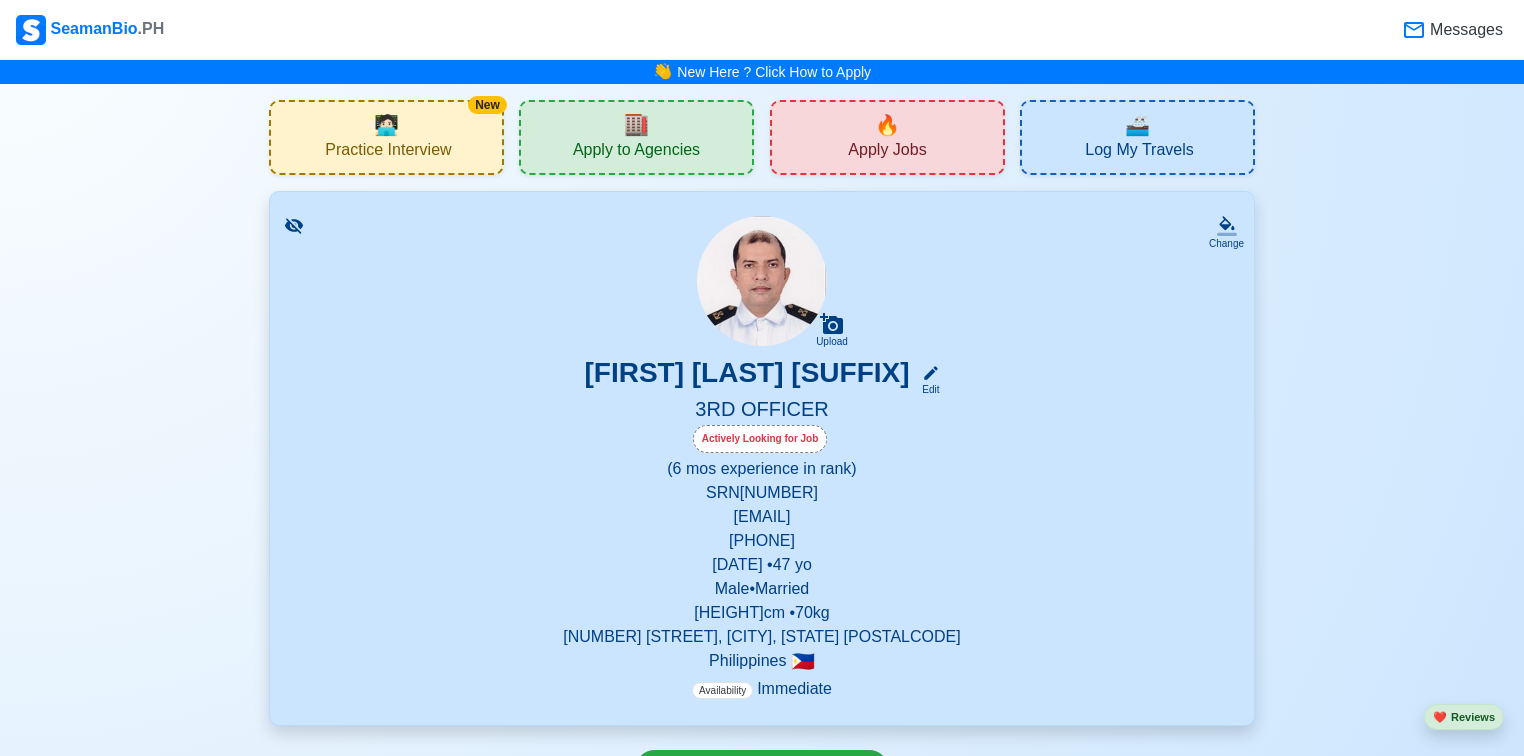 click on "Apply to Agencies" at bounding box center [636, 152] 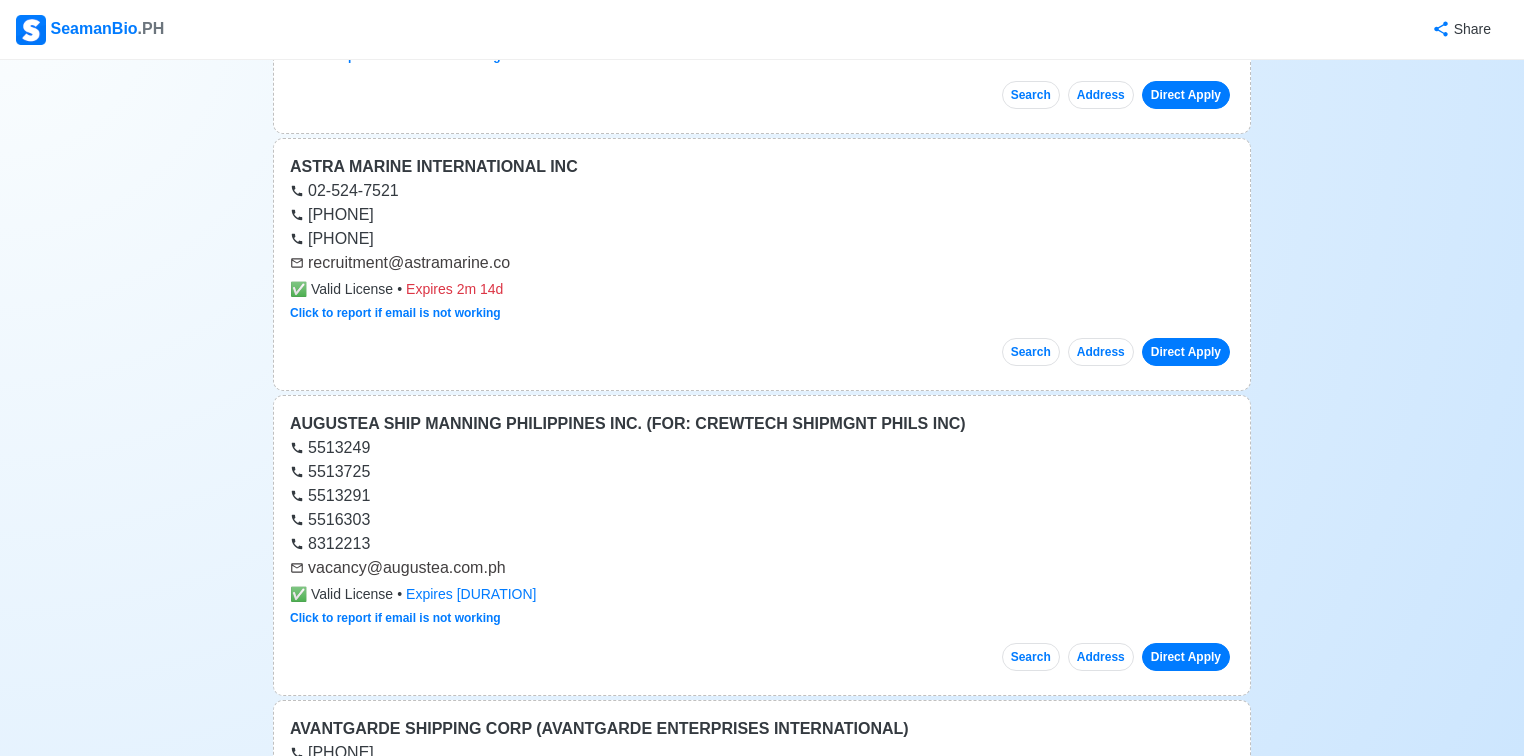 scroll, scrollTop: 720, scrollLeft: 0, axis: vertical 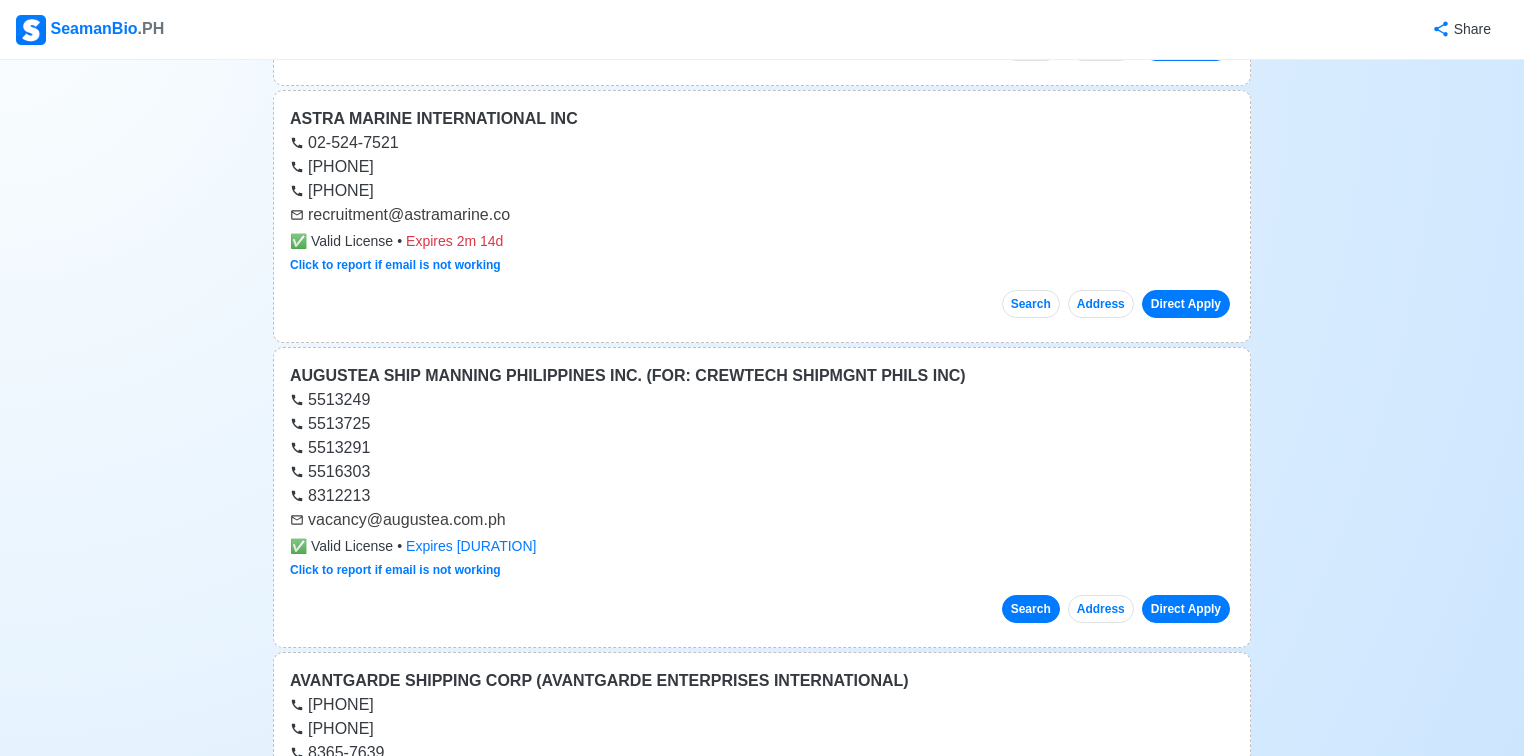 click on "Search" at bounding box center (1031, 609) 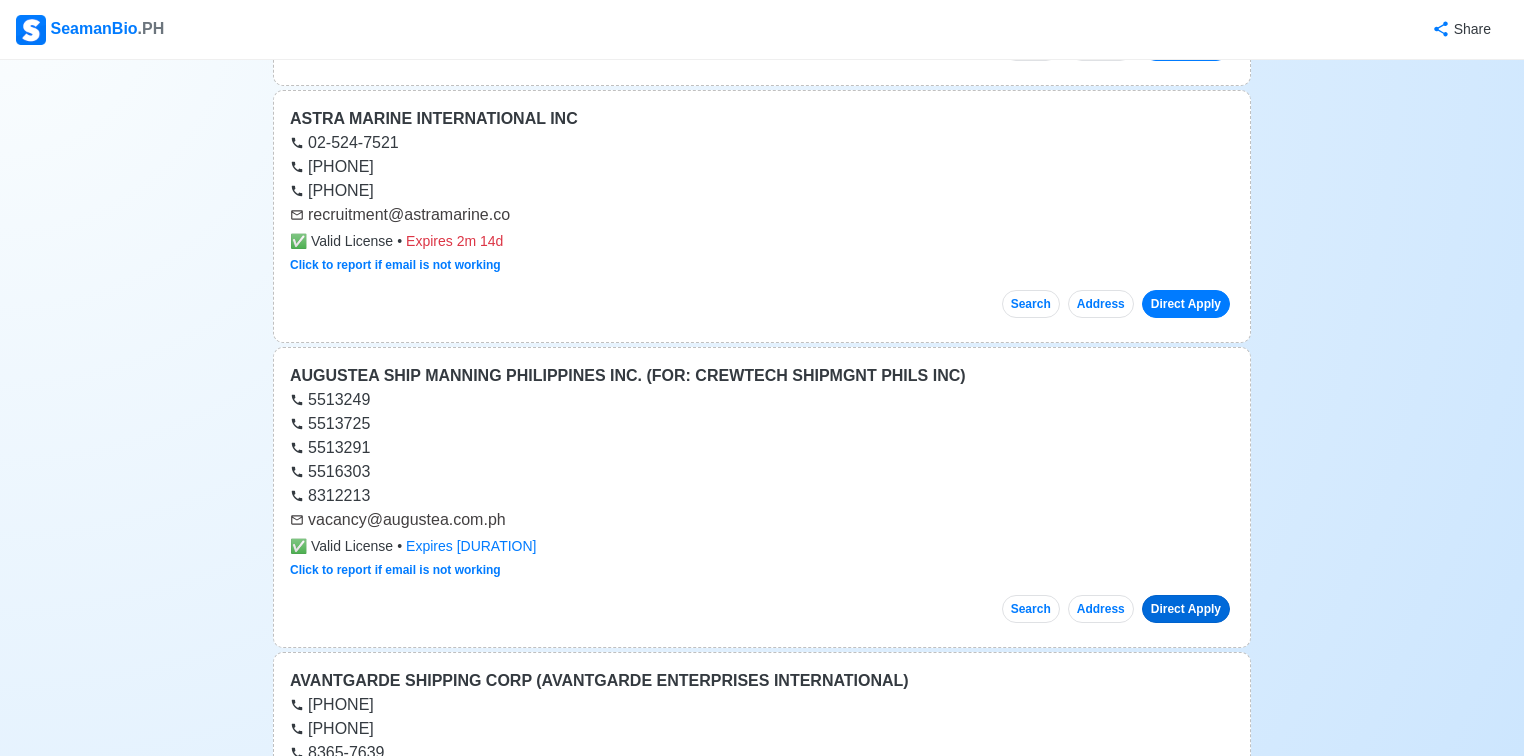 click on "Direct Apply" at bounding box center [1186, 609] 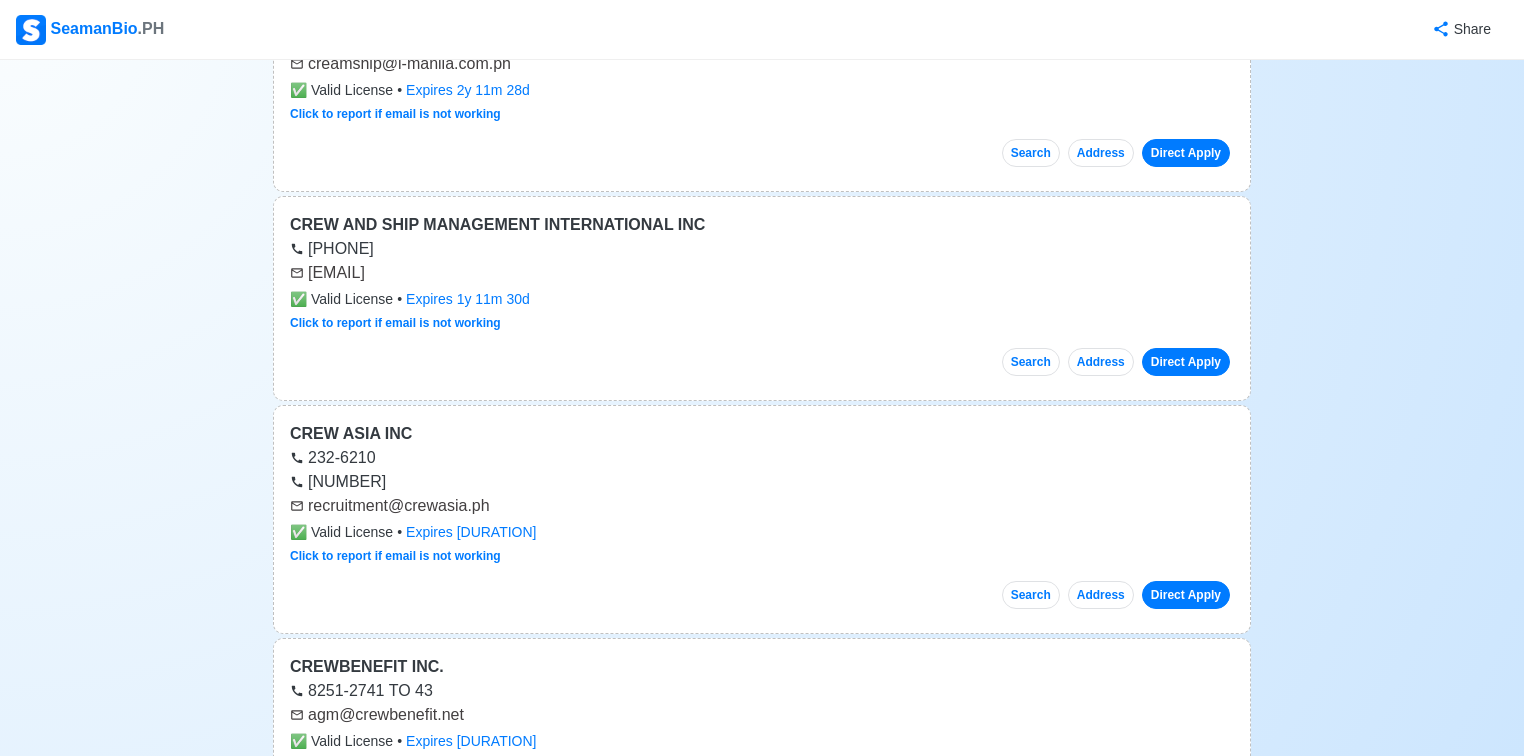 scroll, scrollTop: 11360, scrollLeft: 0, axis: vertical 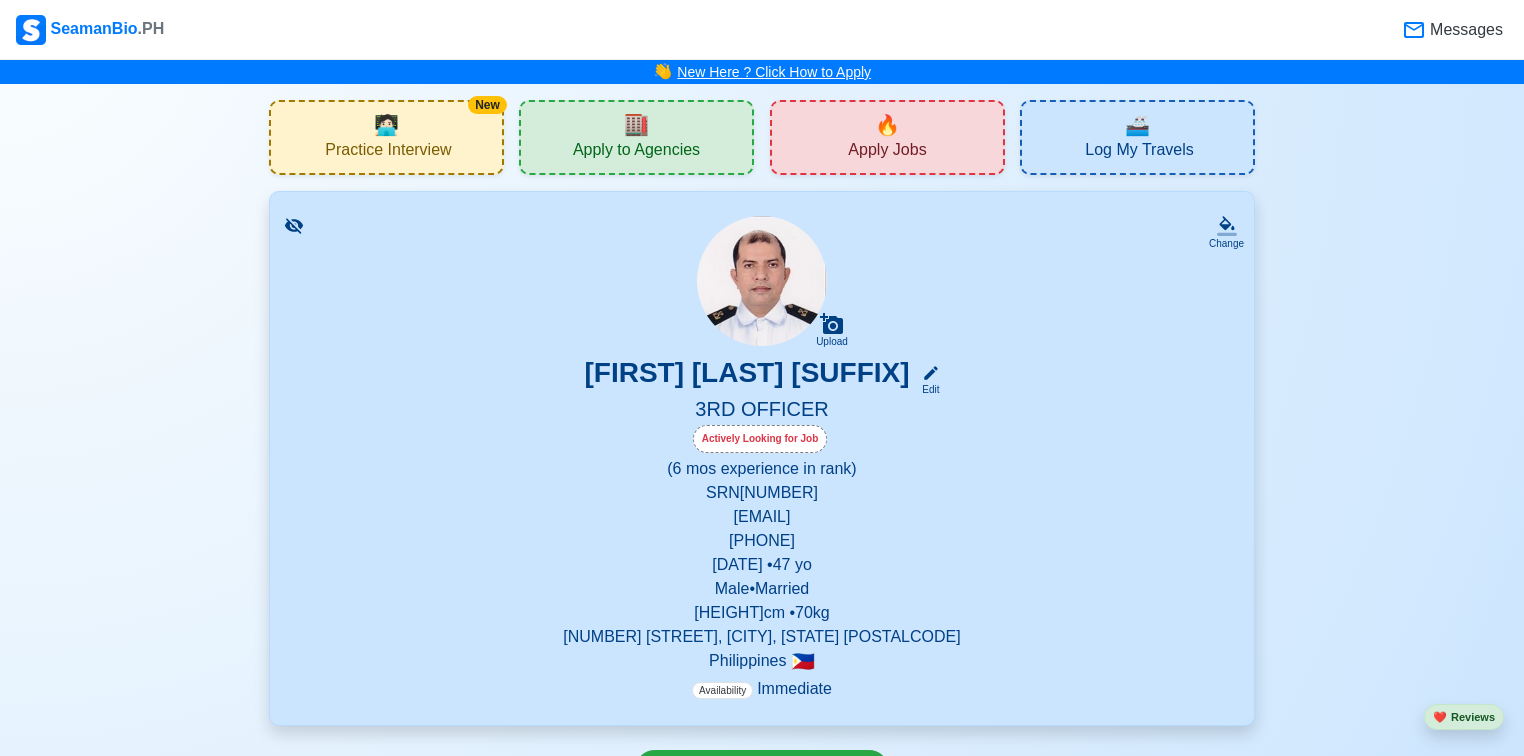 click on "New Here ? Click How to Apply" at bounding box center (774, 72) 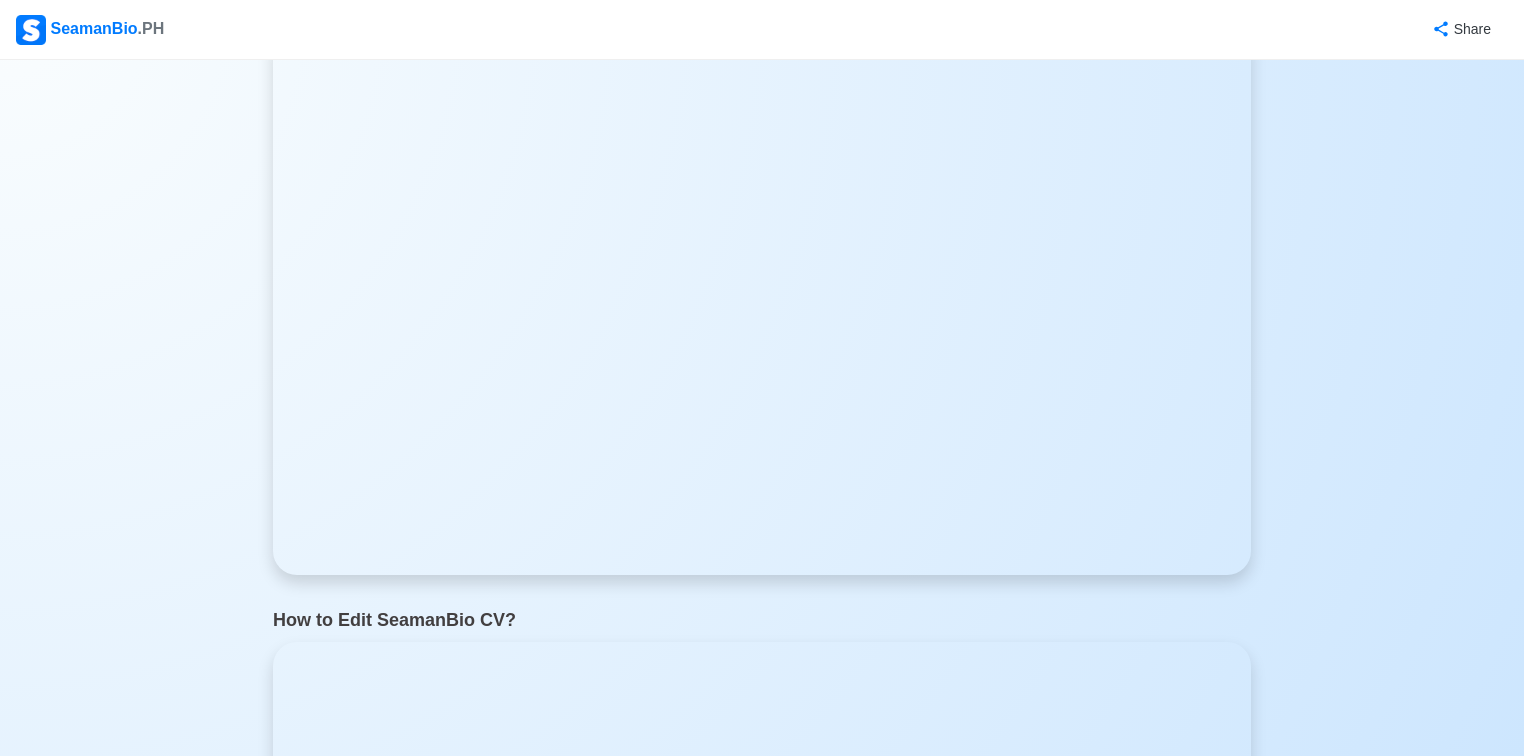 scroll, scrollTop: 784, scrollLeft: 0, axis: vertical 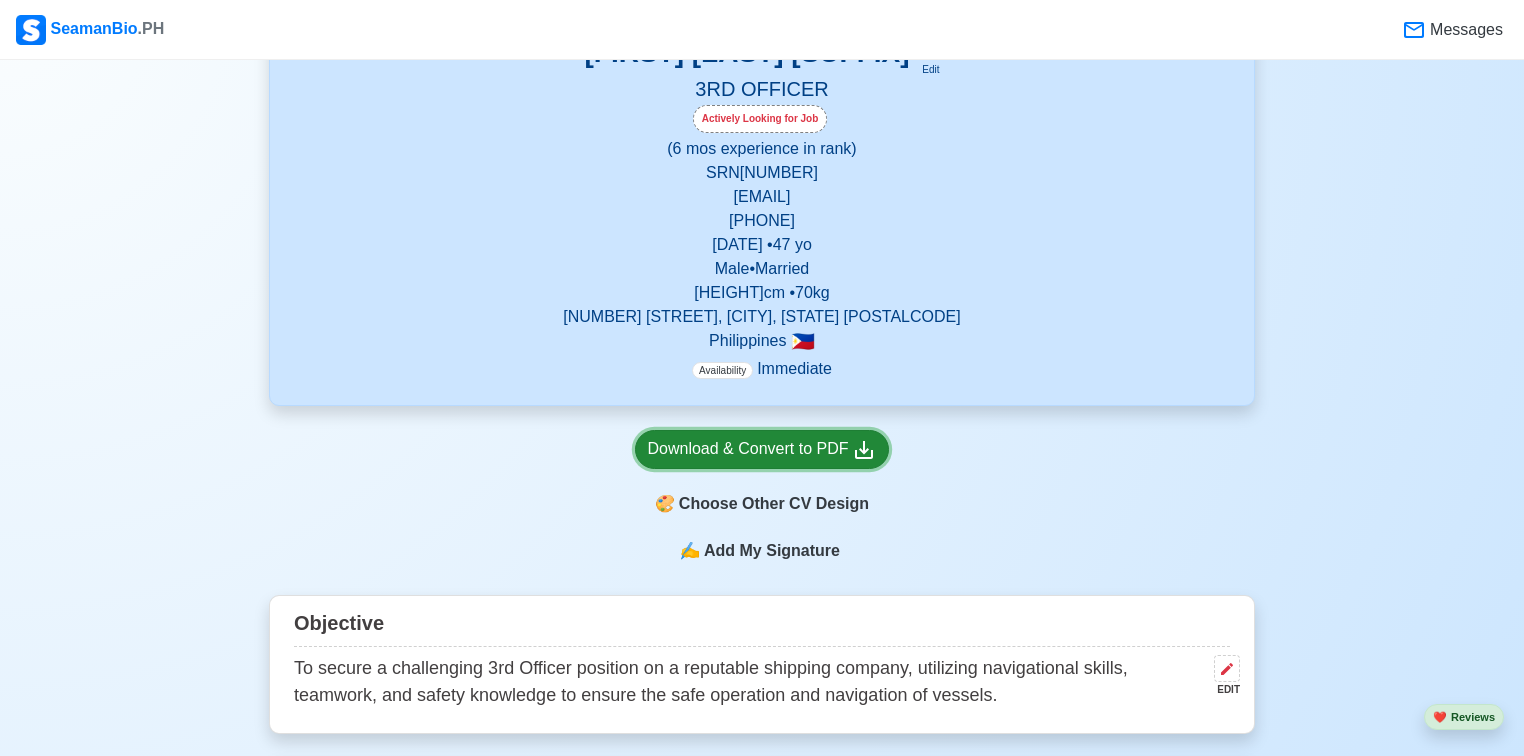 click on "Download & Convert to PDF" at bounding box center (762, 449) 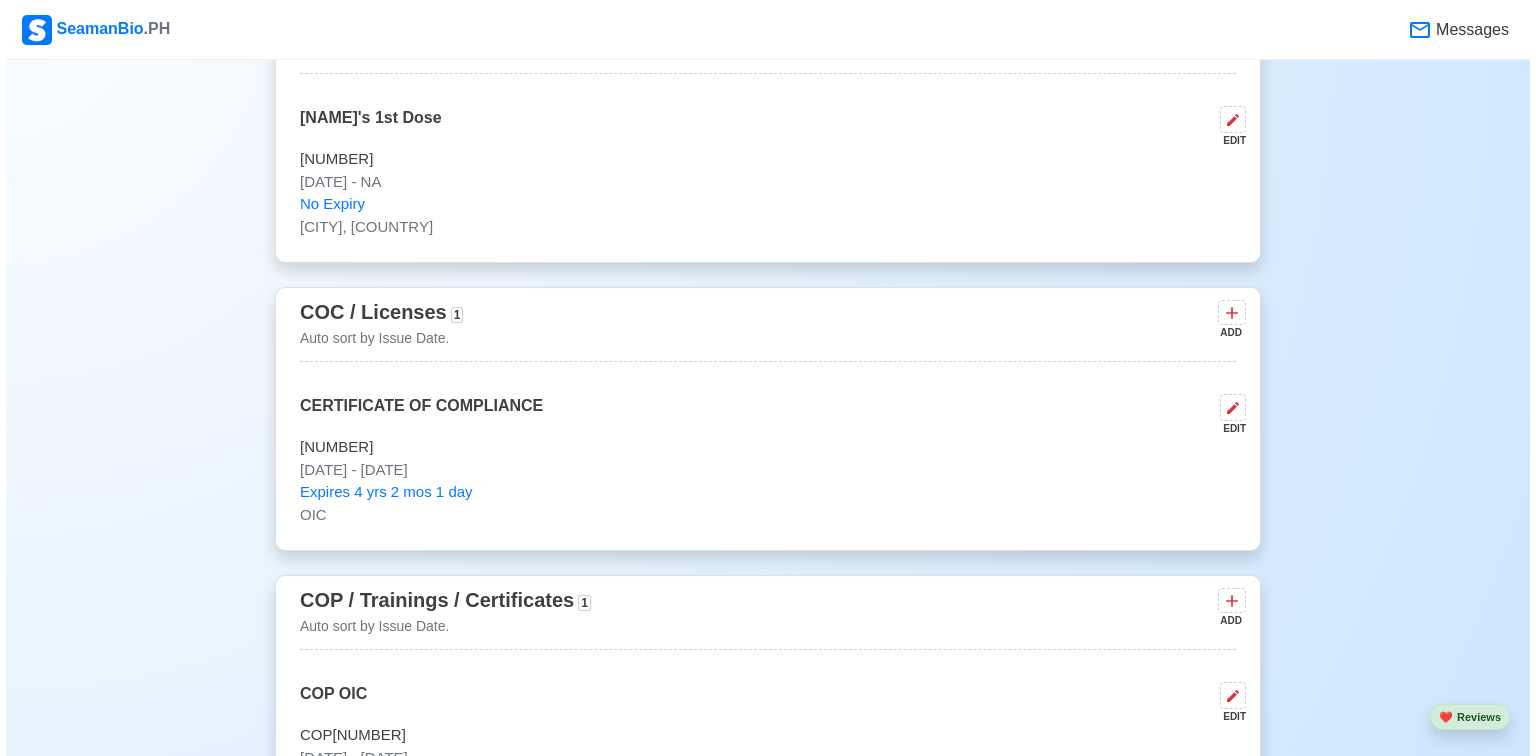 scroll, scrollTop: 1920, scrollLeft: 0, axis: vertical 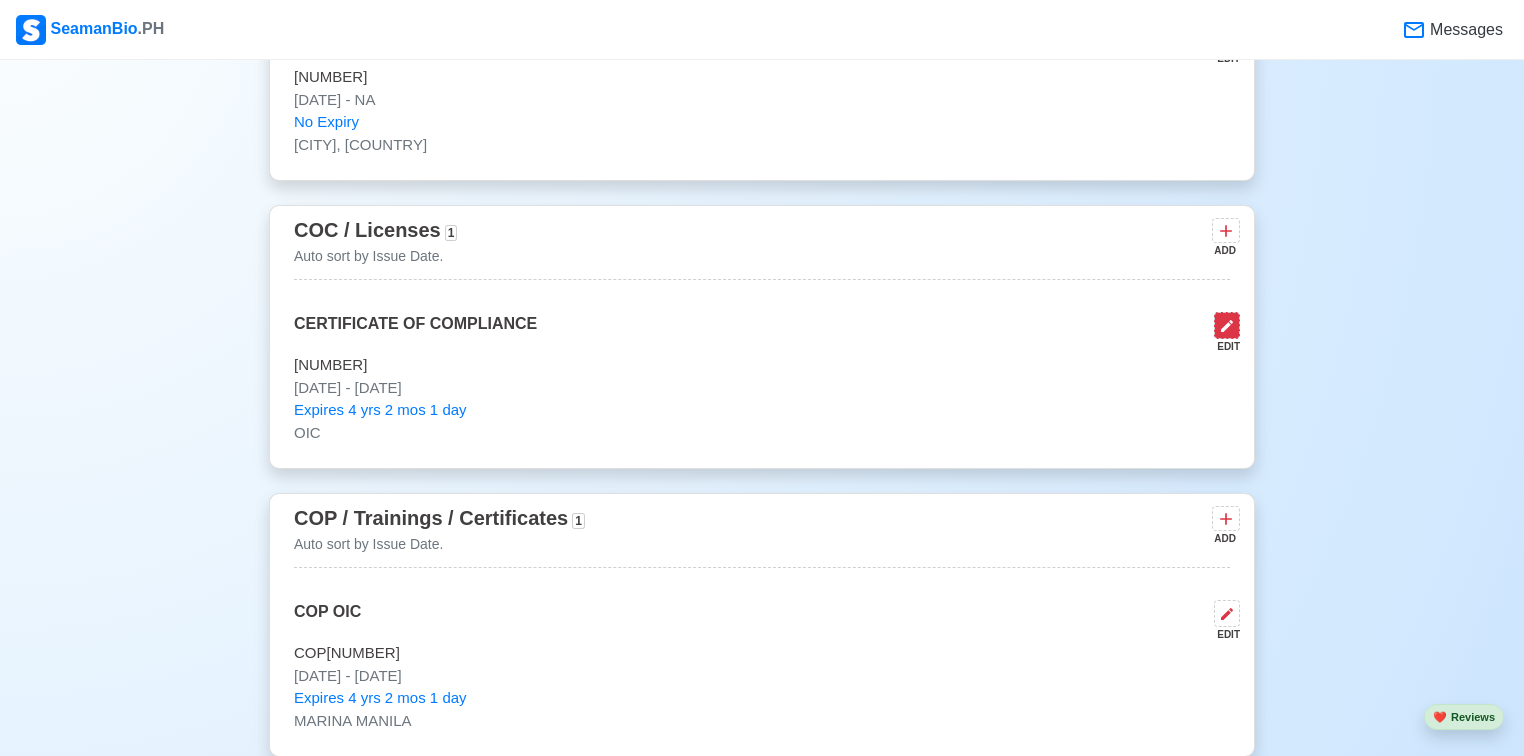 click 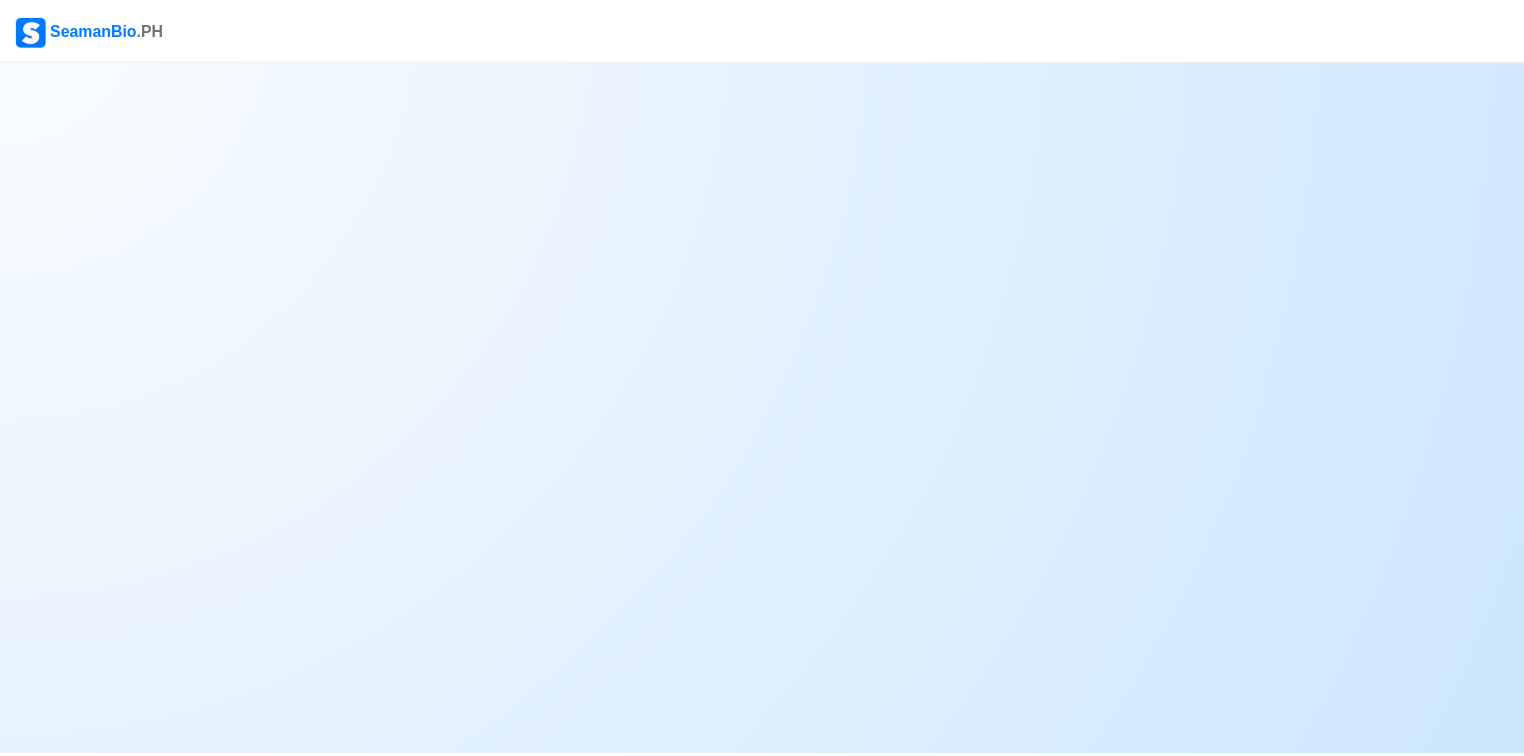 scroll, scrollTop: 0, scrollLeft: 0, axis: both 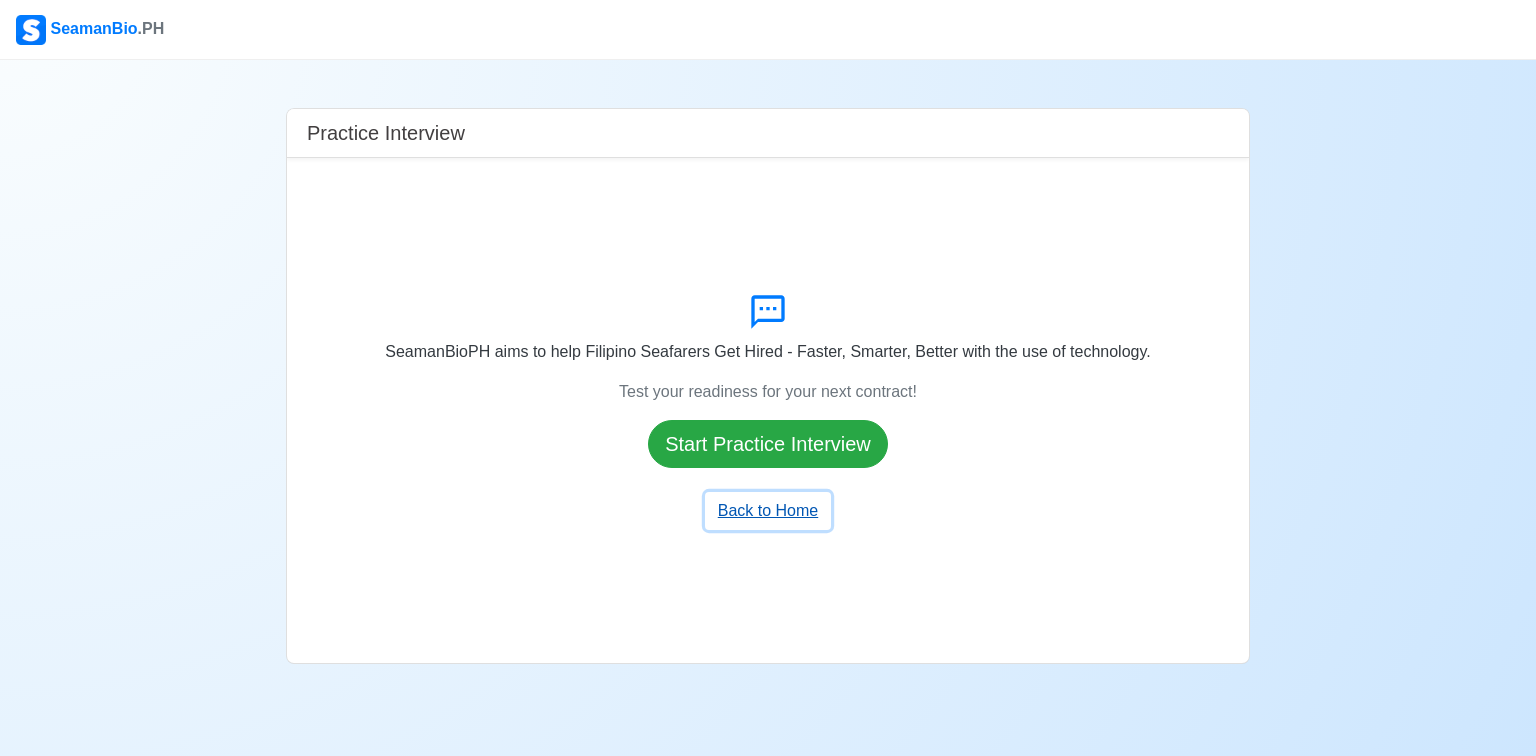 click on "Back to Home" at bounding box center (768, 511) 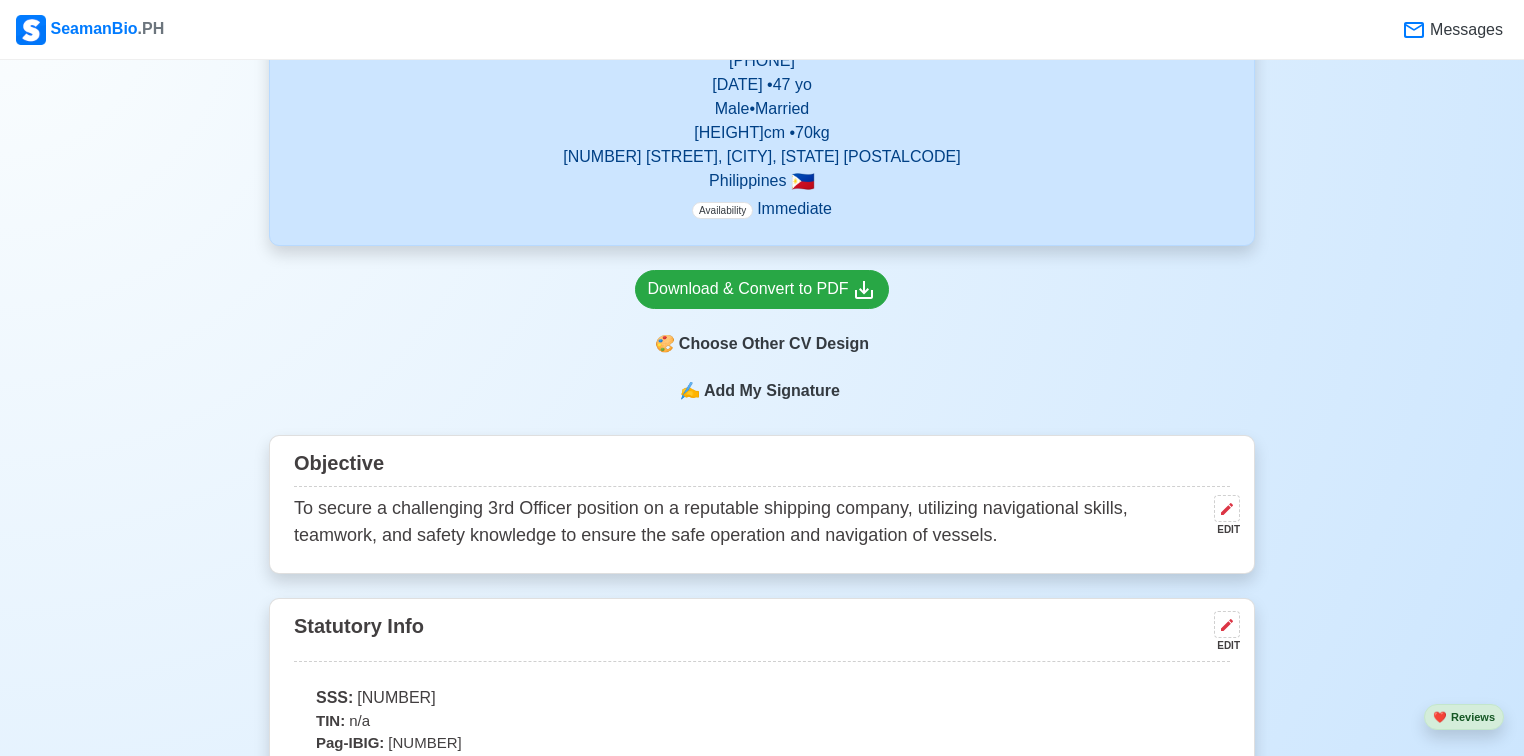 scroll, scrollTop: 480, scrollLeft: 0, axis: vertical 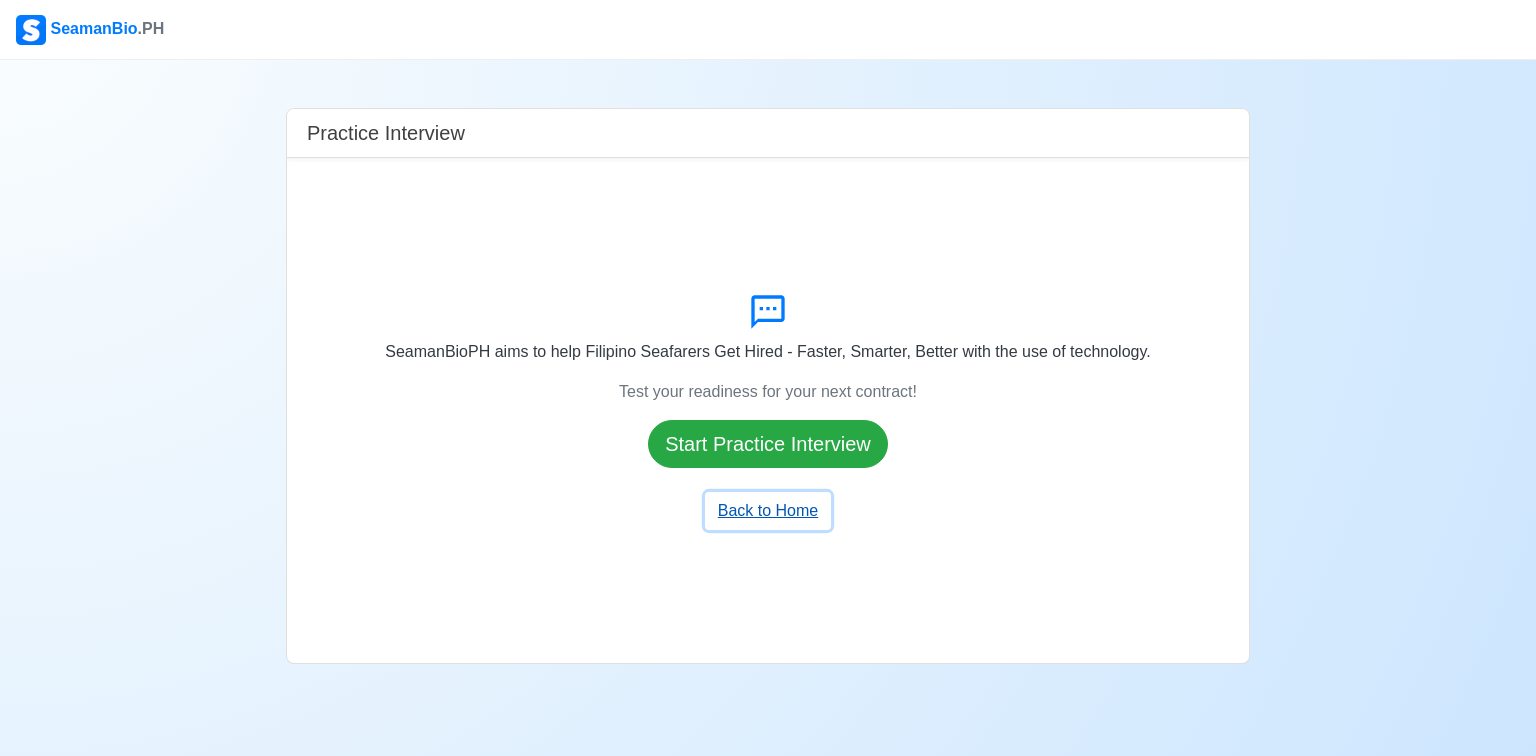 click on "Back to Home" at bounding box center [768, 511] 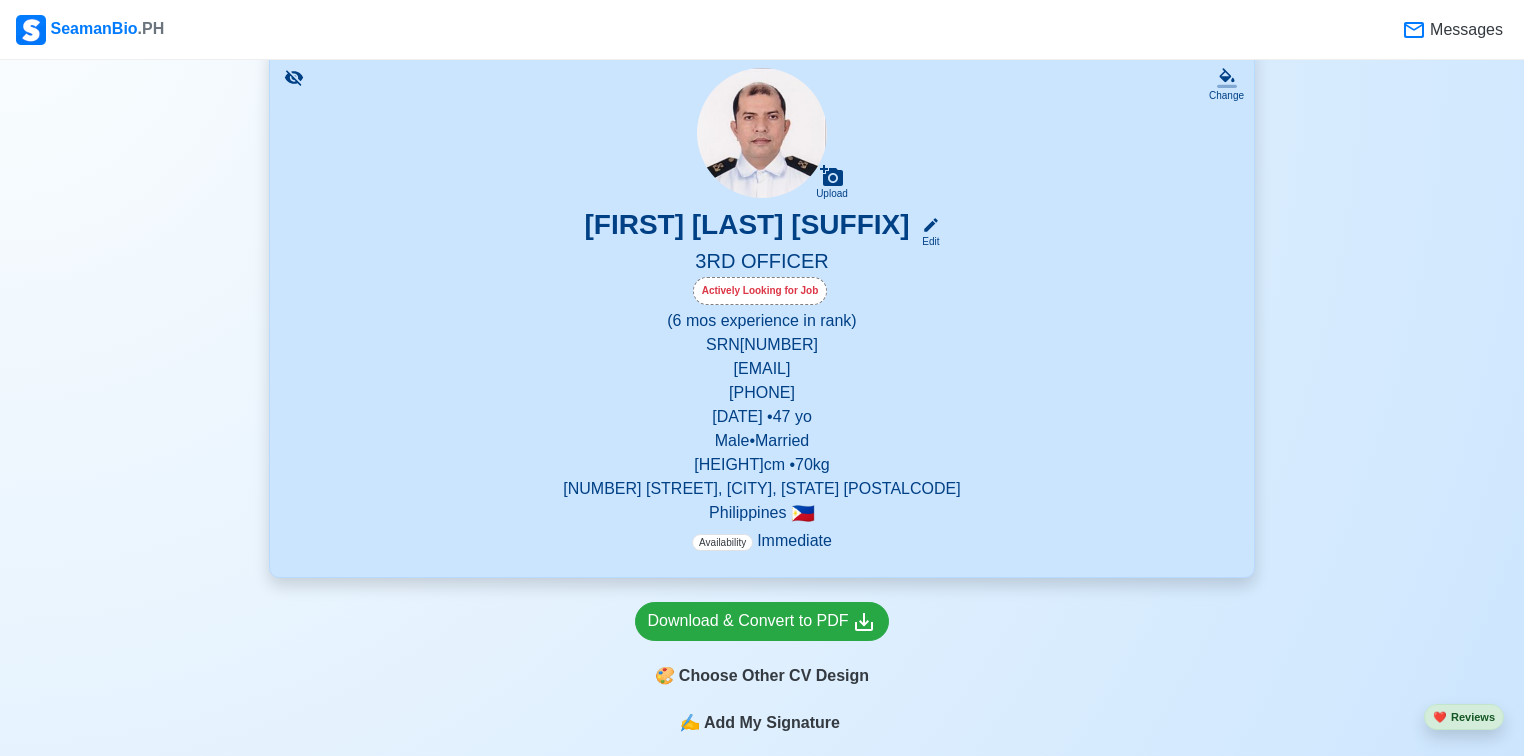 scroll, scrollTop: 0, scrollLeft: 0, axis: both 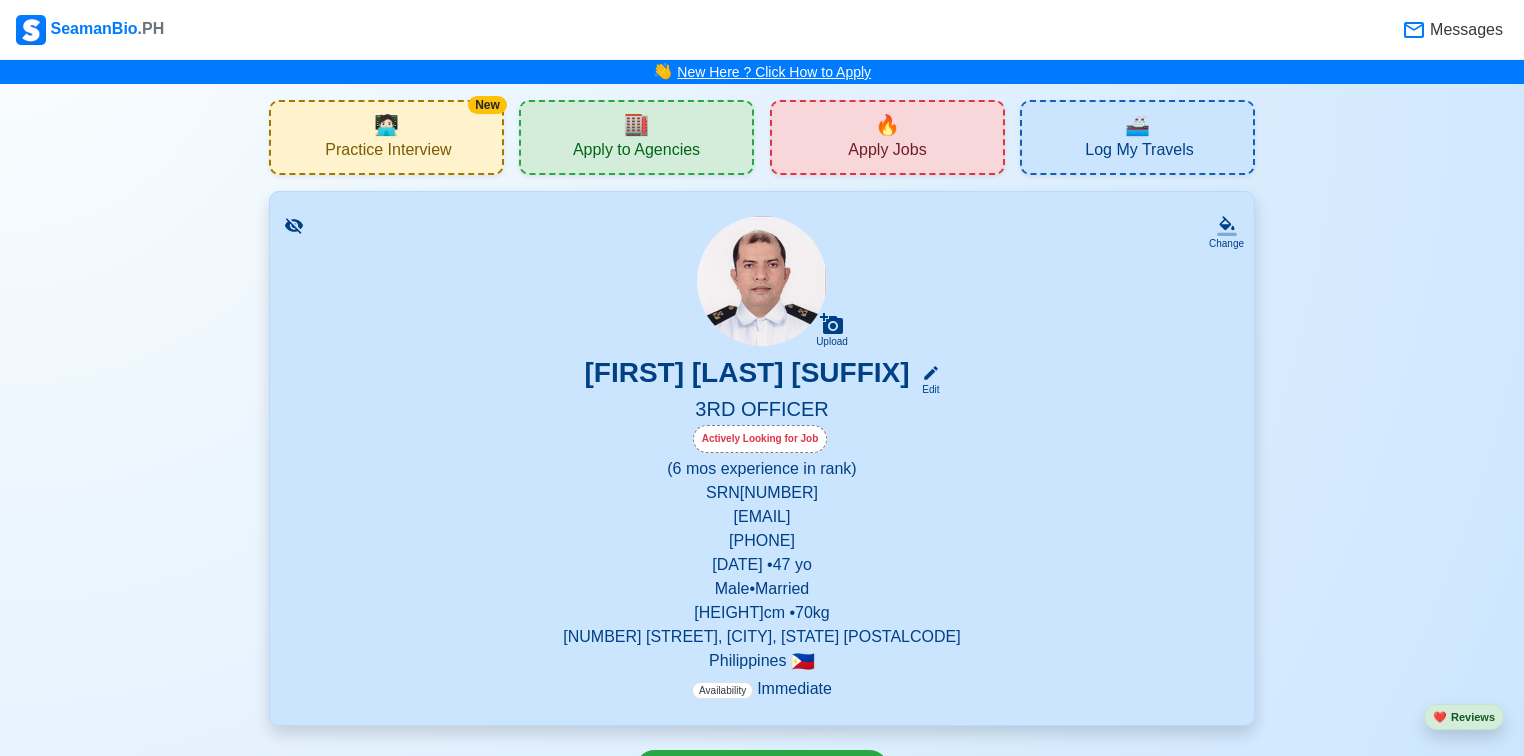 click on "New Here ? Click How to Apply" at bounding box center (774, 72) 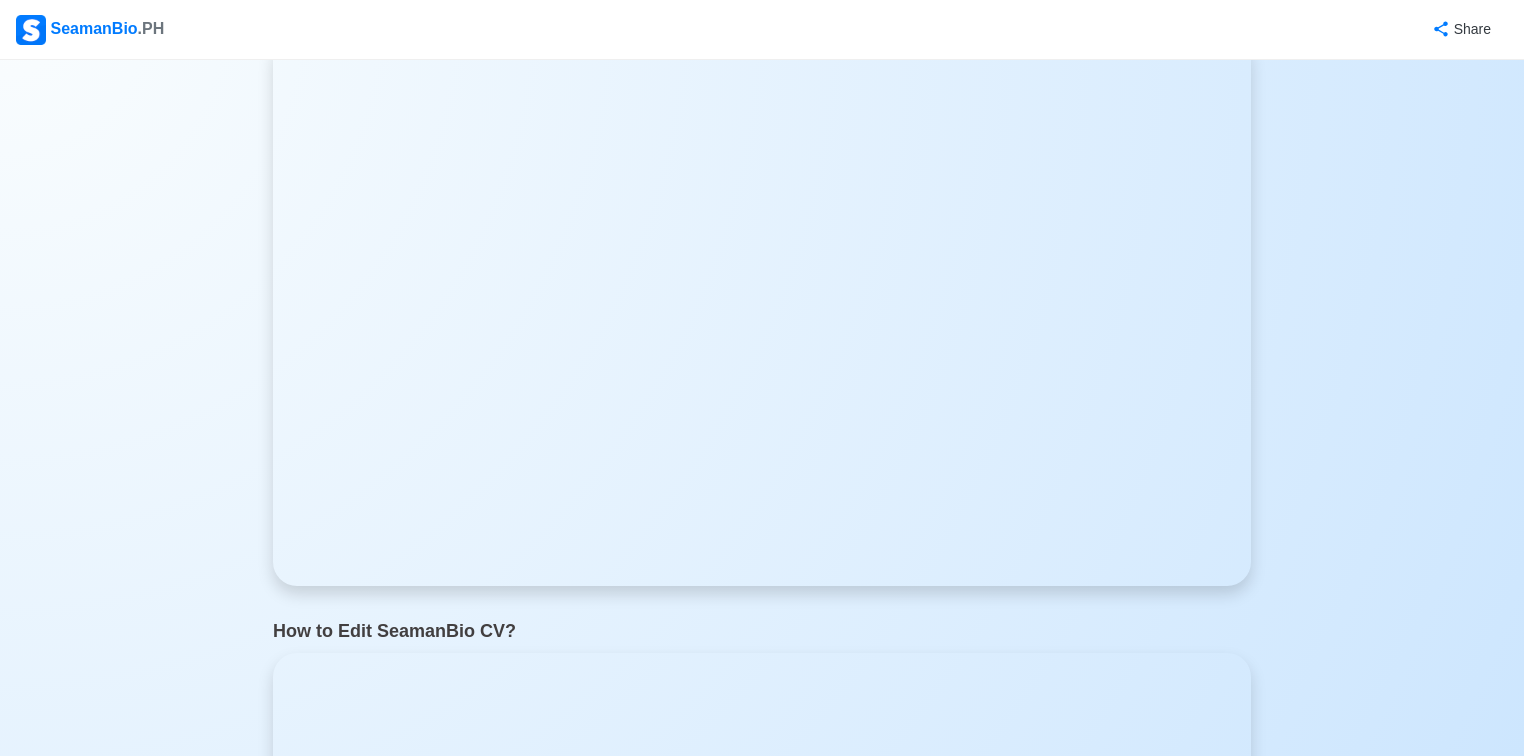 scroll, scrollTop: 800, scrollLeft: 0, axis: vertical 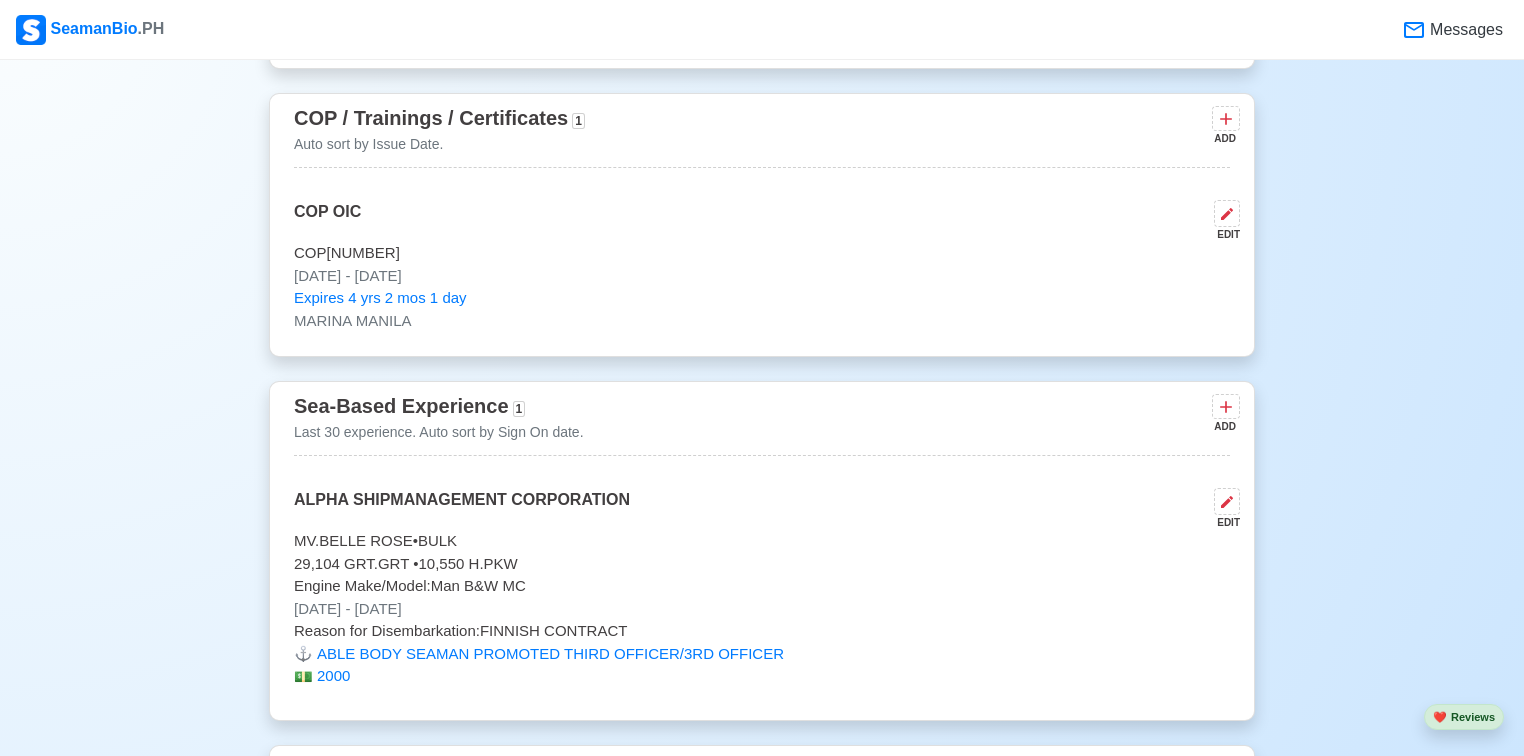 click on "Sea-Based Experience 1" at bounding box center (439, 408) 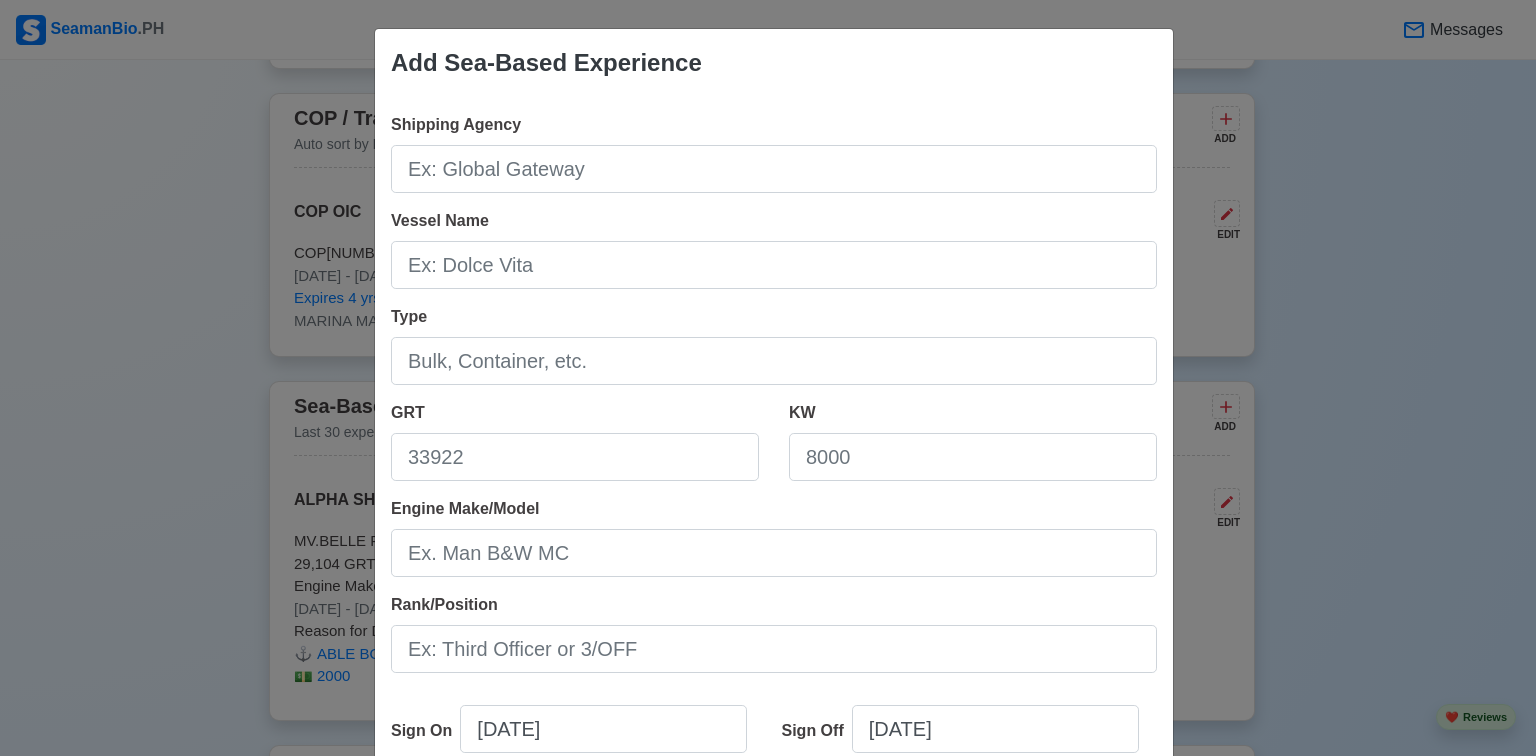 scroll, scrollTop: 0, scrollLeft: 0, axis: both 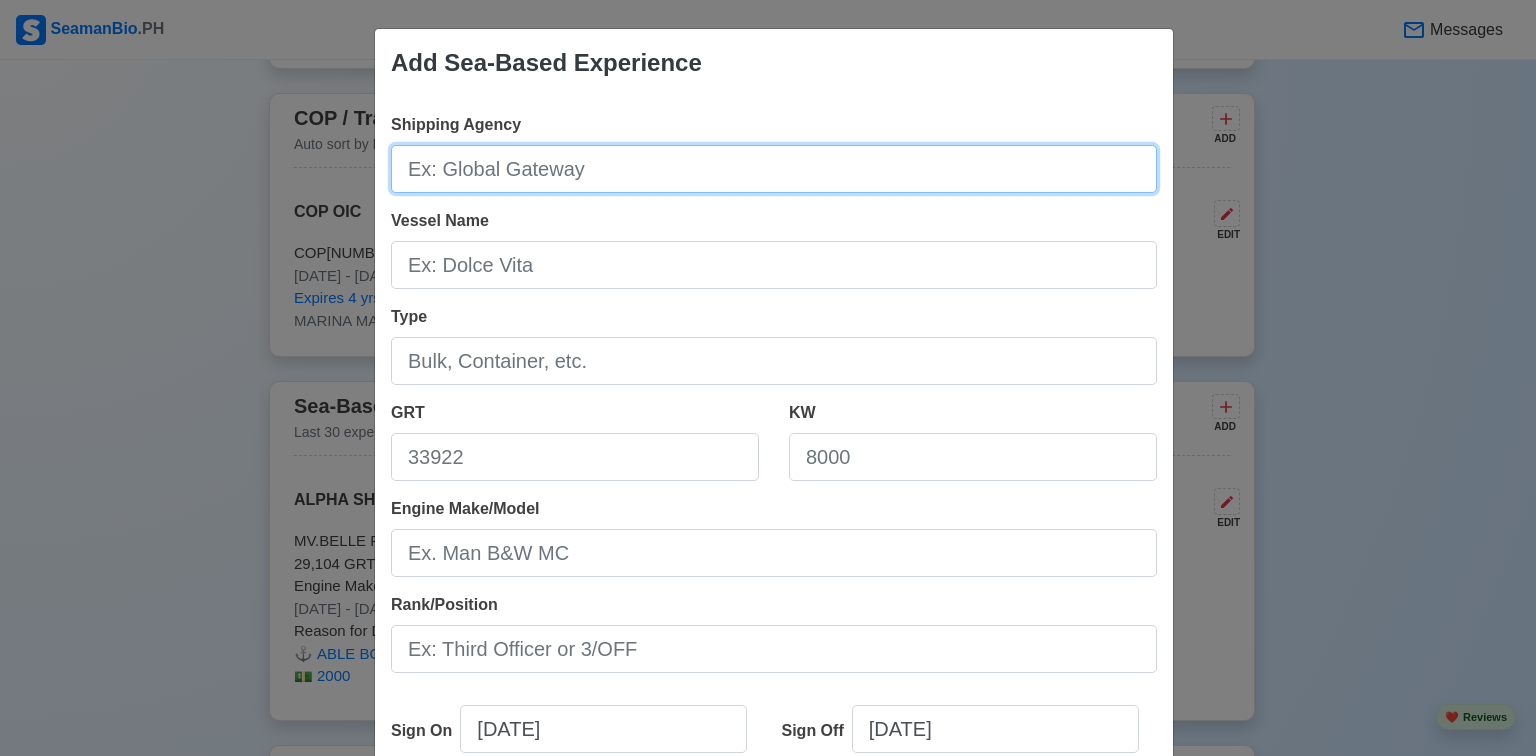 click on "Shipping Agency" at bounding box center (774, 169) 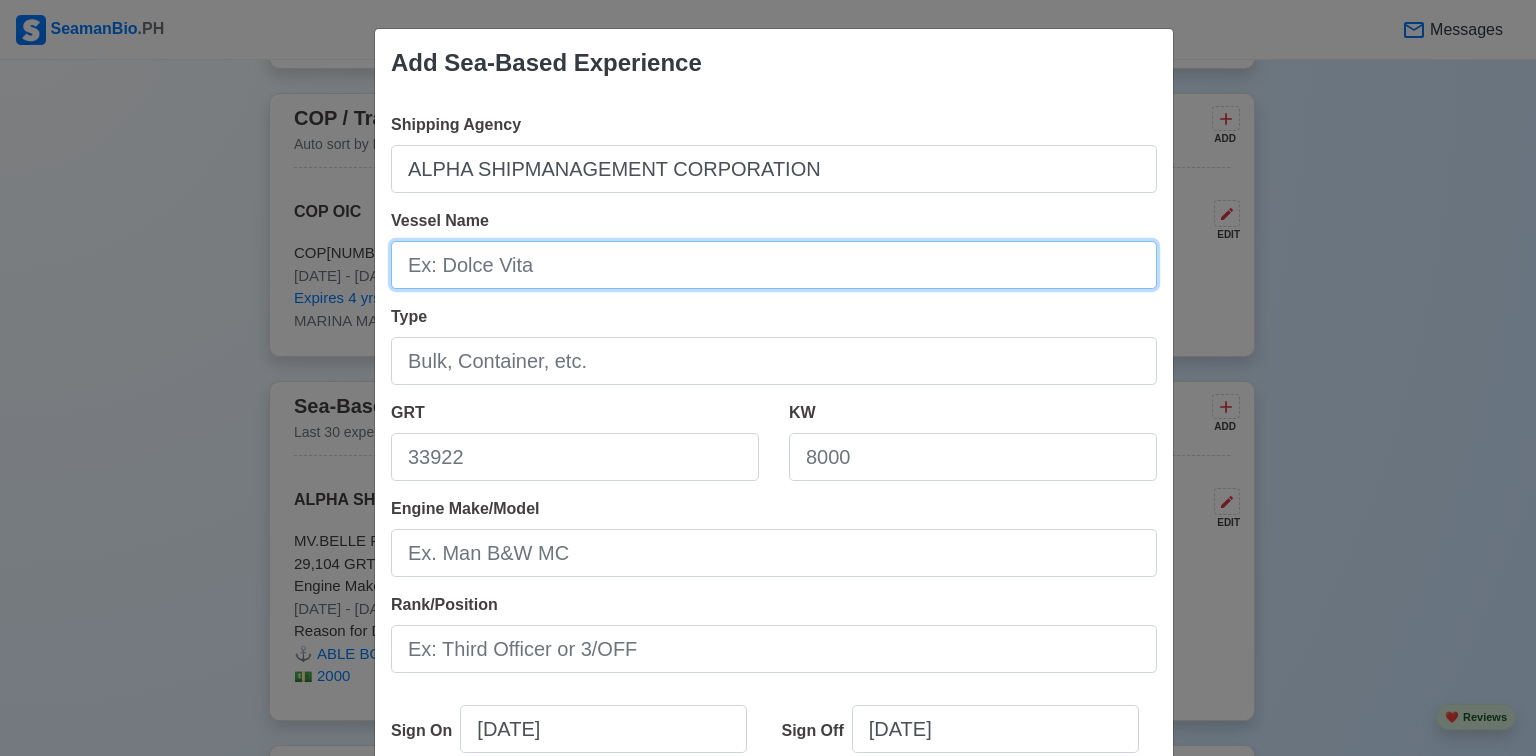 click on "Vessel Name" at bounding box center (774, 265) 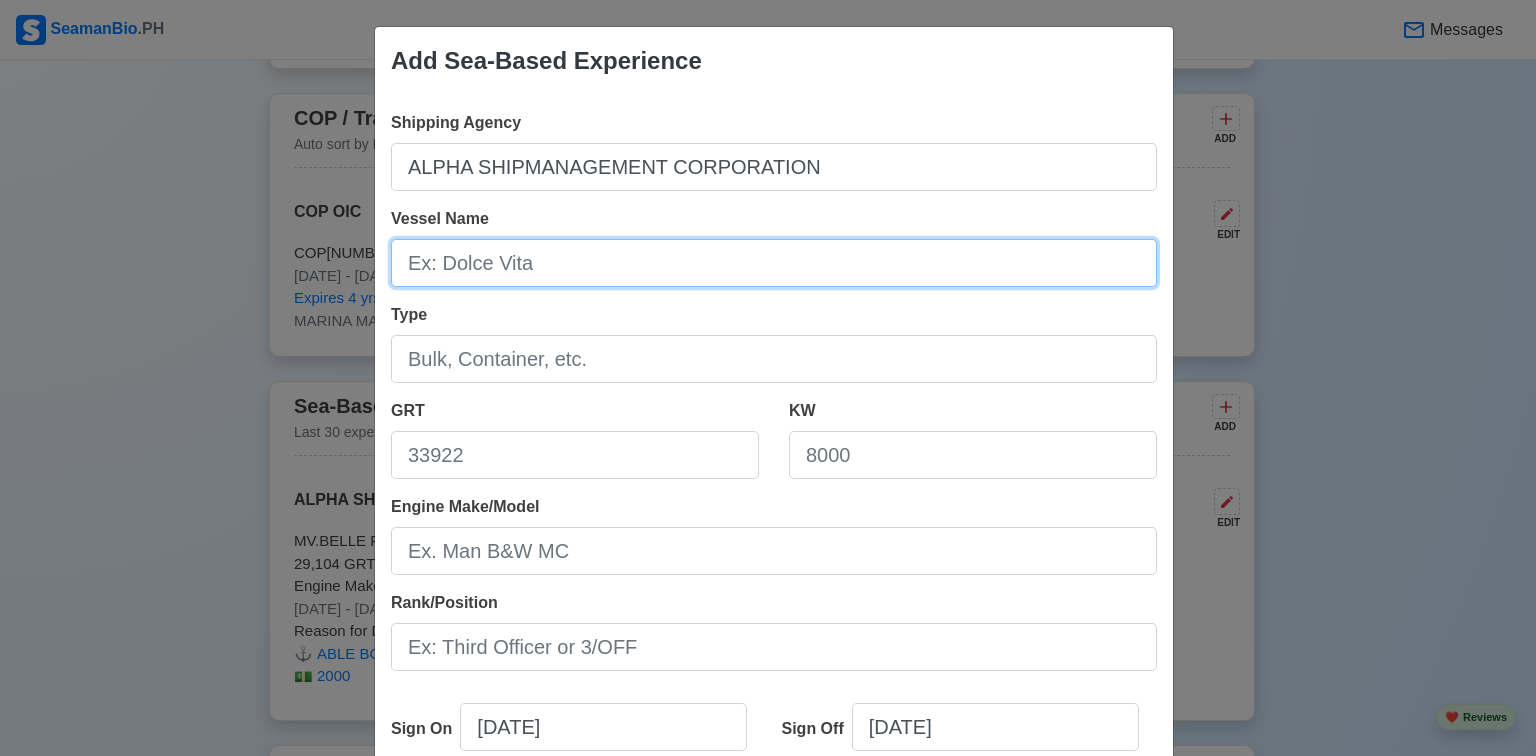 scroll, scrollTop: 0, scrollLeft: 0, axis: both 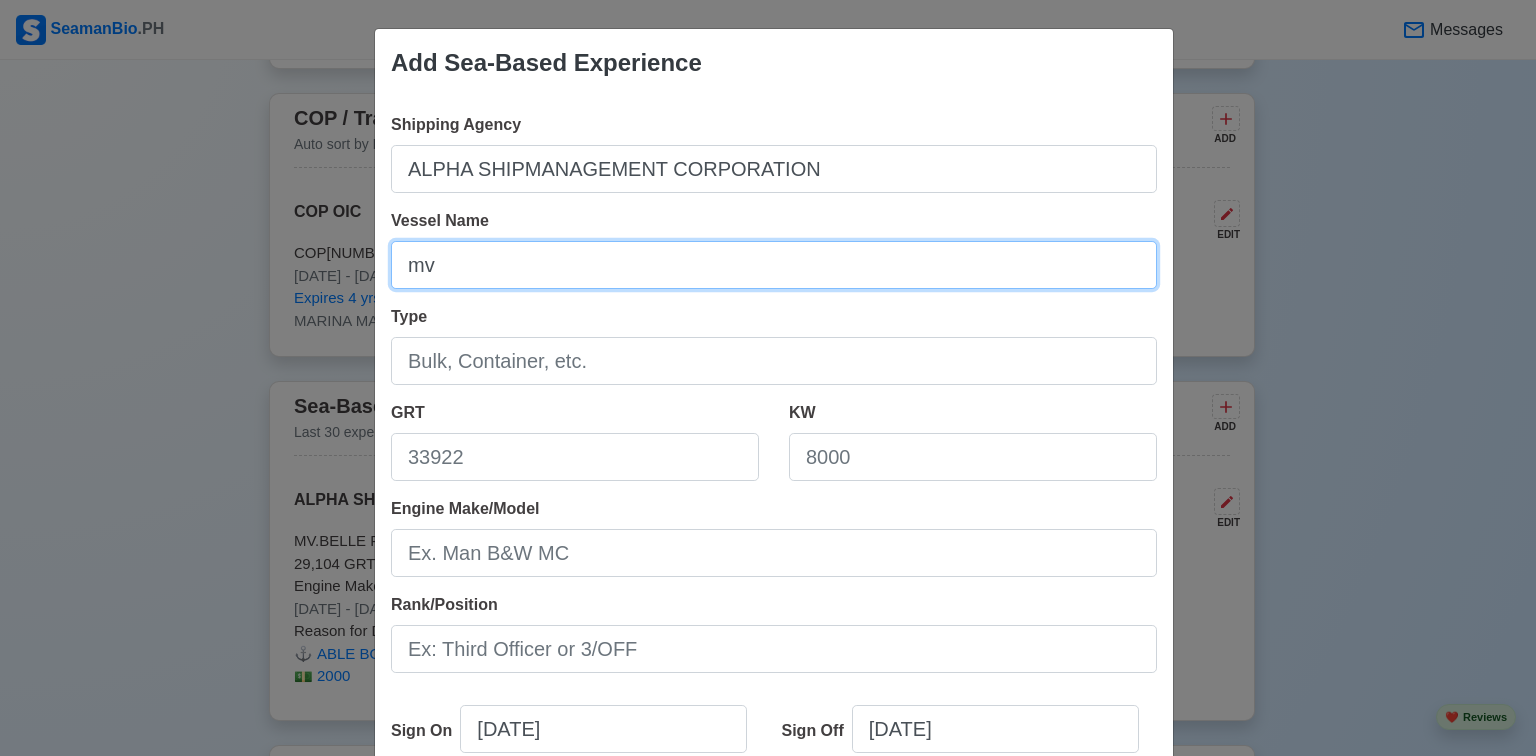 type on "m" 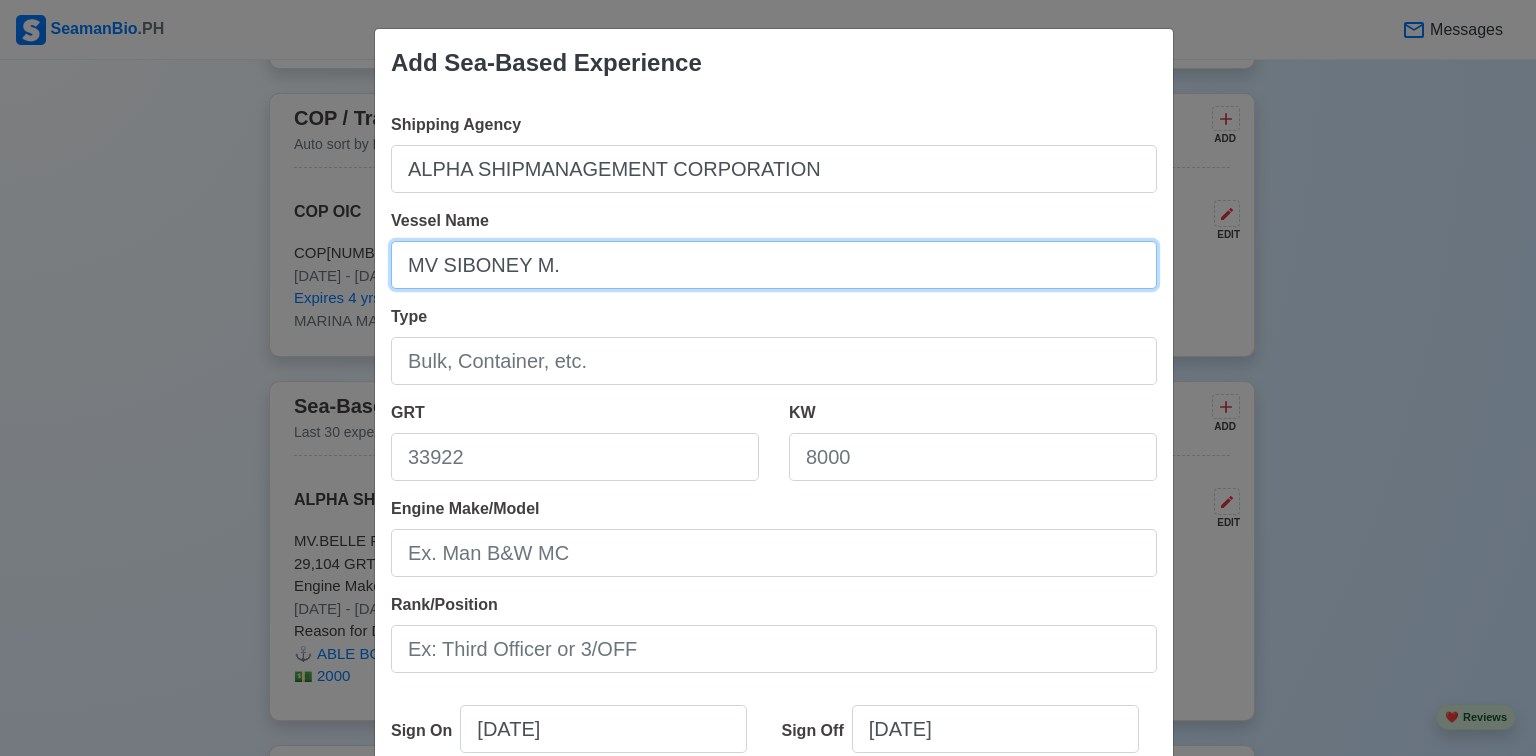 type on "MV SIBONEY M." 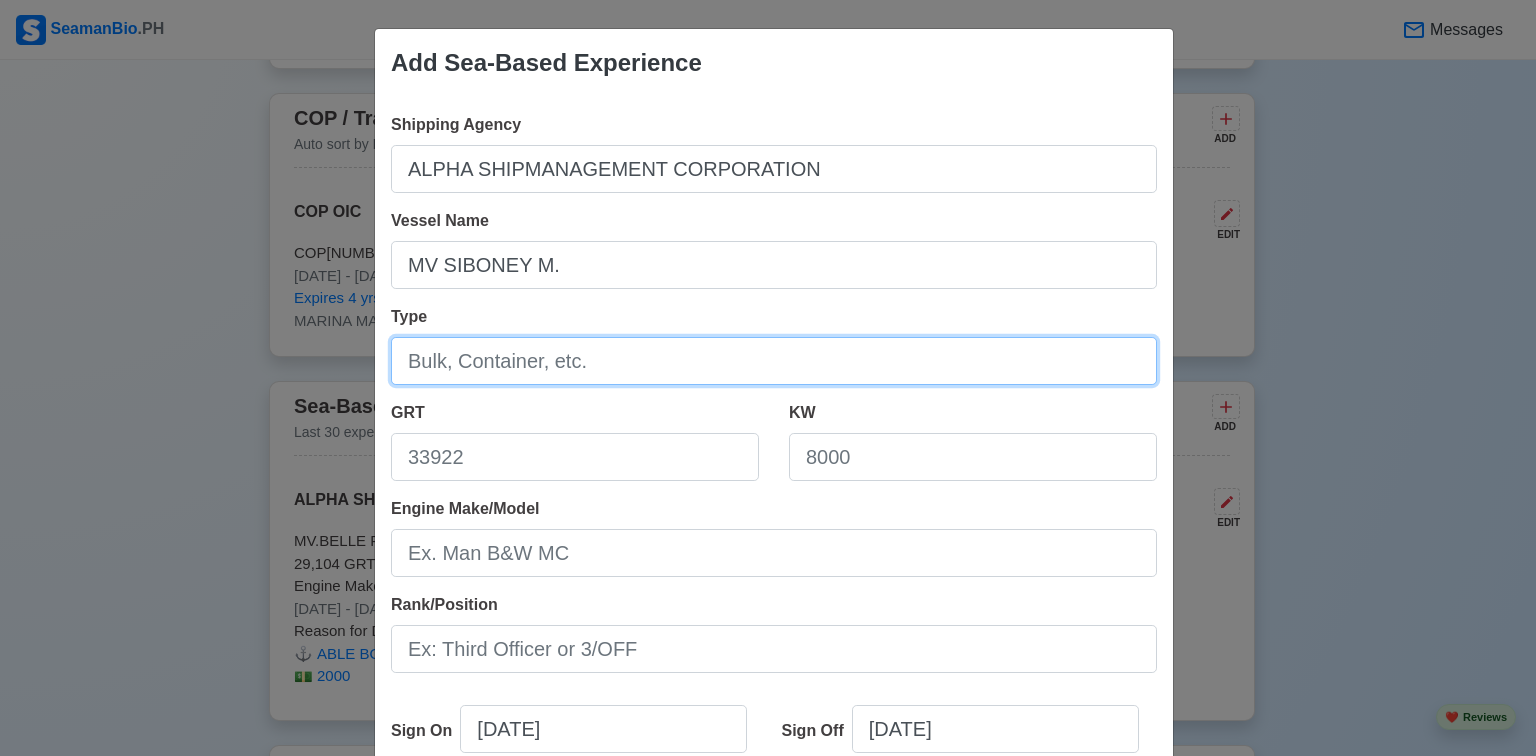 click on "Type" at bounding box center (774, 361) 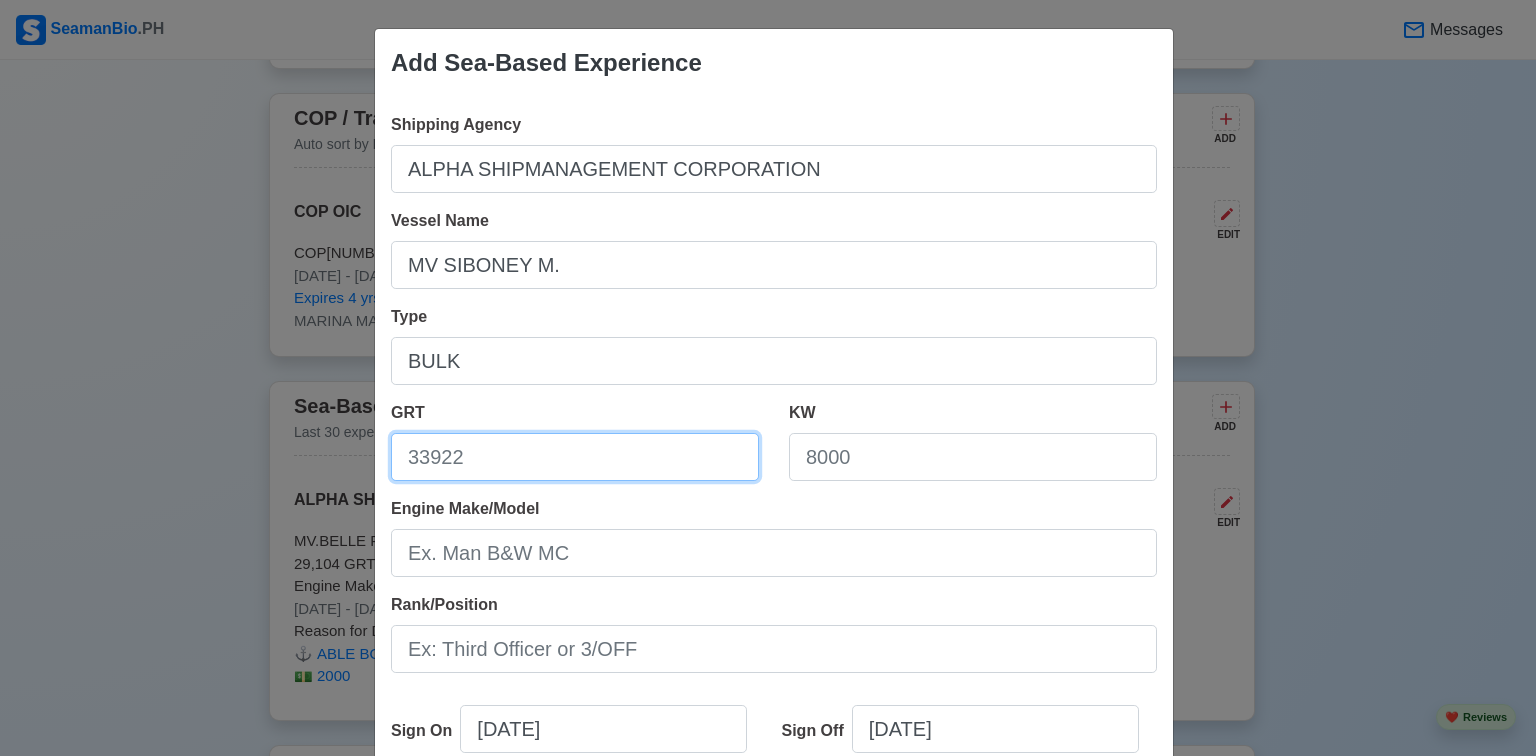 click on "GRT" at bounding box center [575, 457] 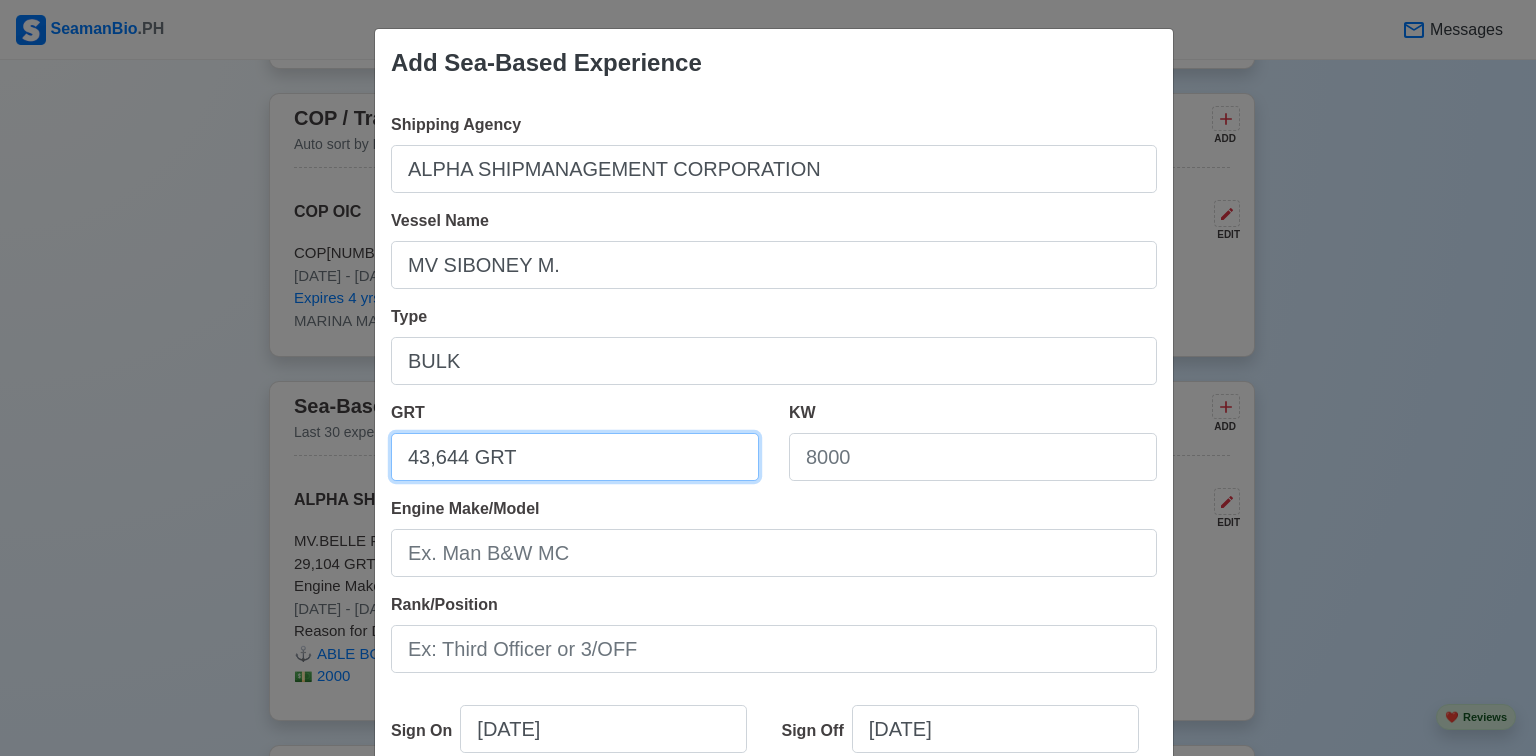 type on "43,644 GRT" 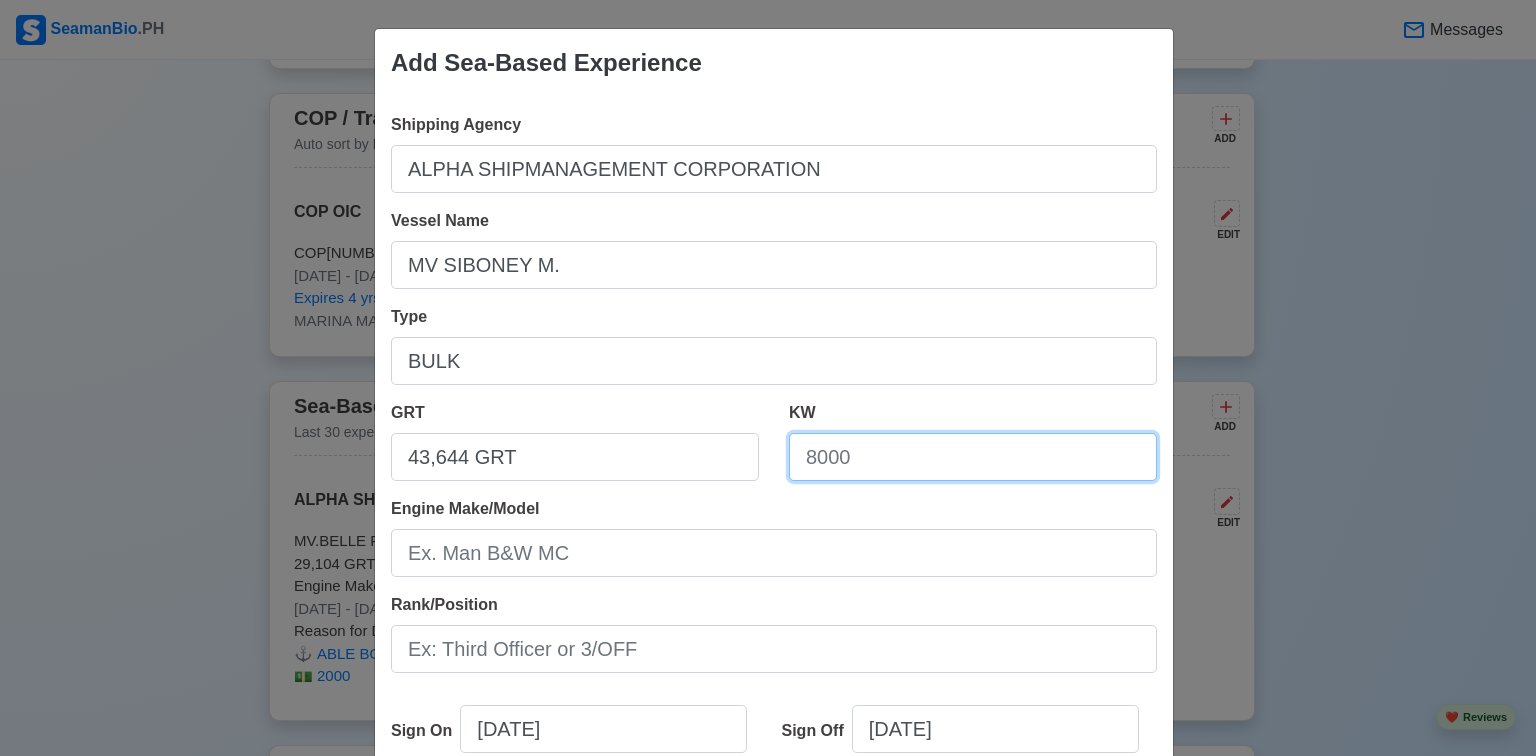 click on "KW" at bounding box center [973, 457] 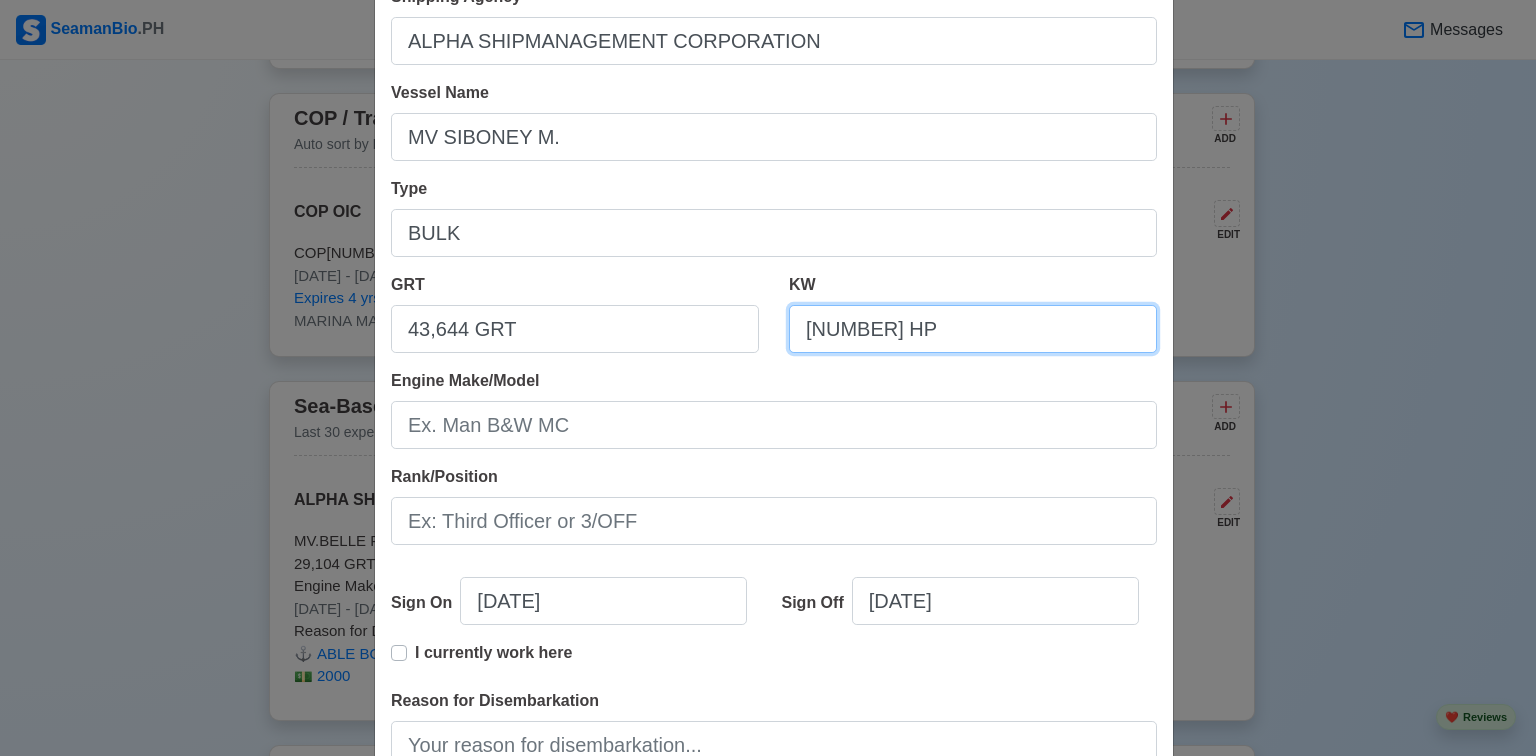 scroll, scrollTop: 160, scrollLeft: 0, axis: vertical 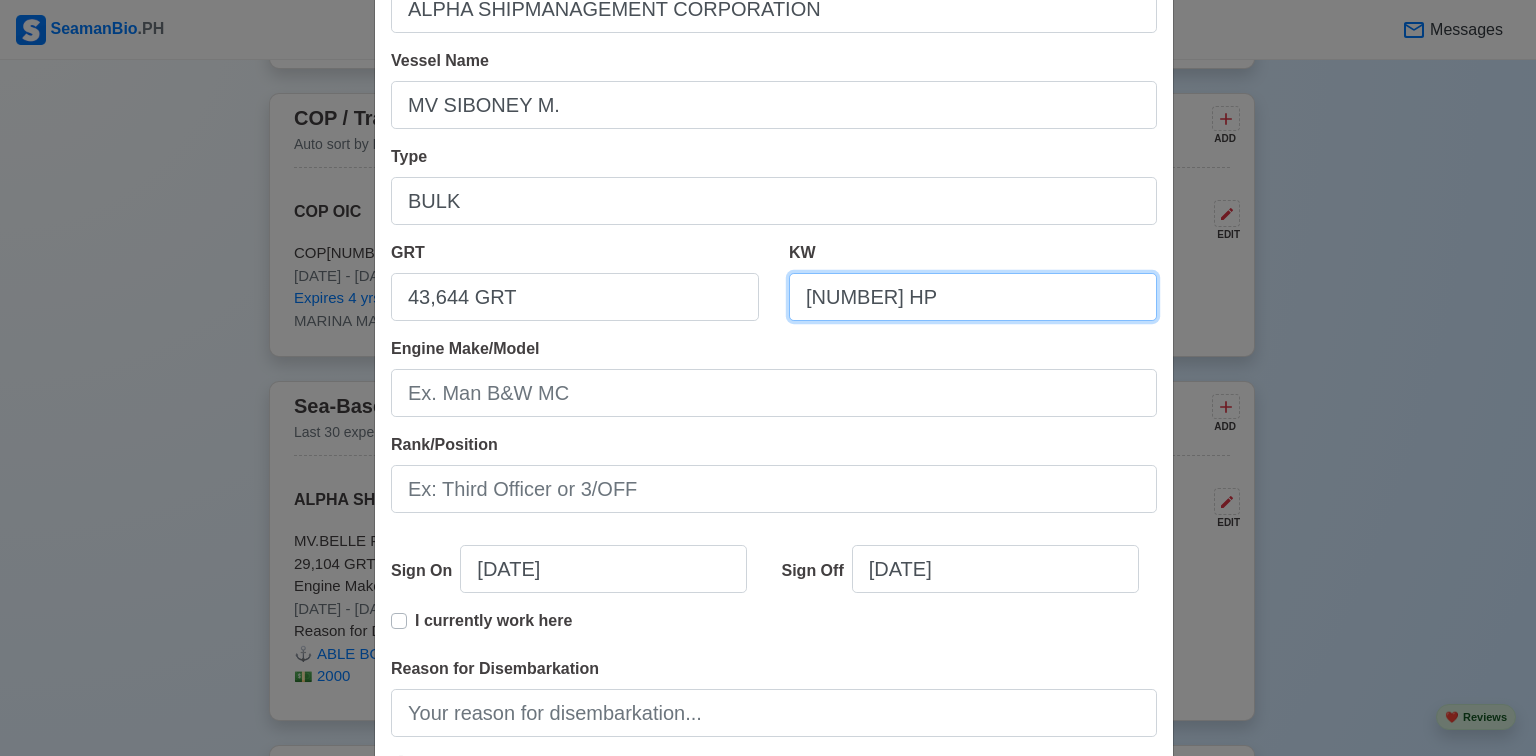 type on "[NUMBER] HP" 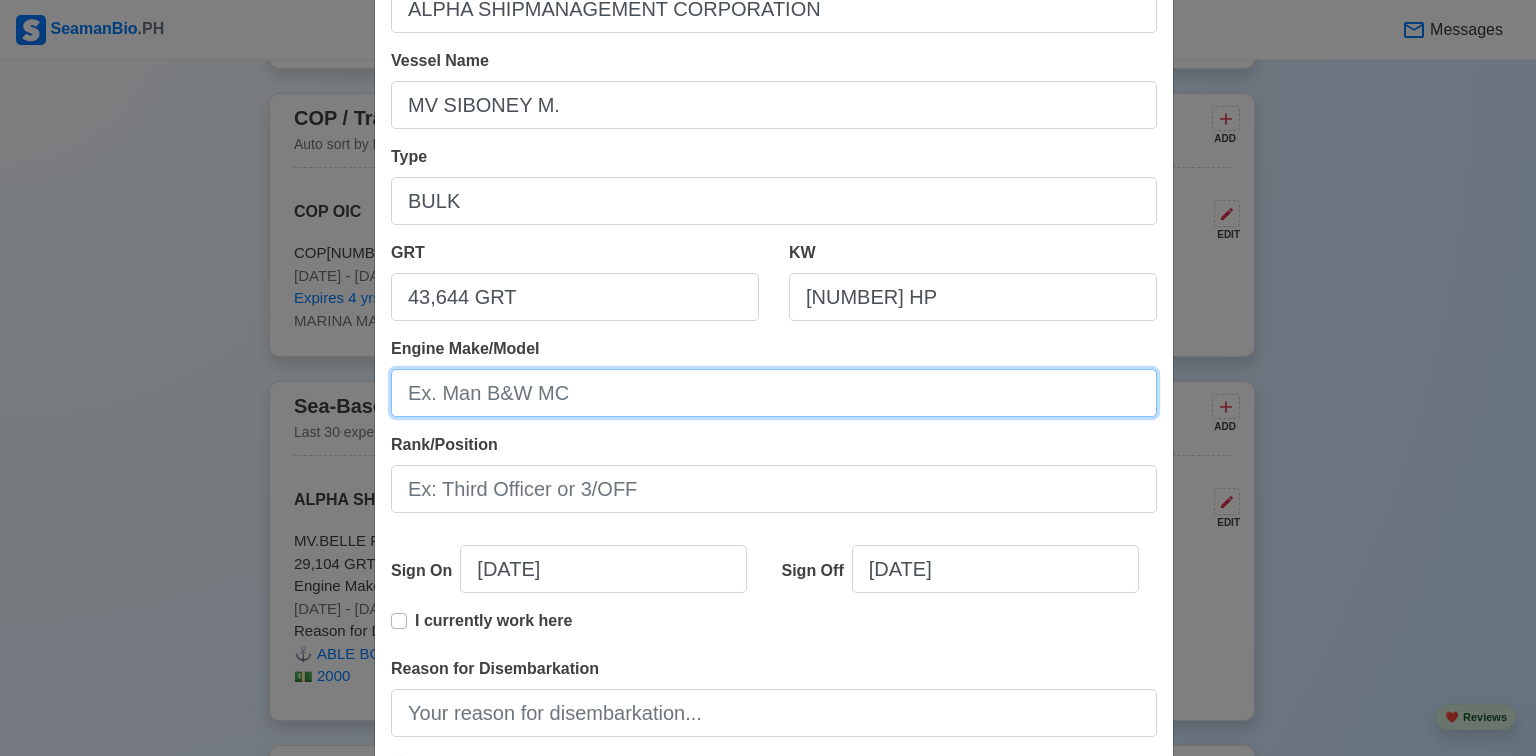 click on "Engine Make/Model" at bounding box center (774, 393) 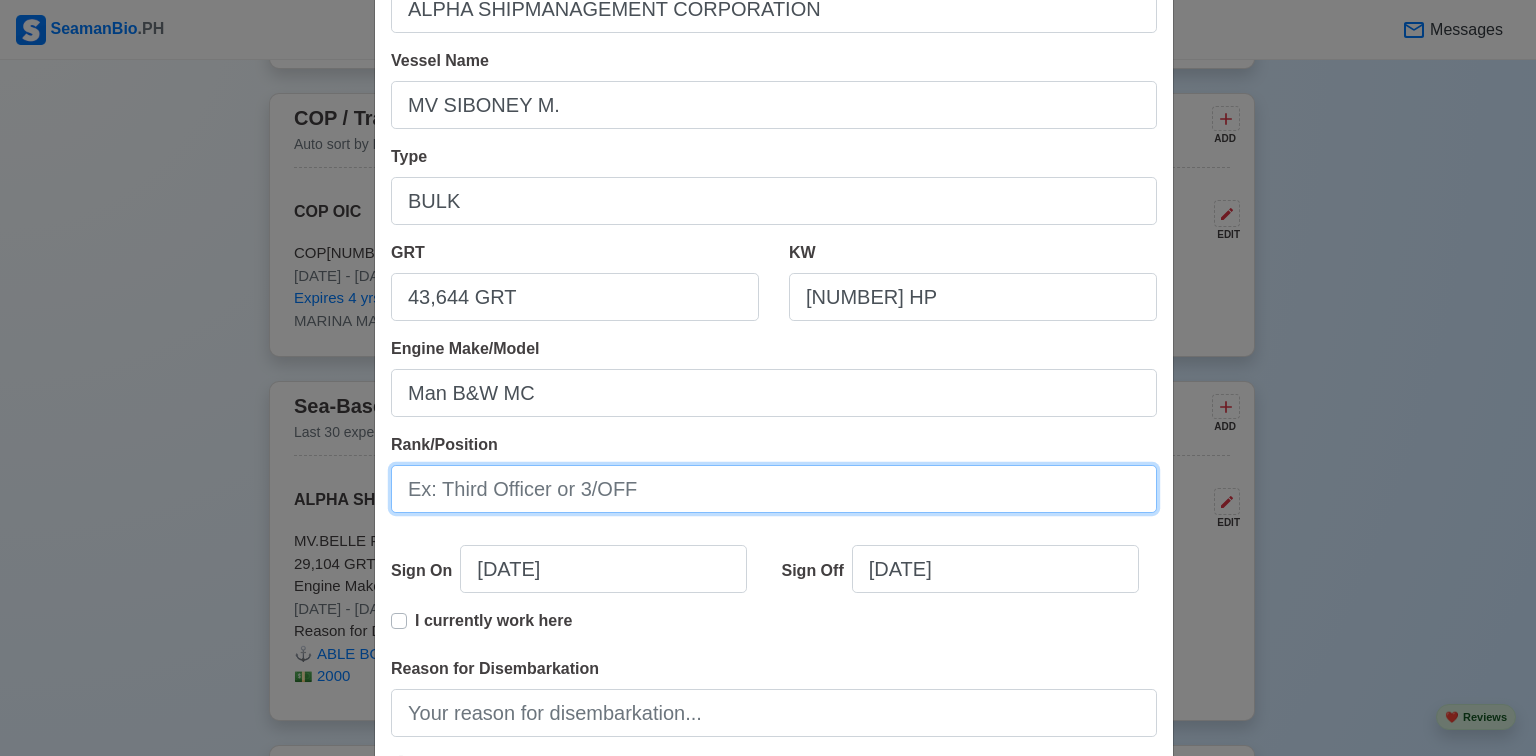click on "Rank/Position" at bounding box center [774, 489] 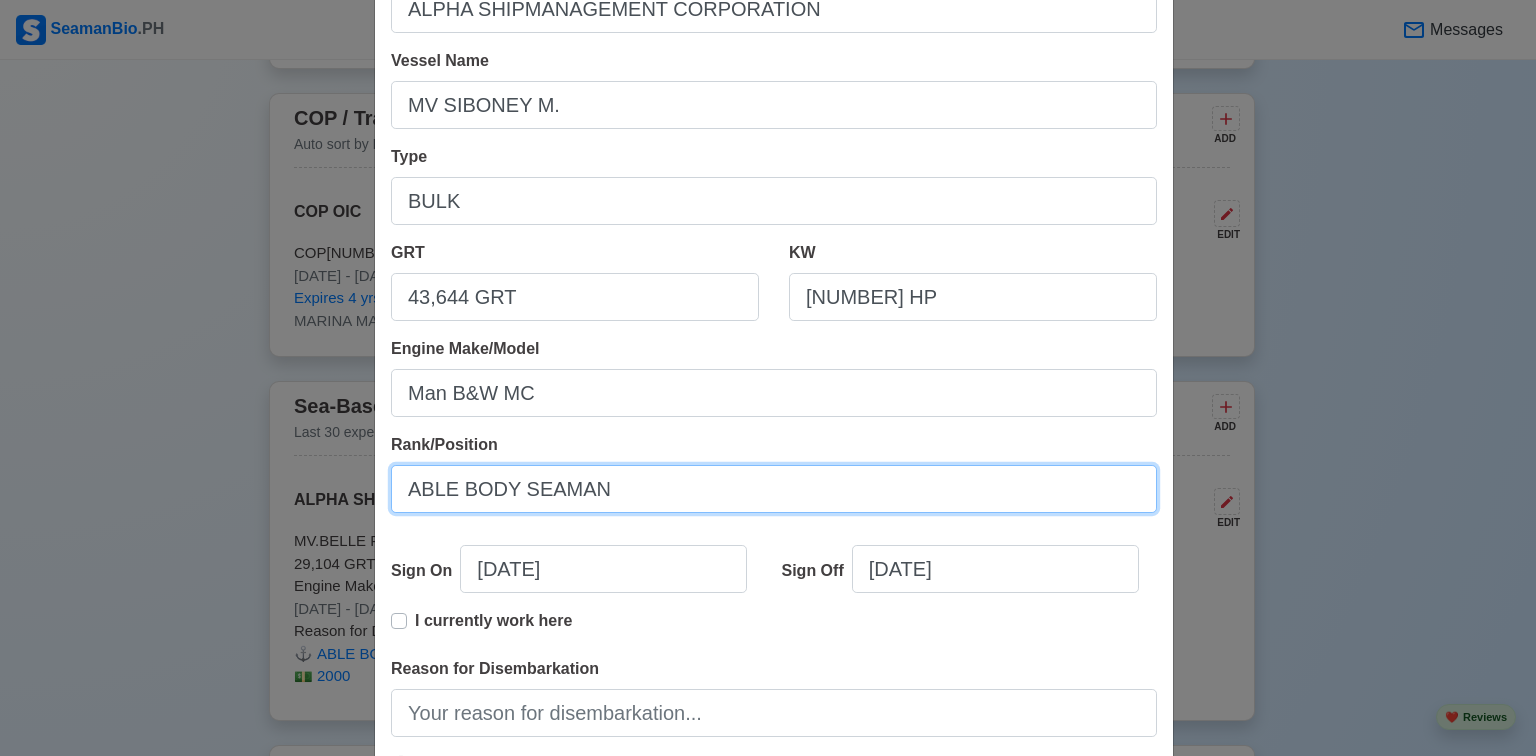 type on "ABLE BODY SEAMAN" 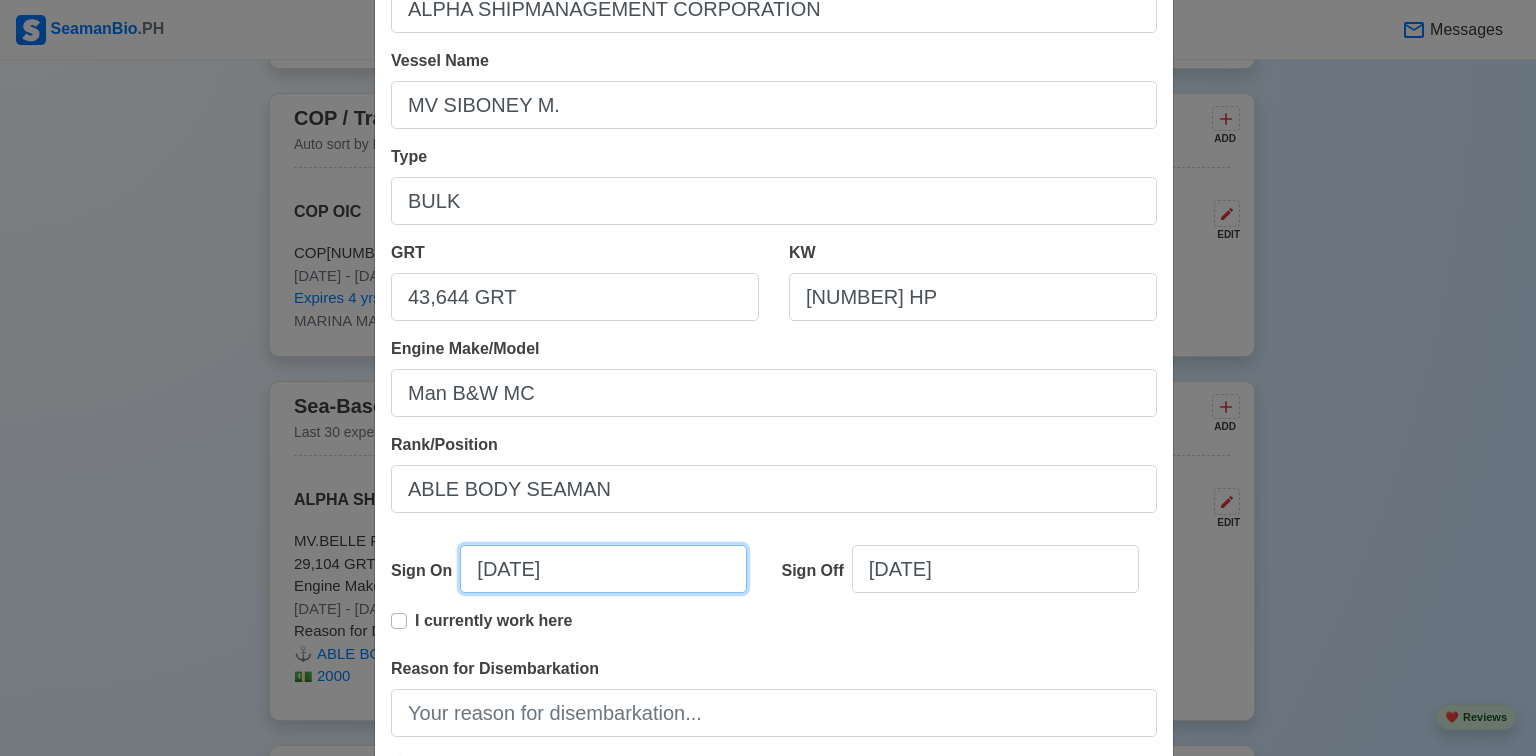 select on "****" 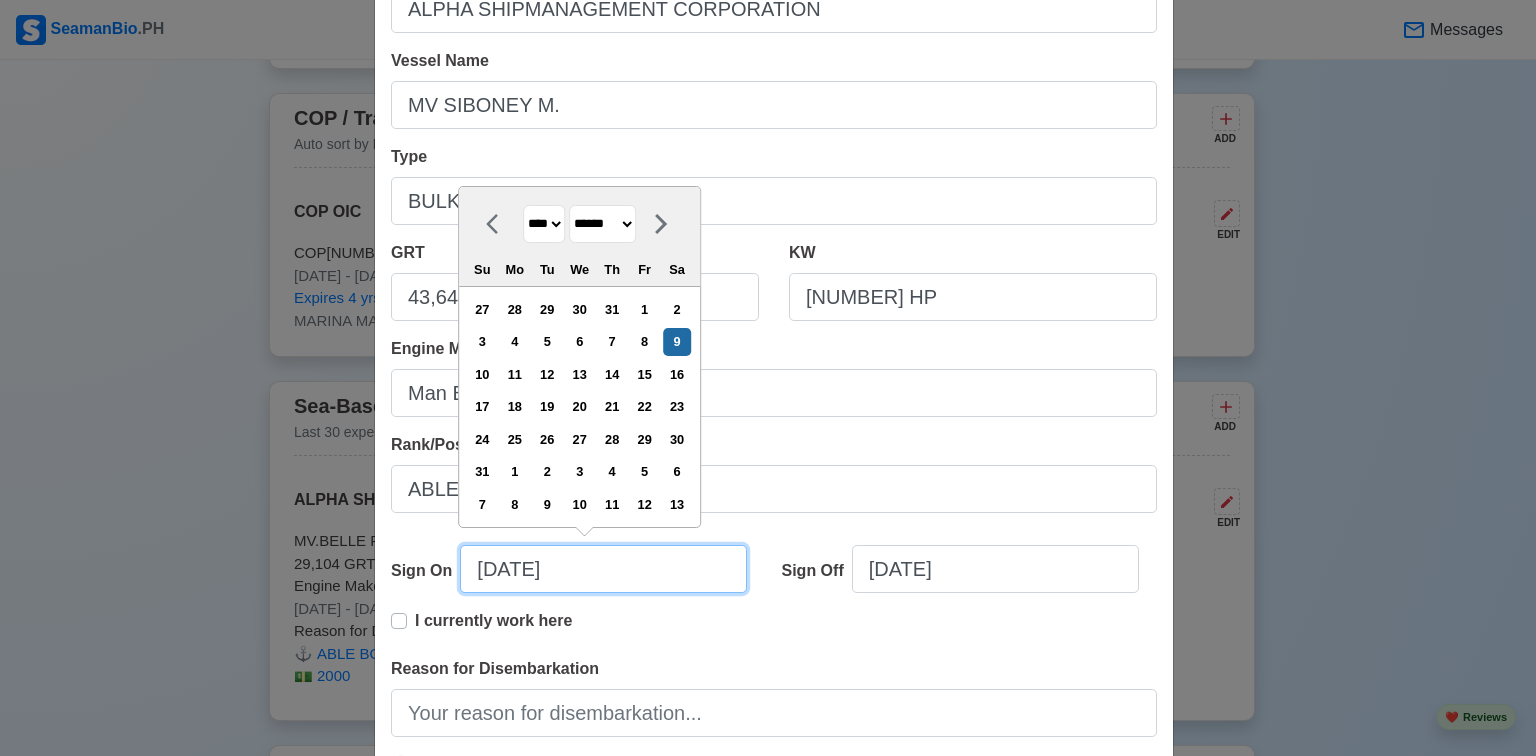 click on "[DATE]" at bounding box center (603, 569) 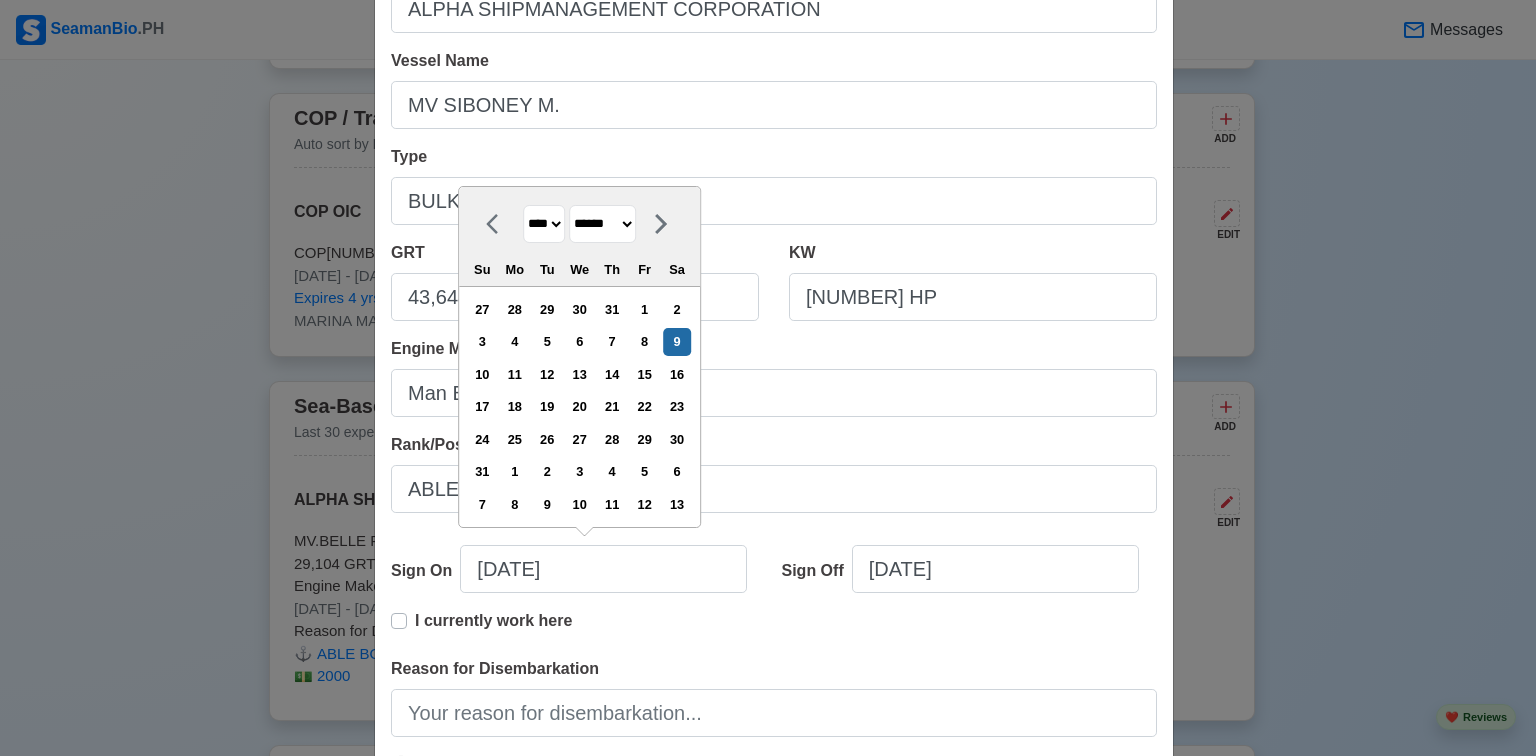 click on "**** **** **** **** **** **** **** **** **** **** **** **** **** **** **** **** **** **** **** **** **** **** **** **** **** **** **** **** **** **** **** **** **** **** **** **** **** **** **** **** **** **** **** **** **** **** **** **** **** **** **** **** **** **** **** **** **** **** **** **** **** **** **** **** **** **** **** **** **** **** **** **** **** **** **** **** **** **** **** **** **** **** **** **** **** **** **** **** **** **** **** **** **** **** **** **** **** **** **** **** **** **** **** **** **** ****" at bounding box center [544, 224] 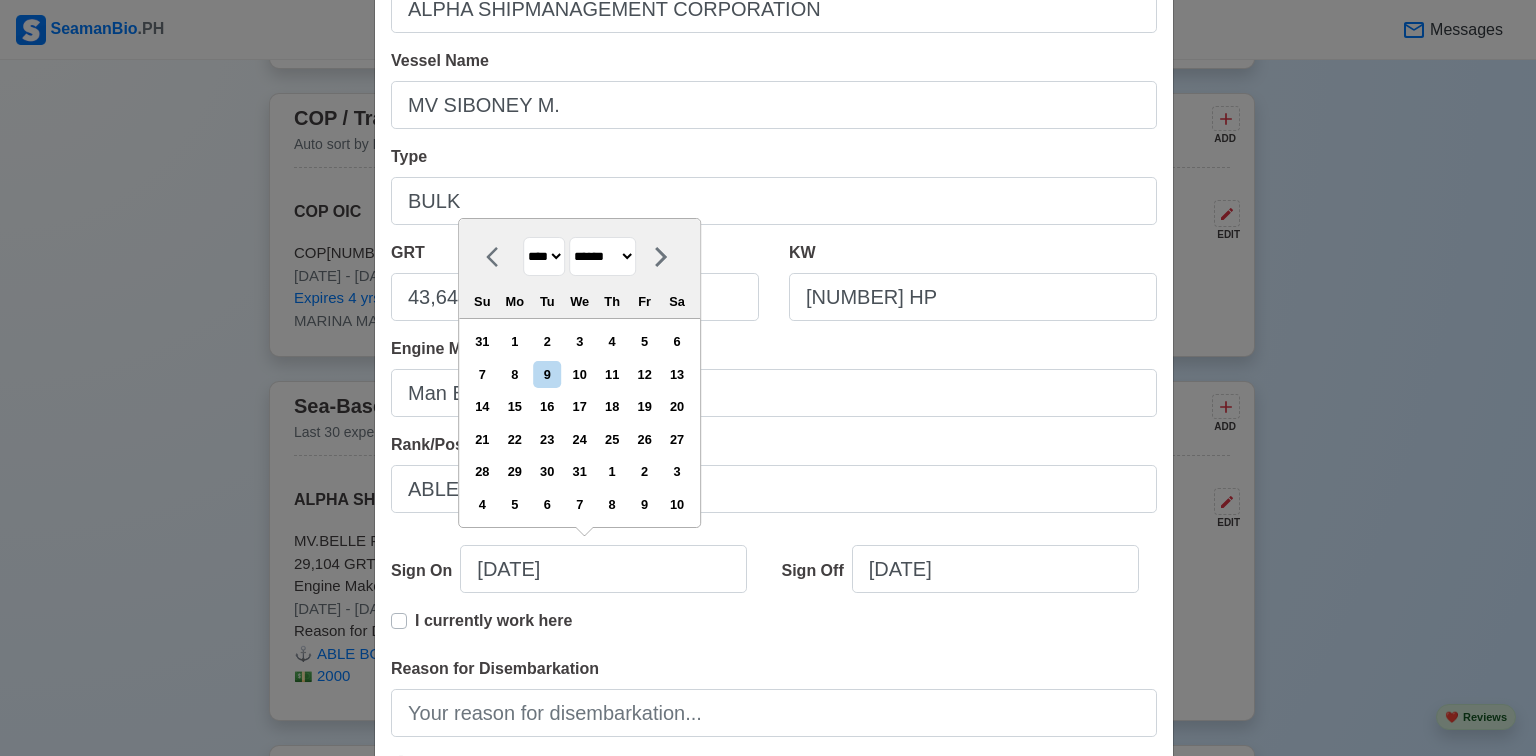 click on "******* ******** ***** ***** *** **** **** ****** ********* ******* ******** ********" at bounding box center [602, 256] 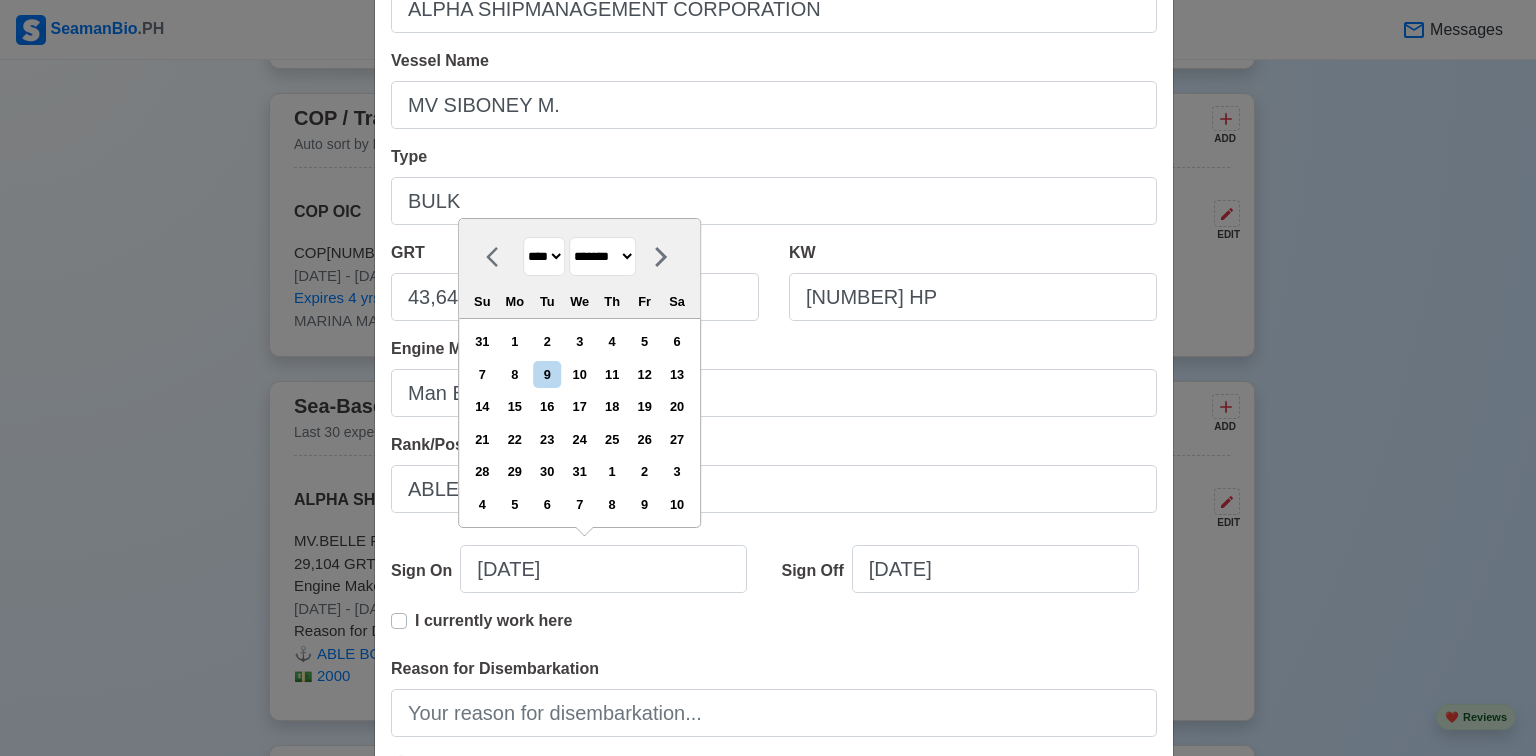 click on "******* ******** ***** ***** *** **** **** ****** ********* ******* ******** ********" at bounding box center [602, 256] 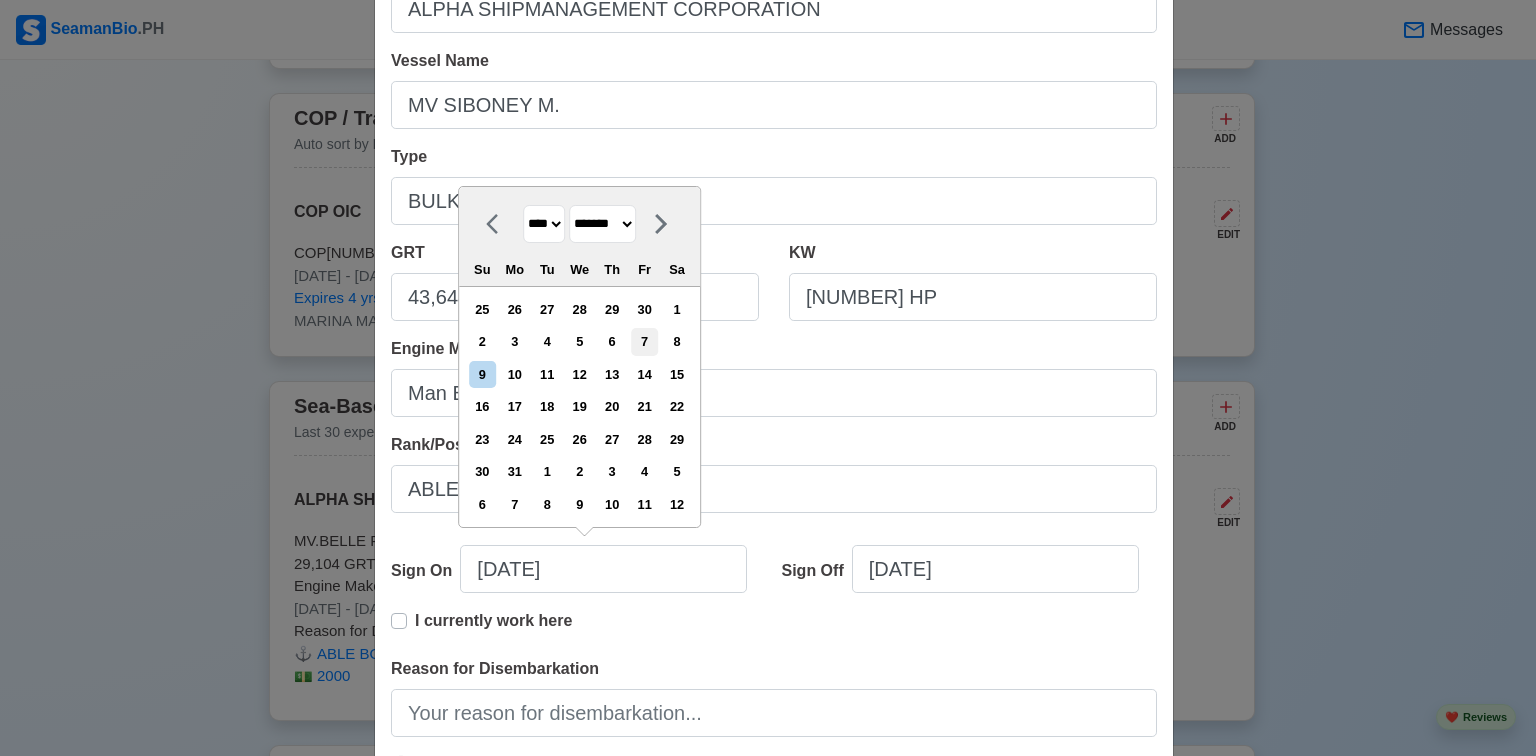 click on "7" at bounding box center [644, 341] 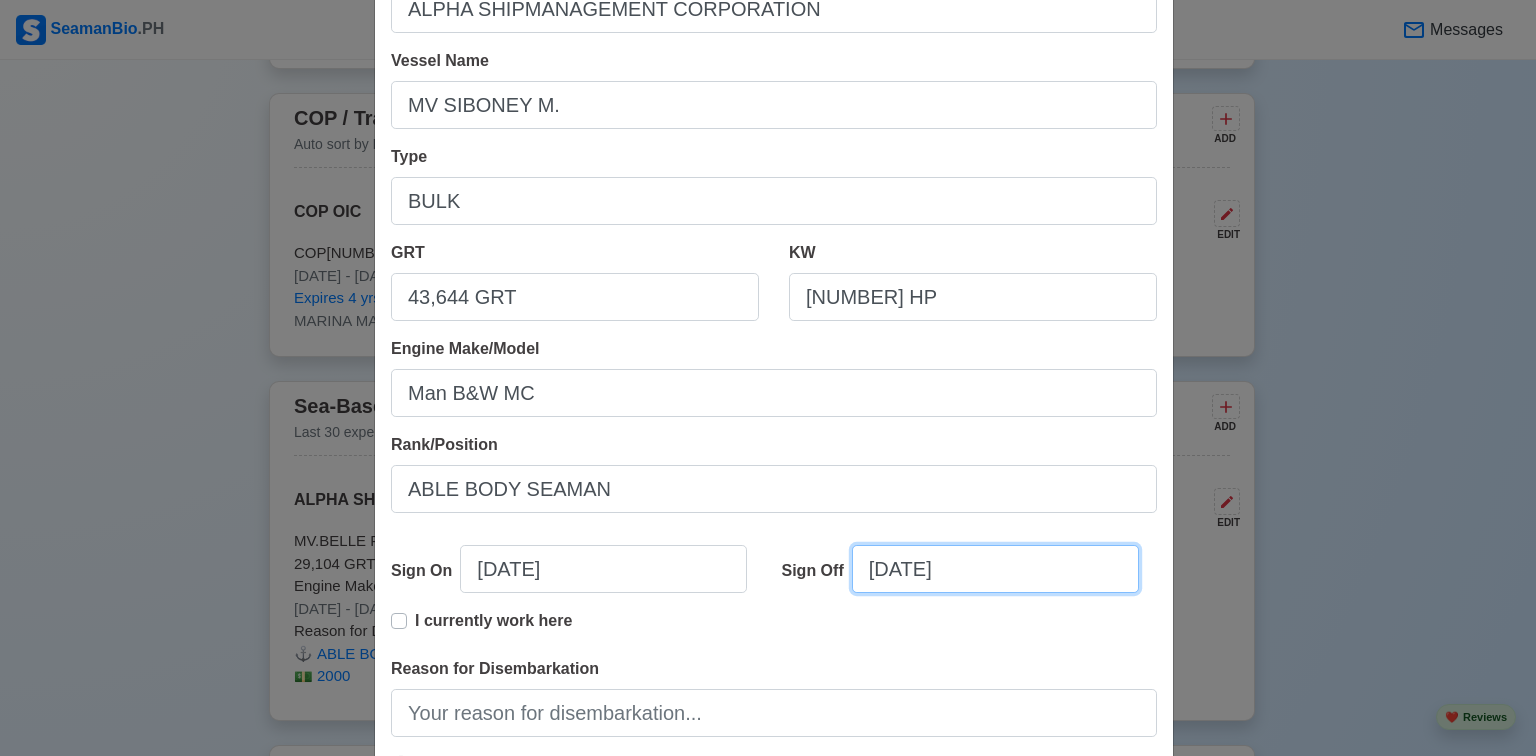 select on "****" 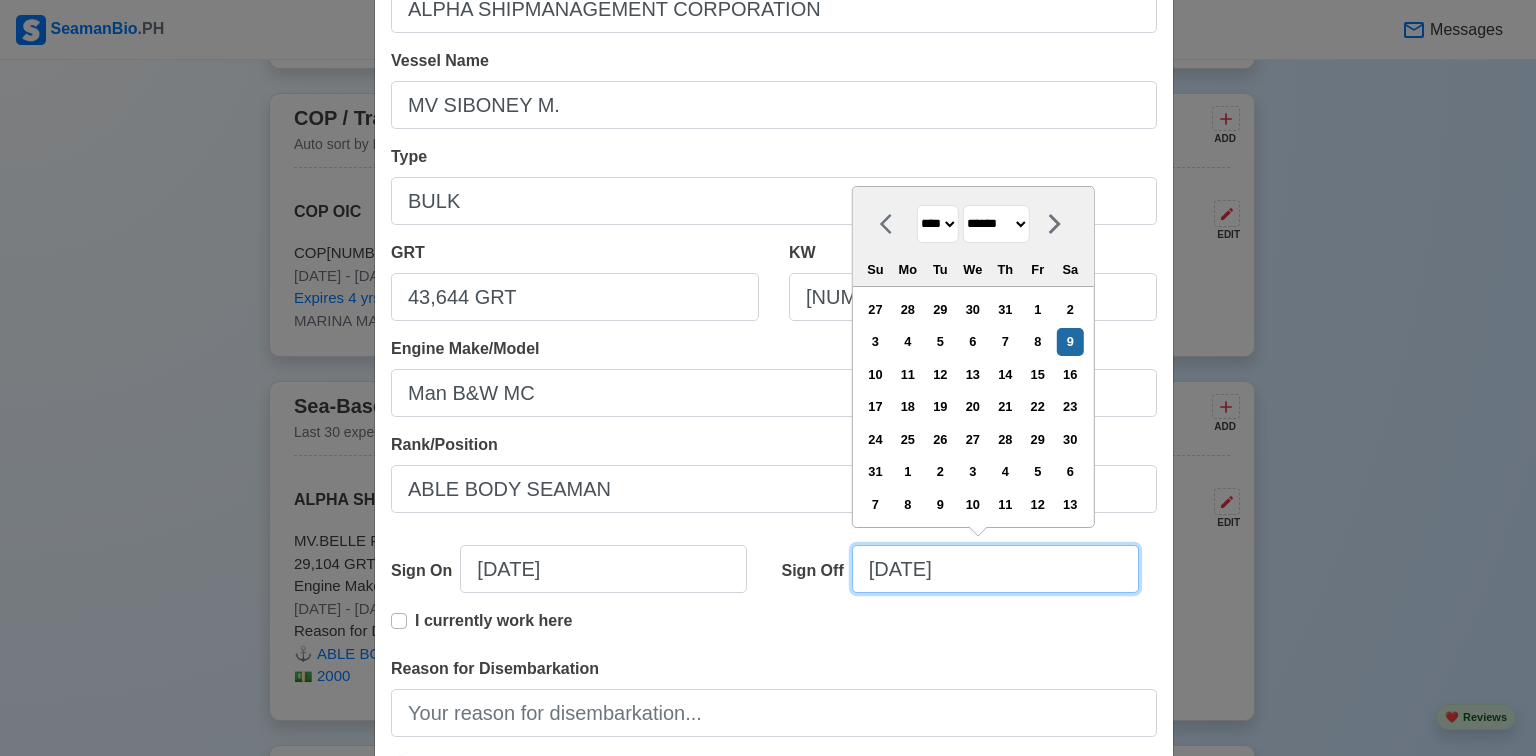 click on "[DATE]" at bounding box center [995, 569] 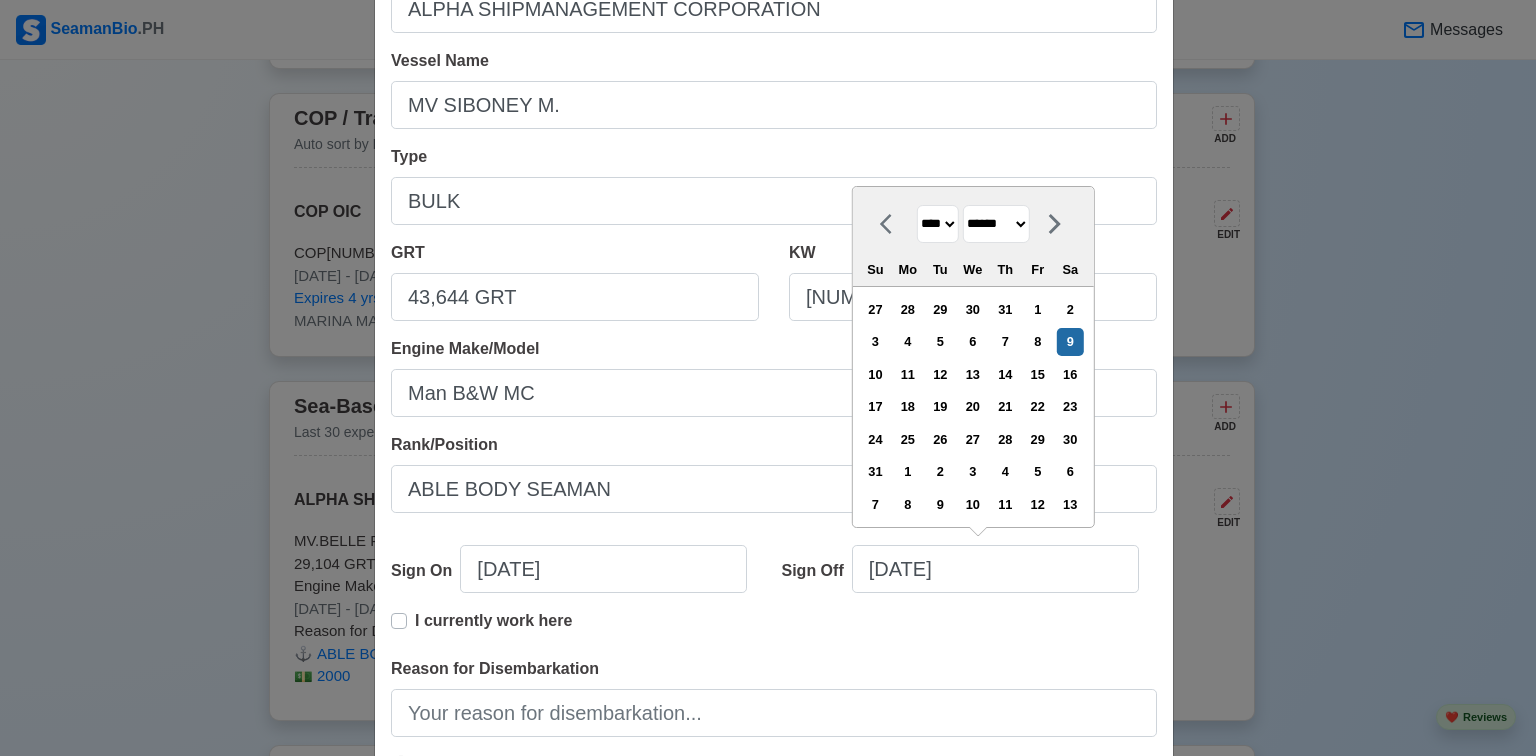 click on "[NUMBER]" at bounding box center [937, 224] 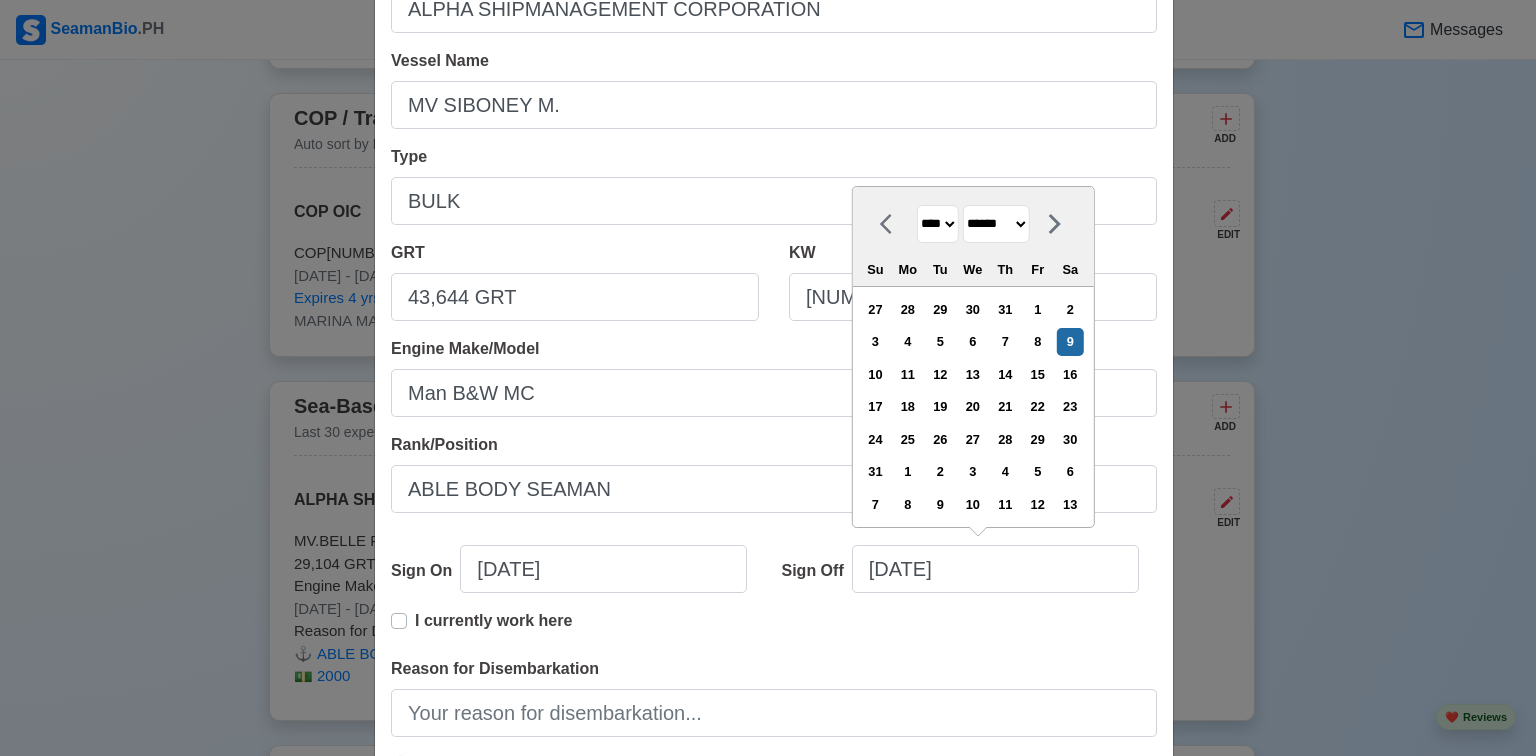 select on "****" 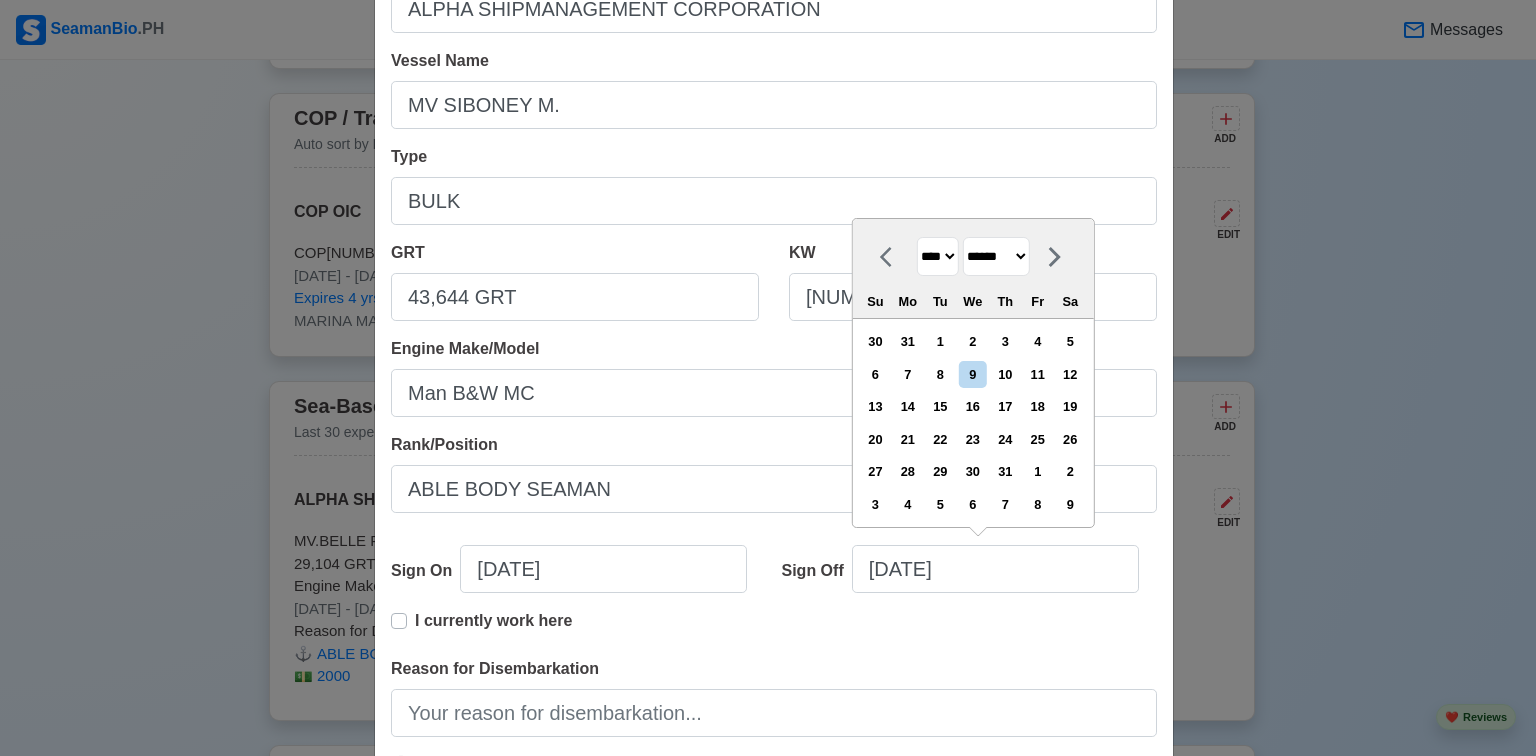click on "******* ******** ***** ***** *** **** **** ****** ********* ******* ******** ********" at bounding box center [995, 256] 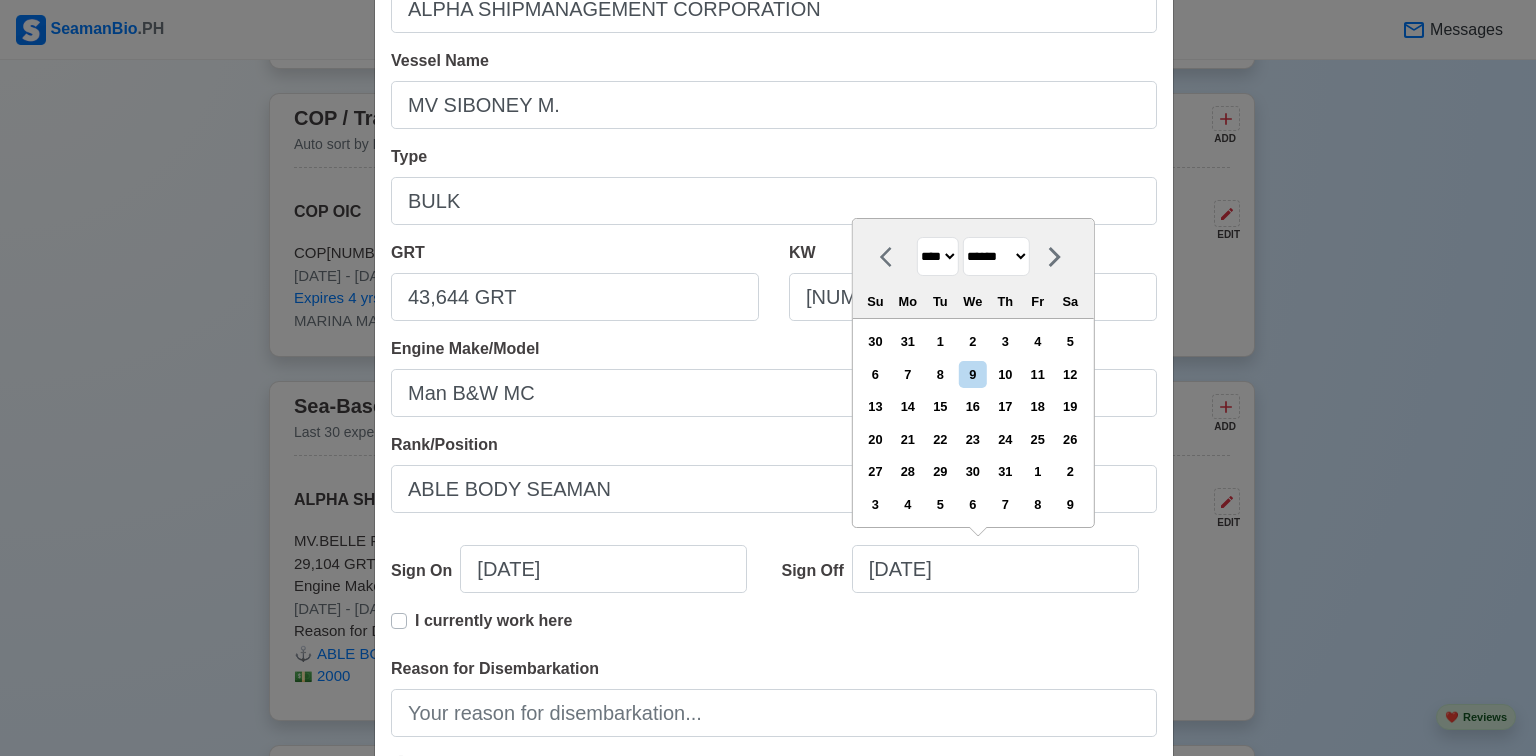 select on "*********" 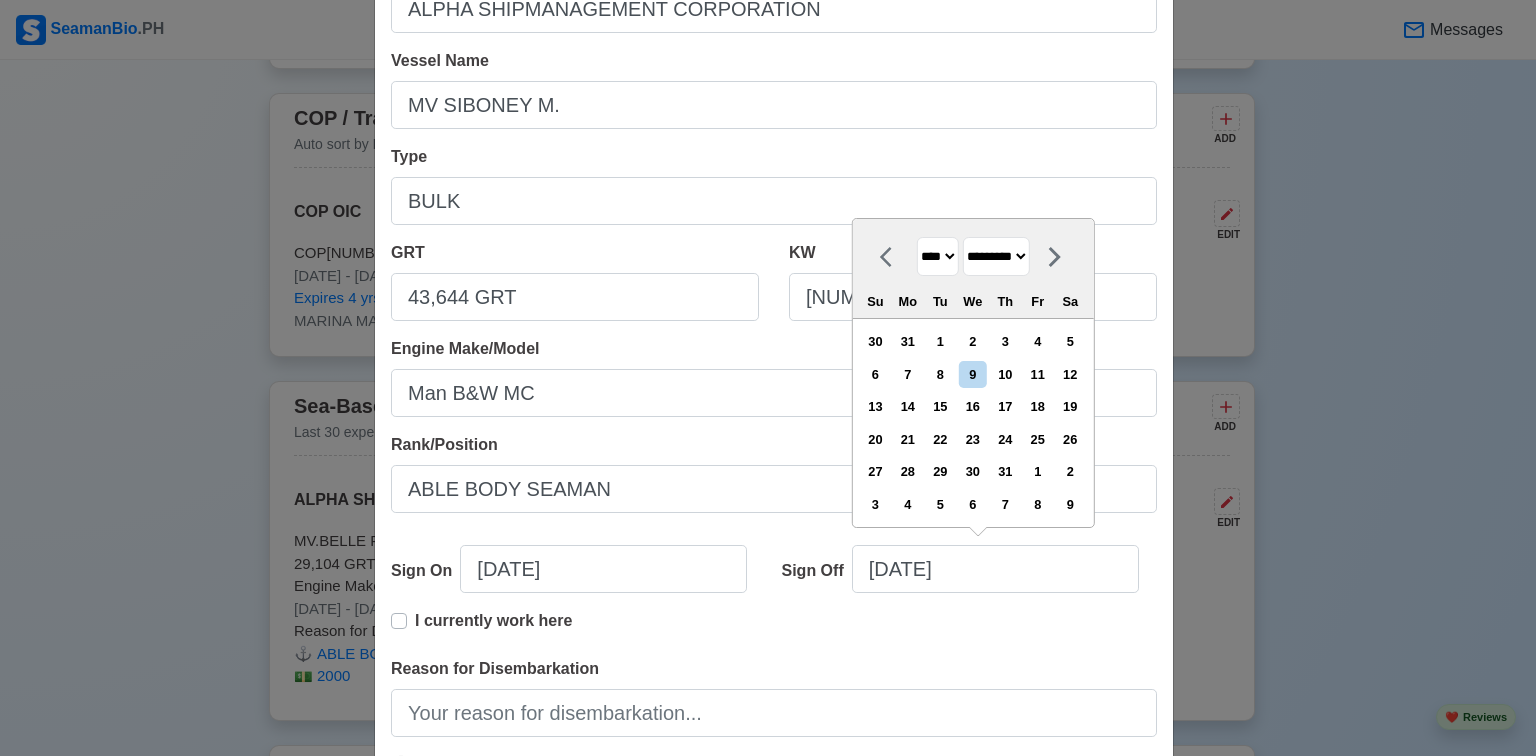click on "******* ******** ***** ***** *** **** **** ****** ********* ******* ******** ********" at bounding box center (995, 256) 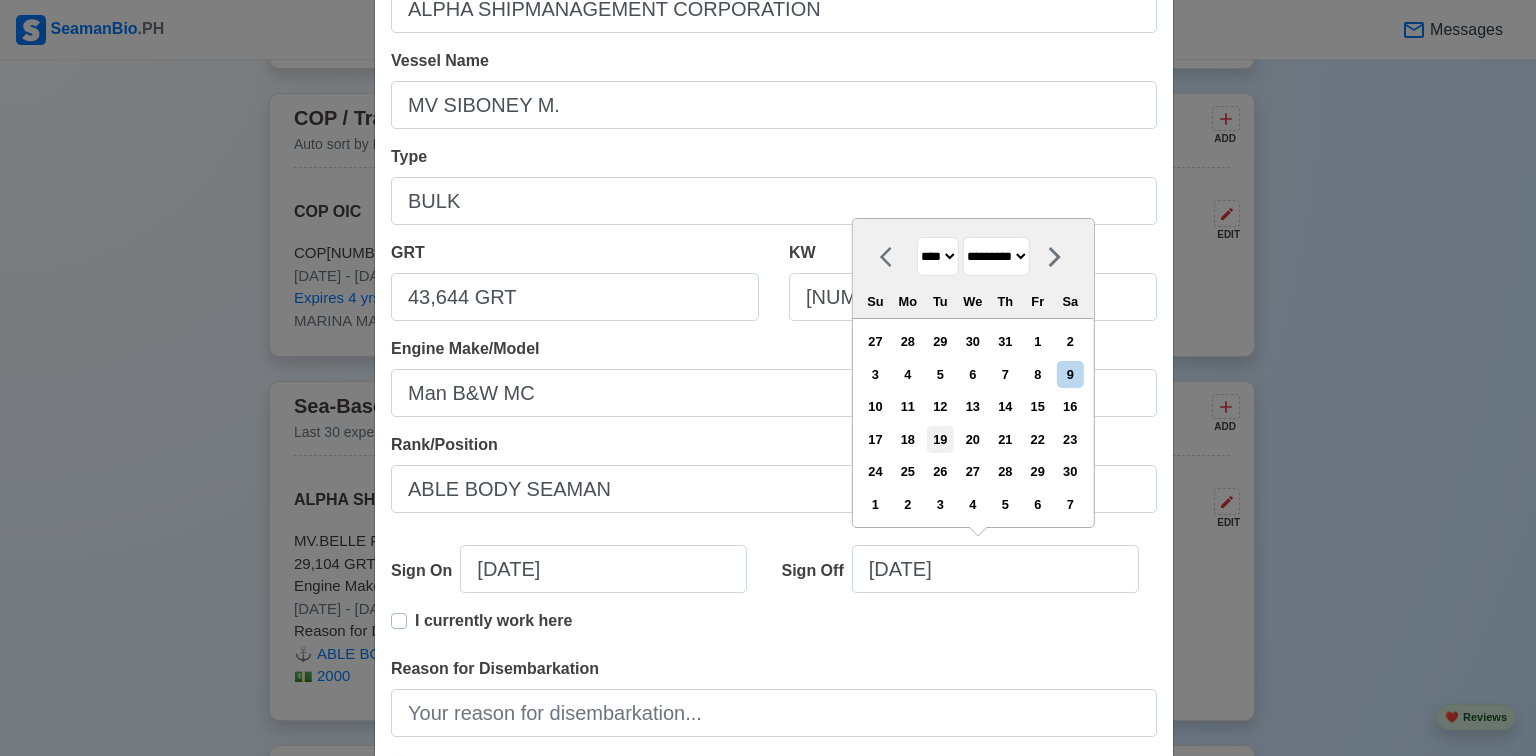 click on "19" at bounding box center (940, 439) 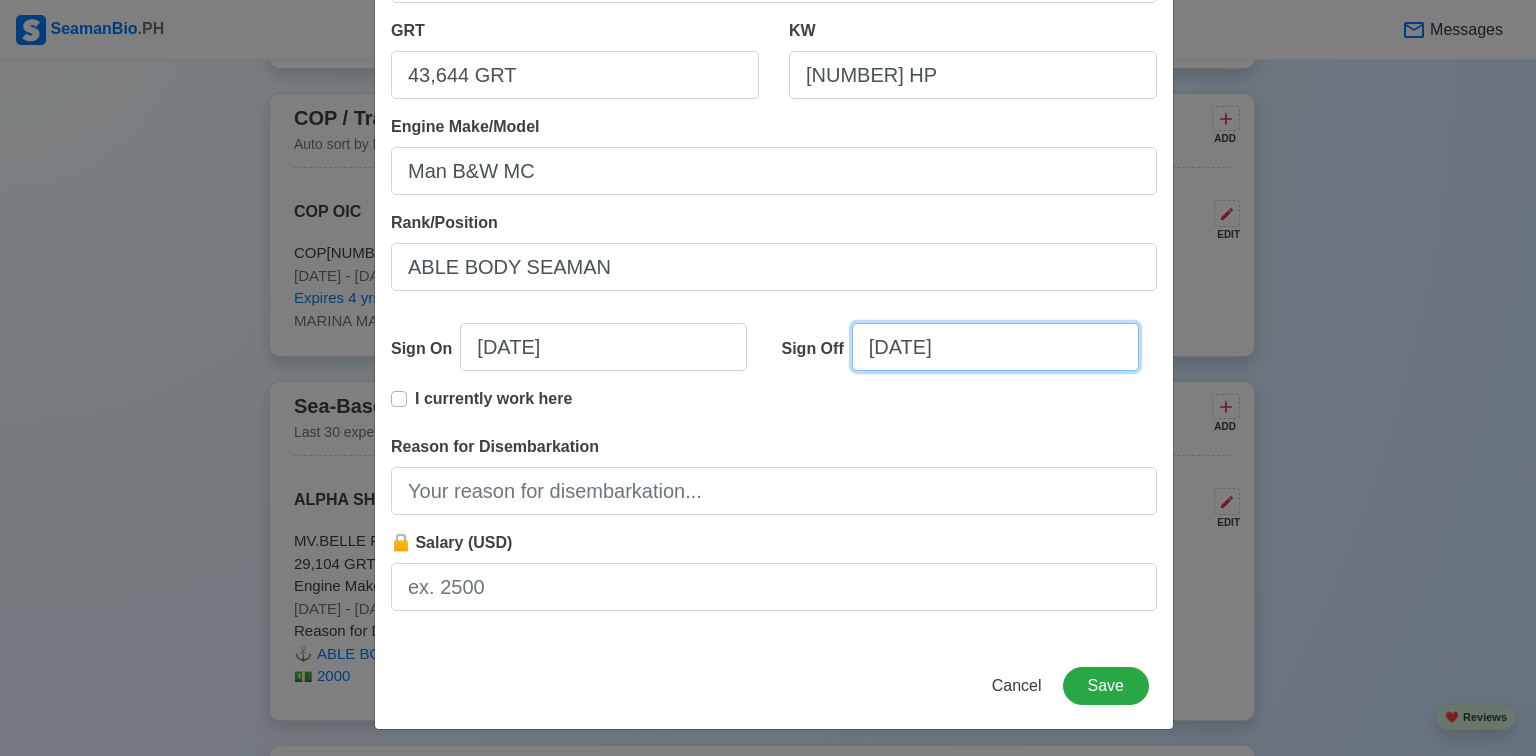 scroll, scrollTop: 383, scrollLeft: 0, axis: vertical 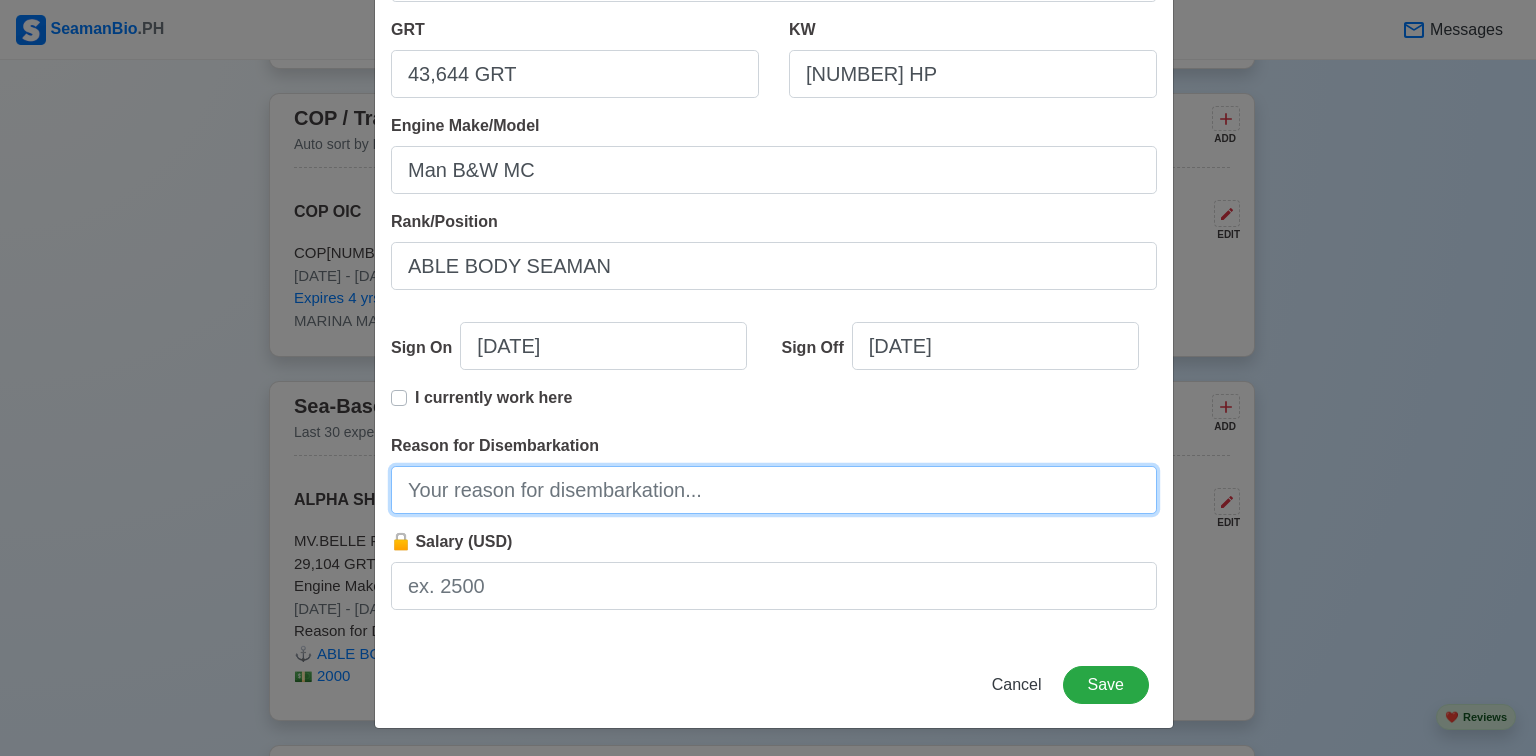 click on "Reason for Disembarkation" at bounding box center (774, 490) 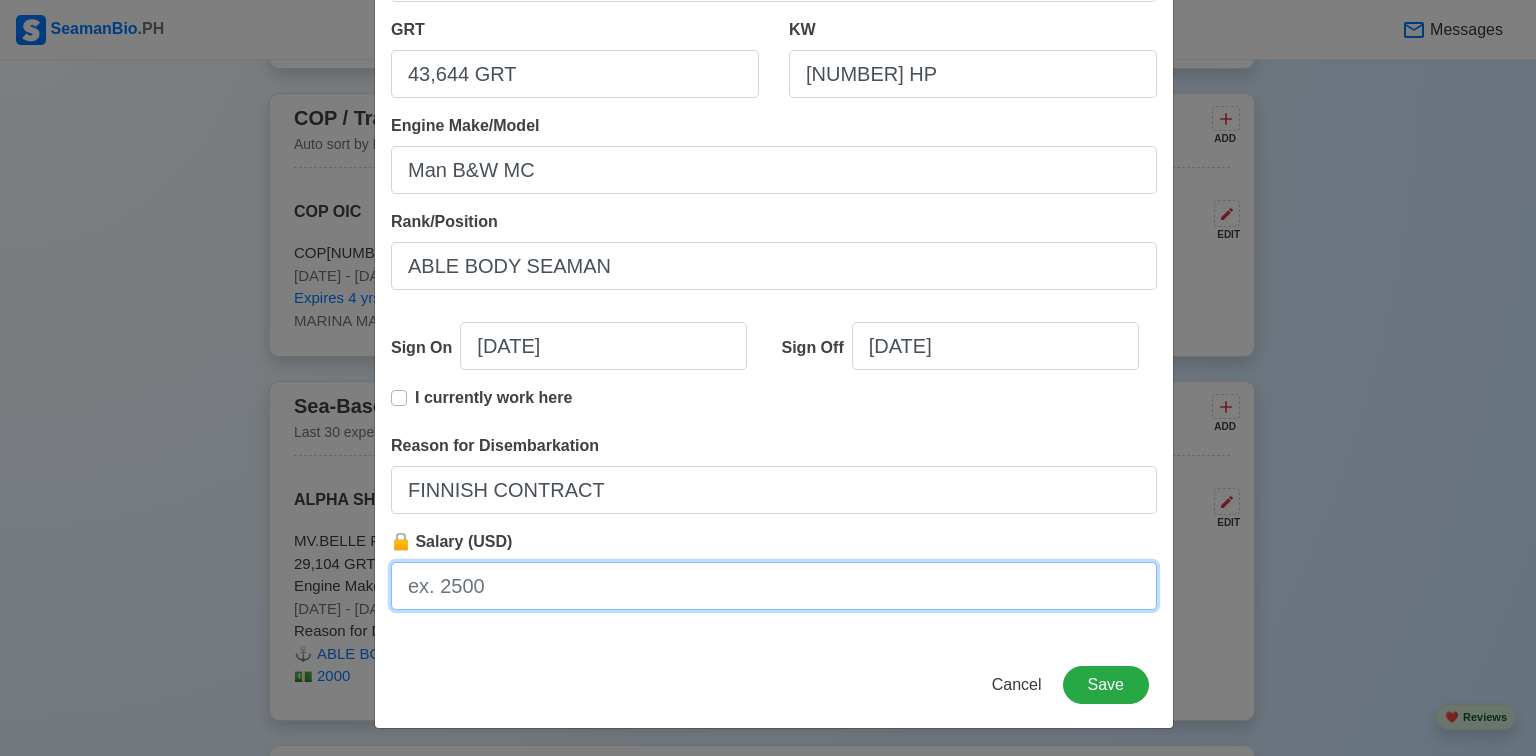 click on "🔒 Salary (USD)" at bounding box center (774, 586) 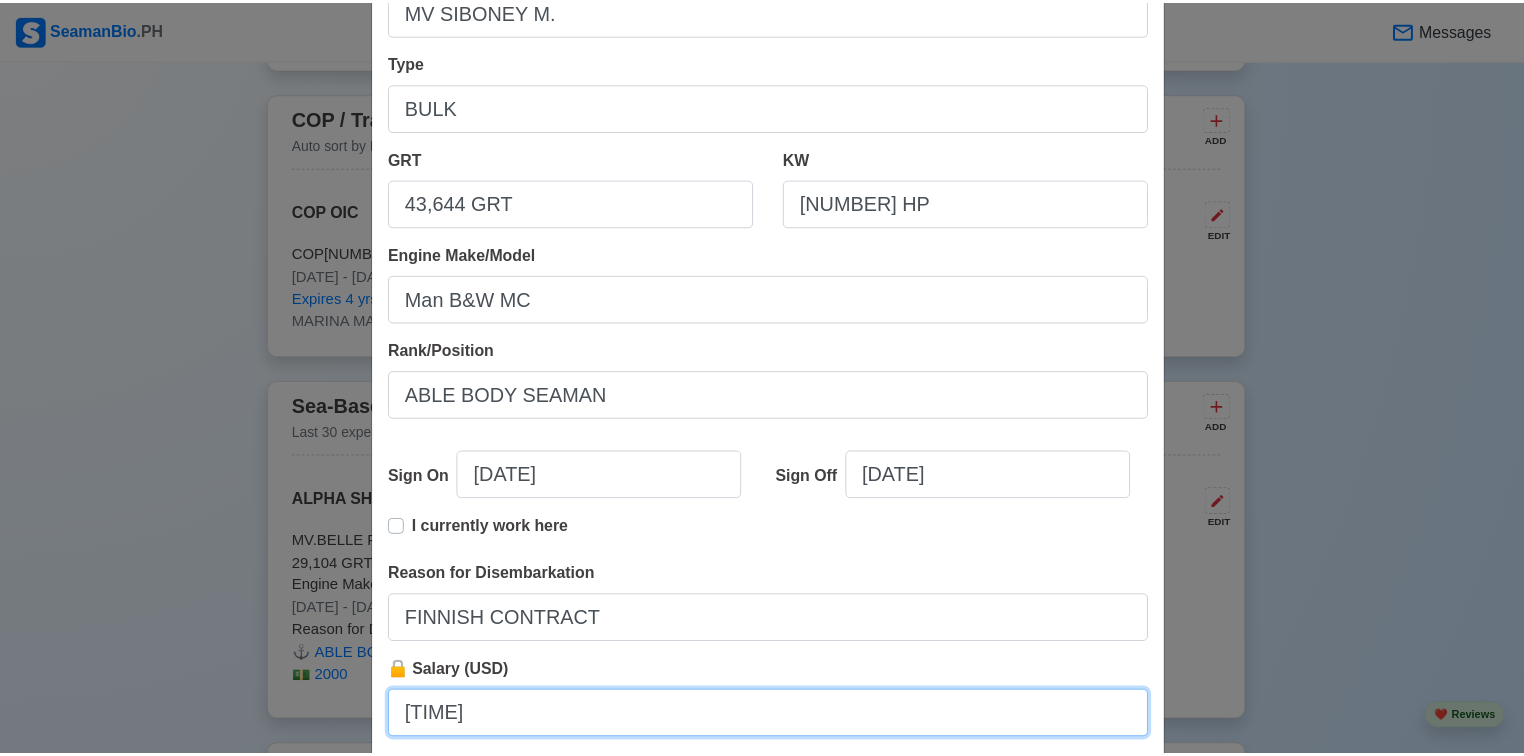 scroll, scrollTop: 383, scrollLeft: 0, axis: vertical 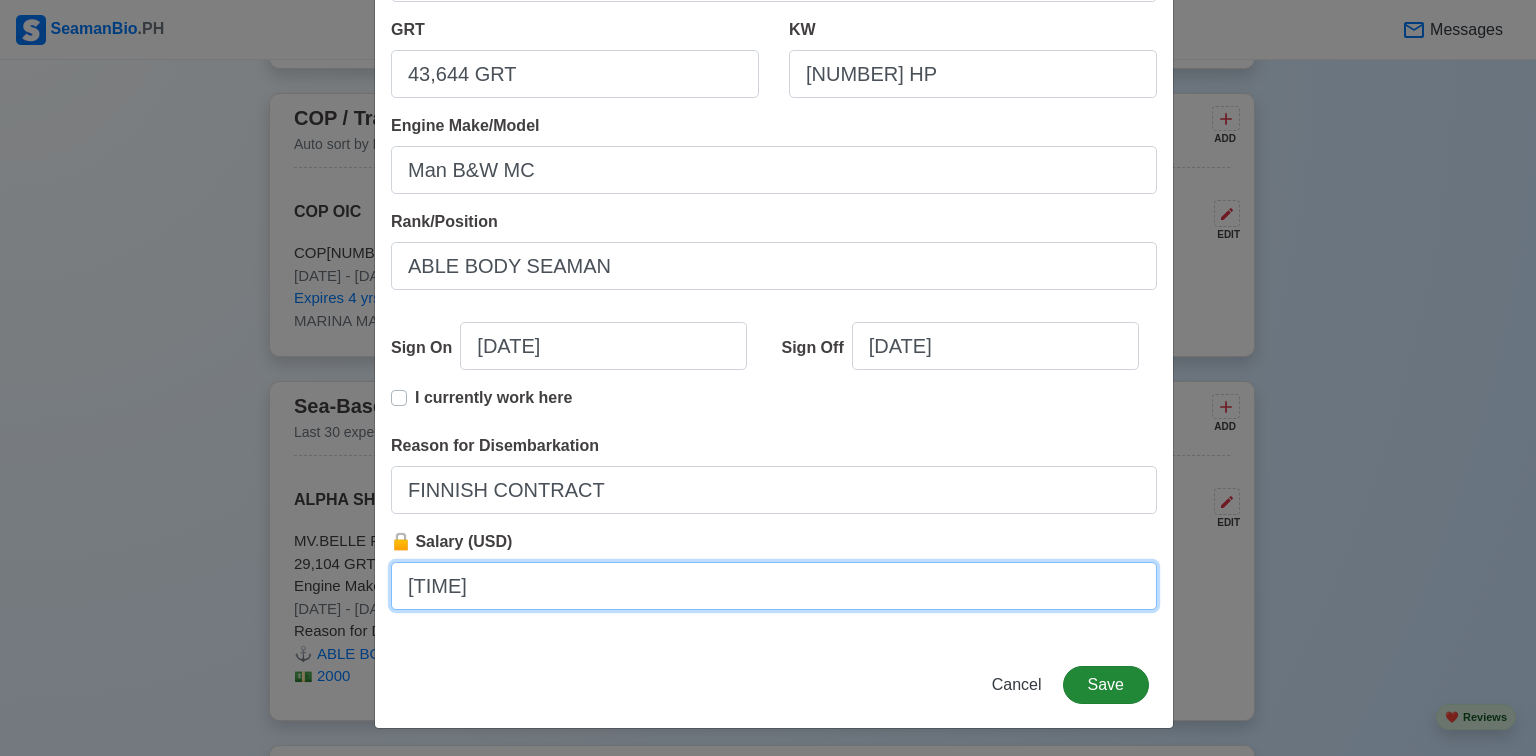 type on "[TIME]" 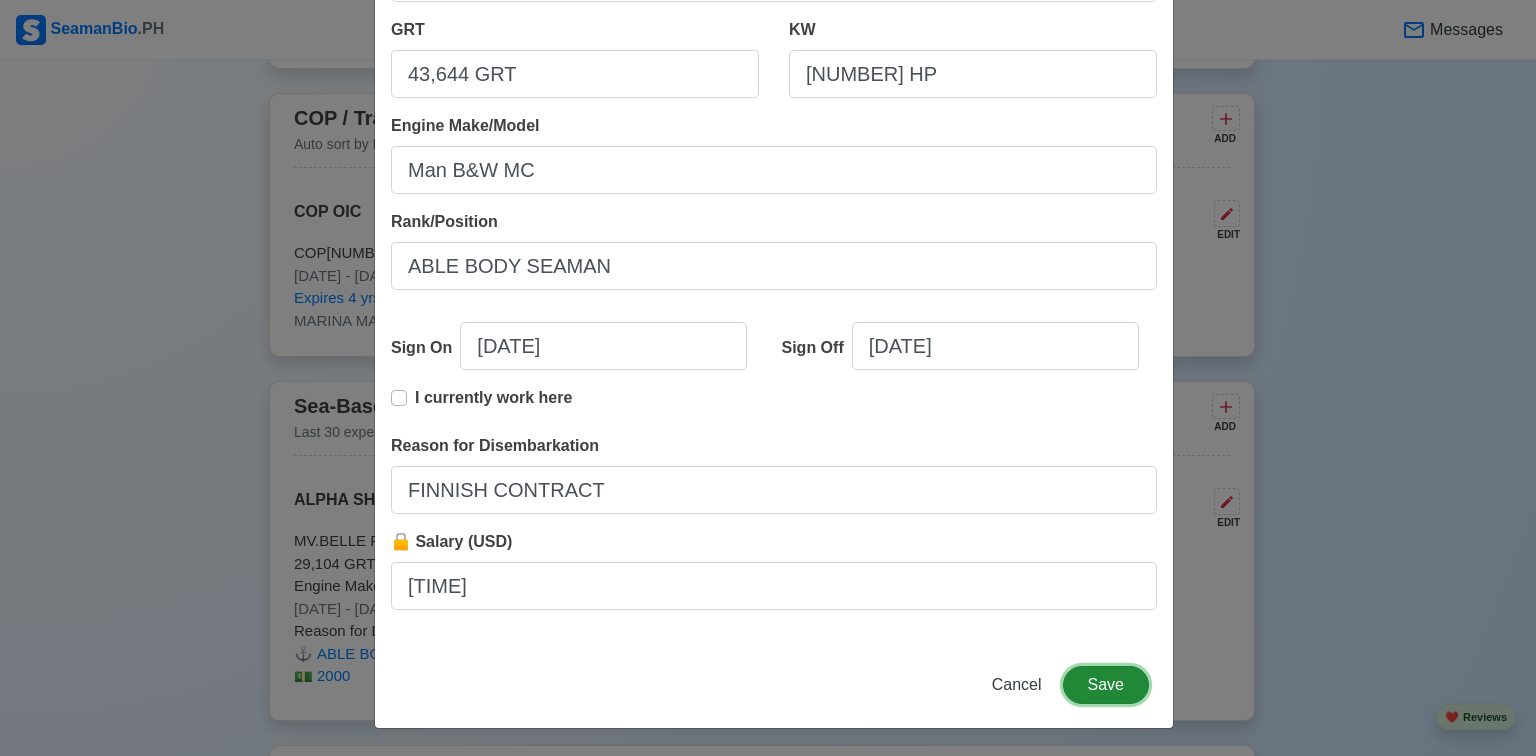 click on "Save" at bounding box center [1106, 685] 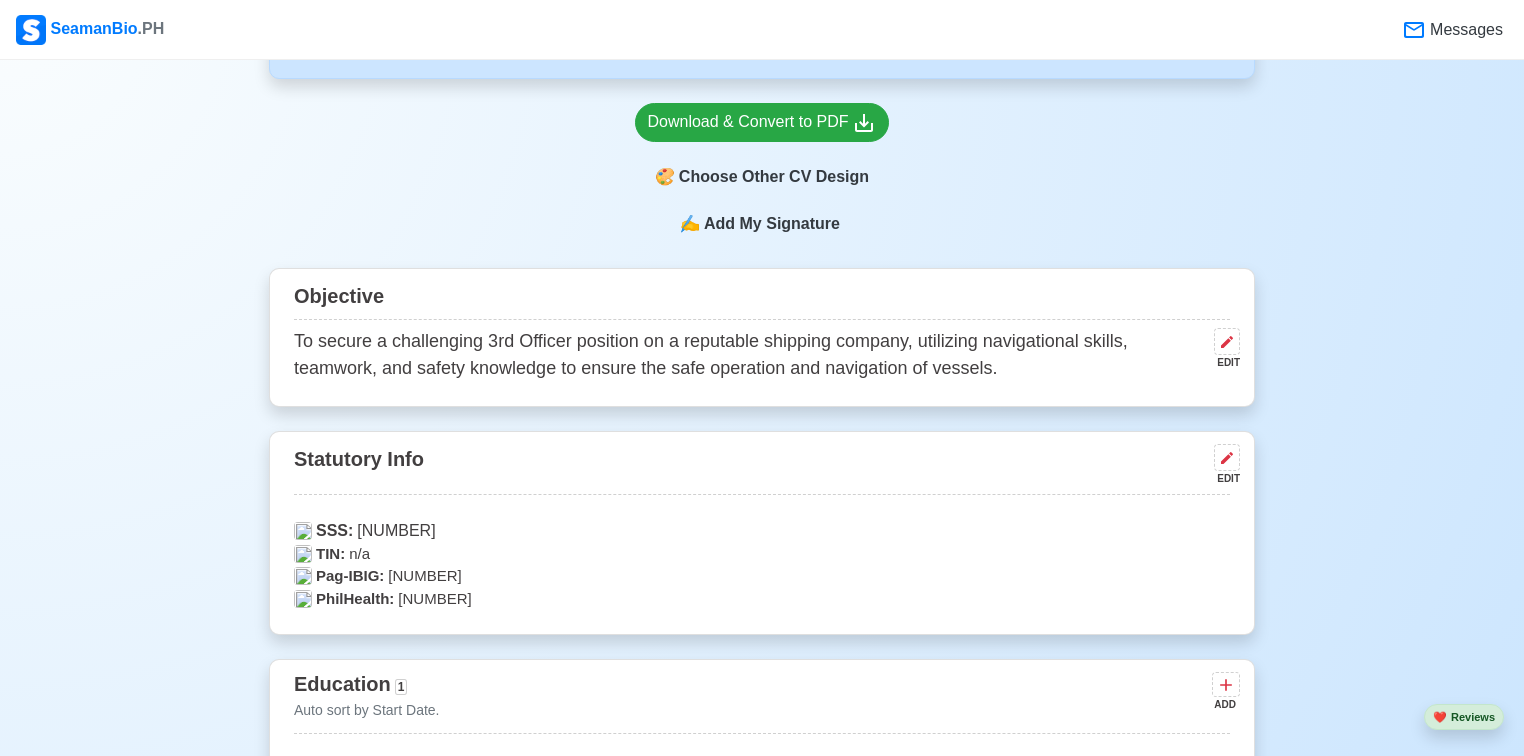 scroll, scrollTop: 640, scrollLeft: 0, axis: vertical 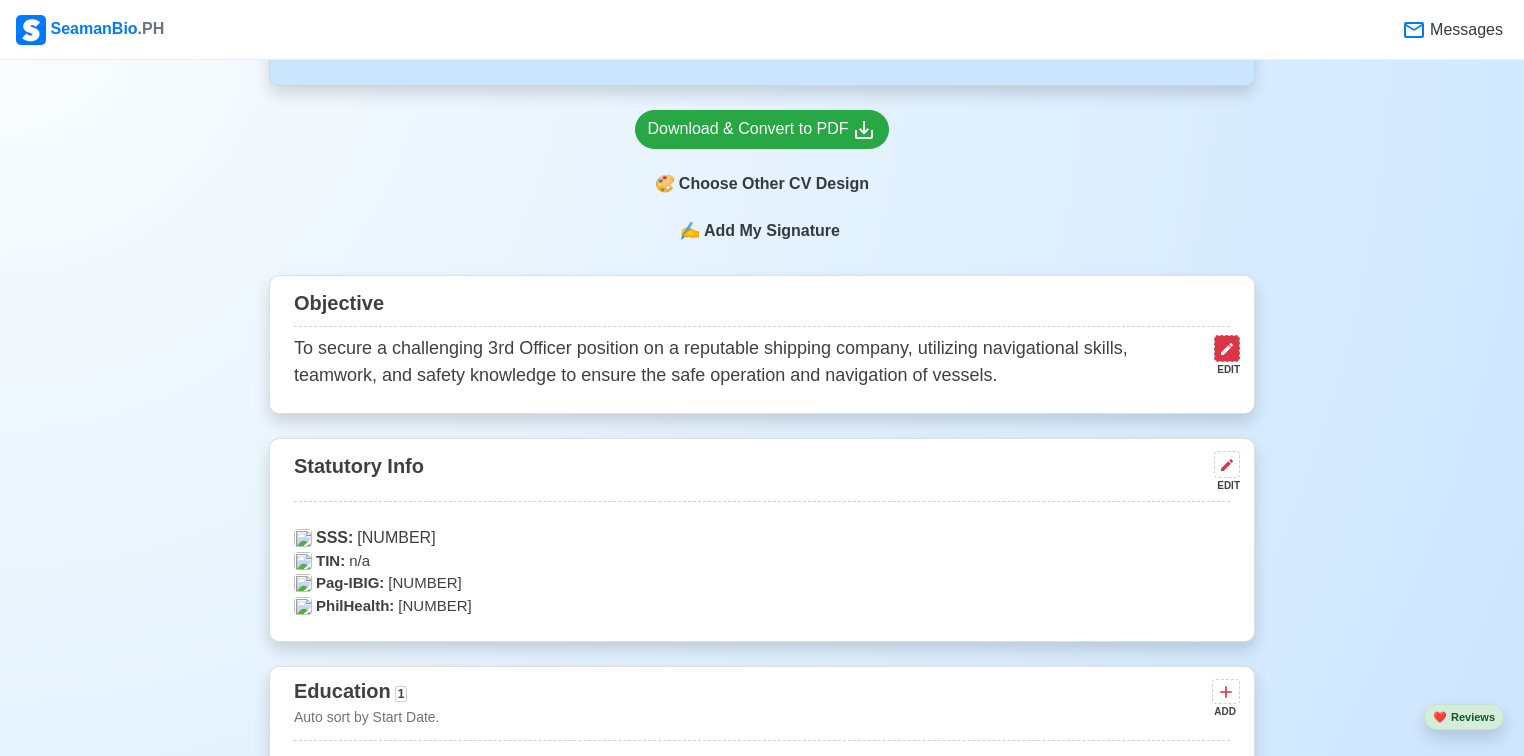 click at bounding box center (1227, 348) 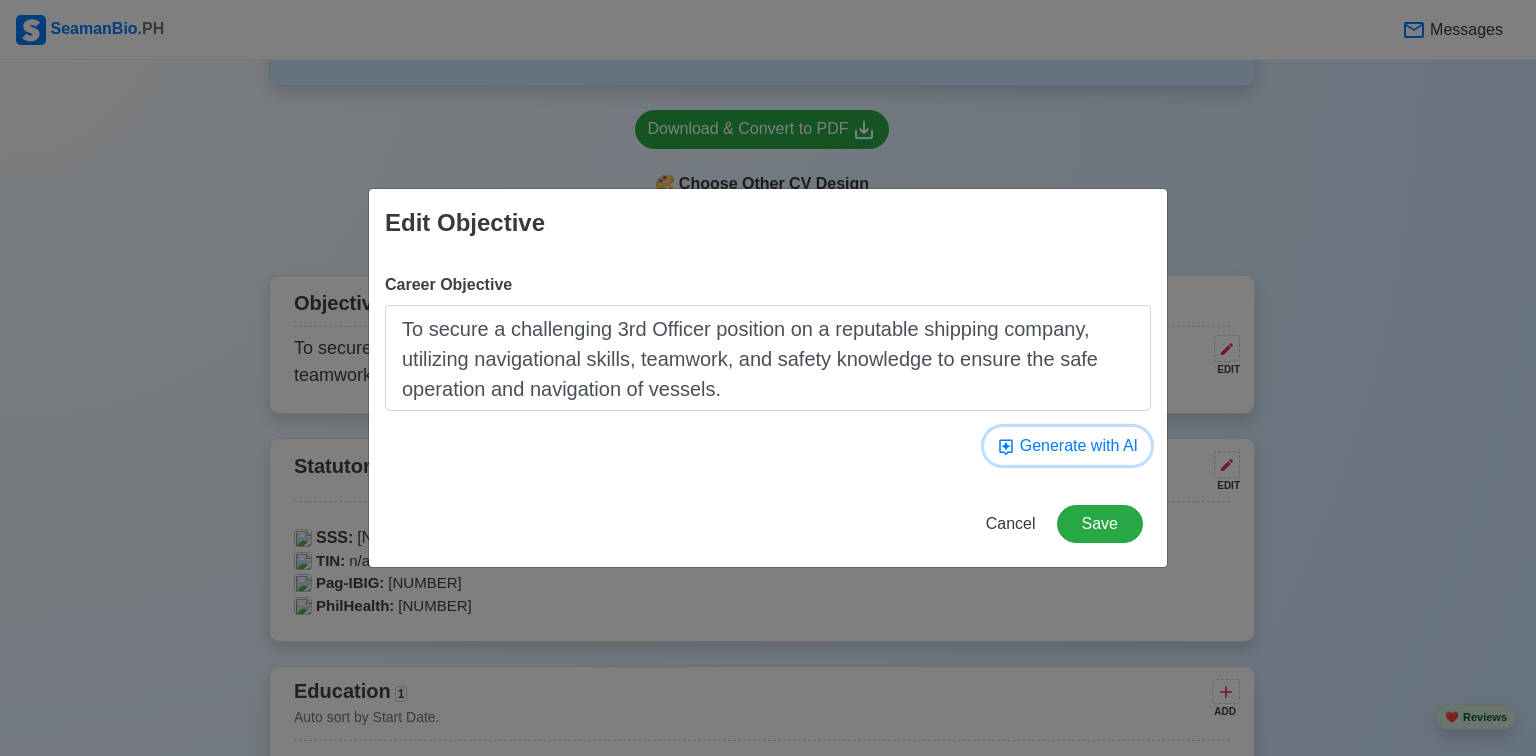 click on "Generate with AI" at bounding box center (1067, 446) 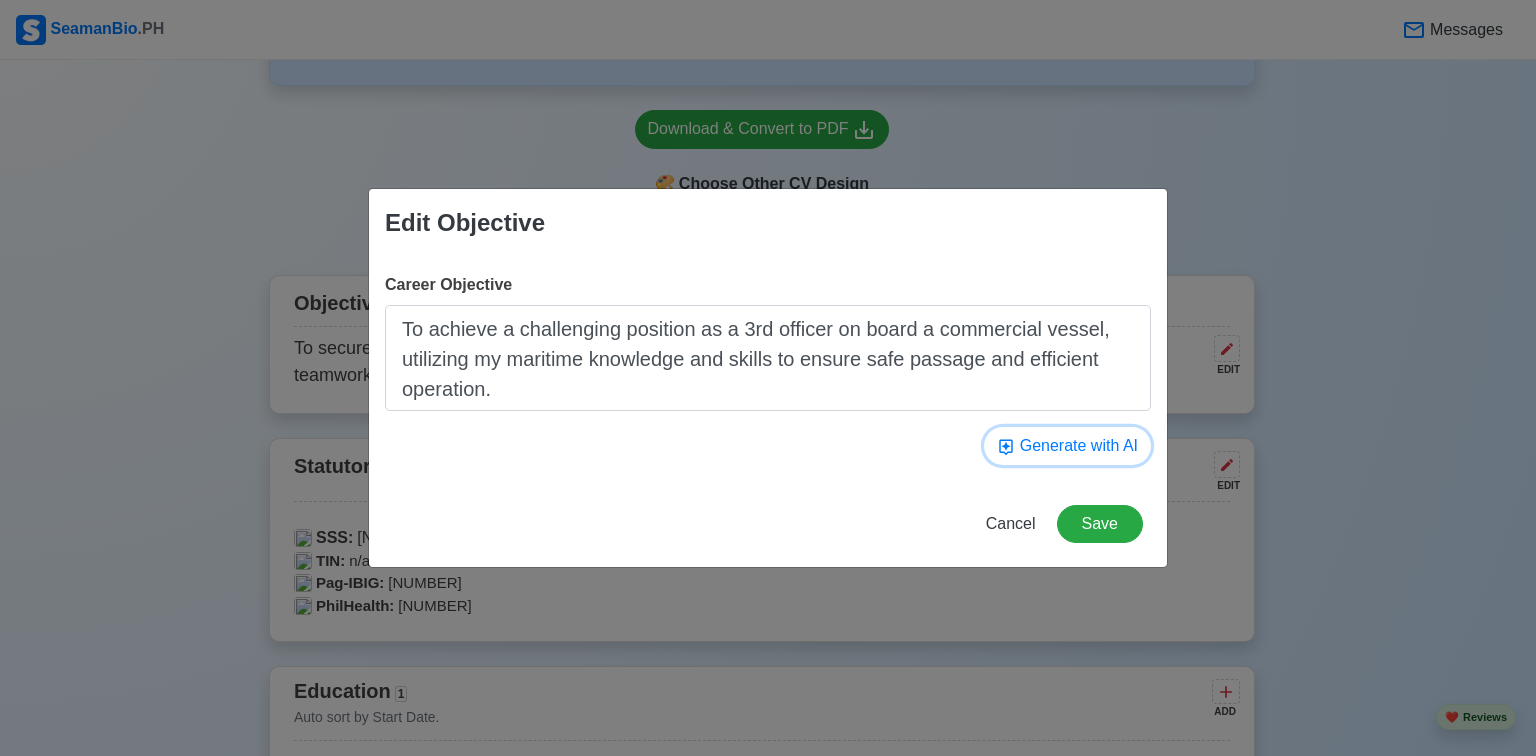 click on "Generate with AI" at bounding box center (1067, 446) 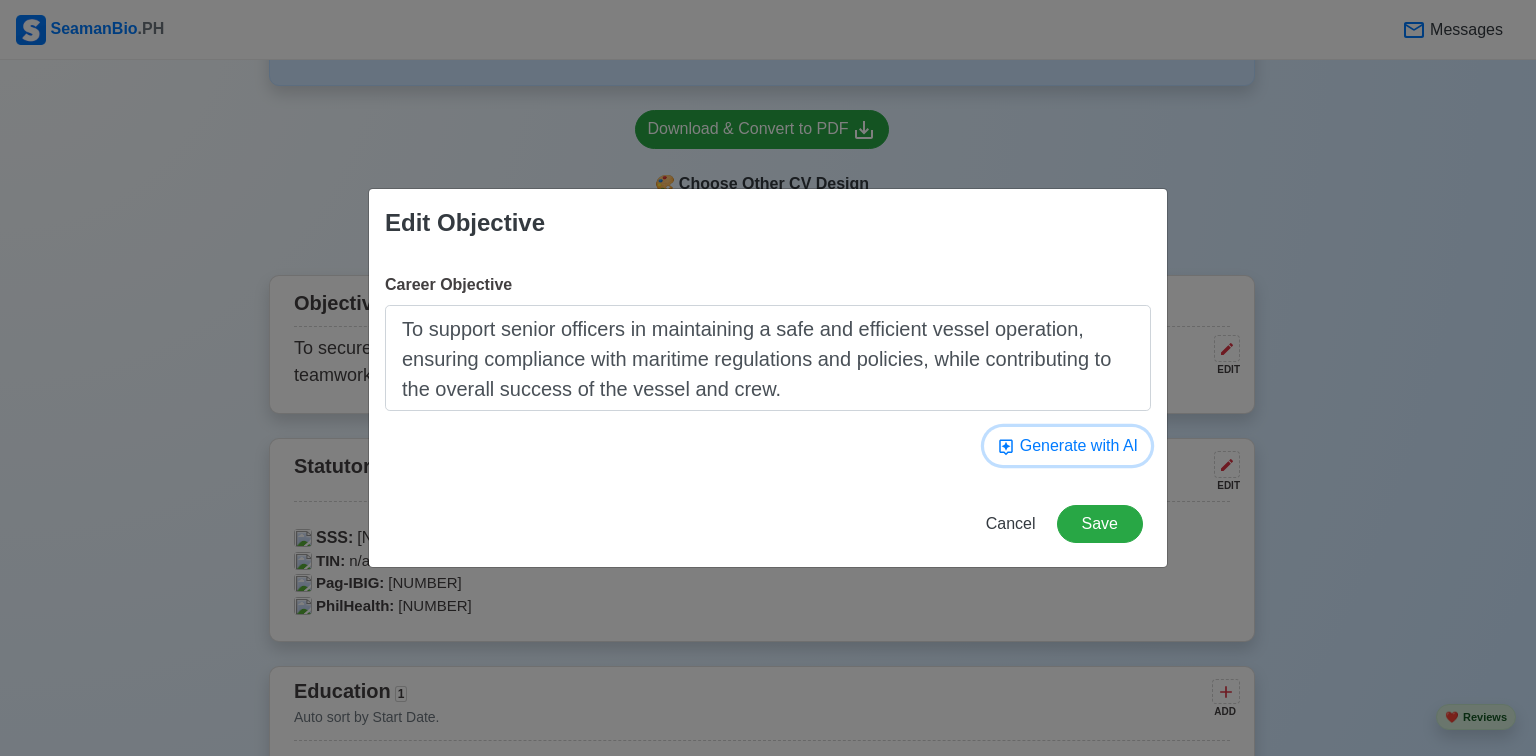 click on "Generate with AI" at bounding box center (1067, 446) 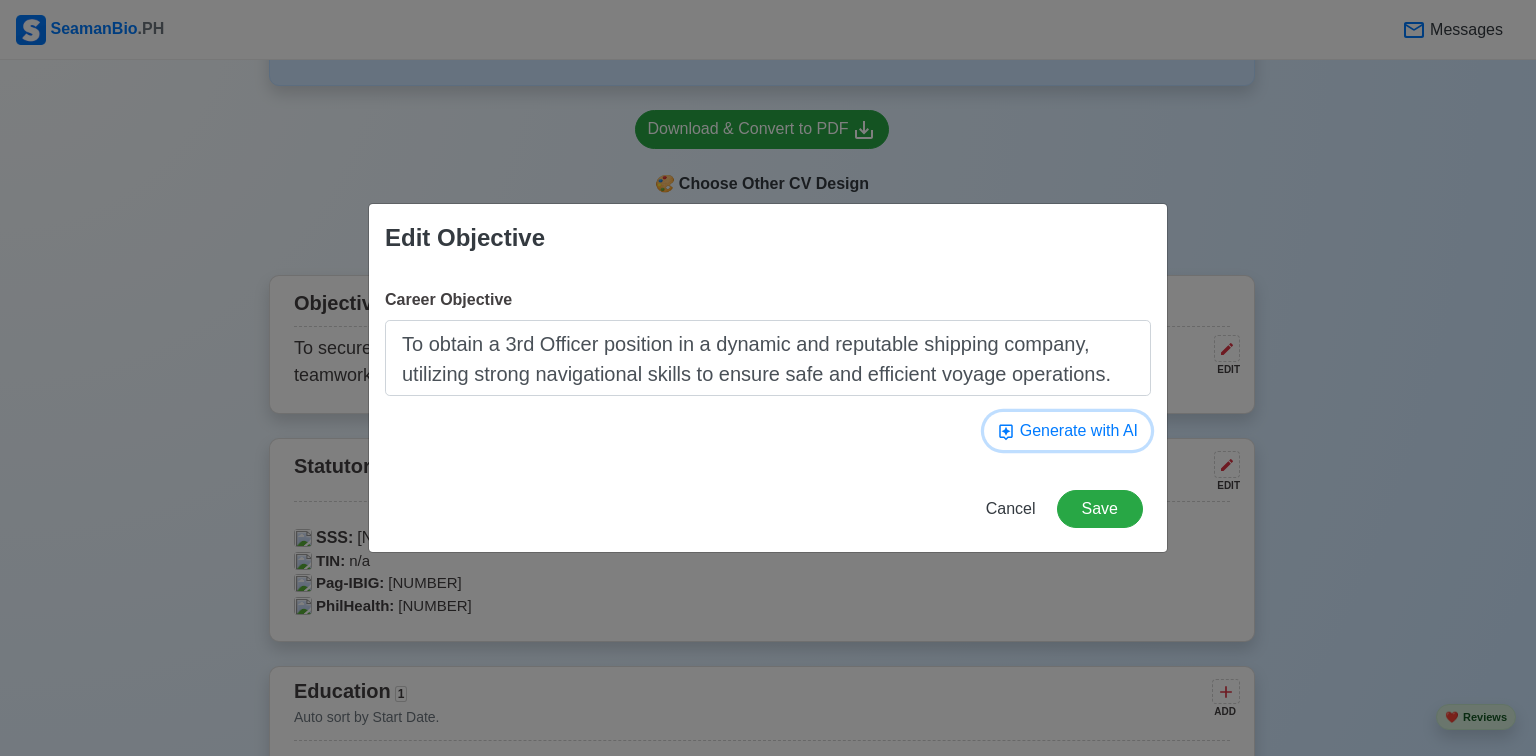click on "Generate with AI" at bounding box center (1067, 431) 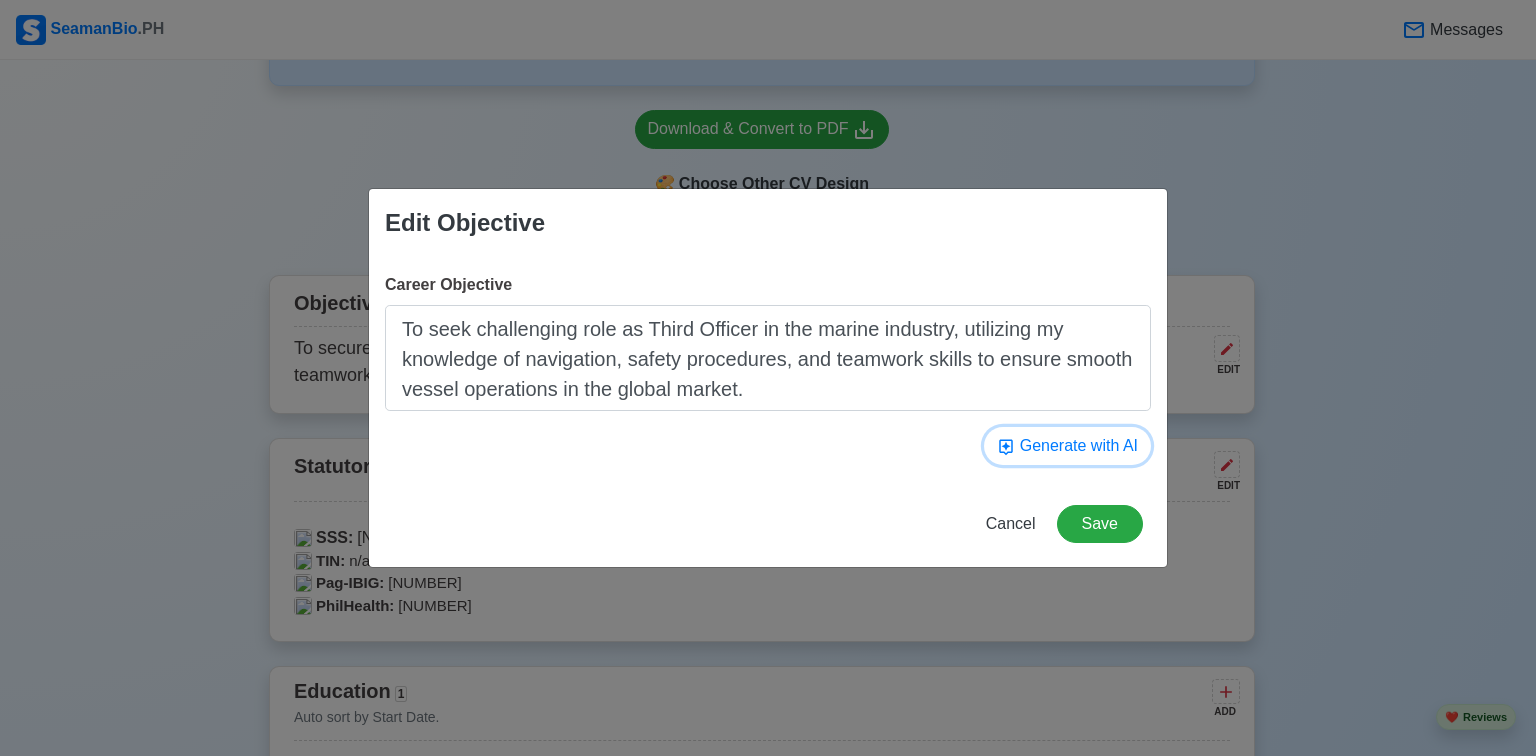 click on "Generate with AI" at bounding box center [1067, 446] 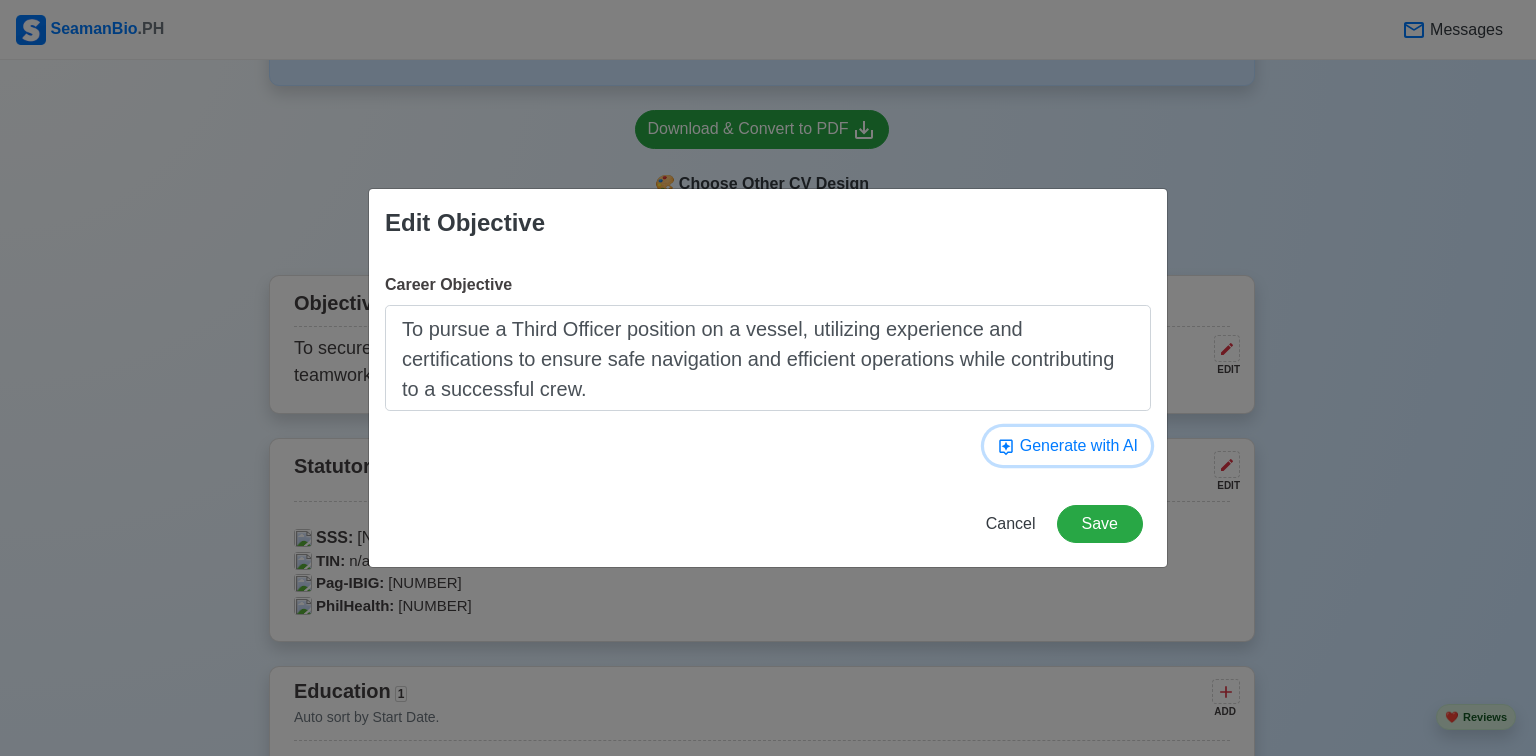 click on "Generate with AI" at bounding box center (1067, 446) 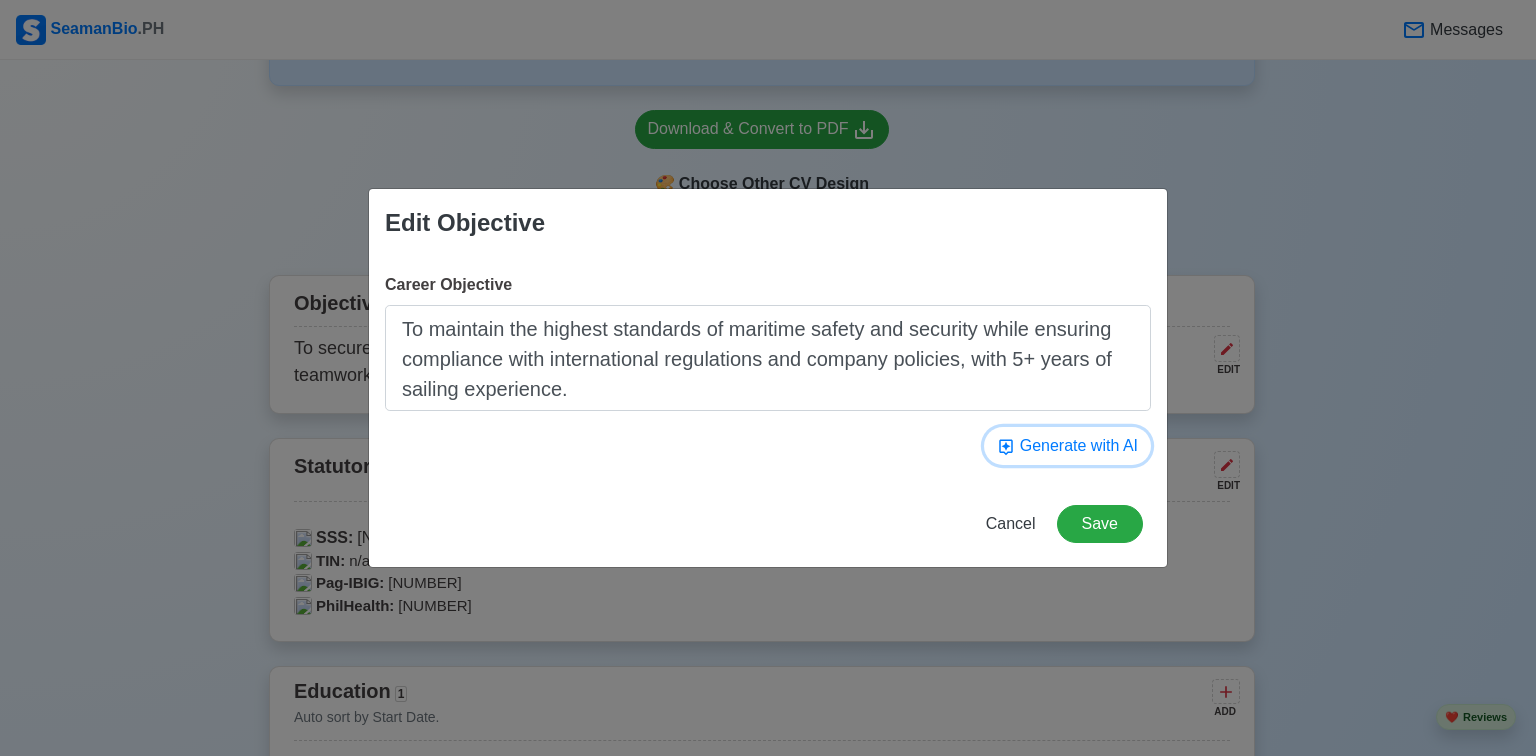 click on "Generate with AI" at bounding box center [1067, 446] 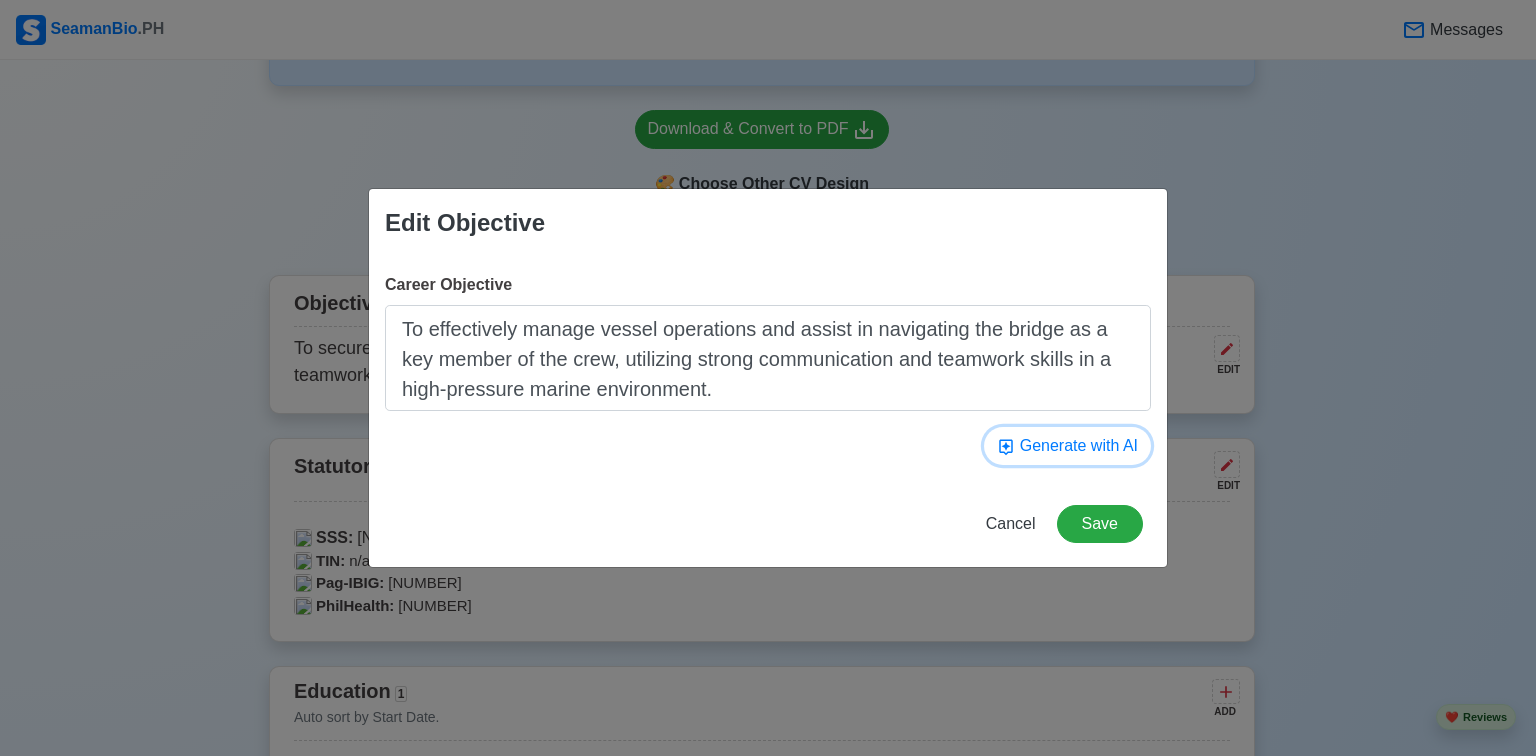 click on "Generate with AI" at bounding box center [1067, 446] 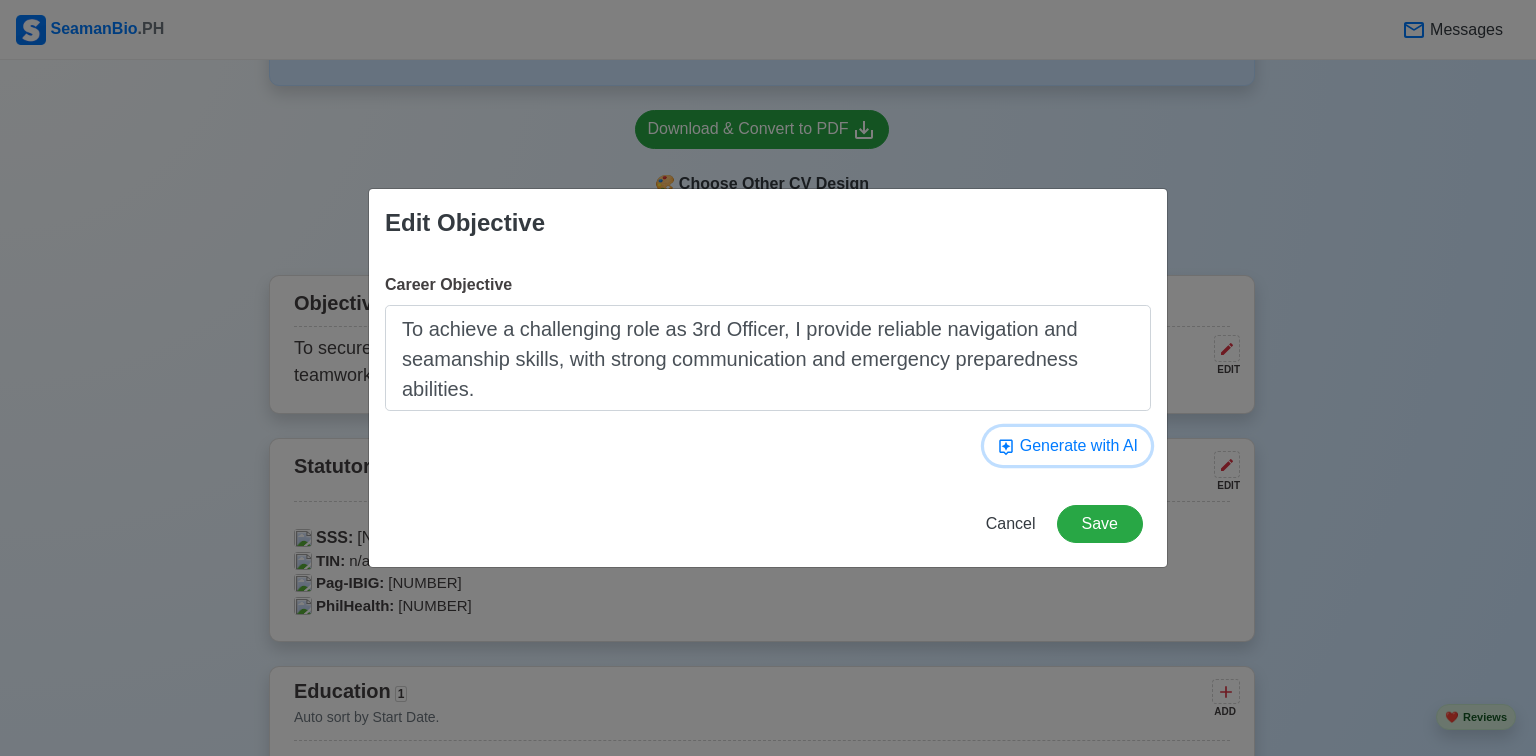 click on "Generate with AI" at bounding box center [1067, 446] 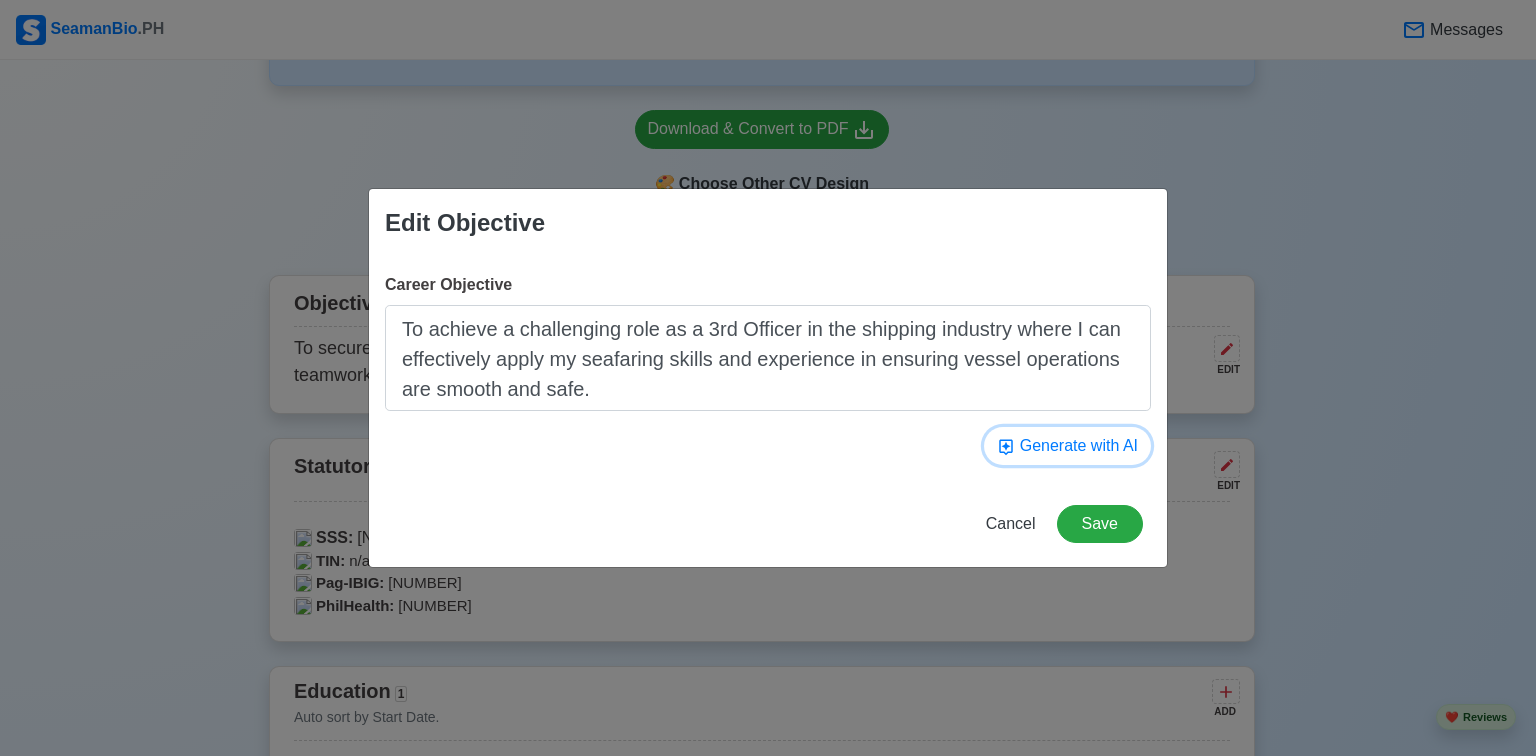 click on "Generate with AI" at bounding box center [1067, 446] 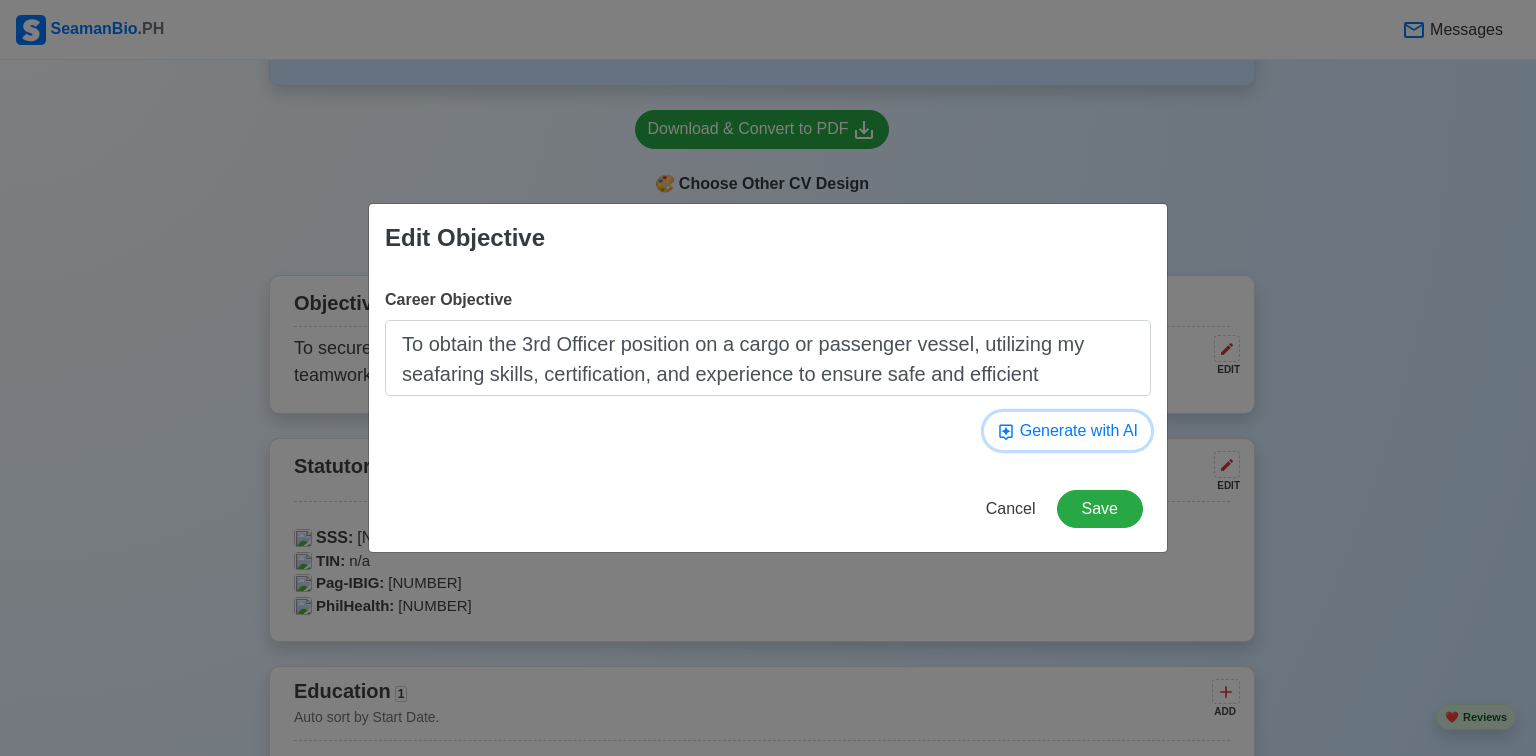 click on "Generate with AI" at bounding box center [1067, 431] 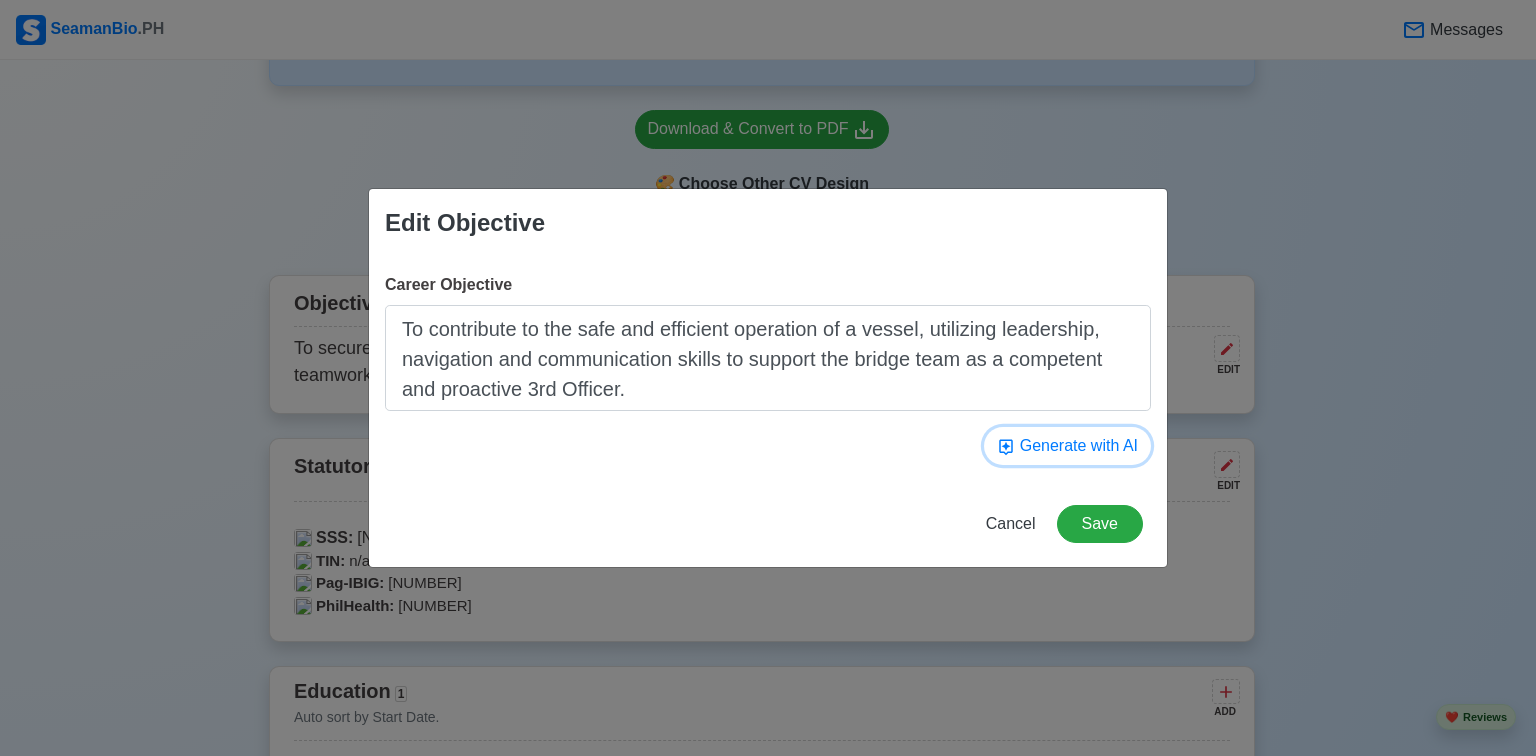 click on "Generate with AI" at bounding box center (1067, 446) 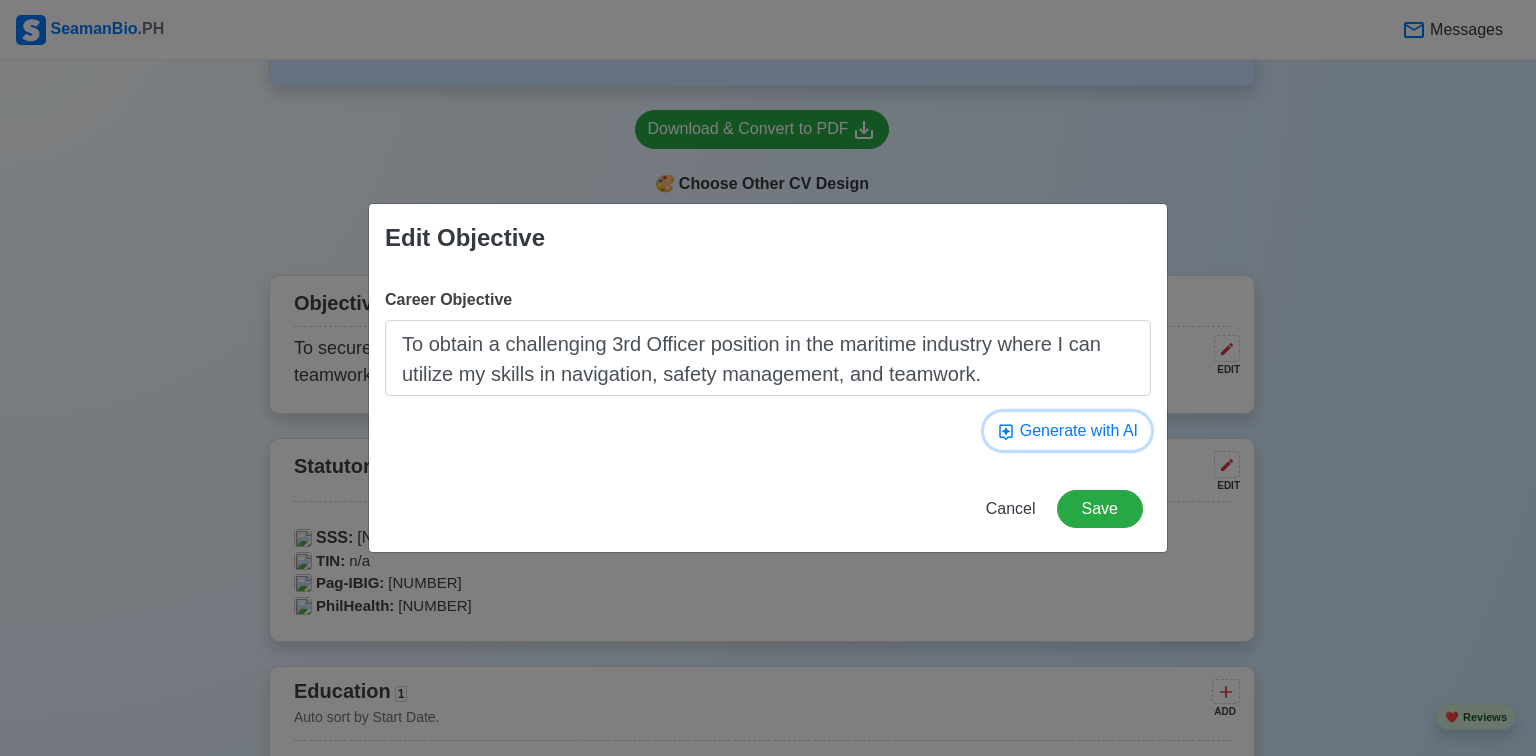 click on "Generate with AI" at bounding box center [1067, 431] 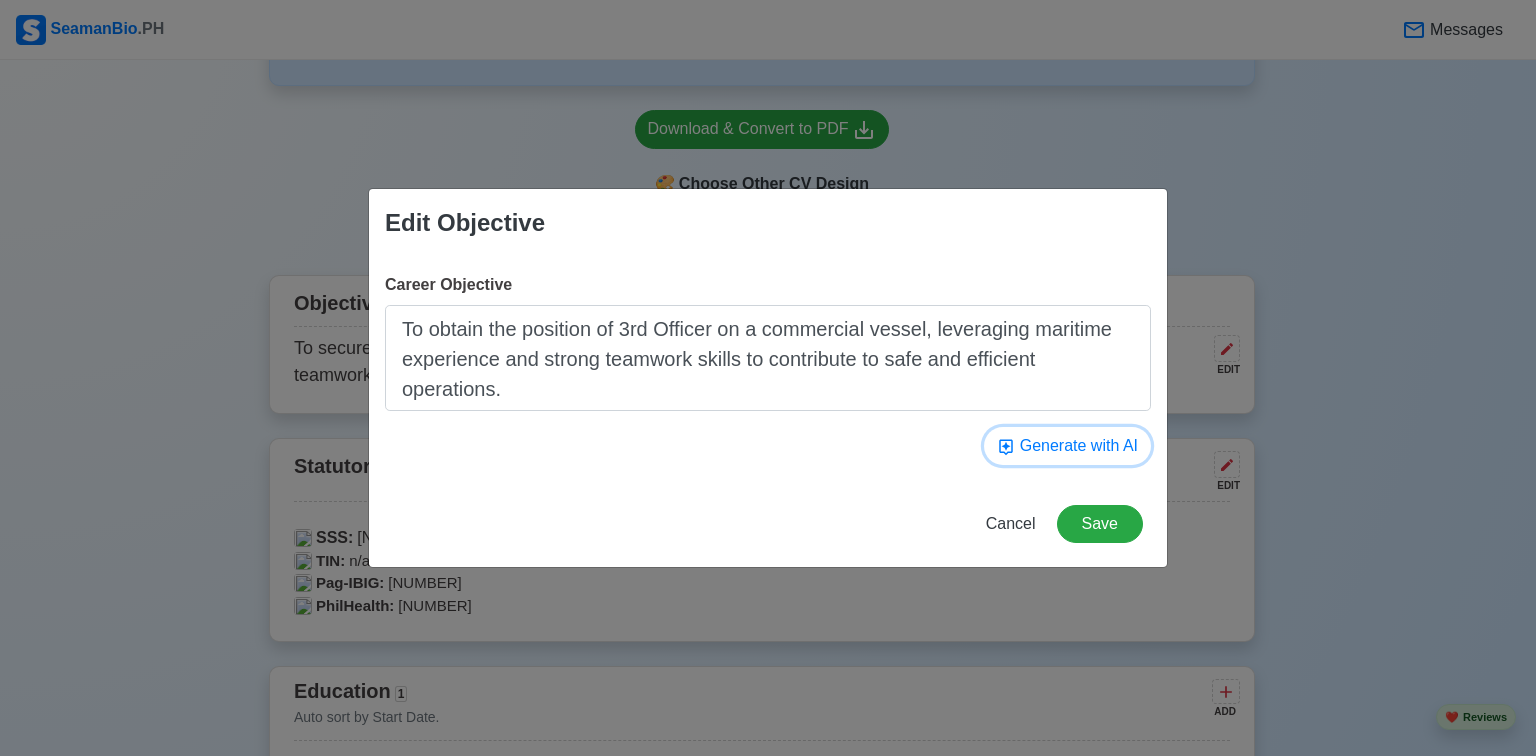 click on "Generate with AI" at bounding box center [1067, 446] 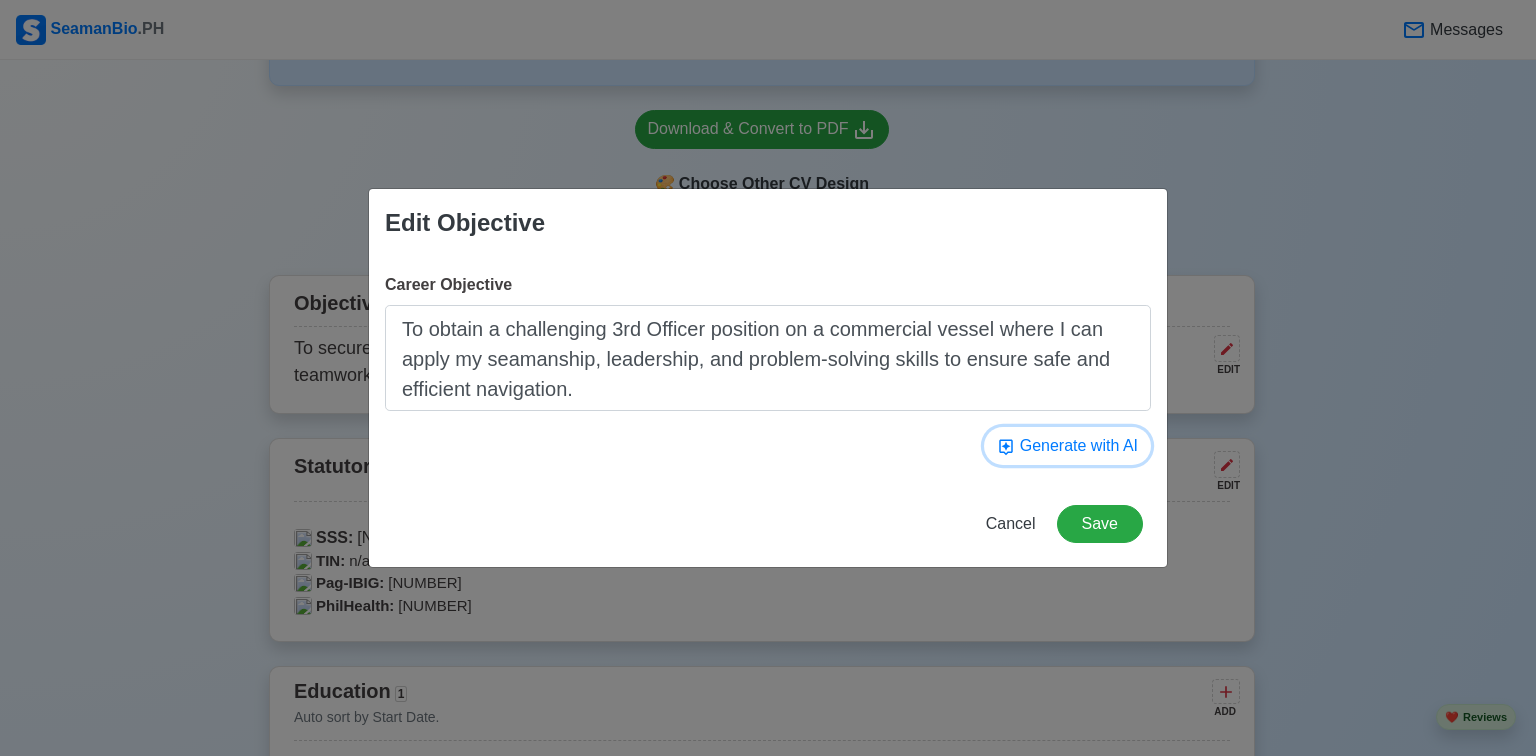 click on "Generate with AI" at bounding box center [1067, 446] 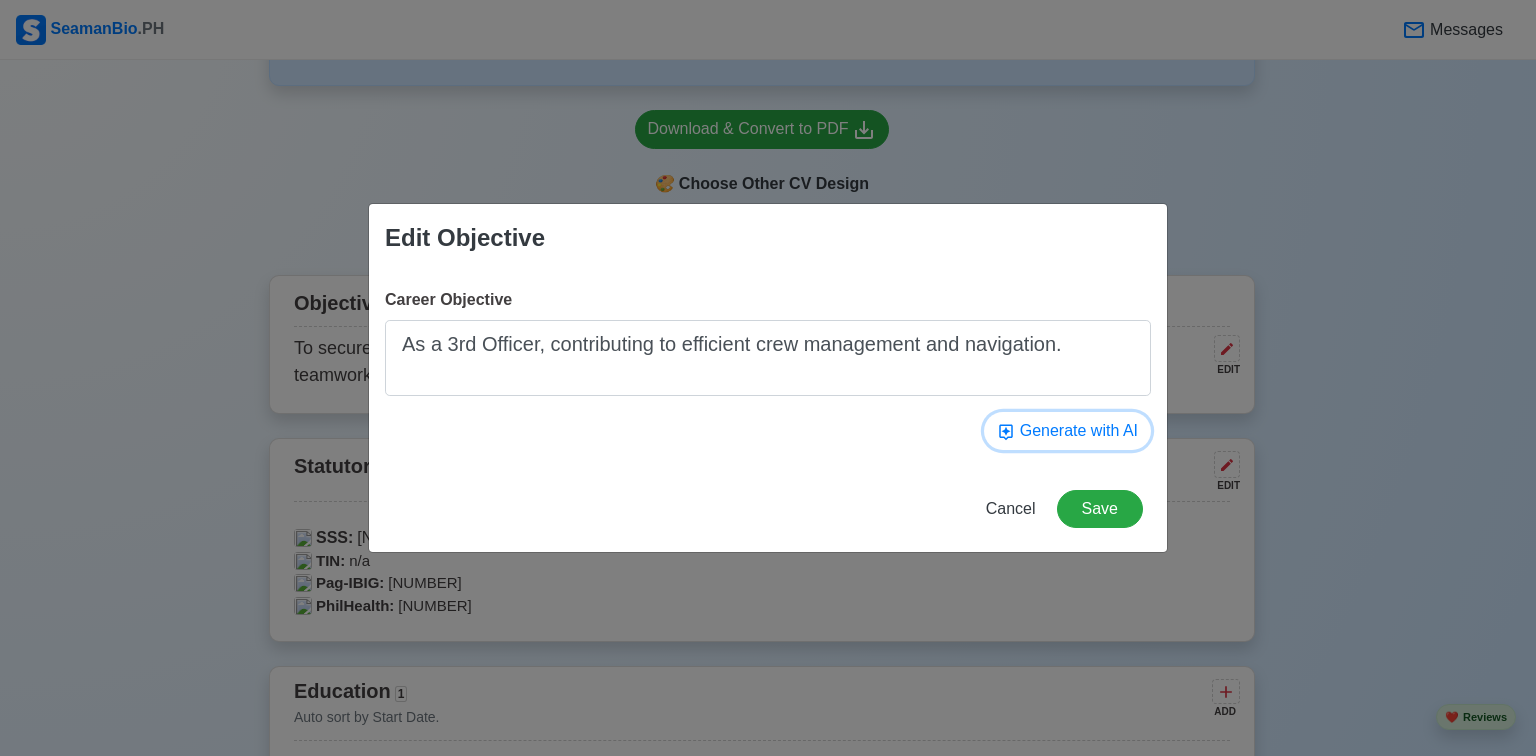click on "Generate with AI" at bounding box center (1067, 431) 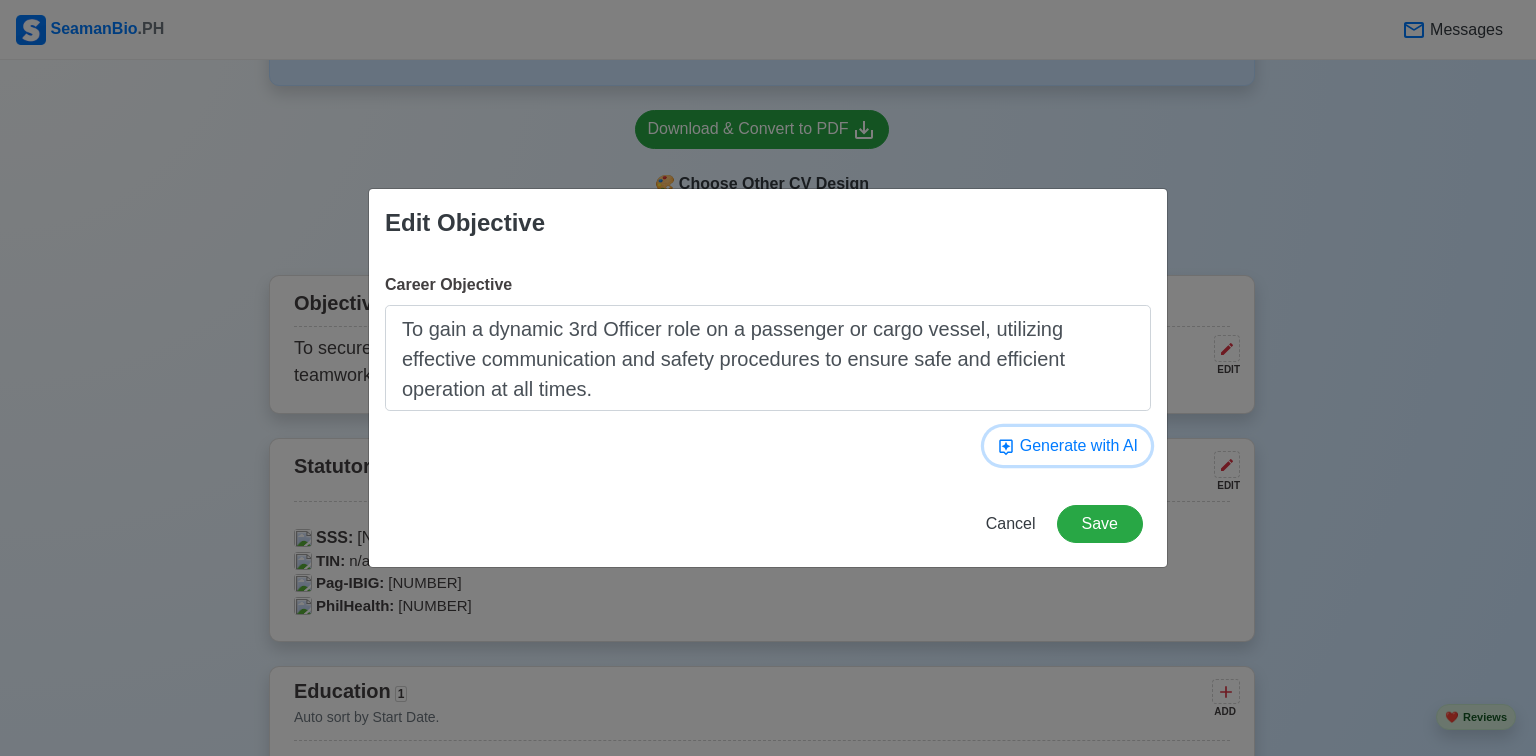 click on "Generate with AI" at bounding box center (1067, 446) 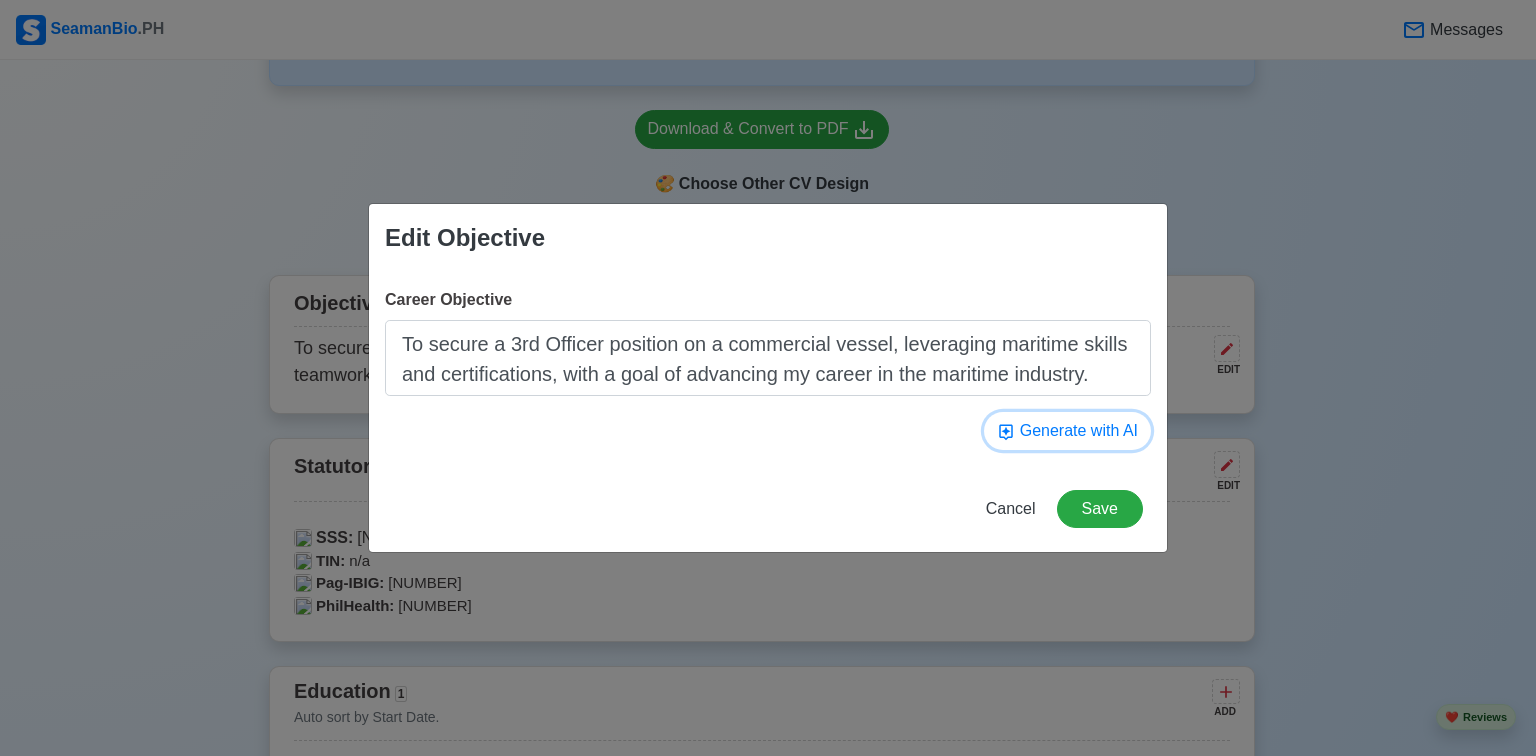 click on "Generate with AI" at bounding box center (1067, 431) 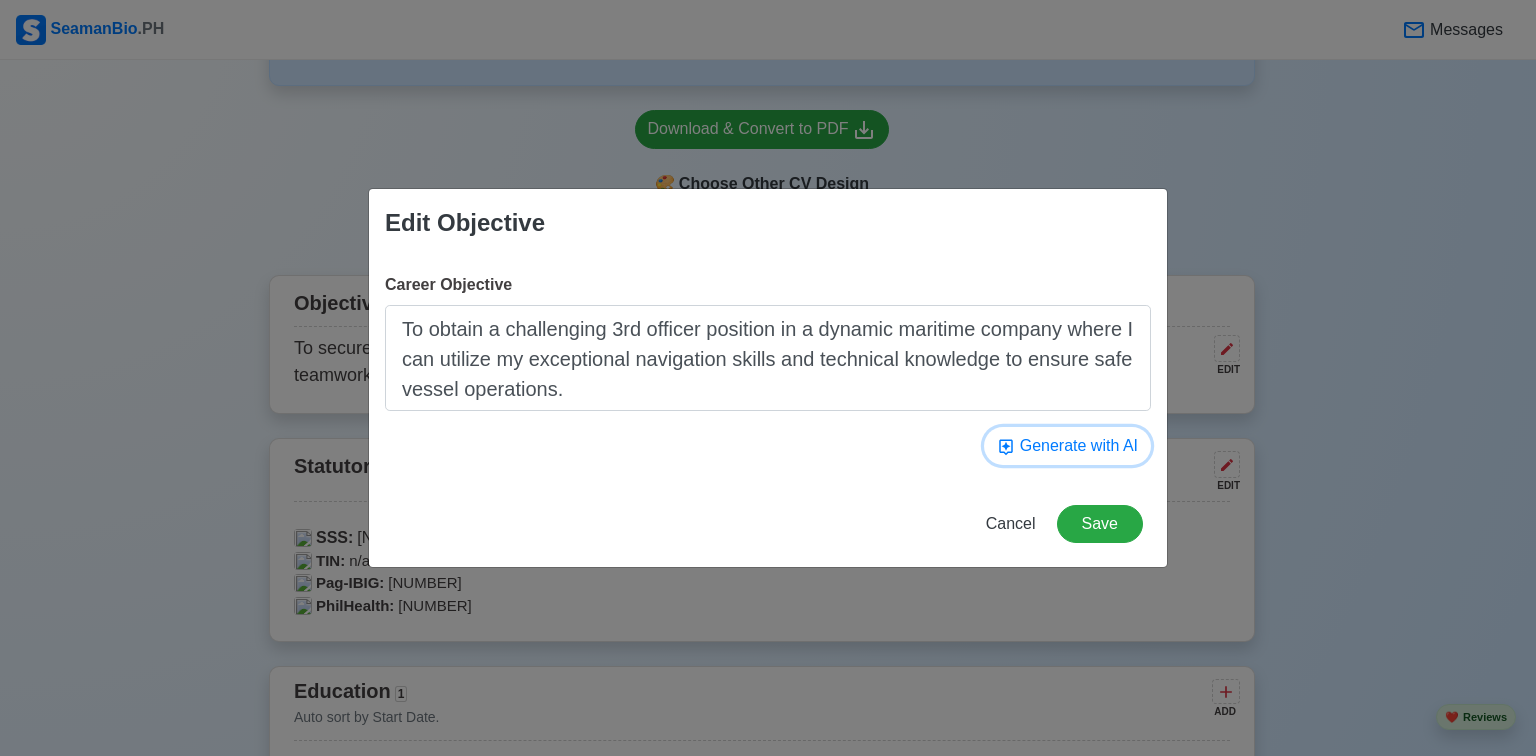 click on "Generate with AI" at bounding box center [1067, 446] 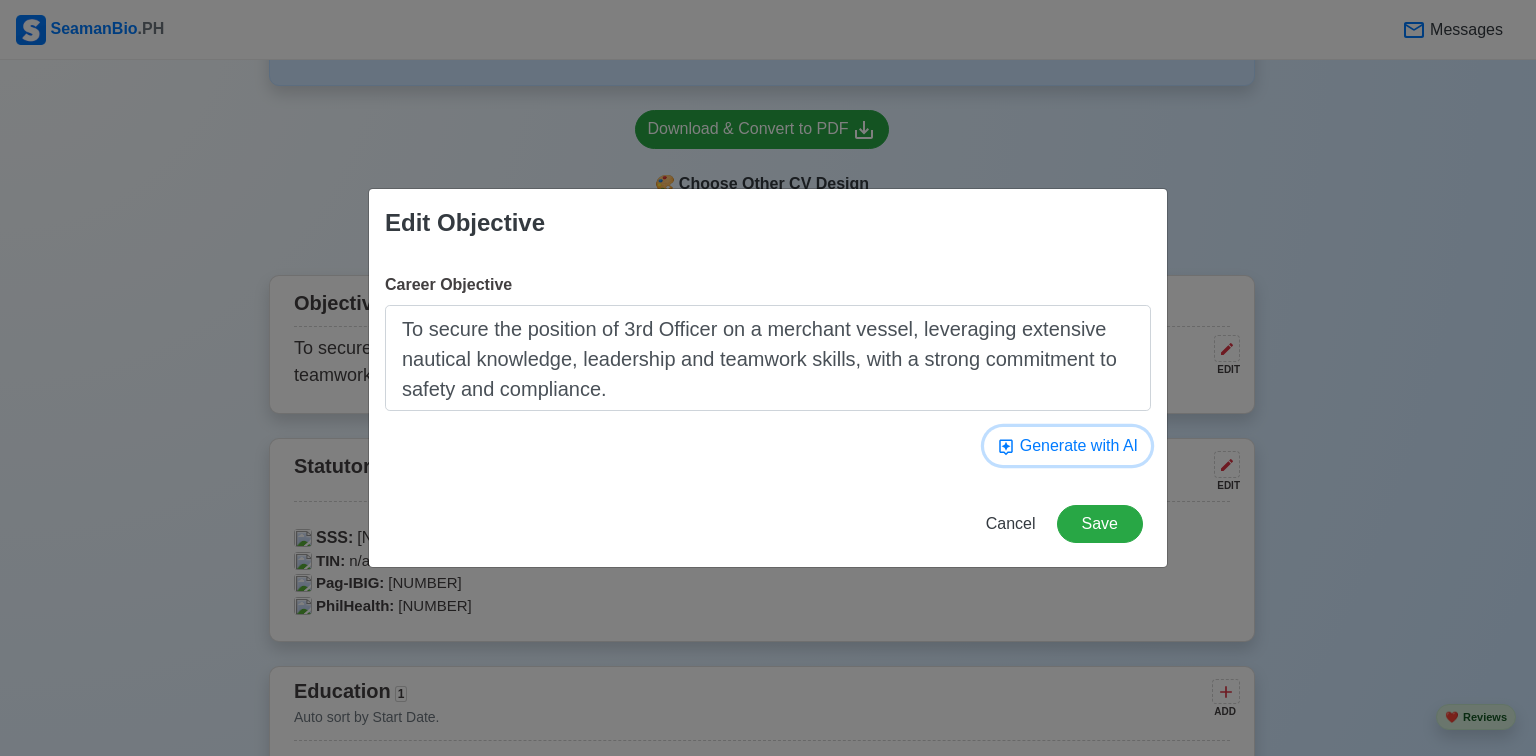 click on "Generate with AI" at bounding box center (1067, 446) 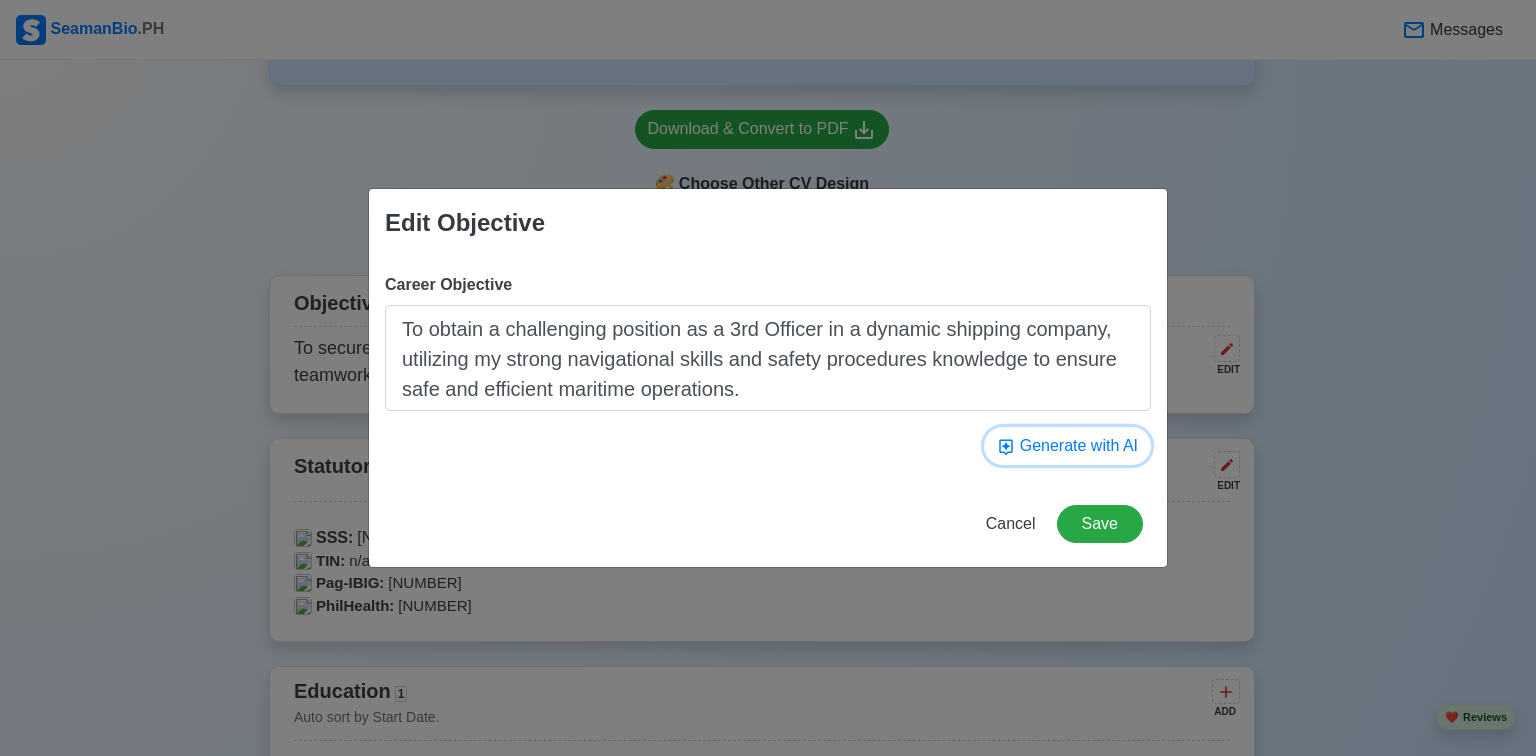 click on "Generate with AI" at bounding box center [1067, 446] 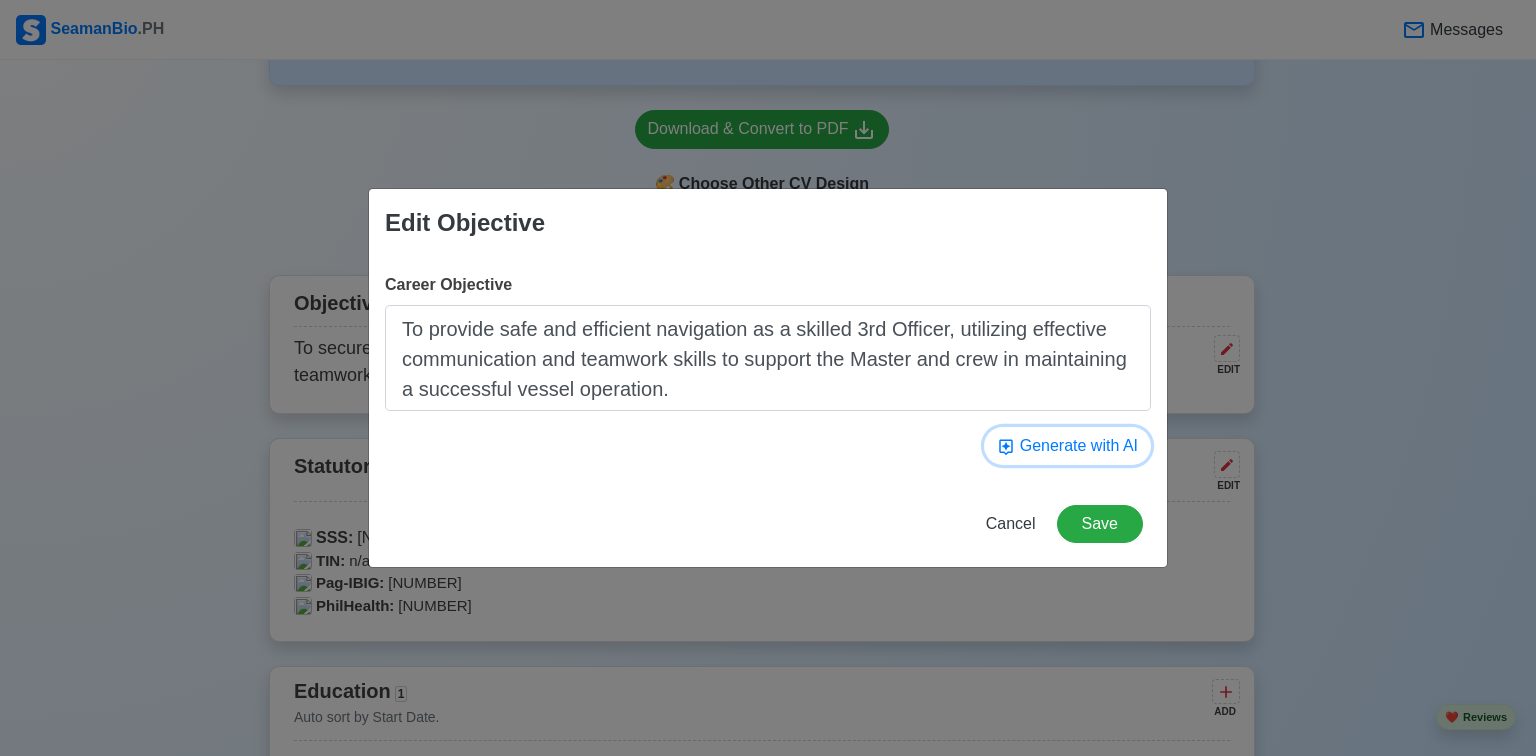 click on "Generate with AI" at bounding box center (1067, 446) 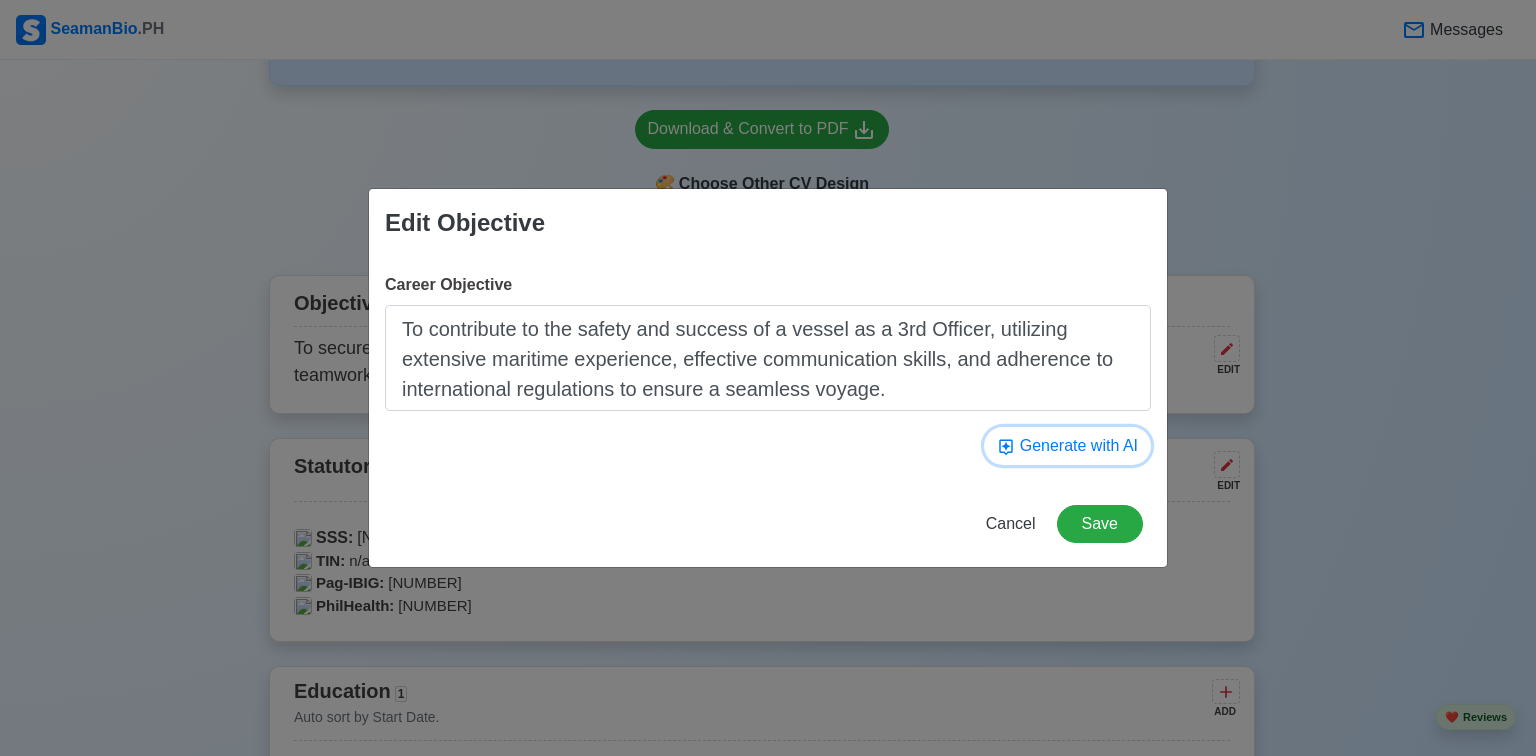 click on "Generate with AI" at bounding box center (1067, 446) 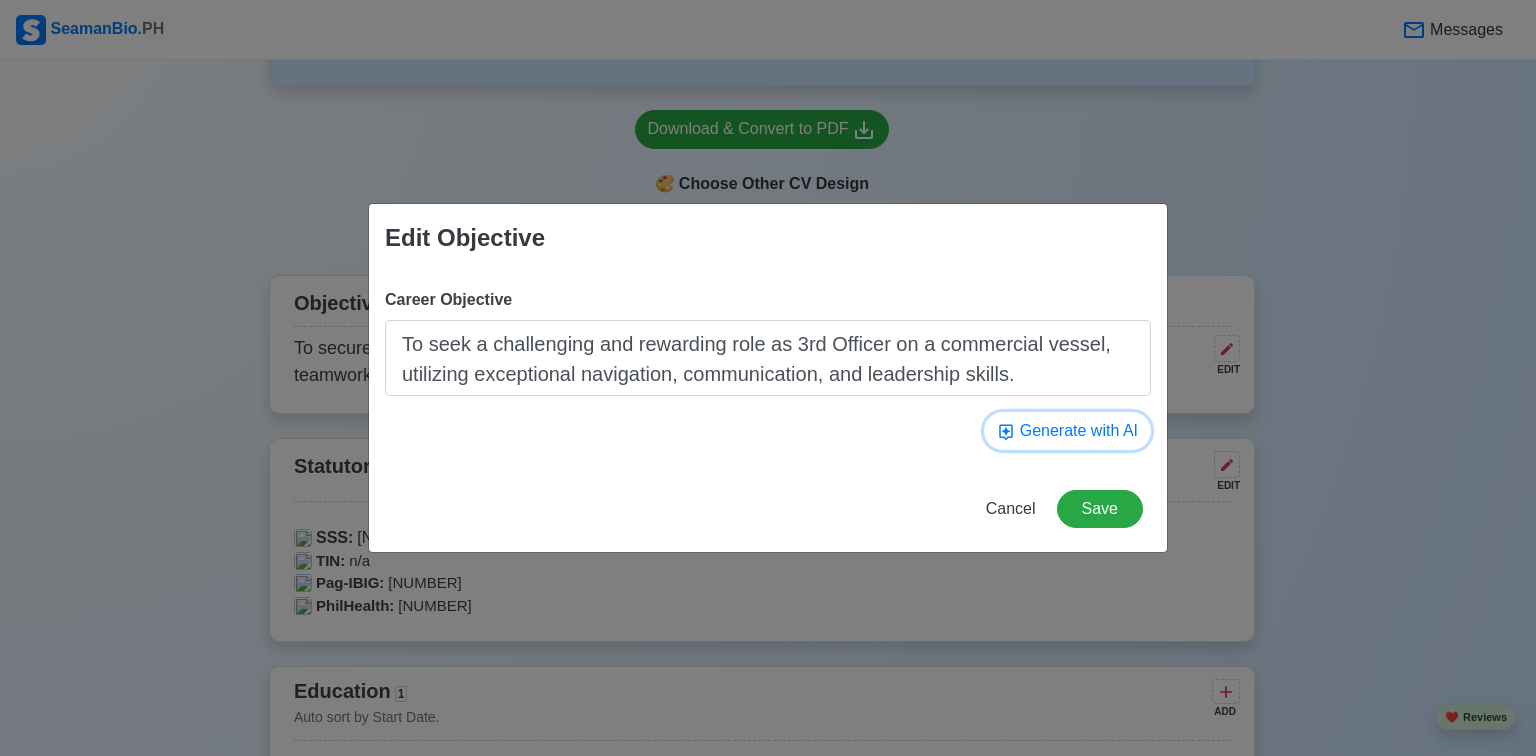 click on "Generate with AI" at bounding box center [1067, 431] 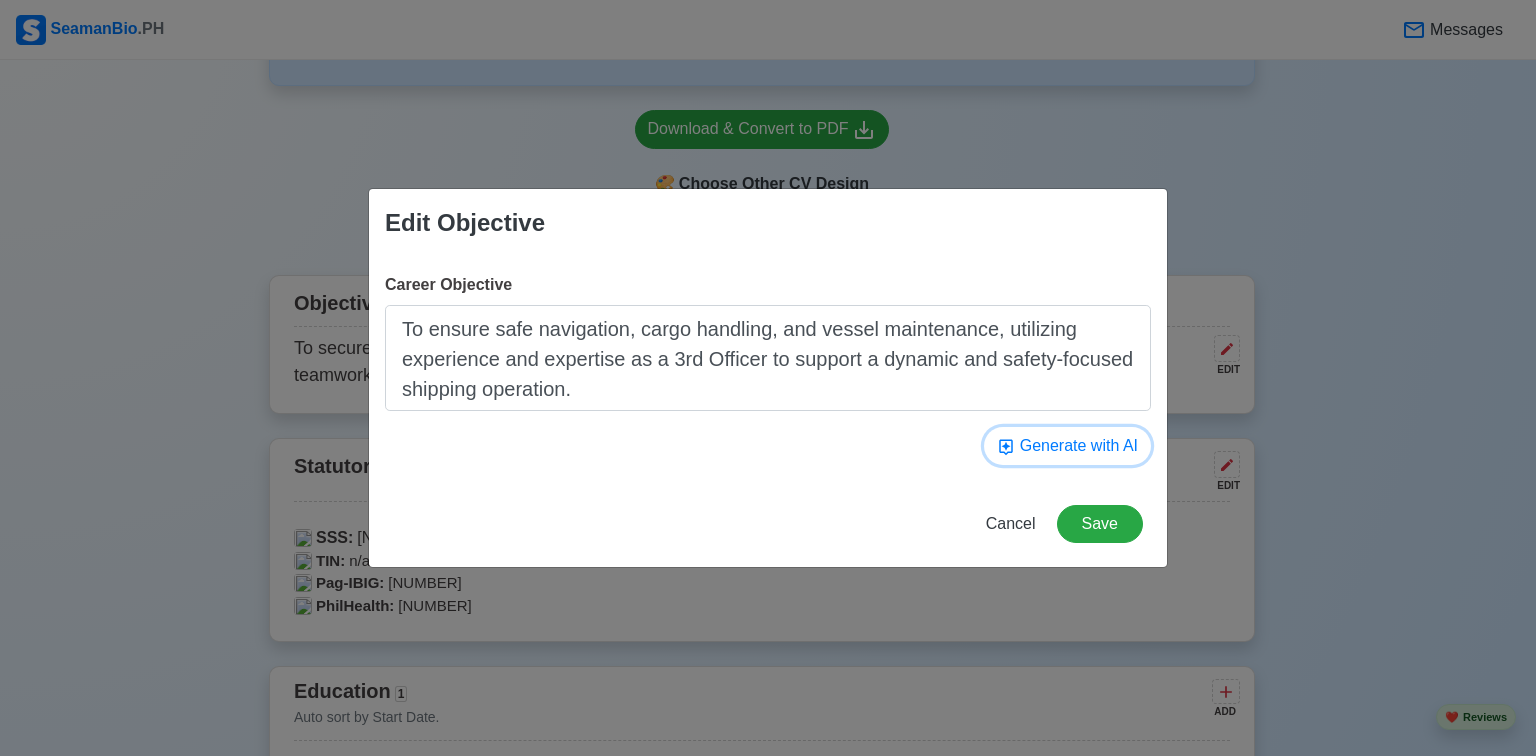 click on "Generate with AI" at bounding box center [1067, 446] 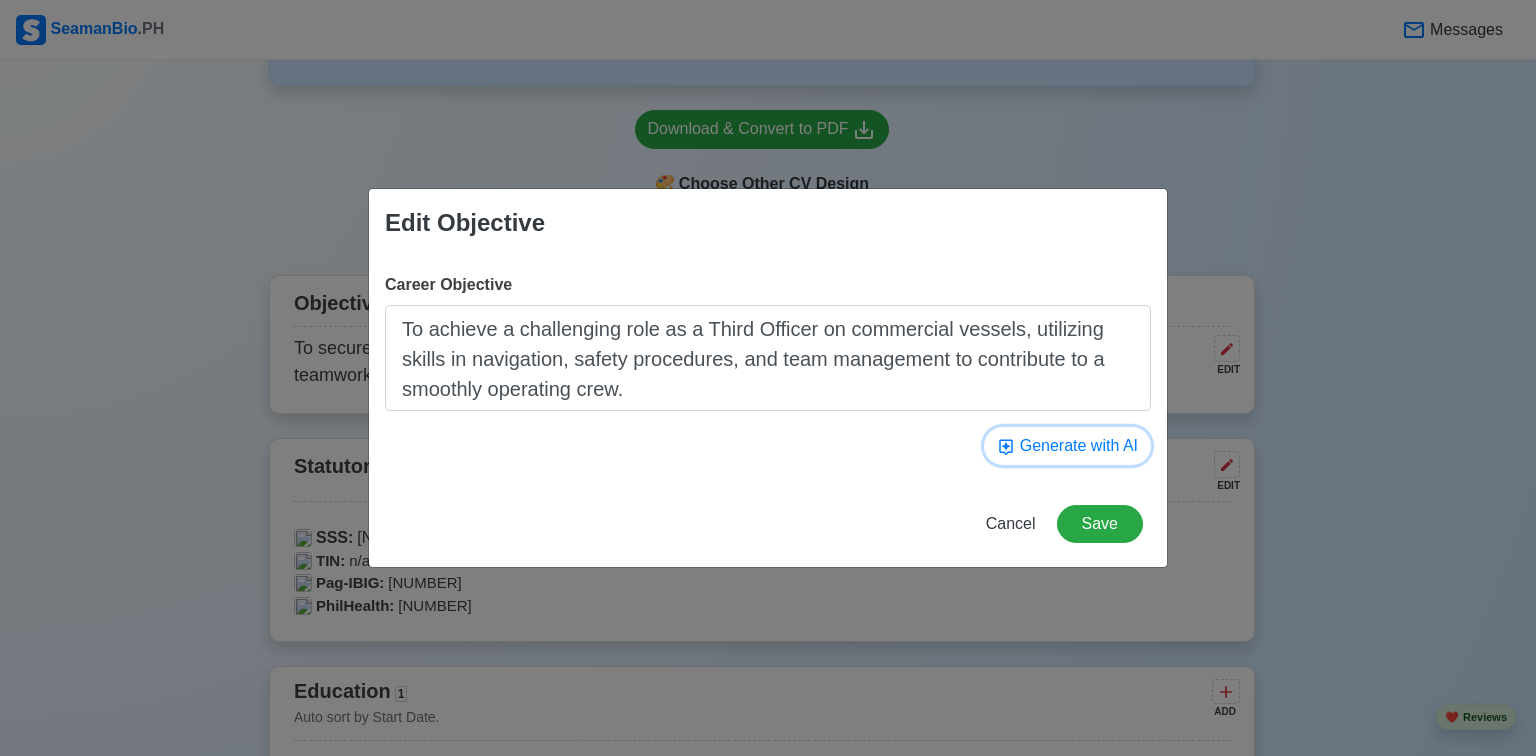click on "Generate with AI" at bounding box center [1067, 446] 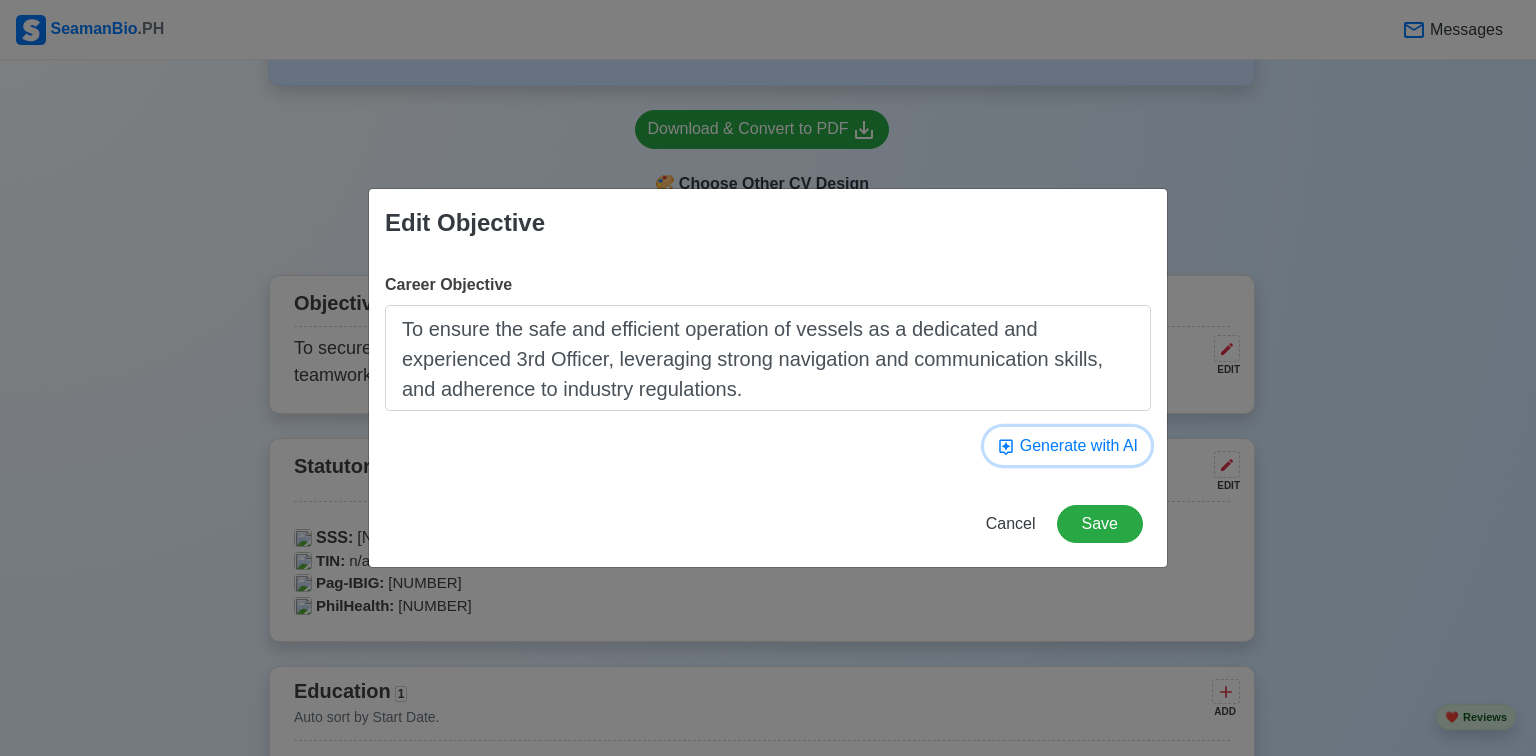 click on "Generate with AI" at bounding box center [1067, 446] 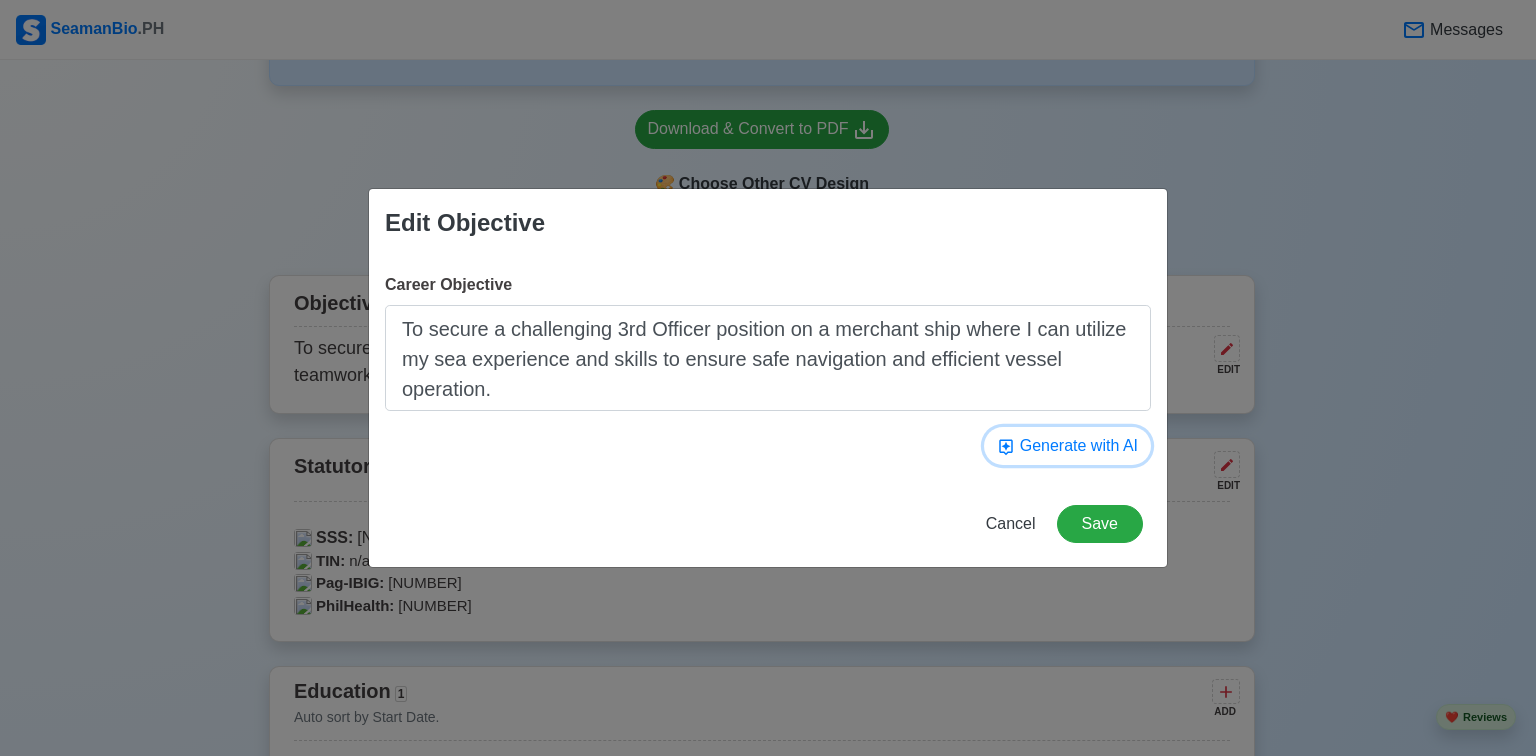 click on "Generate with AI" at bounding box center (1067, 446) 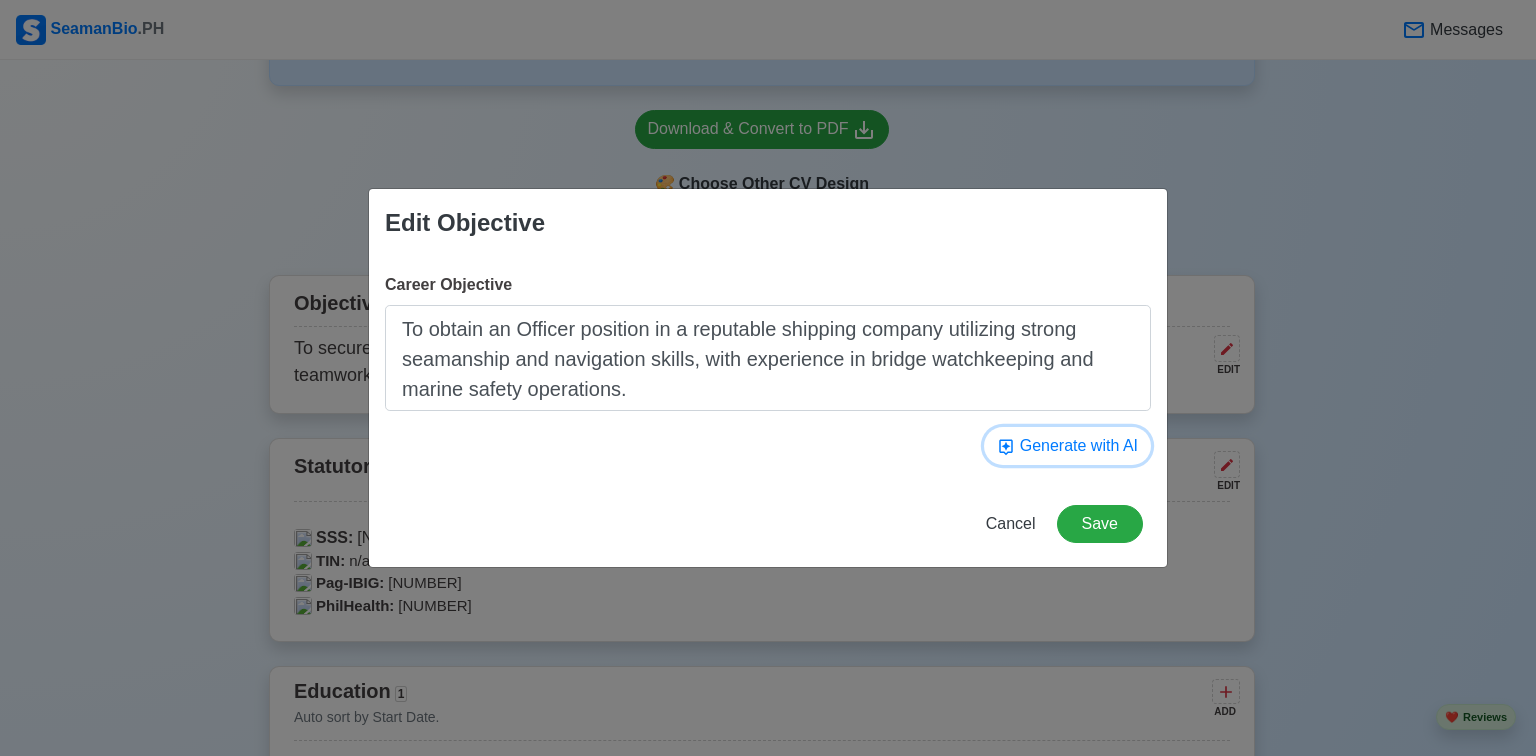 click on "Generate with AI" at bounding box center [1067, 446] 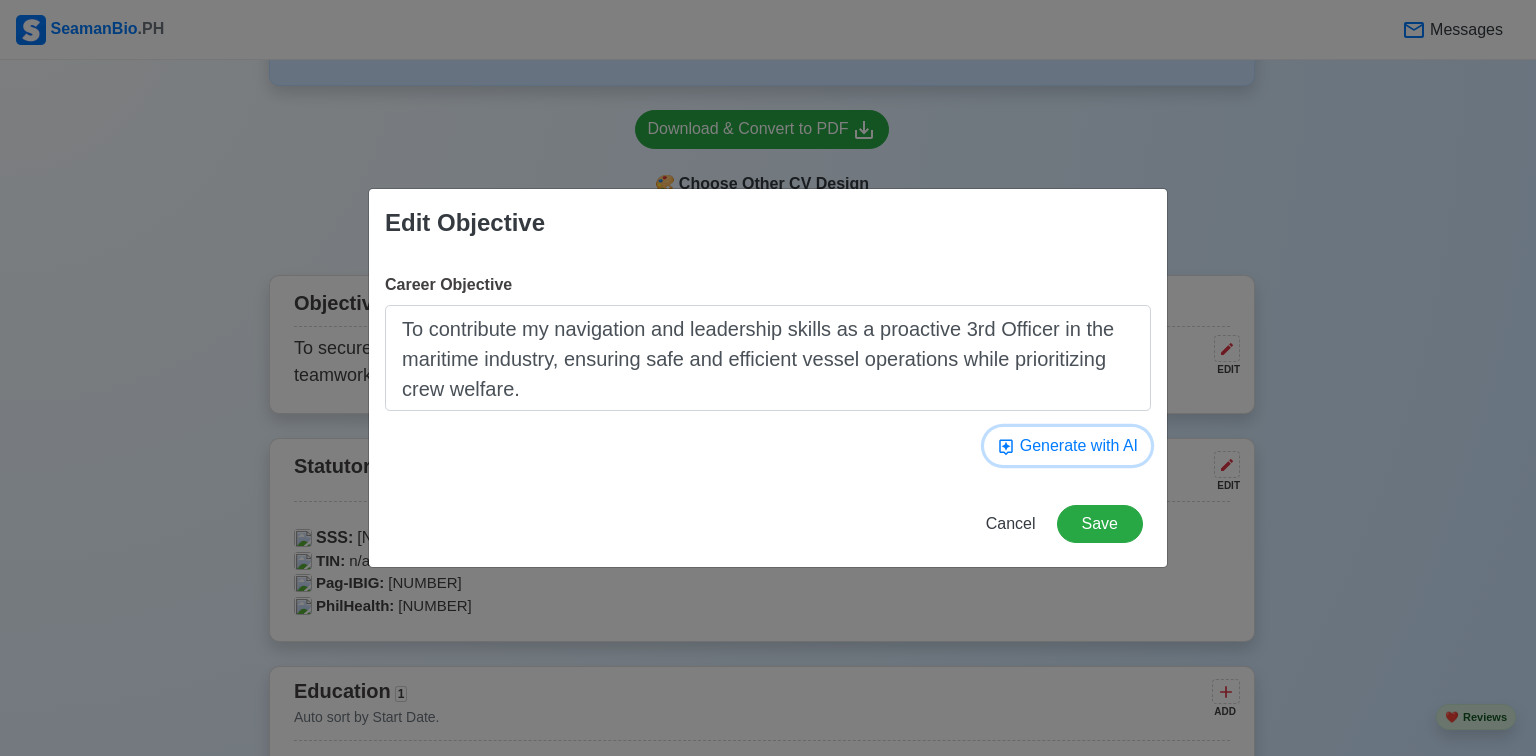 click on "Generate with AI" at bounding box center (1067, 446) 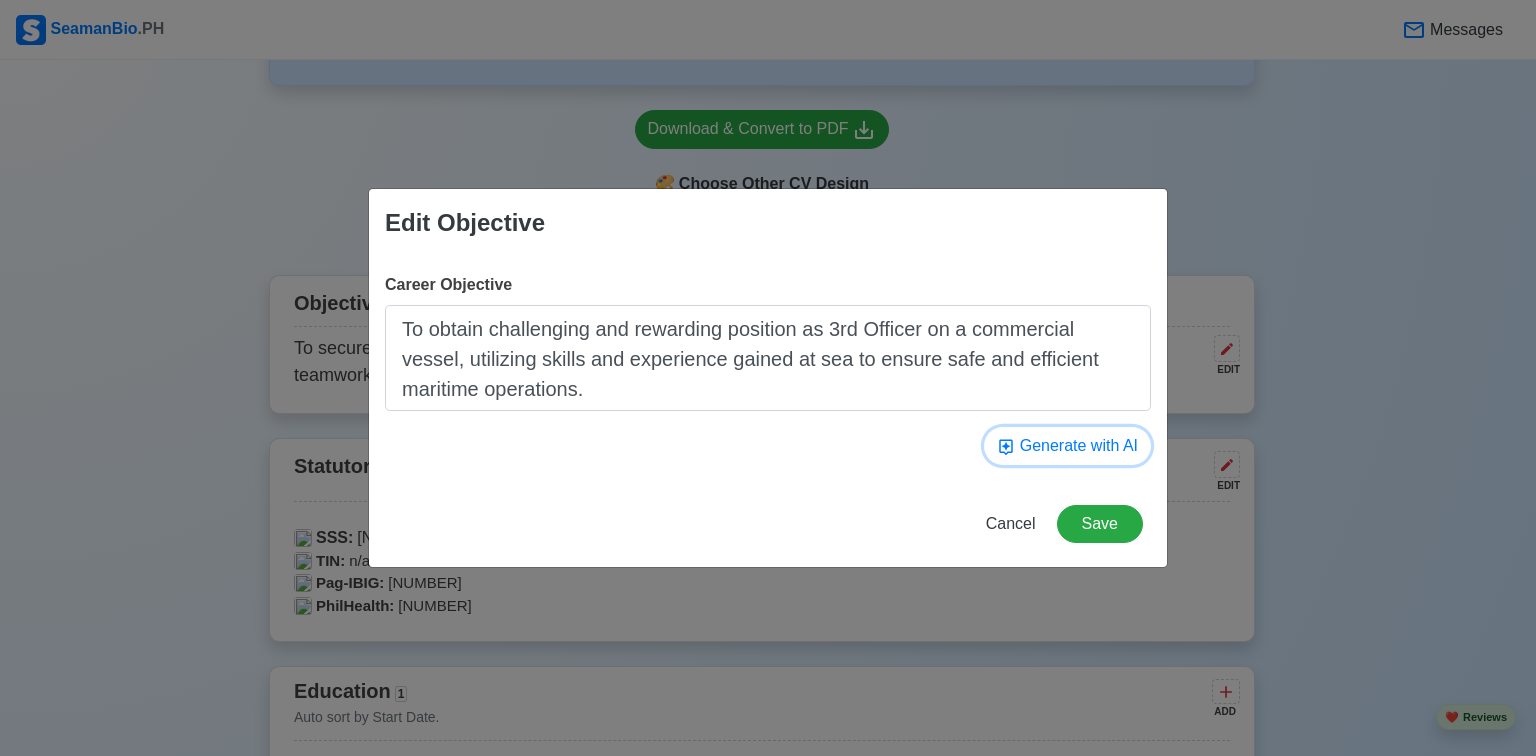 click on "Generate with AI" at bounding box center (1067, 446) 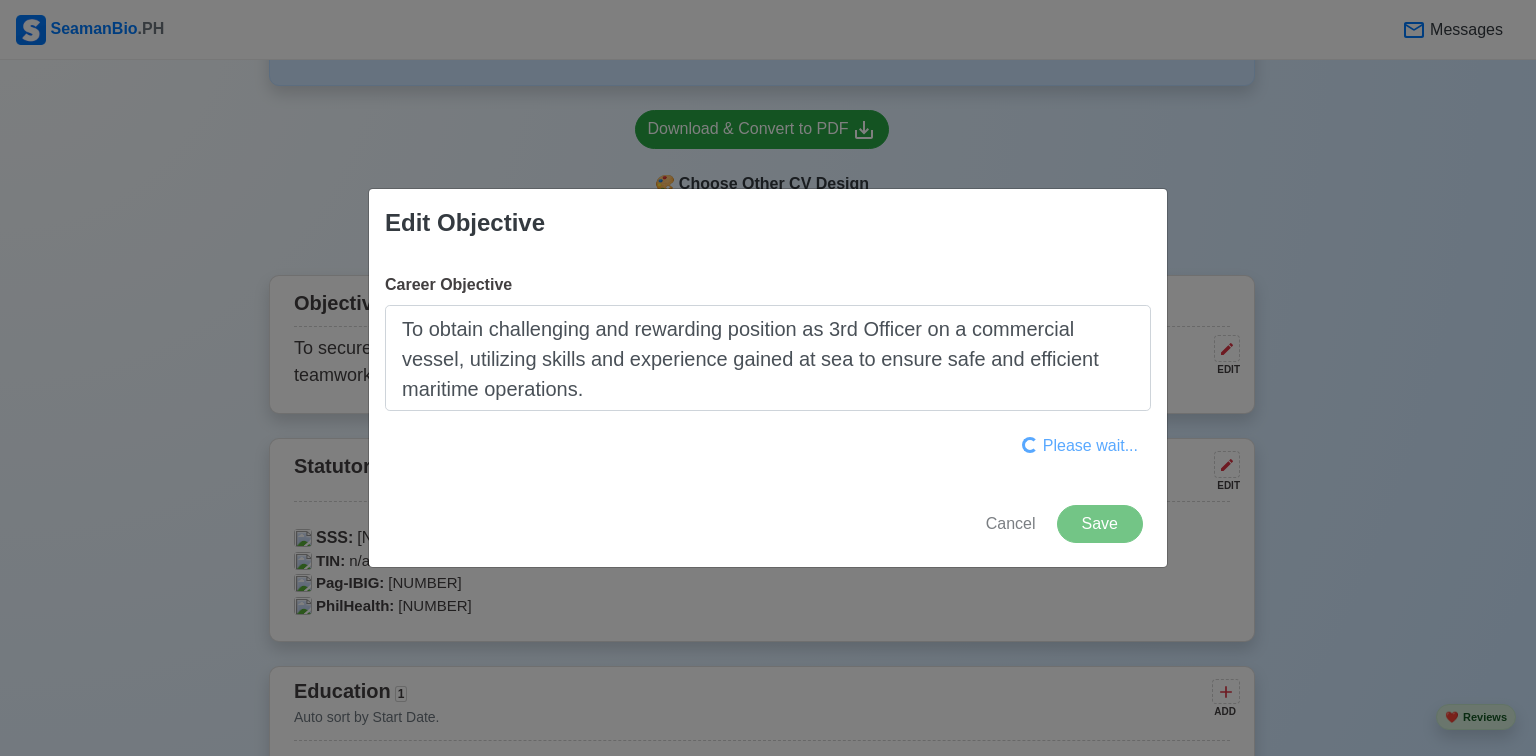 type on "To obtain the position of 3rd Officer in a dynamic shipping company, leveraging my strong knowledge of navigation and seamanship to contribute to the safe operation of vessels." 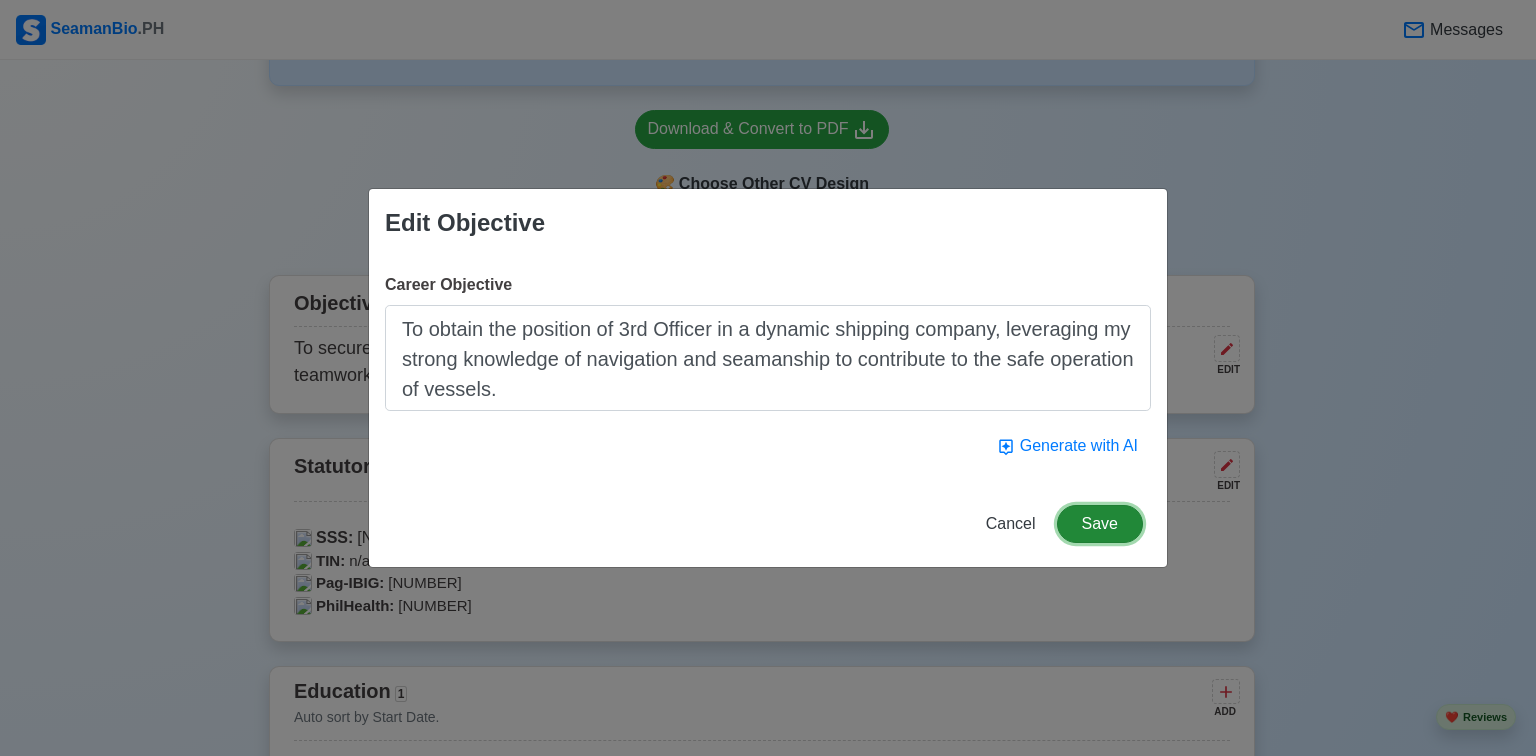 click on "Save" at bounding box center (1100, 524) 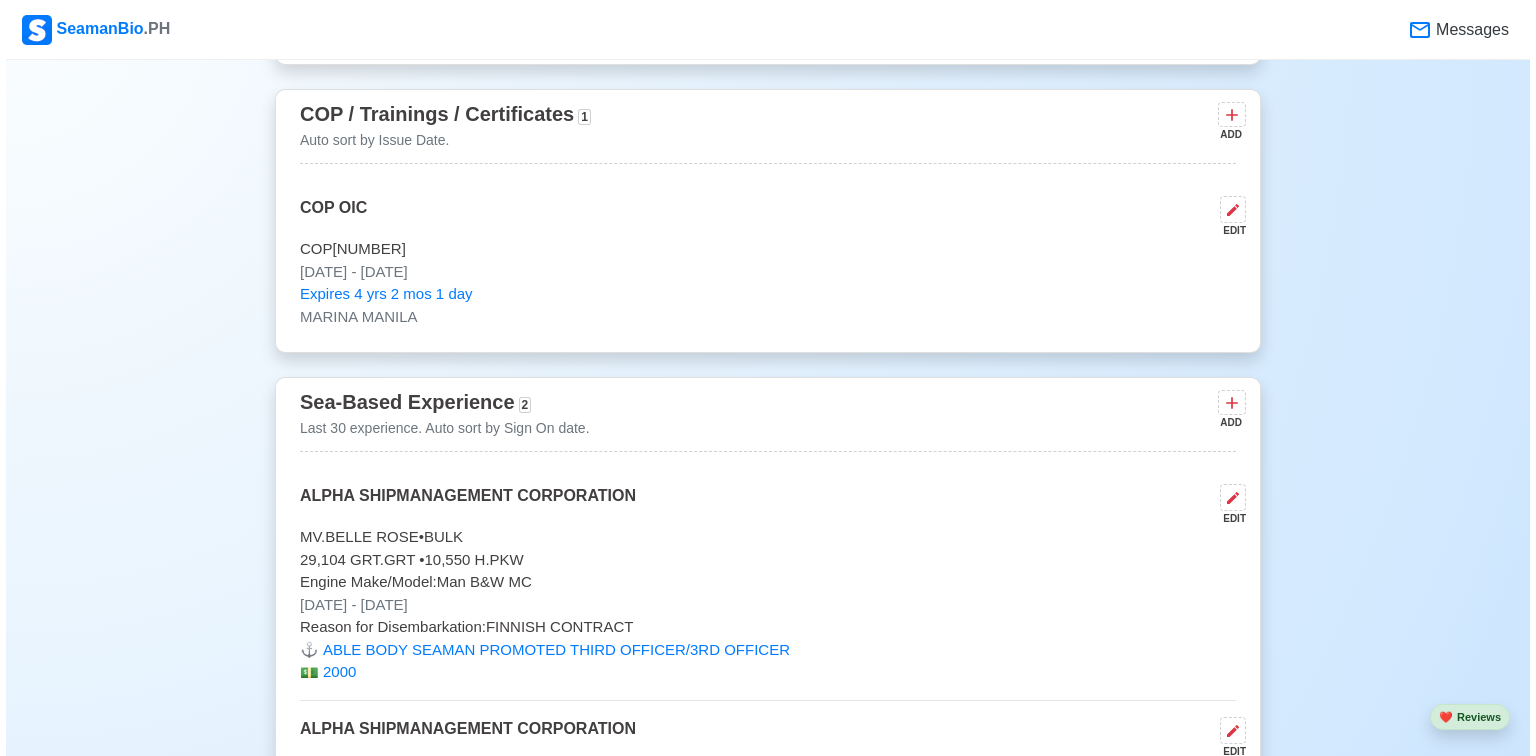 scroll, scrollTop: 2404, scrollLeft: 0, axis: vertical 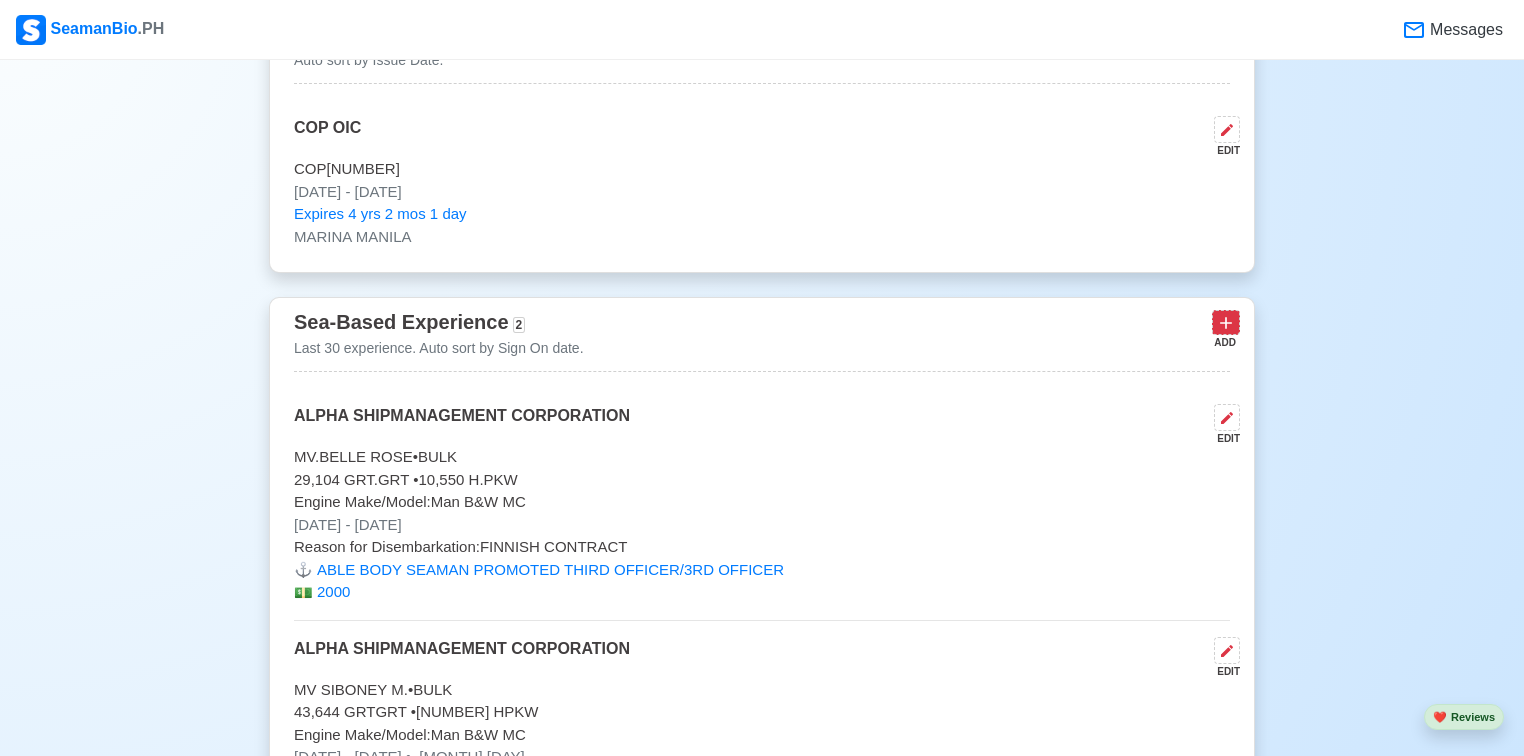 click 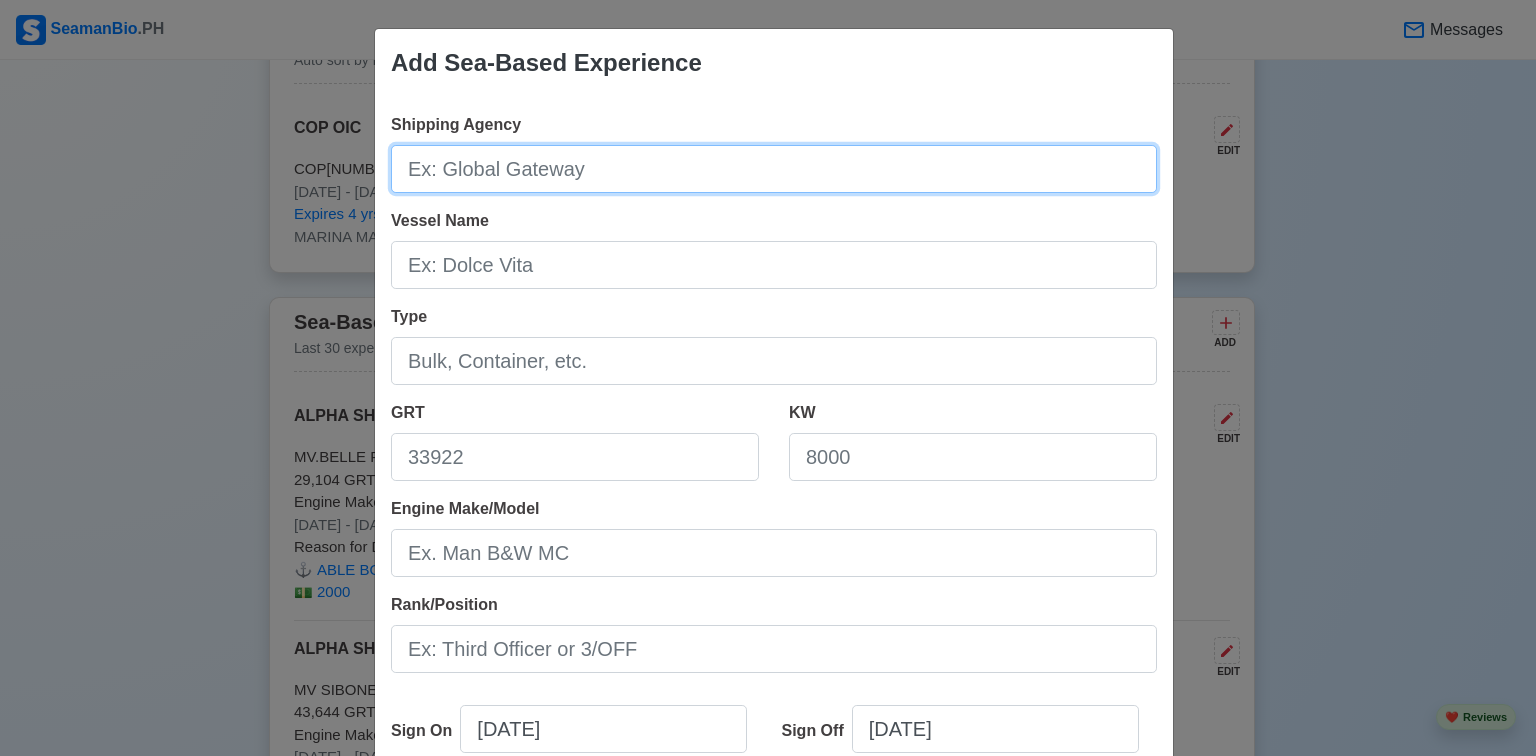 click on "Shipping Agency" at bounding box center (774, 169) 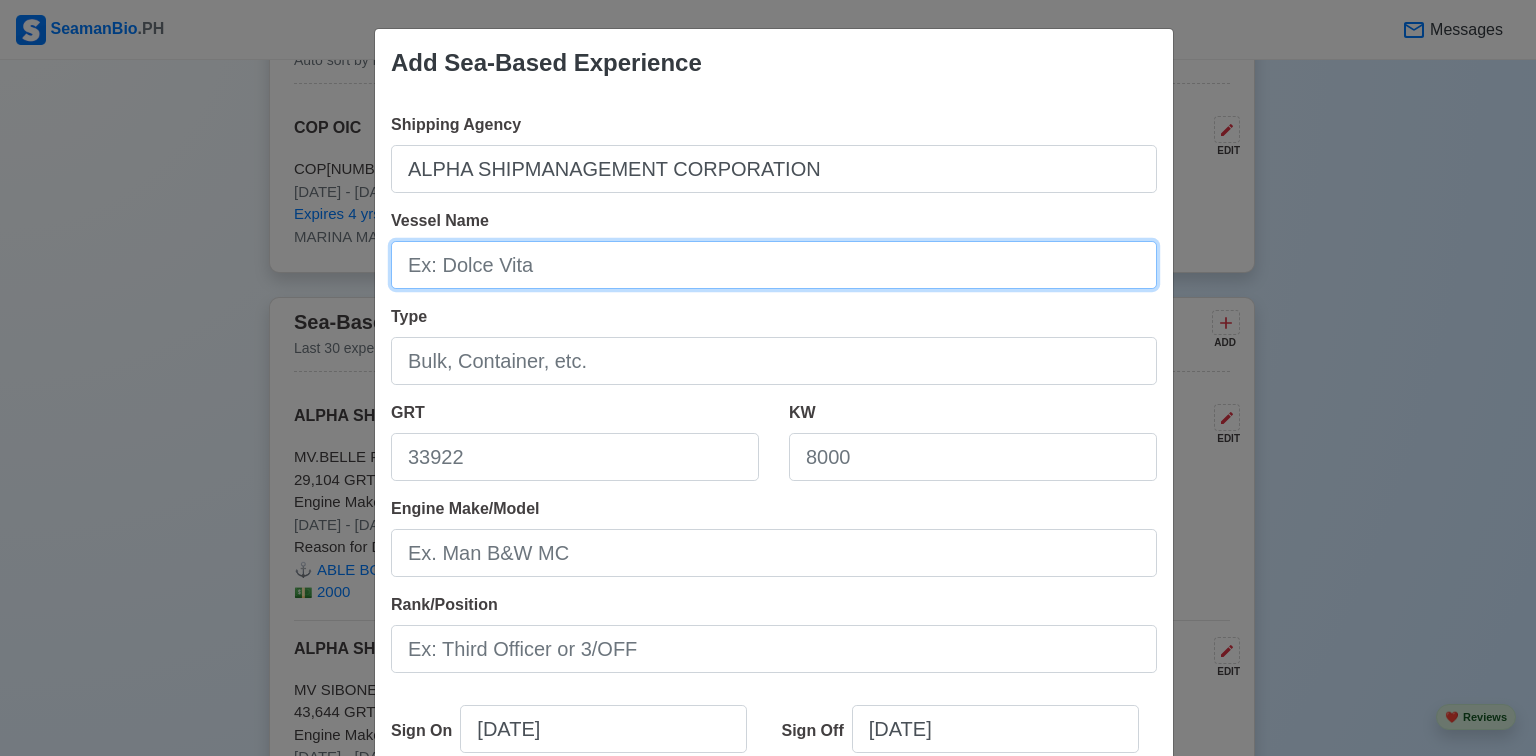 click on "Vessel Name" at bounding box center [774, 265] 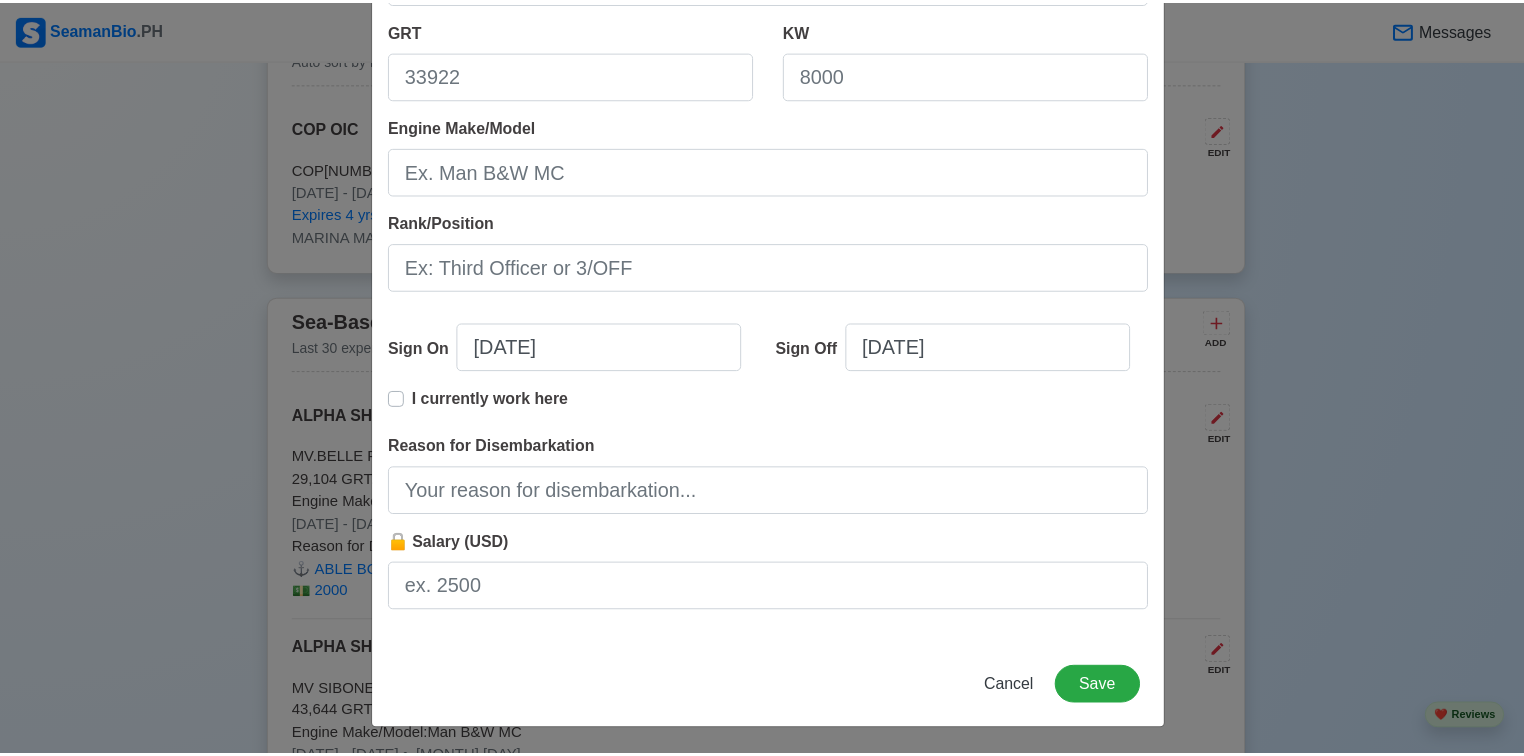 scroll, scrollTop: 383, scrollLeft: 0, axis: vertical 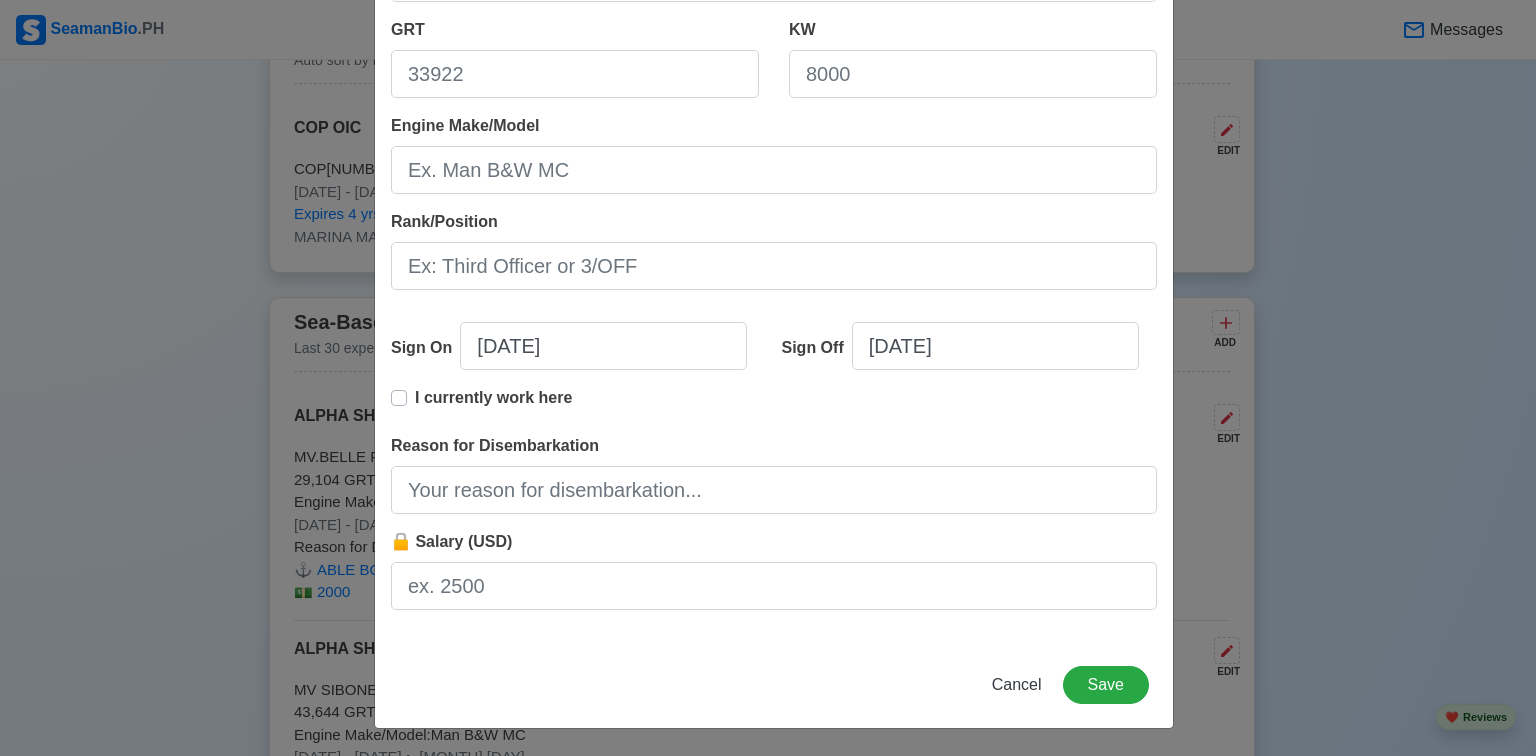 type on "c" 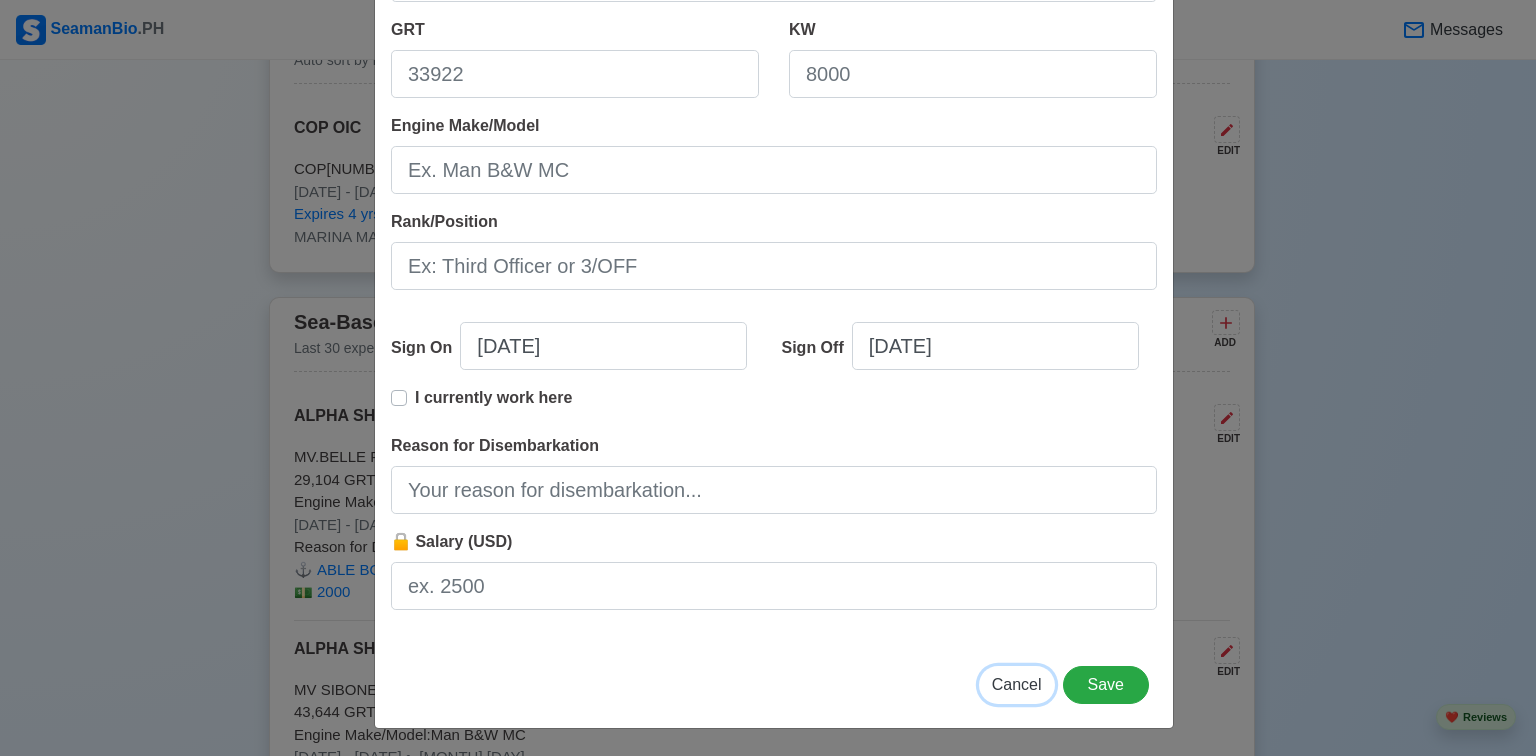 click on "Cancel" at bounding box center (1017, 684) 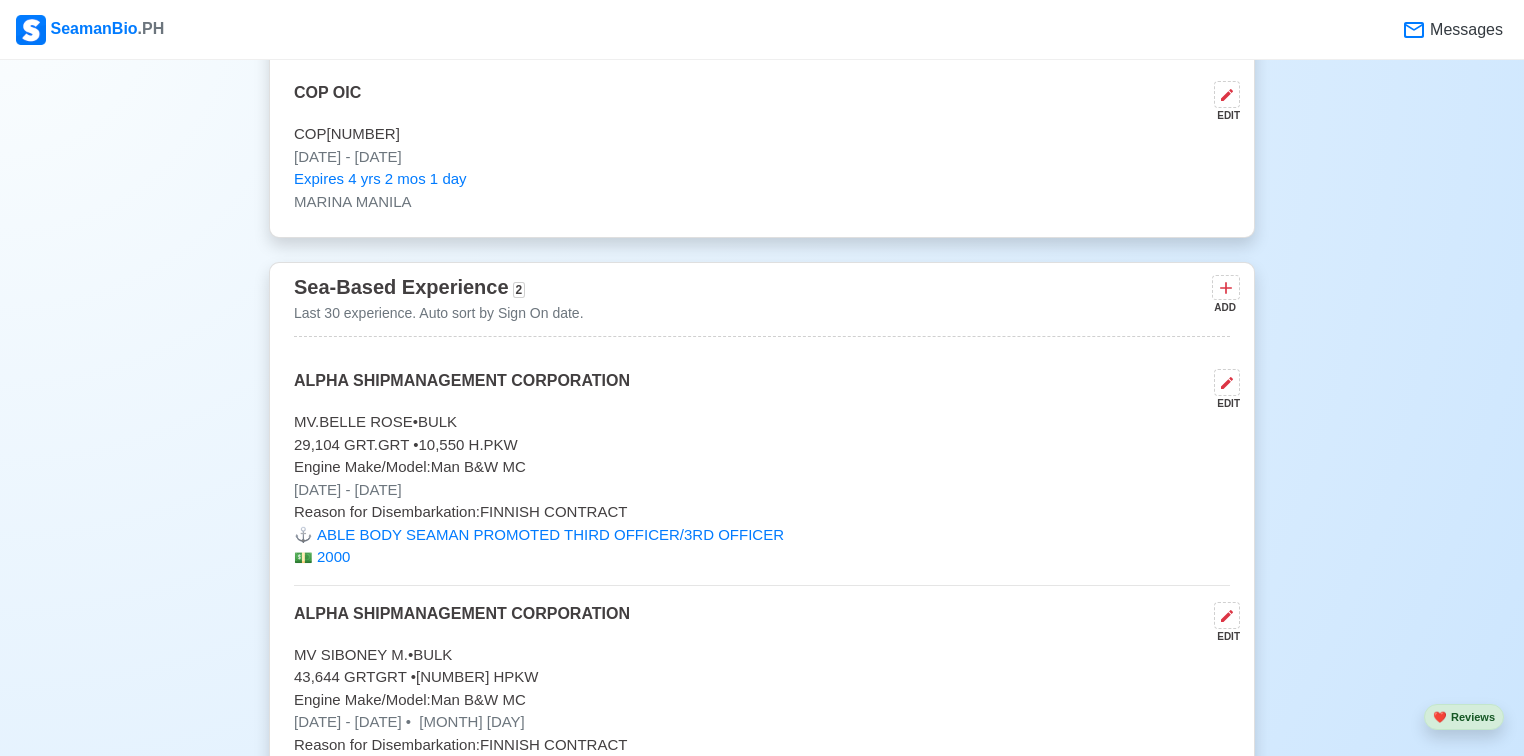 scroll, scrollTop: 2404, scrollLeft: 0, axis: vertical 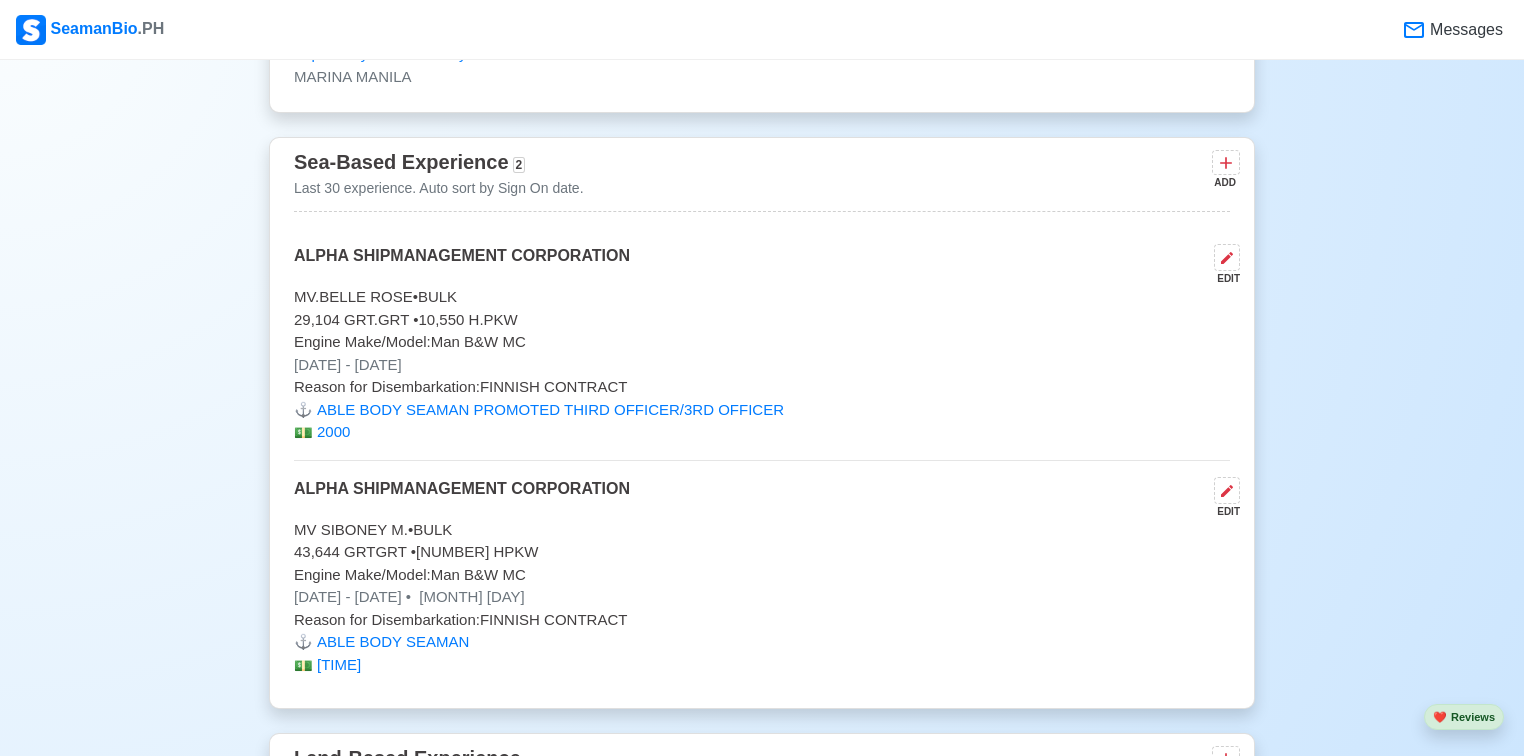 click on "Messages" at bounding box center (1464, 30) 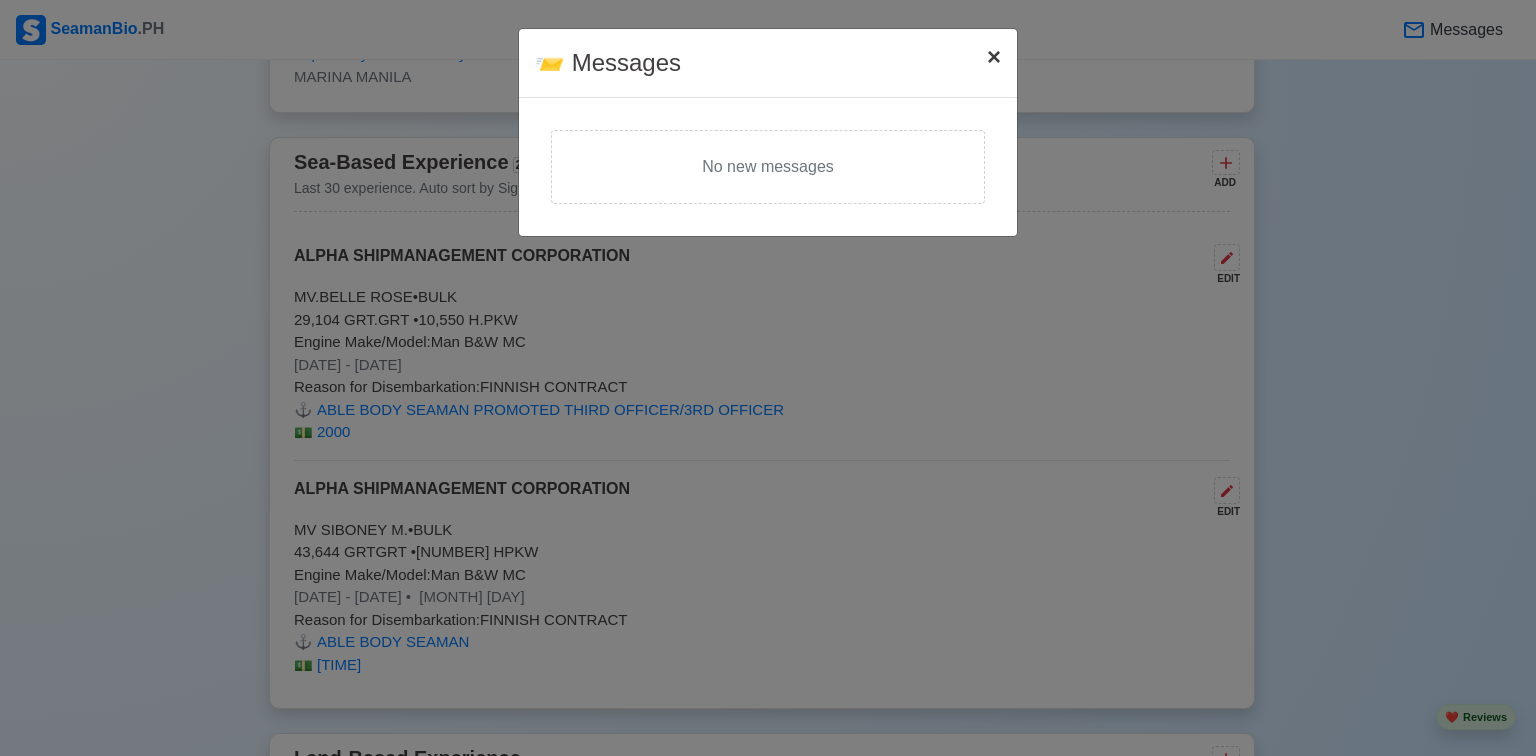 click on "×" at bounding box center (994, 56) 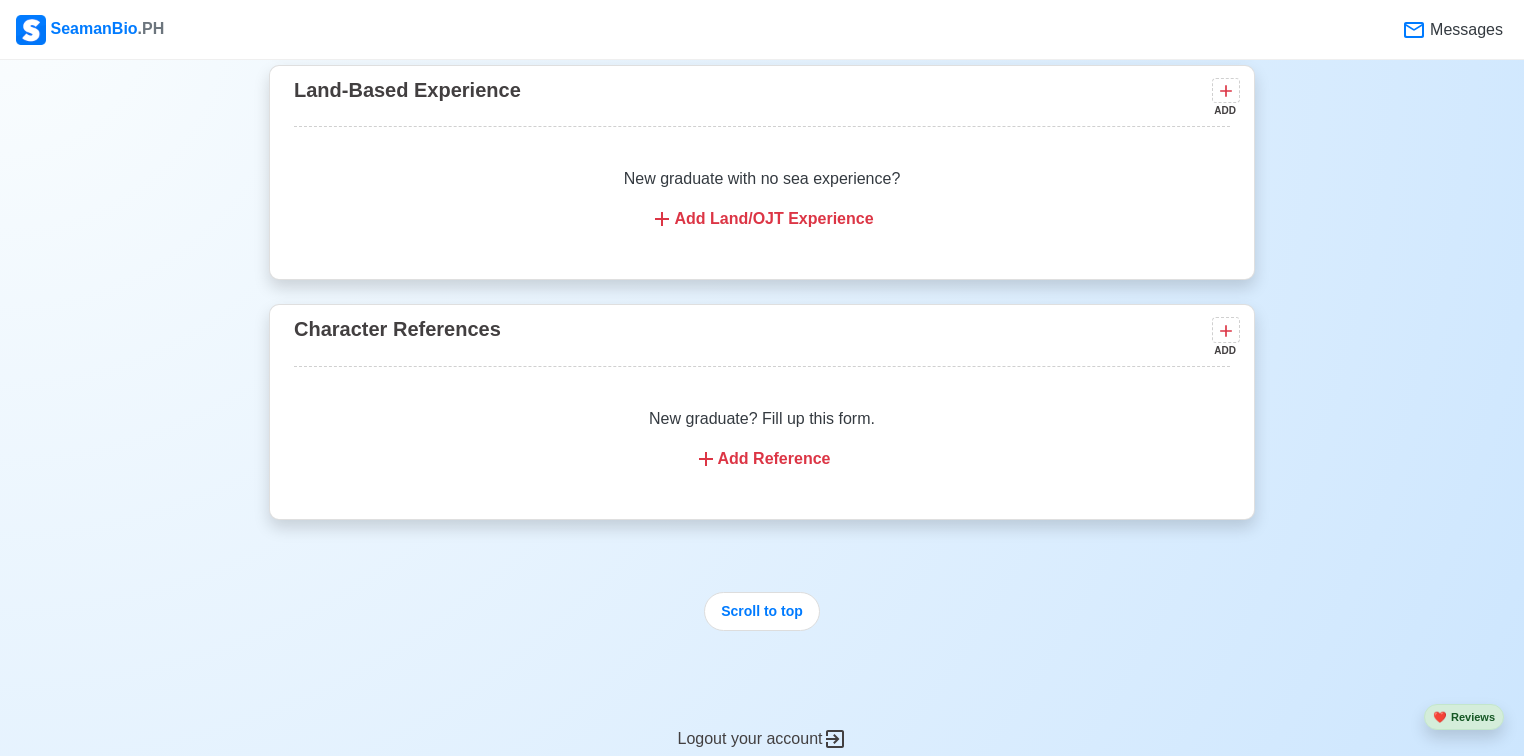 scroll, scrollTop: 3524, scrollLeft: 0, axis: vertical 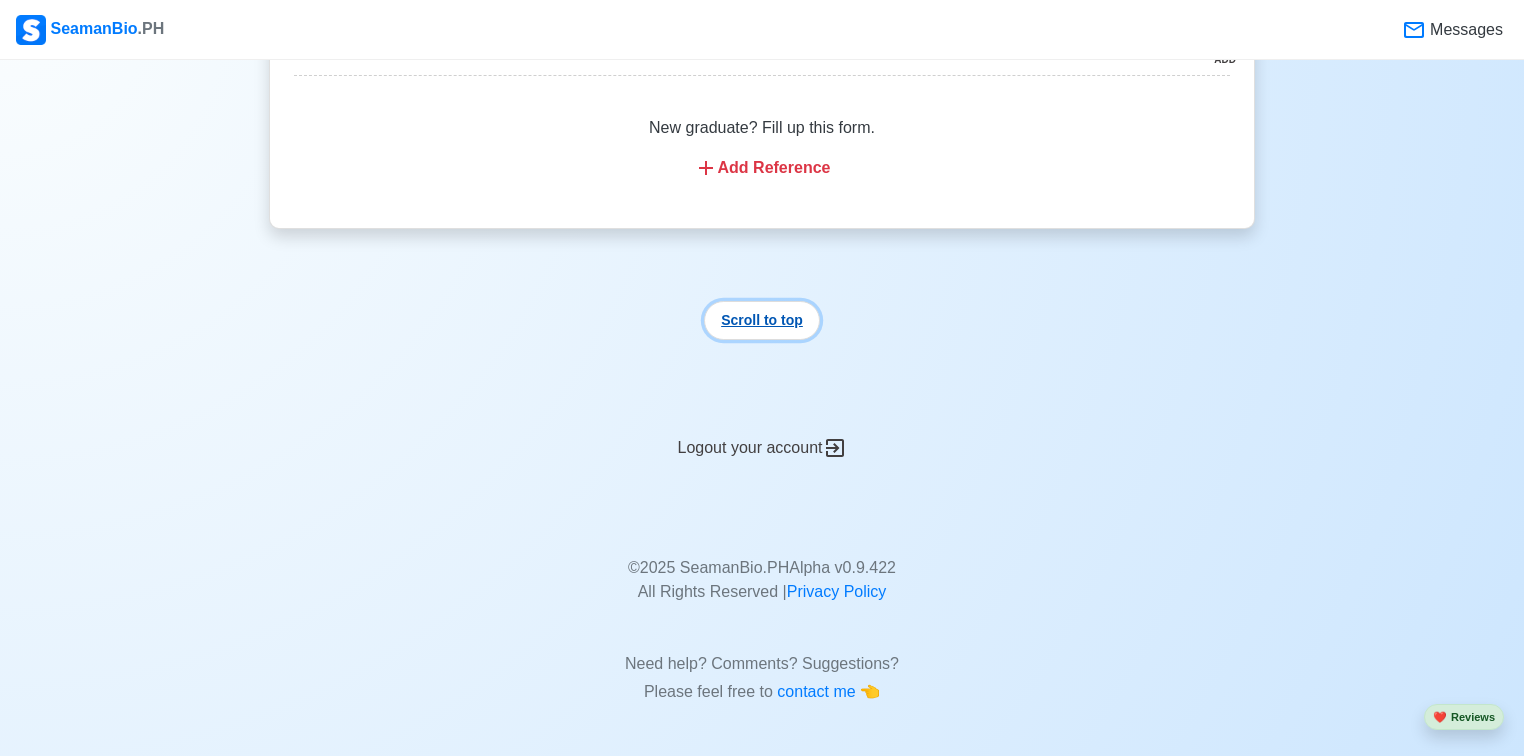 click on "Scroll to top" at bounding box center (762, 320) 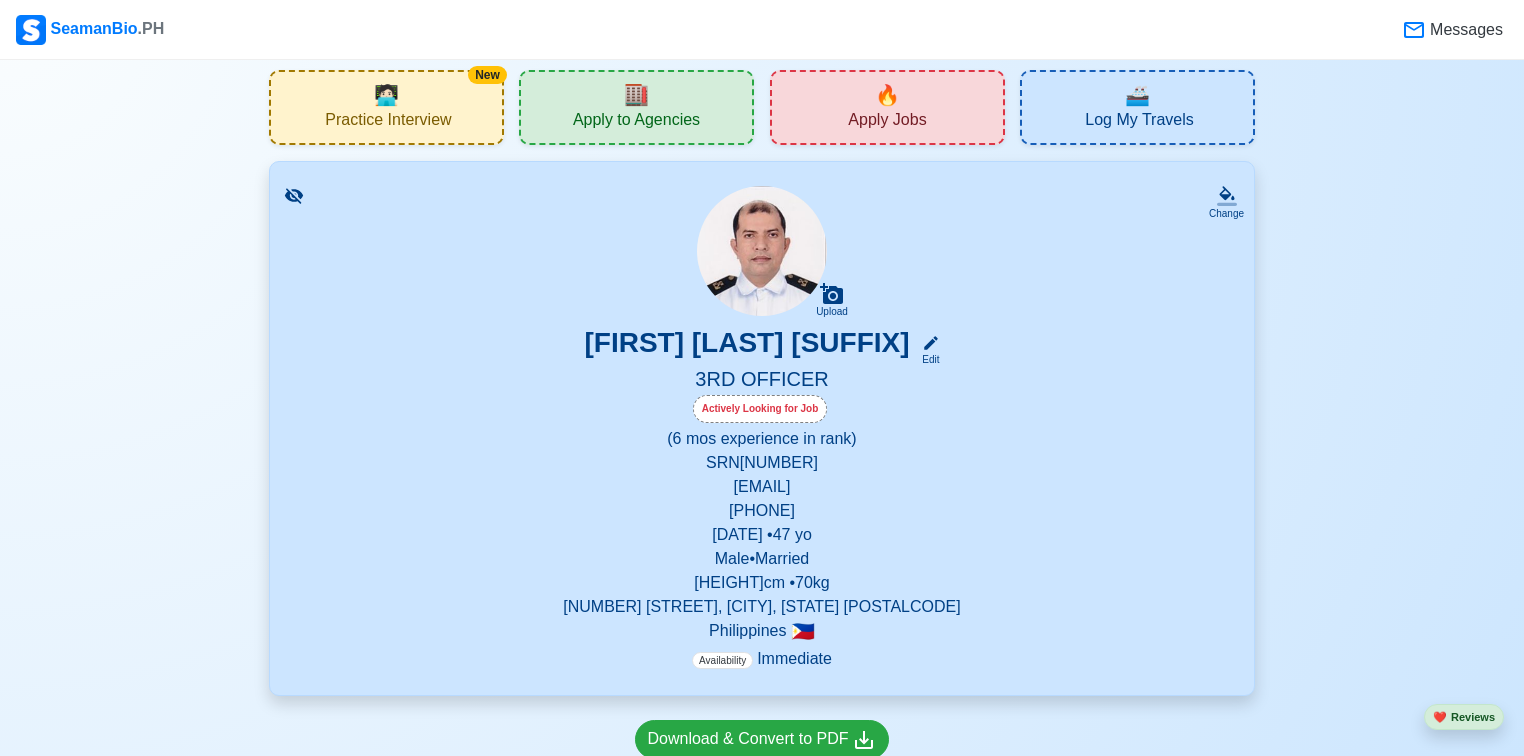 scroll, scrollTop: 0, scrollLeft: 0, axis: both 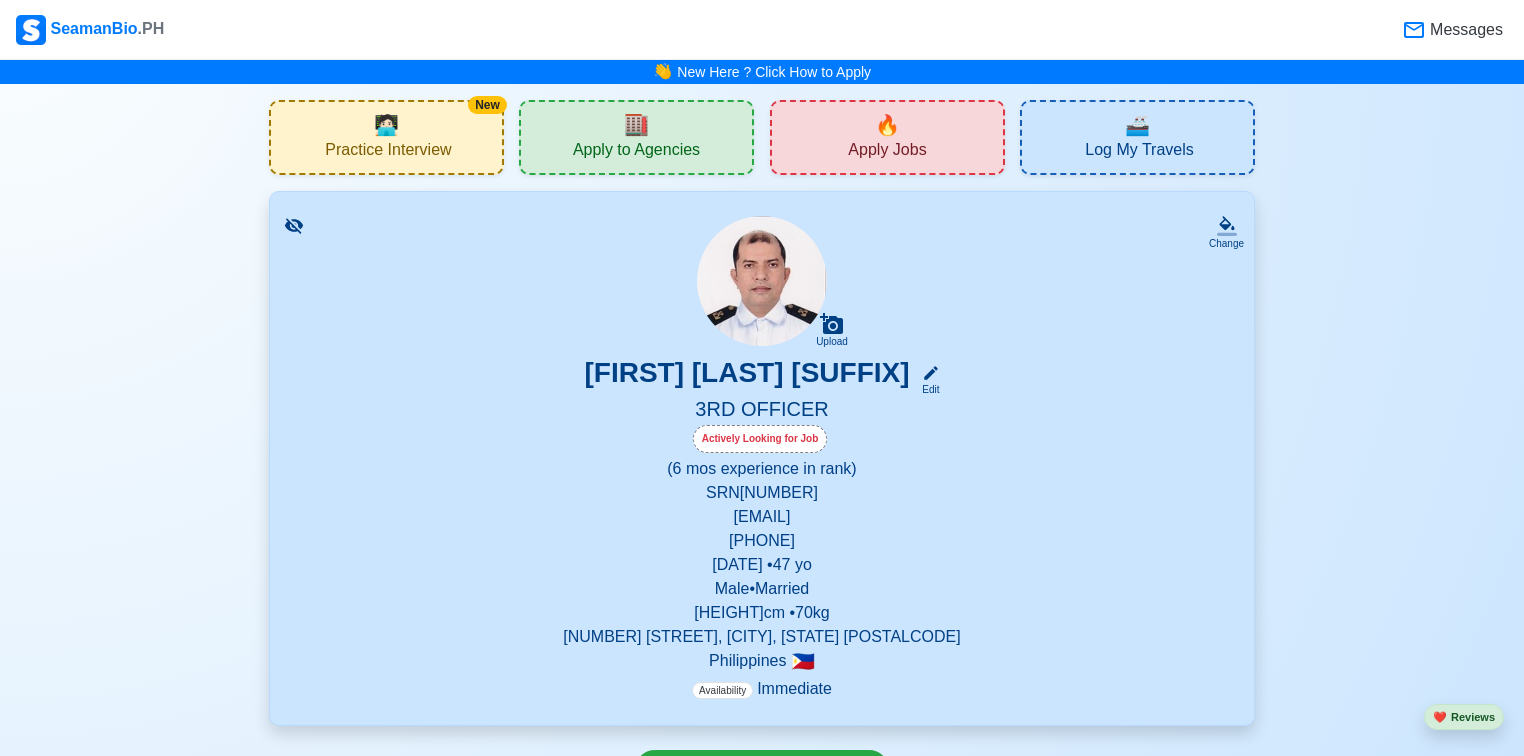 click on "🔥 Apply Jobs" at bounding box center (887, 137) 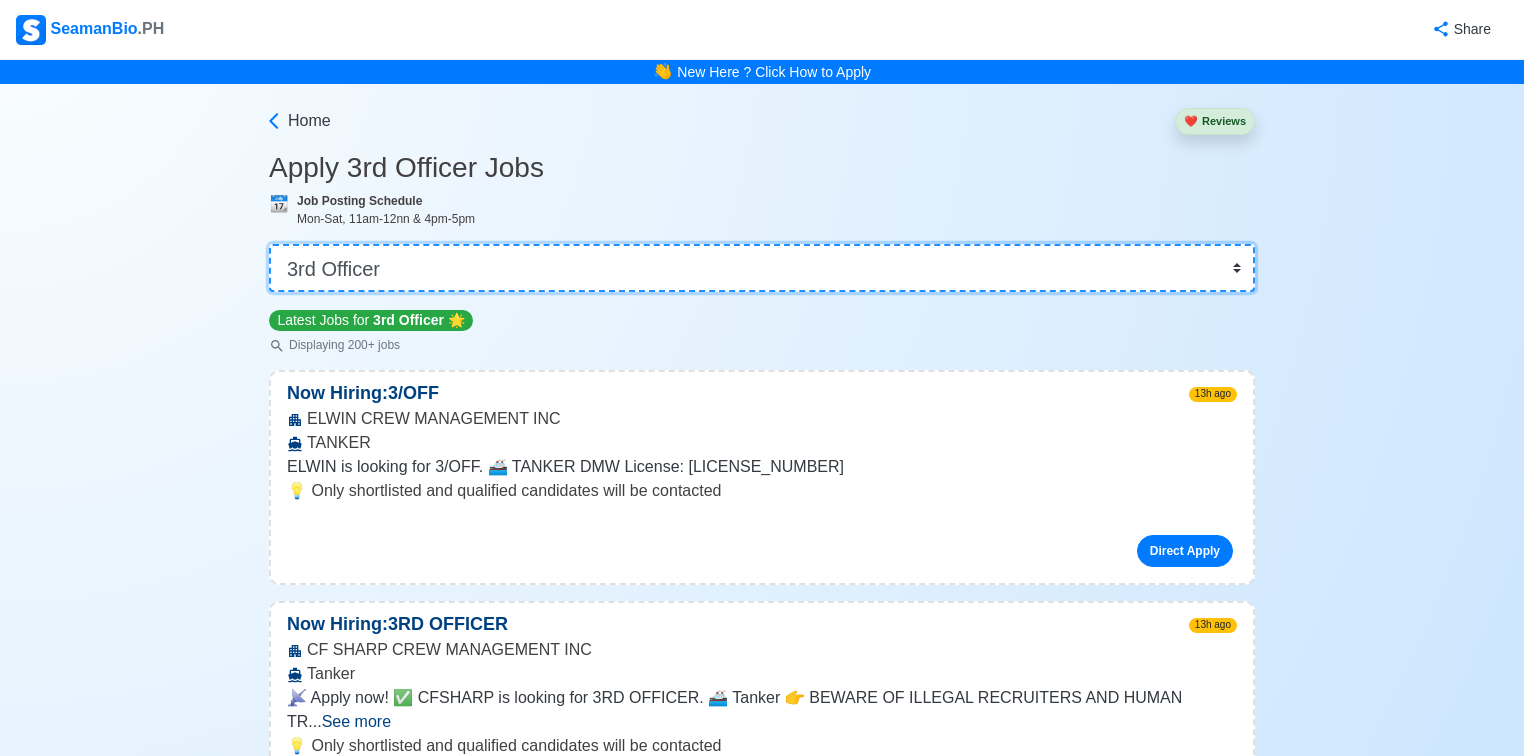 click on "👉 Select Rank or Position Master Chief Officer 2nd Officer 3rd Officer Junior Officer Chief Engineer 2nd Engineer 3rd Engineer 4th Engineer Gas Engineer Junior Engineer 1st Assistant Engineer 2nd Assistant Engineer 3rd Assistant Engineer ETO/ETR Electrician Electrical Engineer Oiler Fitter Welder Chief Cook Chef Cook Messman Wiper Rigger Ordinary Seaman Able Seaman Motorman Pumpman Bosun Cadet Reefer Mechanic Operator Repairman Painter Steward Waiter Others" at bounding box center (762, 268) 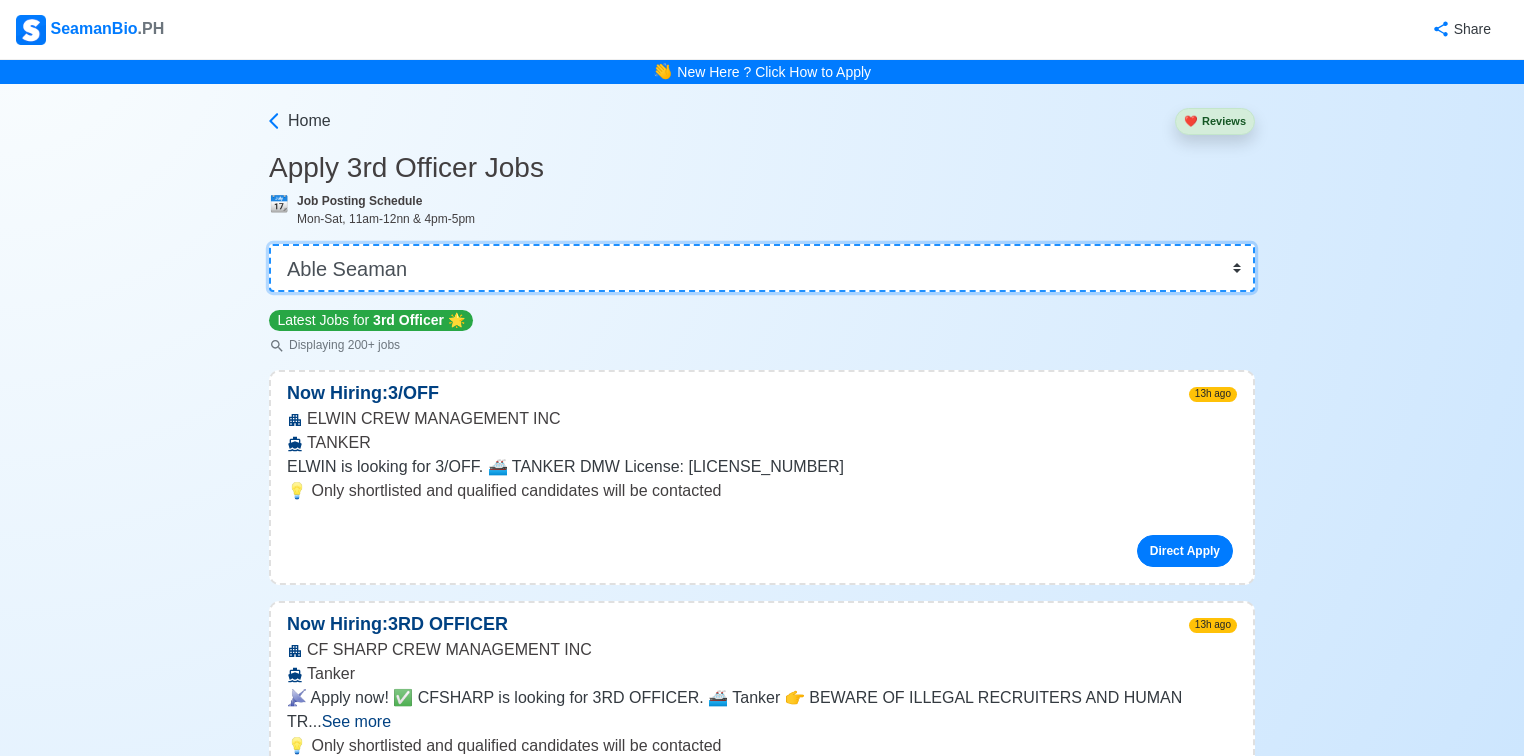 click on "👉 Select Rank or Position Master Chief Officer 2nd Officer 3rd Officer Junior Officer Chief Engineer 2nd Engineer 3rd Engineer 4th Engineer Gas Engineer Junior Engineer 1st Assistant Engineer 2nd Assistant Engineer 3rd Assistant Engineer ETO/ETR Electrician Electrical Engineer Oiler Fitter Welder Chief Cook Chef Cook Messman Wiper Rigger Ordinary Seaman Able Seaman Motorman Pumpman Bosun Cadet Reefer Mechanic Operator Repairman Painter Steward Waiter Others" at bounding box center [762, 268] 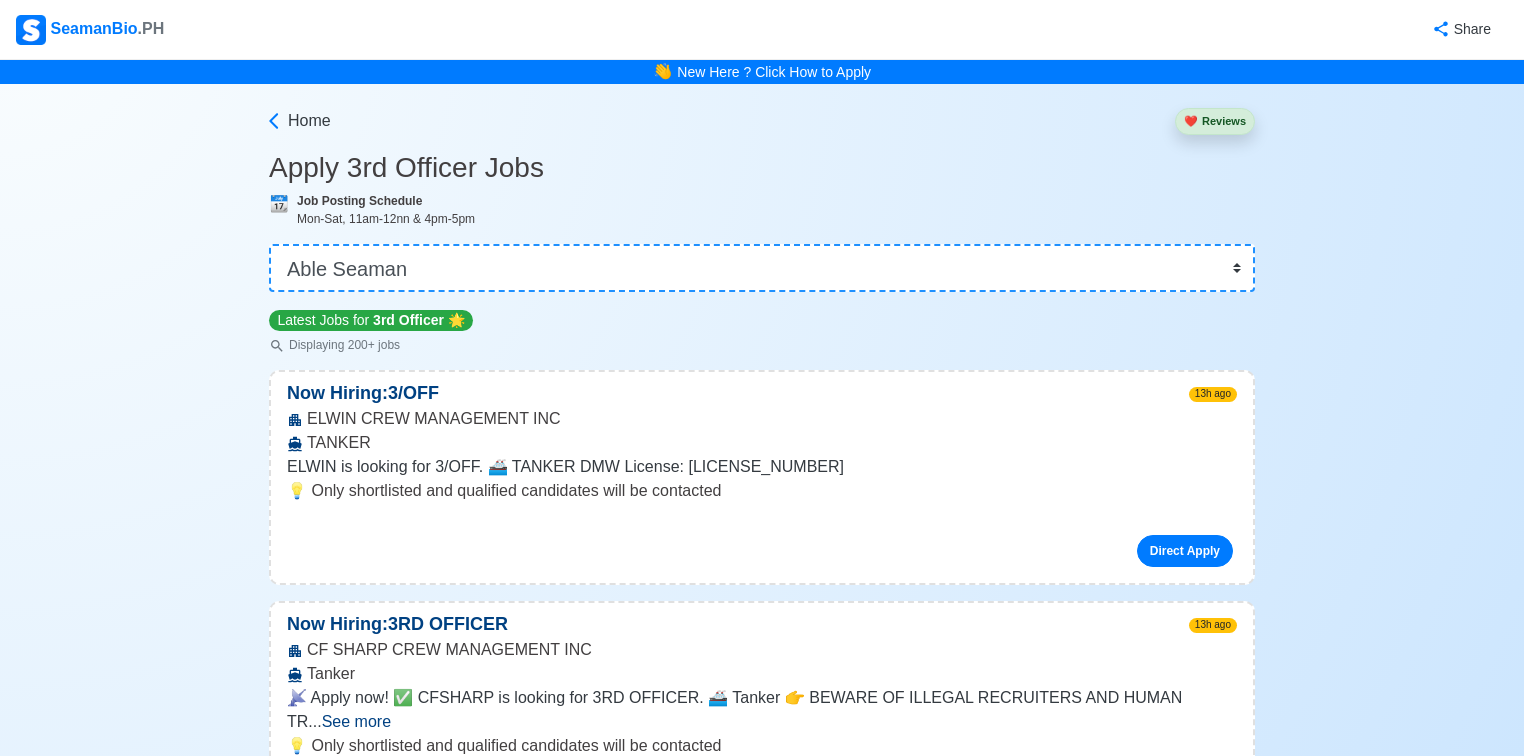 click on "SeamanBio .PH Share 👋 New Here ? Click How to Apply Home ❤️ Reviews Apply 3rd Officer Jobs 📆 Job Posting Schedule Mon-Sat, 11am-12nn  and 4pm-5pm 👉 Select Rank or Position Master Chief Officer 2nd Officer 3rd Officer Junior Officer Chief Engineer 2nd Engineer 3rd Engineer 4th Engineer Gas Engineer Junior Engineer 1st Assistant Engineer 2nd Assistant Engineer 3rd Assistant Engineer ETO/ETR Electrician Electrical Engineer Oiler Fitter Welder Chief Cook Chef Cook Messman Wiper Rigger Ordinary Seaman Able Seaman Motorman Pumpman Bosun Cadet Reefer Mechanic Operator Repairman Painter Steward Waiter Others Latest Jobs for 3rd Officer 🌟 Displaying 200+ jobs Now Hiring: 3/OFF 13h ago ELWIN CREW MANAGEMENT INC TANKER 🌊 Apply now! 🚀 ELWIN is looking for 3/OFF. 🚢 TANKER DMW License: [LICENSE] ... See more 💡 Only shortlisted and qualified candidates will be contacted Direct Apply Now Hiring: 3RD OFFICER 13h ago CF SHARP CREW MANAGEMENT INC Tanker ... ..." at bounding box center [762, 378] 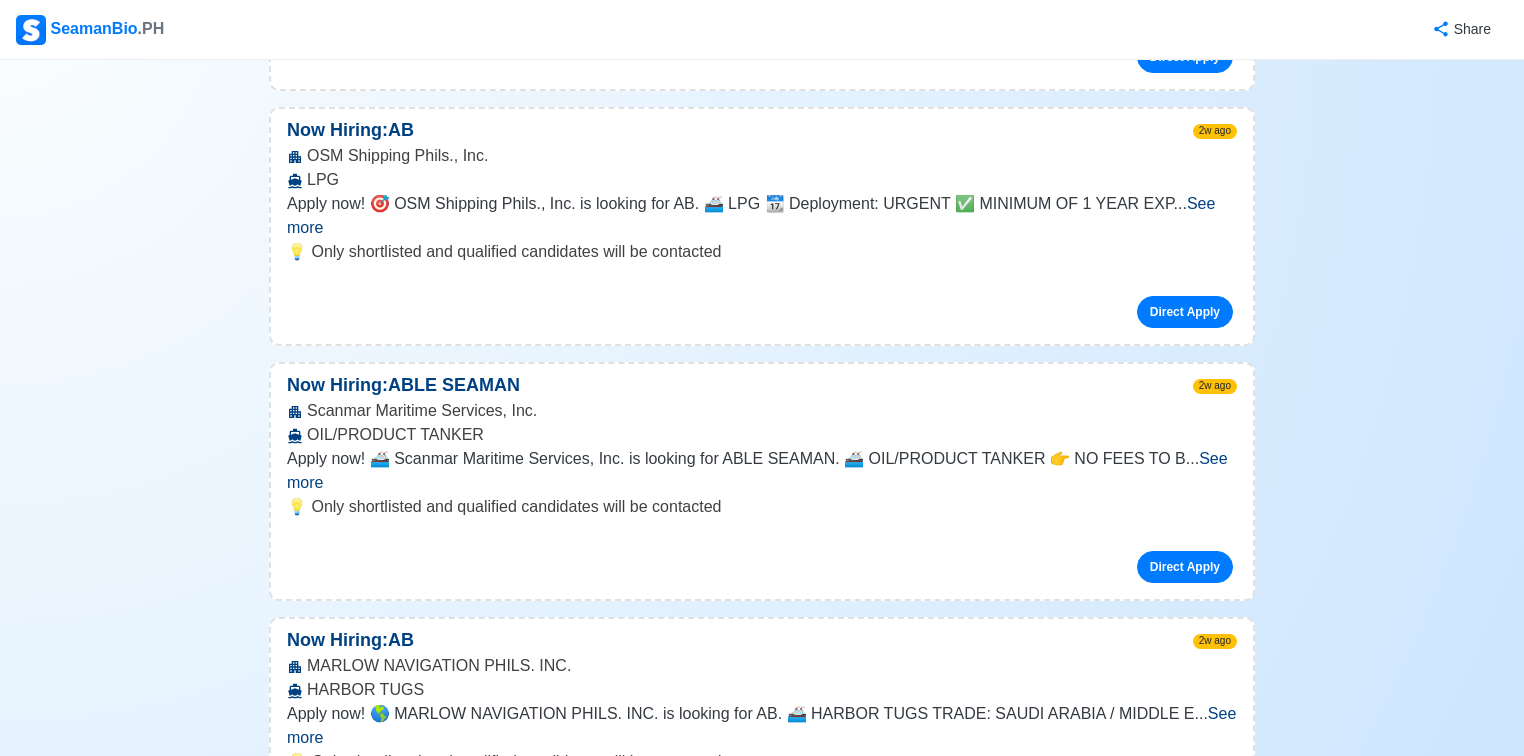 scroll, scrollTop: 11600, scrollLeft: 0, axis: vertical 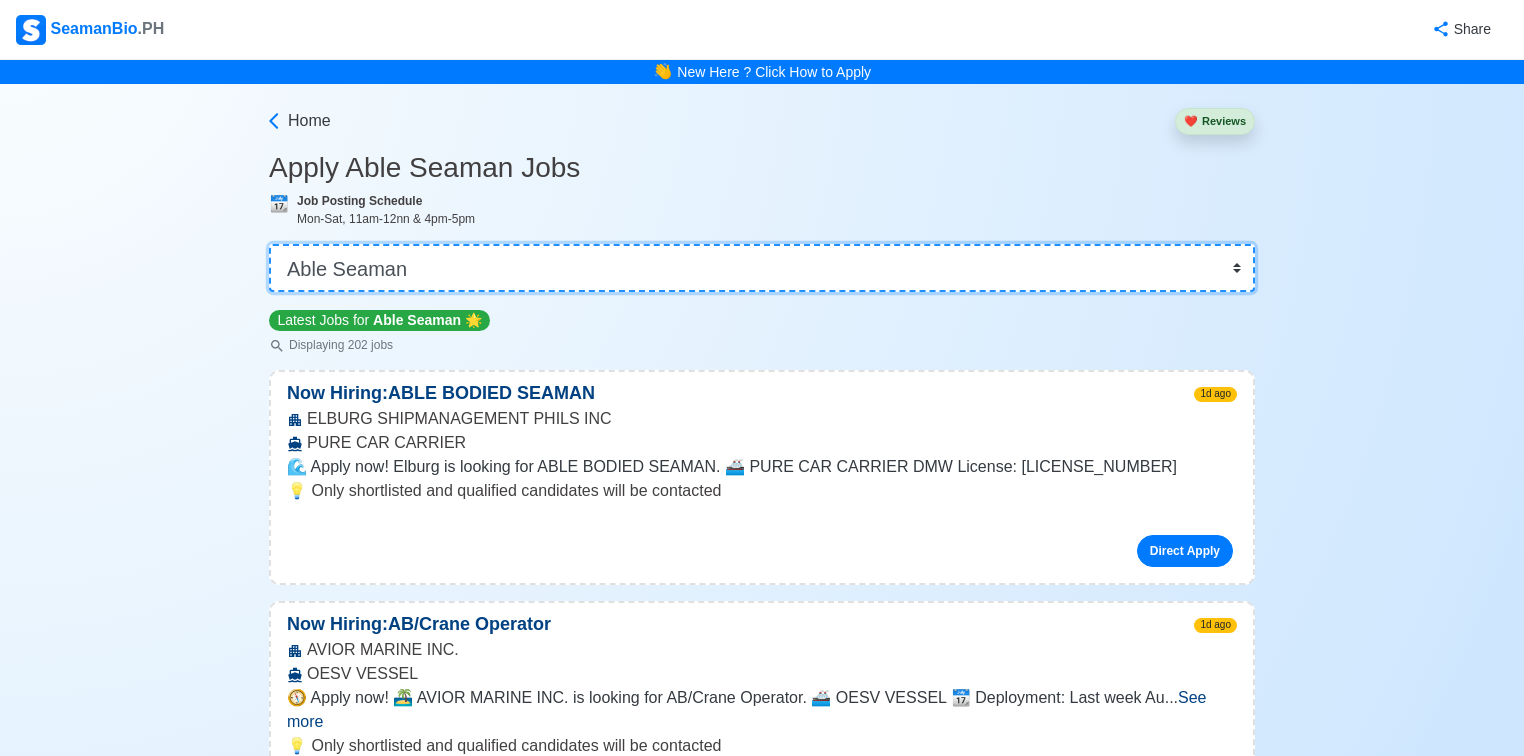 click on "👉 Select Rank or Position Master Chief Officer 2nd Officer 3rd Officer Junior Officer Chief Engineer 2nd Engineer 3rd Engineer 4th Engineer Gas Engineer Junior Engineer 1st Assistant Engineer 2nd Assistant Engineer 3rd Assistant Engineer ETO/ETR Electrician Electrical Engineer Oiler Fitter Welder Chief Cook Chef Cook Messman Wiper Rigger Ordinary Seaman Able Seaman Motorman Pumpman Bosun Cadet Reefer Mechanic Operator Repairman Painter Steward Waiter Others" at bounding box center [762, 268] 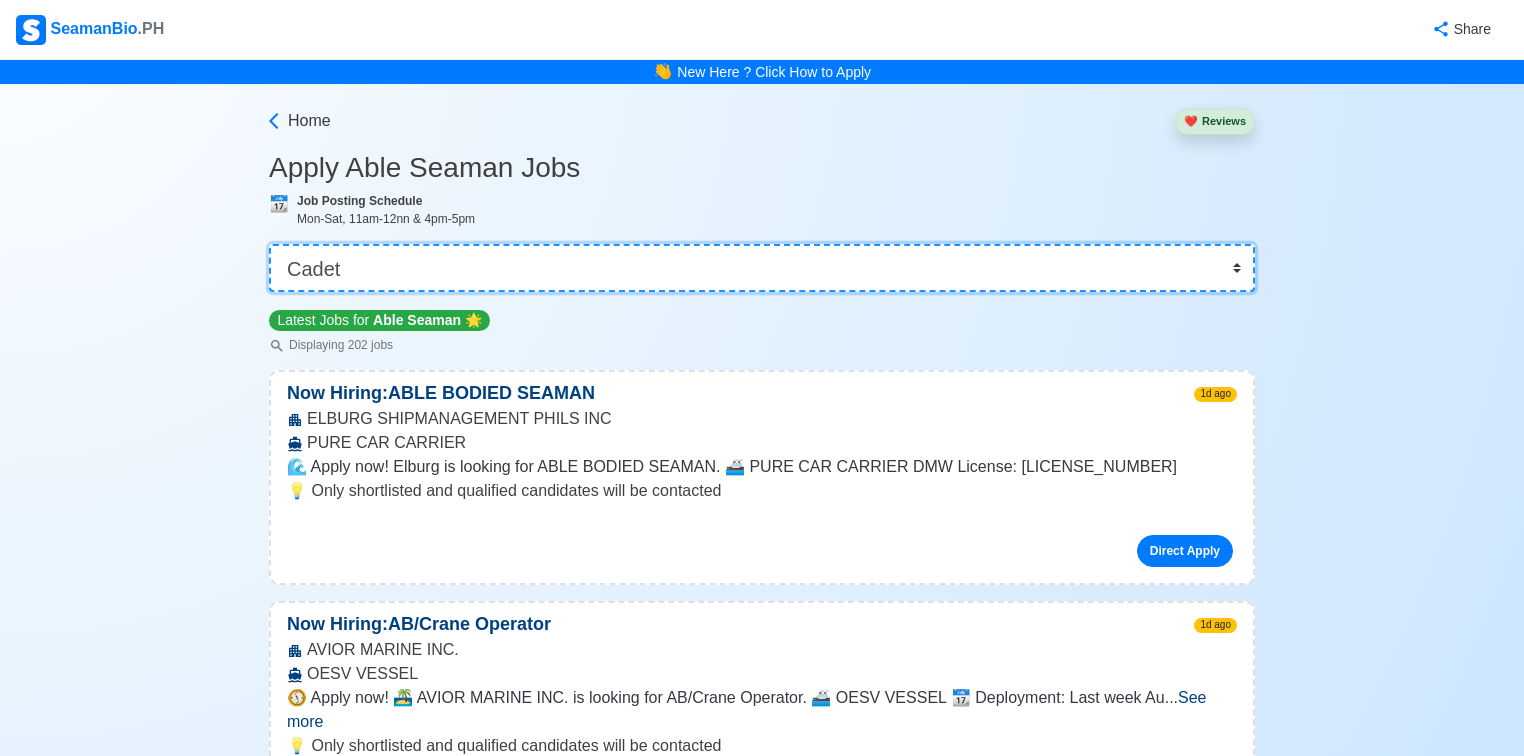 click on "👉 Select Rank or Position Master Chief Officer 2nd Officer 3rd Officer Junior Officer Chief Engineer 2nd Engineer 3rd Engineer 4th Engineer Gas Engineer Junior Engineer 1st Assistant Engineer 2nd Assistant Engineer 3rd Assistant Engineer ETO/ETR Electrician Electrical Engineer Oiler Fitter Welder Chief Cook Chef Cook Messman Wiper Rigger Ordinary Seaman Able Seaman Motorman Pumpman Bosun Cadet Reefer Mechanic Operator Repairman Painter Steward Waiter Others" at bounding box center (762, 268) 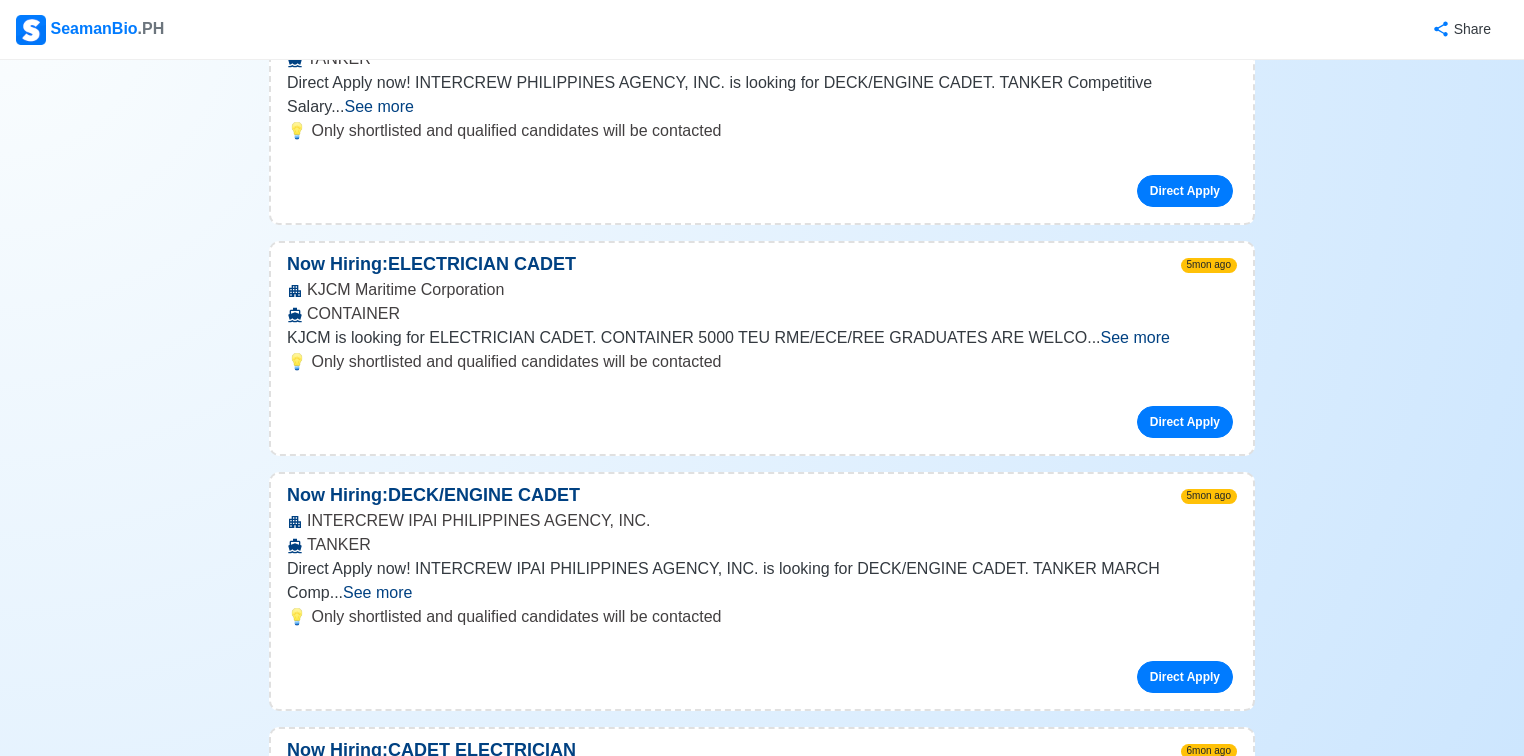 scroll, scrollTop: 9520, scrollLeft: 0, axis: vertical 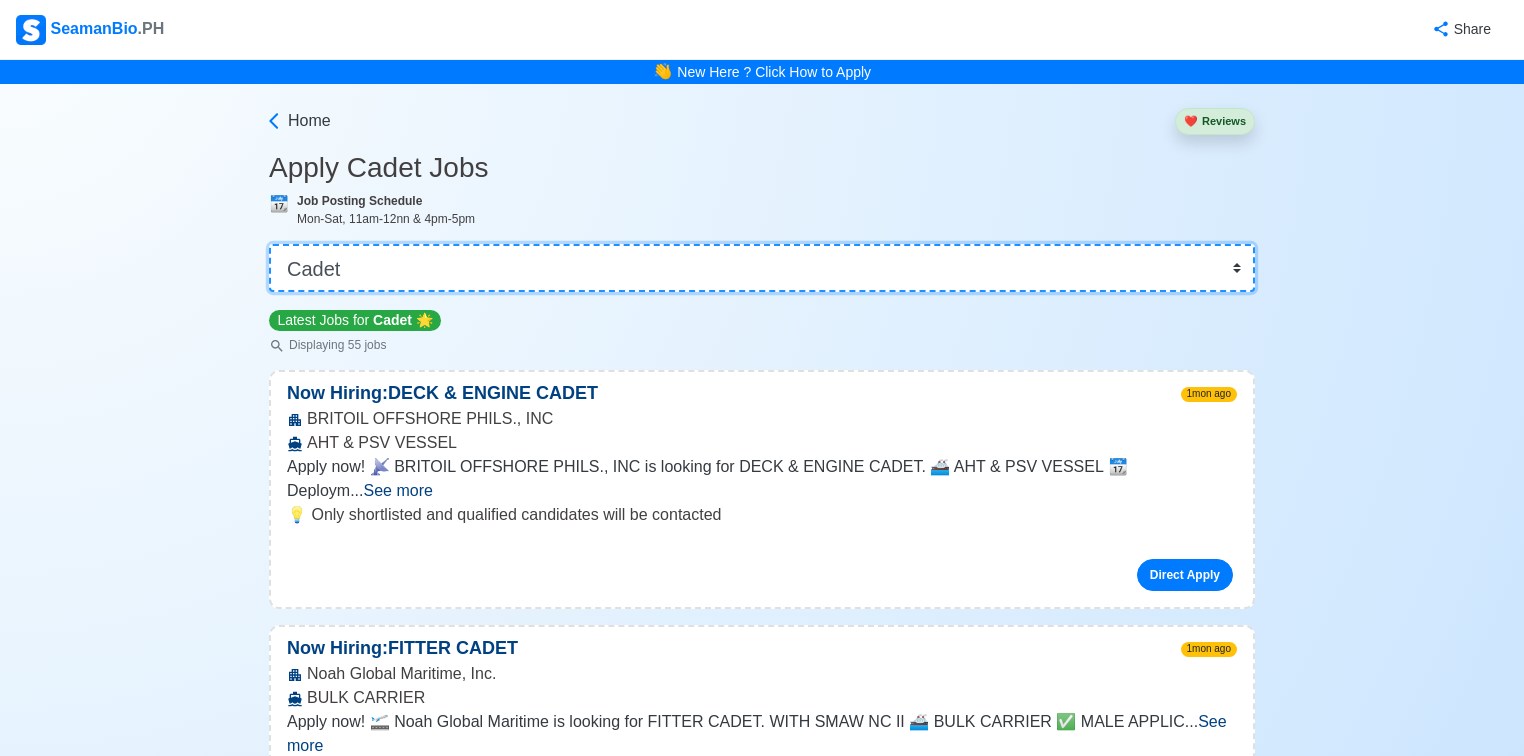 click on "👉 Select Rank or Position Master Chief Officer 2nd Officer 3rd Officer Junior Officer Chief Engineer 2nd Engineer 3rd Engineer 4th Engineer Gas Engineer Junior Engineer 1st Assistant Engineer 2nd Assistant Engineer 3rd Assistant Engineer ETO/ETR Electrician Electrical Engineer Oiler Fitter Welder Chief Cook Chef Cook Messman Wiper Rigger Ordinary Seaman Able Seaman Motorman Pumpman Bosun Cadet Reefer Mechanic Operator Repairman Painter Steward Waiter Others" at bounding box center (762, 268) 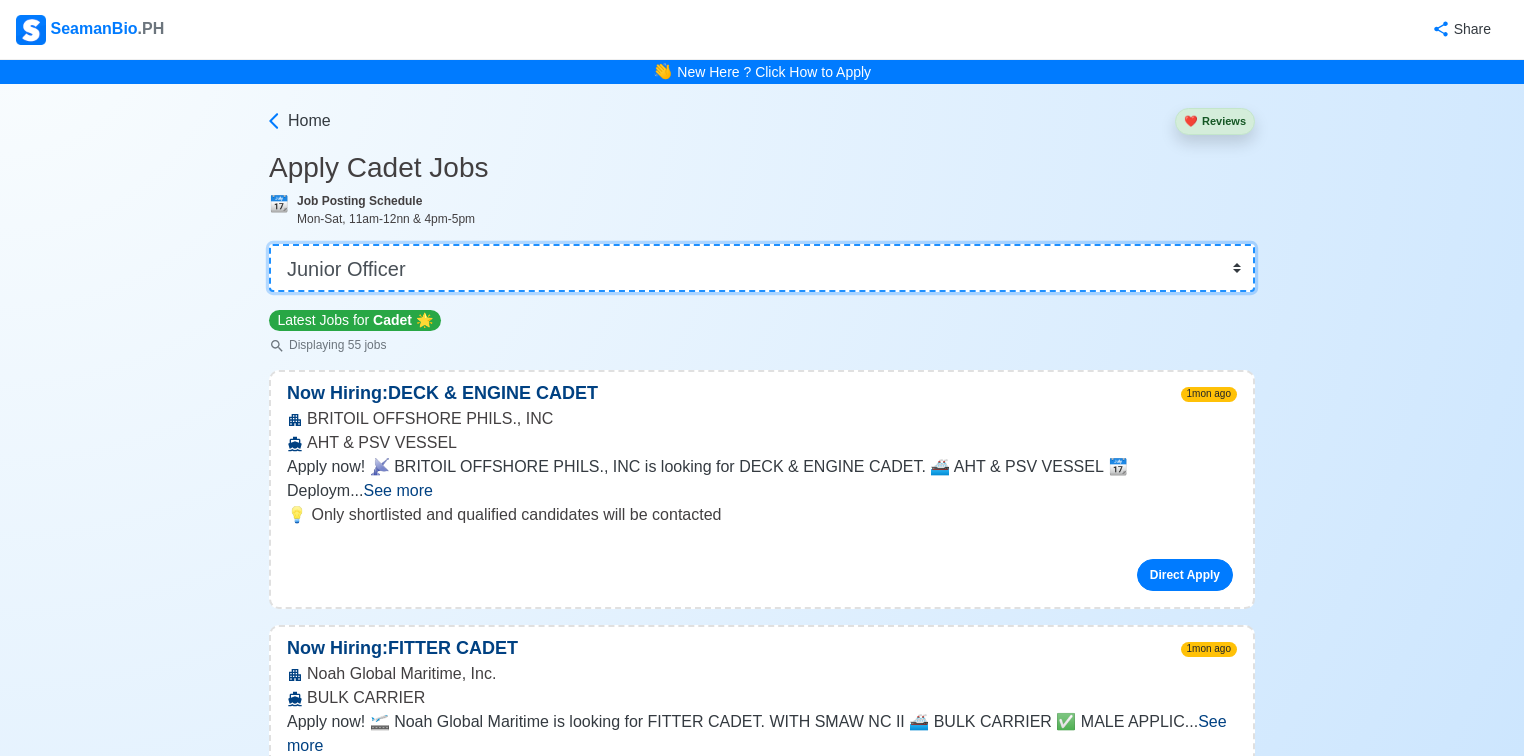click on "👉 Select Rank or Position Master Chief Officer 2nd Officer 3rd Officer Junior Officer Chief Engineer 2nd Engineer 3rd Engineer 4th Engineer Gas Engineer Junior Engineer 1st Assistant Engineer 2nd Assistant Engineer 3rd Assistant Engineer ETO/ETR Electrician Electrical Engineer Oiler Fitter Welder Chief Cook Chef Cook Messman Wiper Rigger Ordinary Seaman Able Seaman Motorman Pumpman Bosun Cadet Reefer Mechanic Operator Repairman Painter Steward Waiter Others" at bounding box center (762, 268) 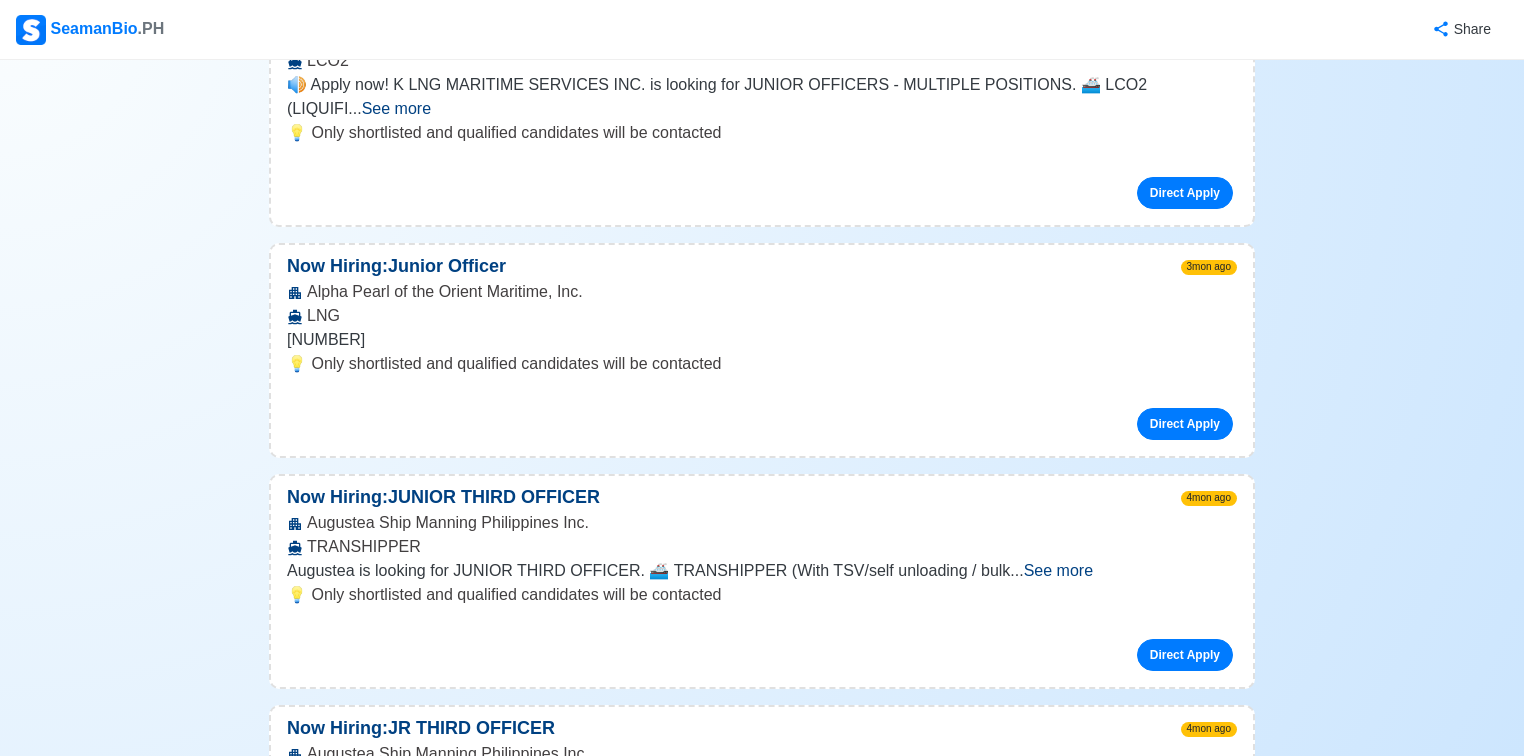 scroll, scrollTop: 640, scrollLeft: 0, axis: vertical 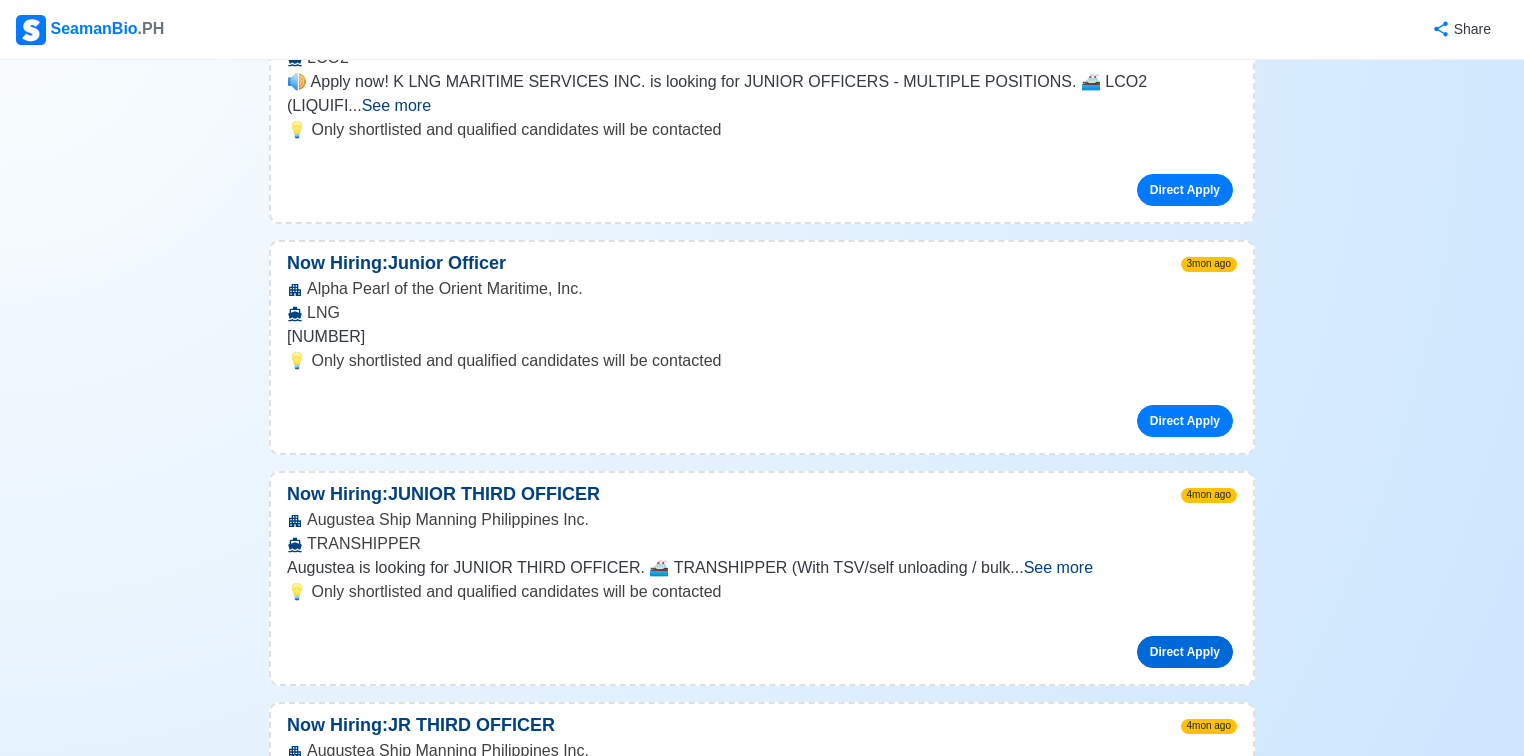 click on "Direct Apply" at bounding box center (1185, 652) 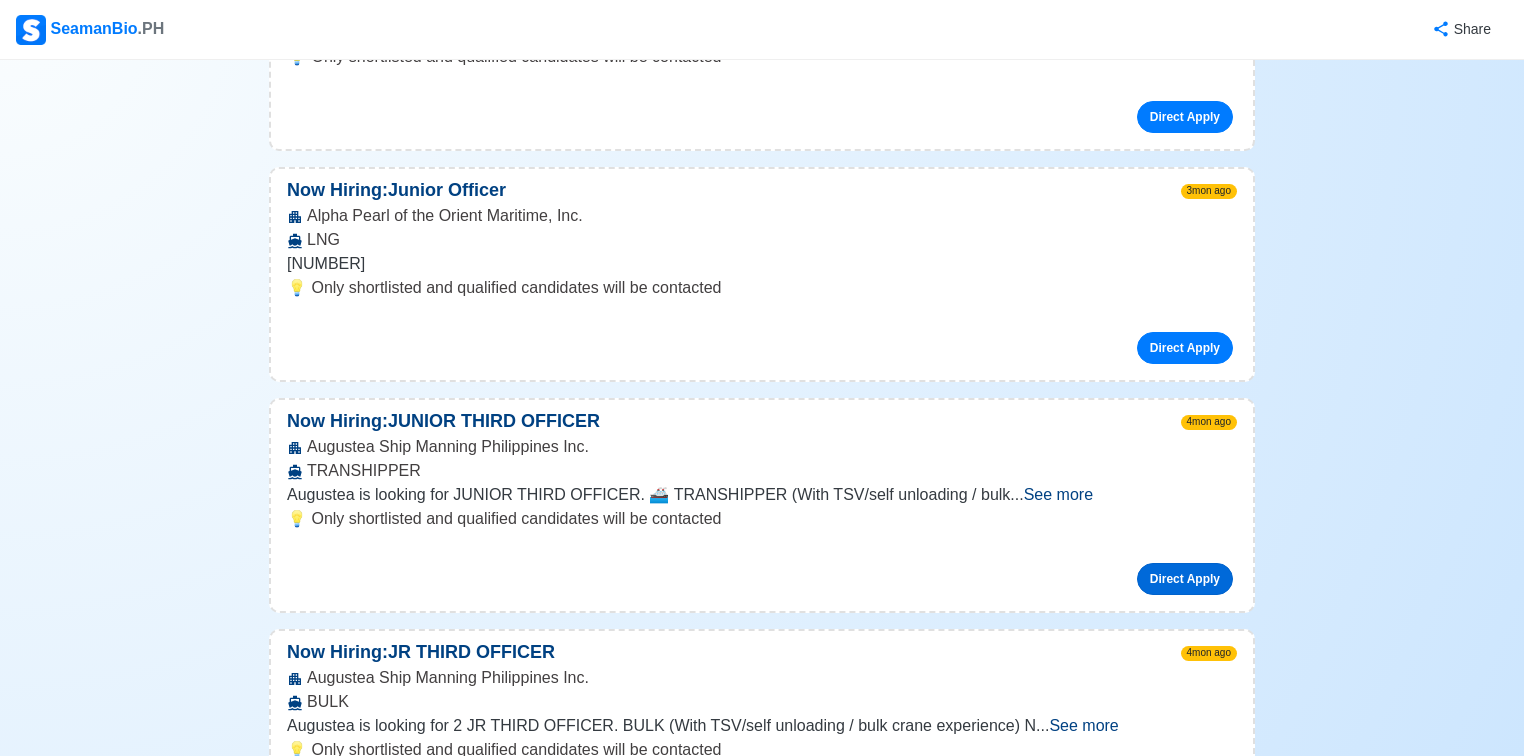 scroll, scrollTop: 800, scrollLeft: 0, axis: vertical 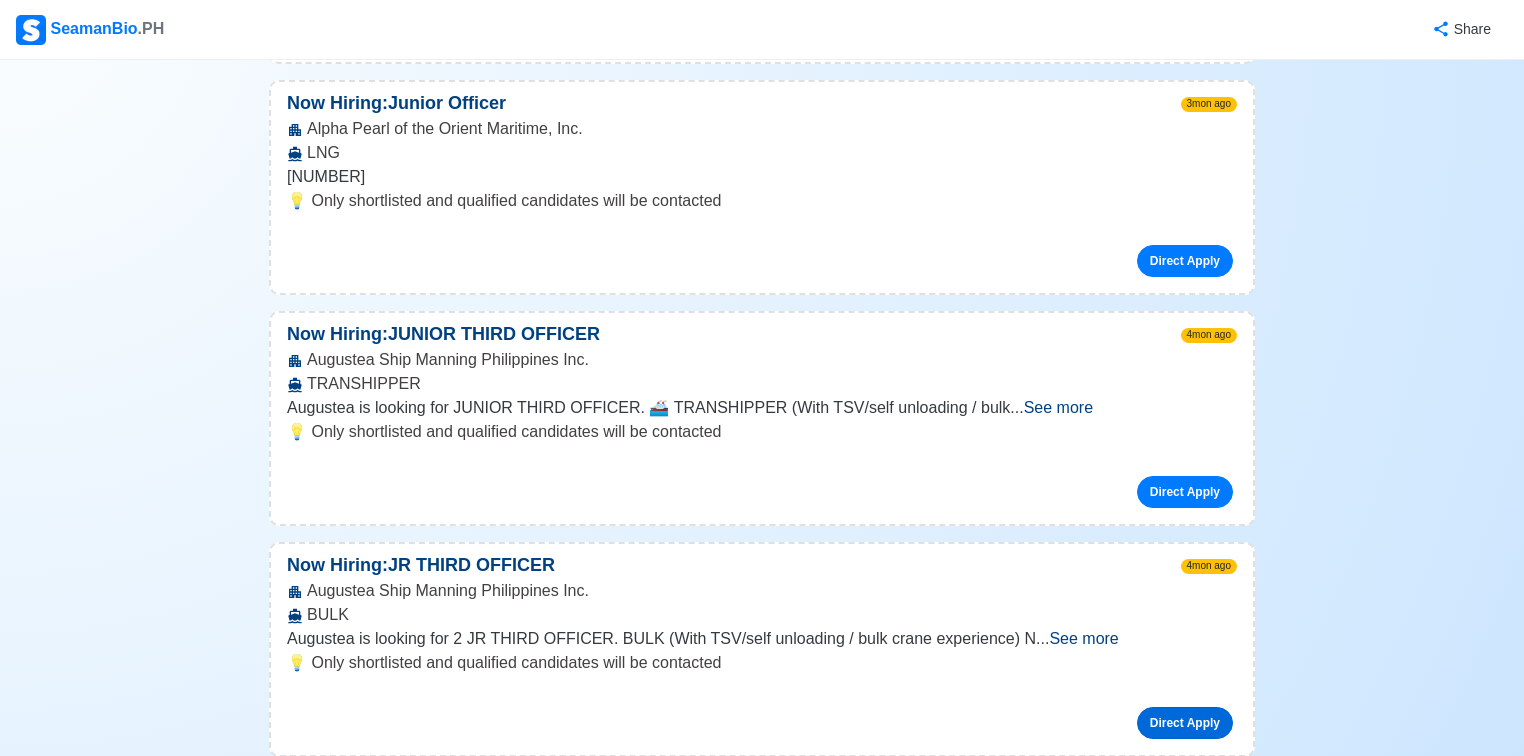 click on "Direct Apply" at bounding box center [1185, 723] 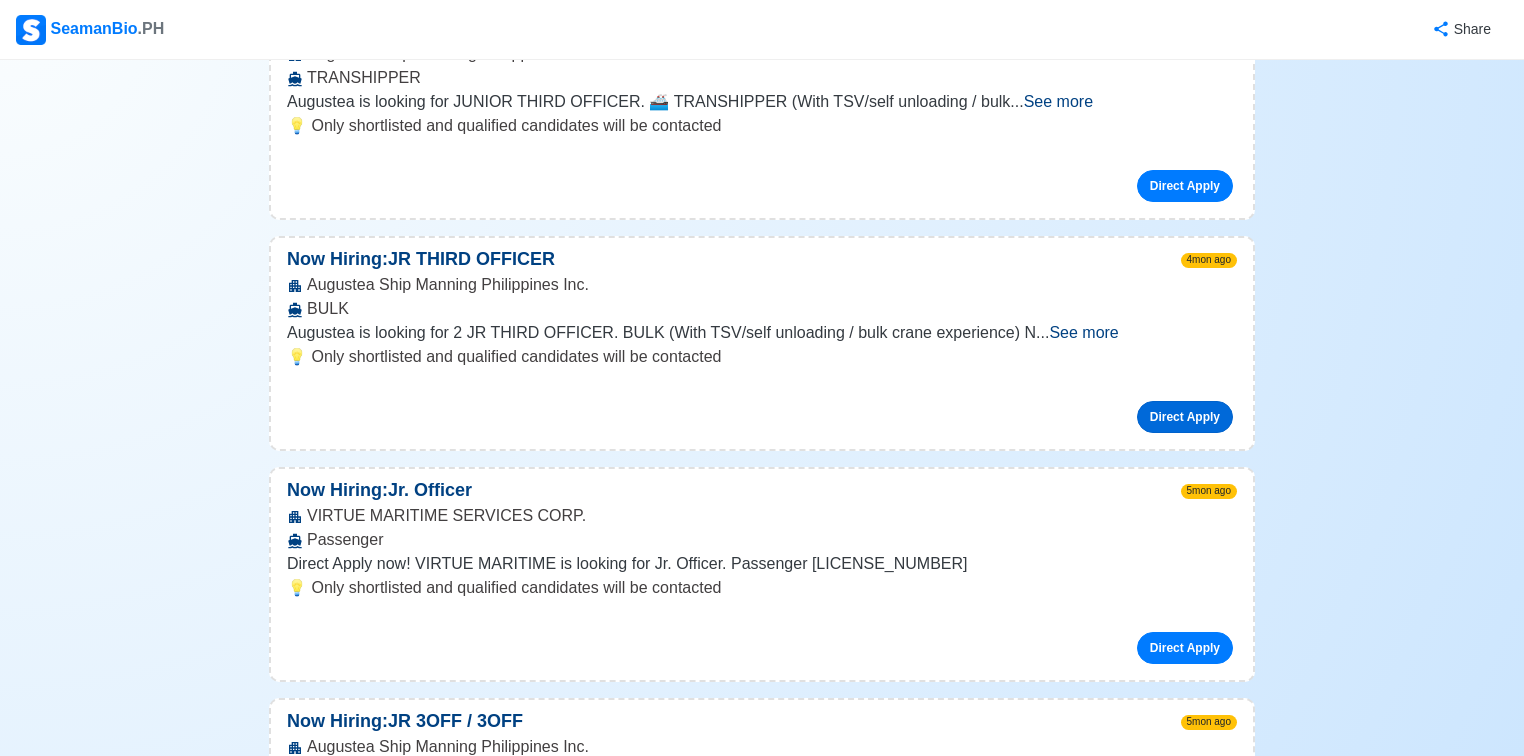 scroll, scrollTop: 1280, scrollLeft: 0, axis: vertical 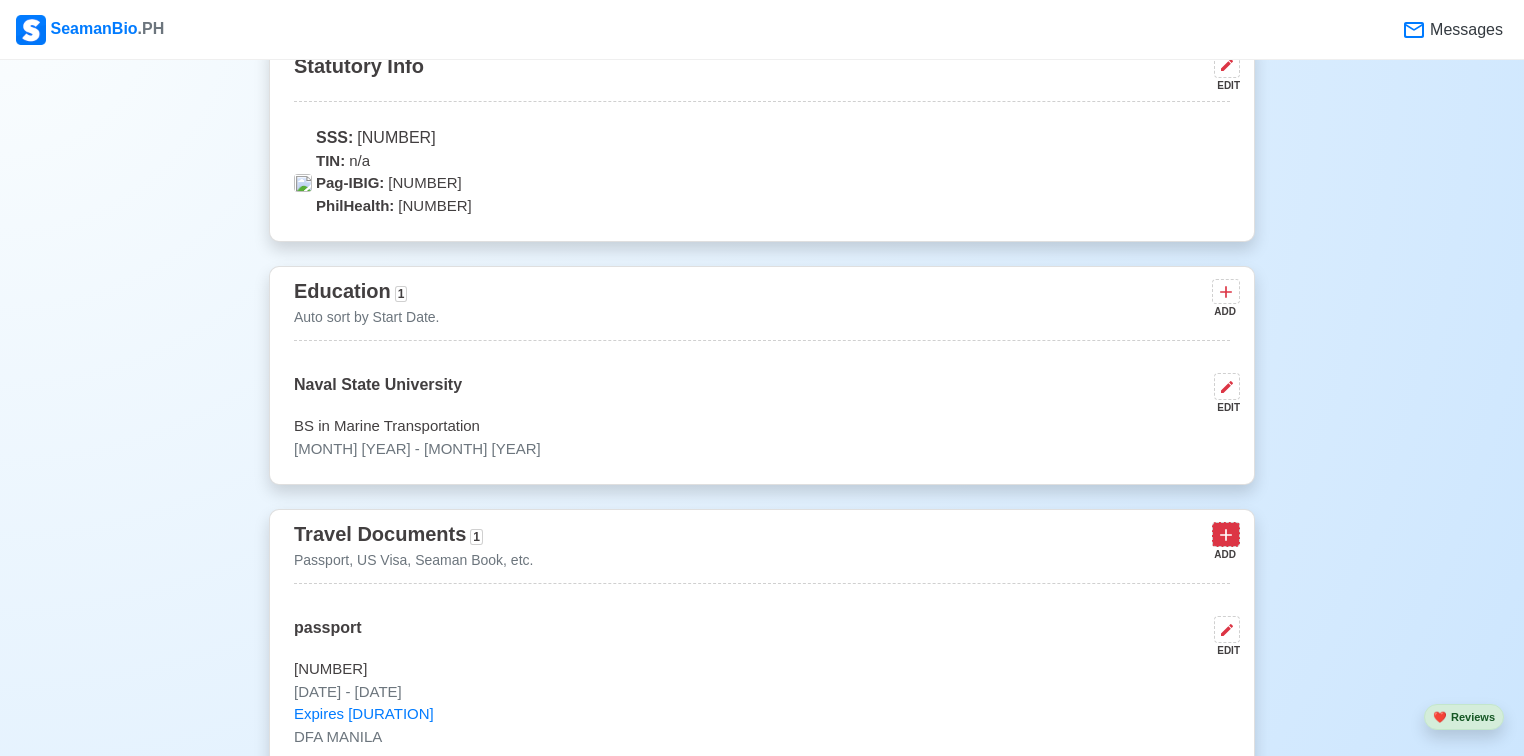 click 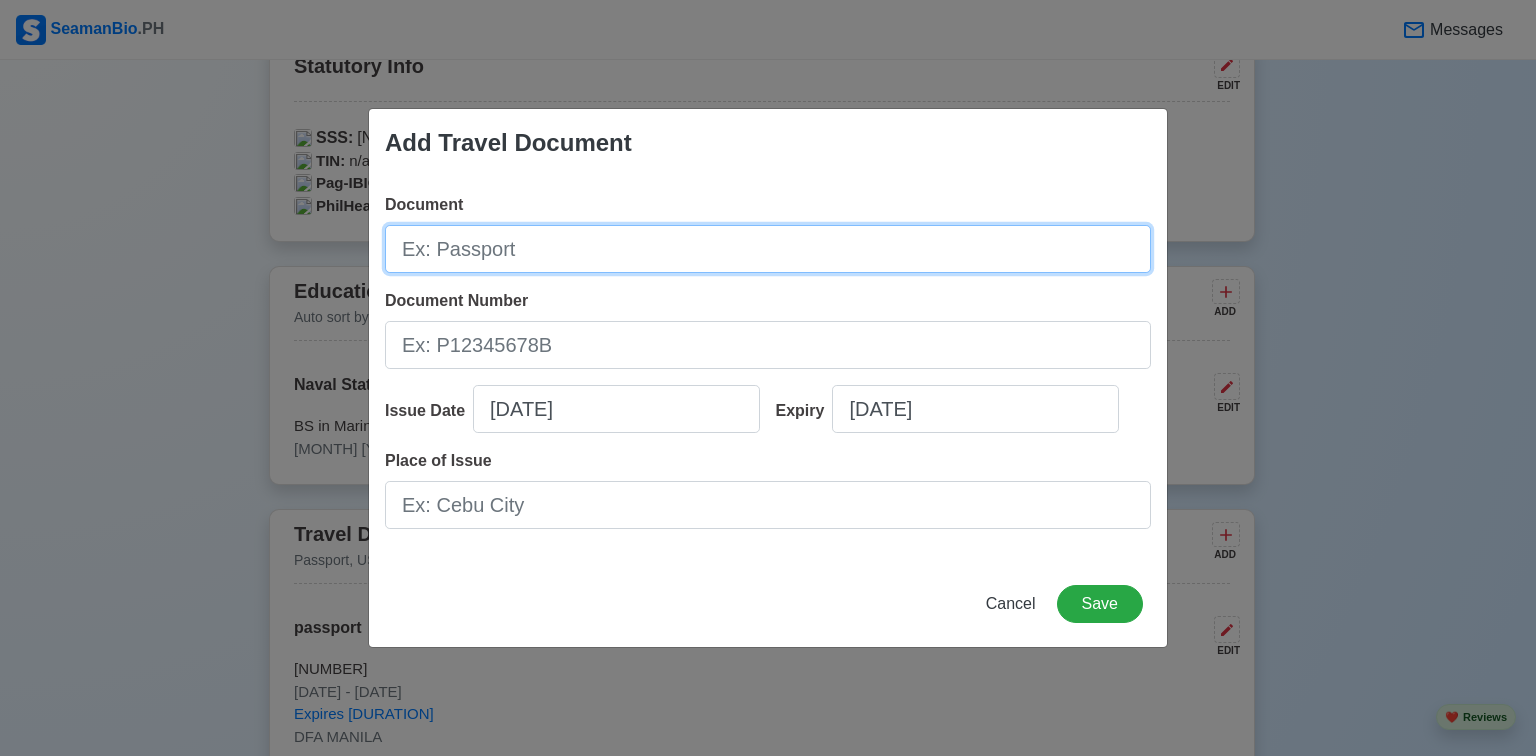 click on "Document" at bounding box center [768, 249] 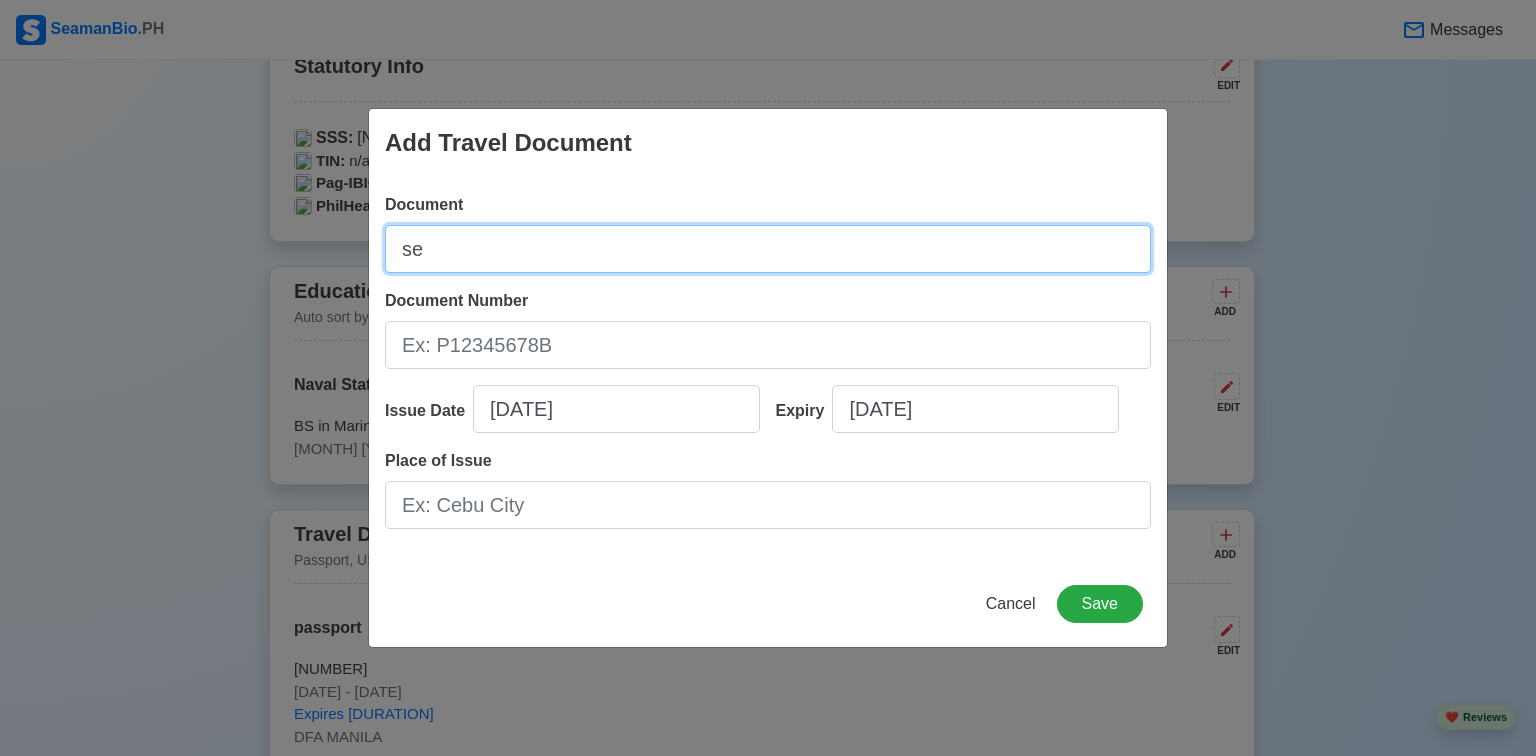 type on "s" 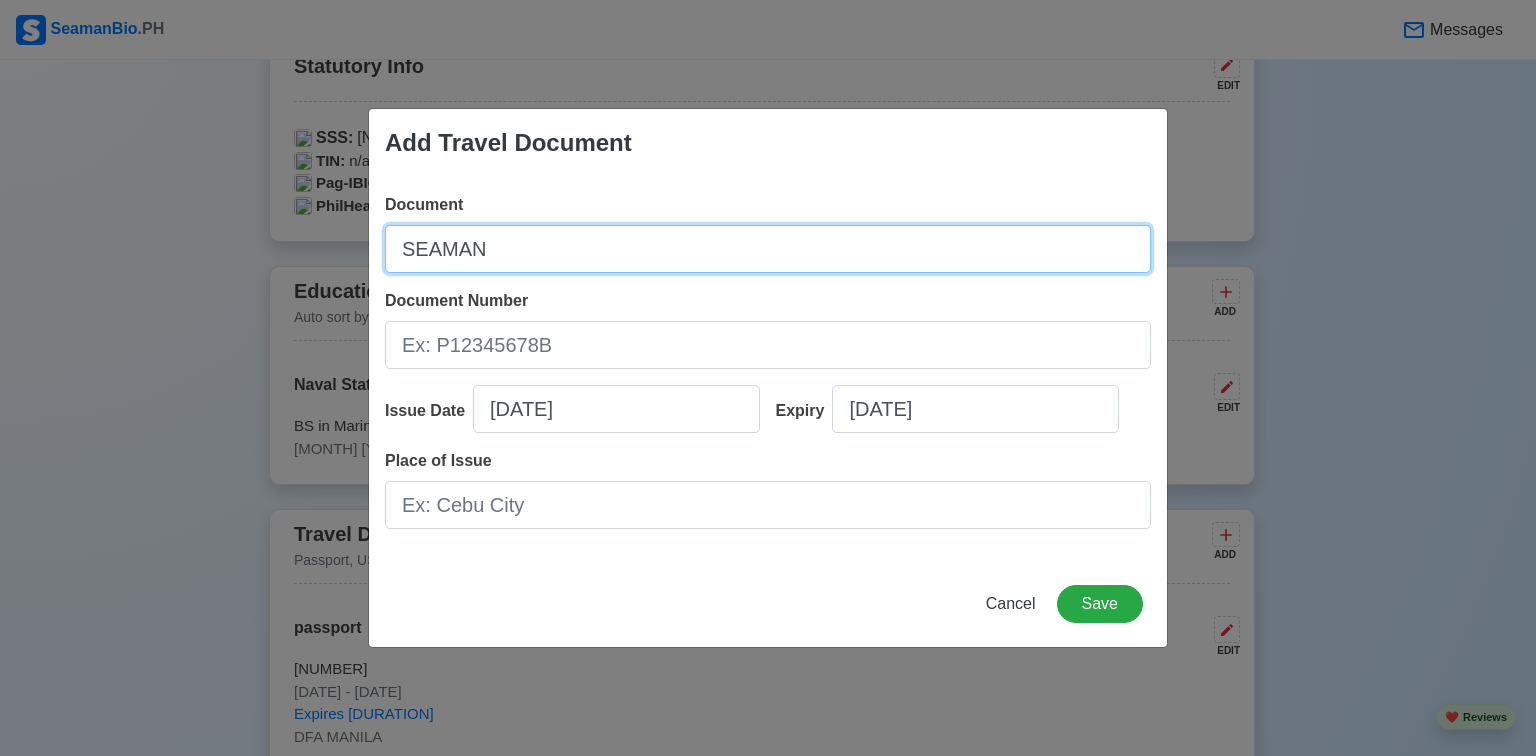 type on "SEAMANS" 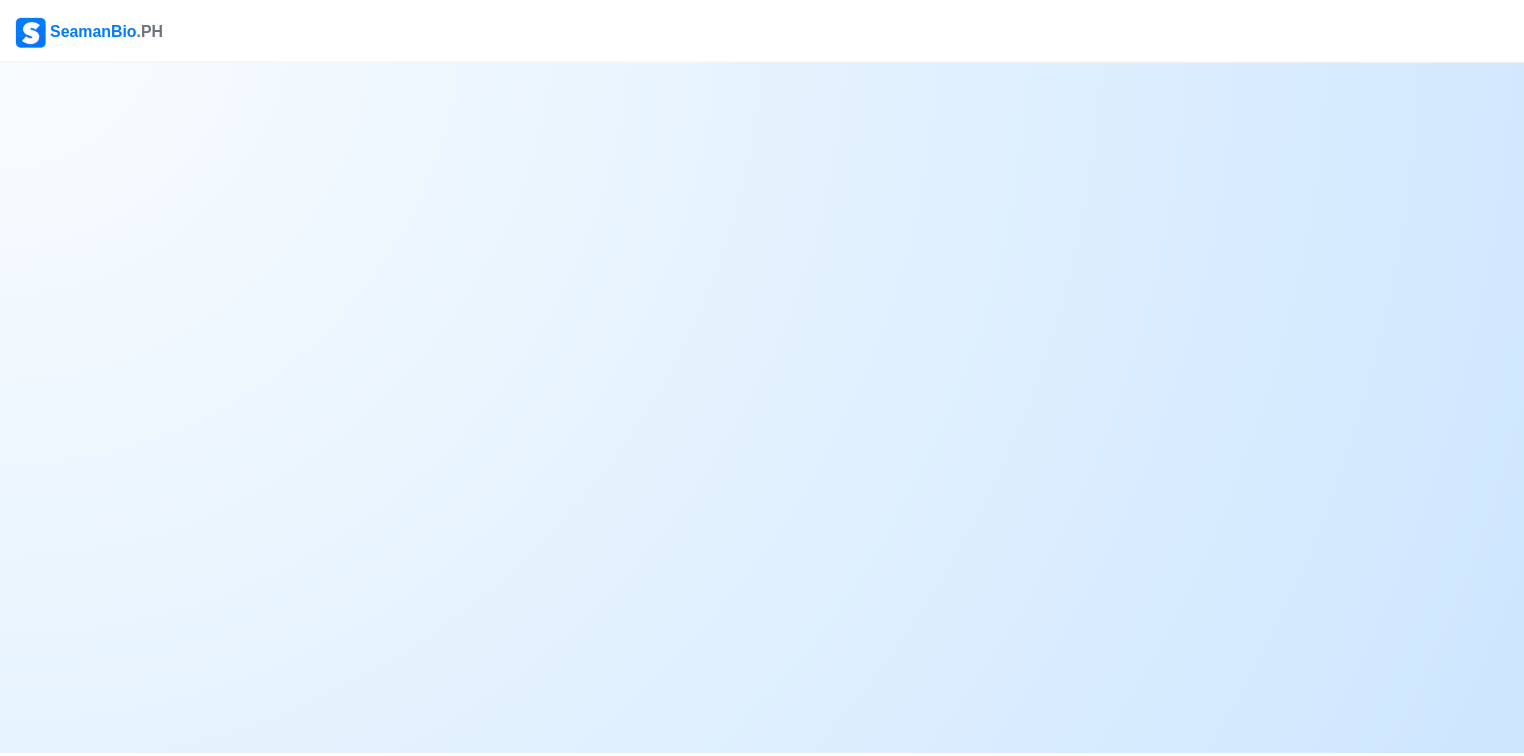 scroll, scrollTop: 0, scrollLeft: 0, axis: both 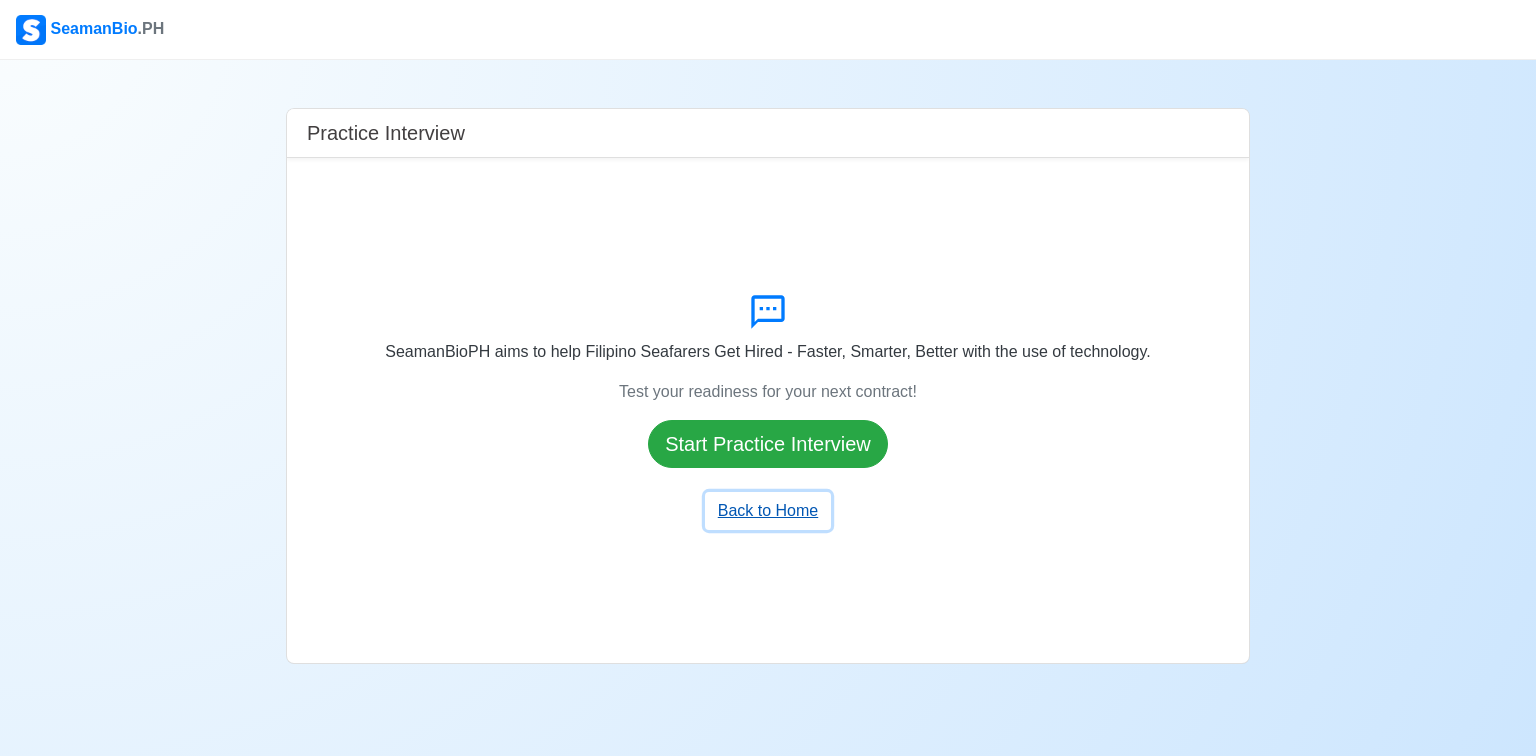 click on "Back to Home" at bounding box center [768, 511] 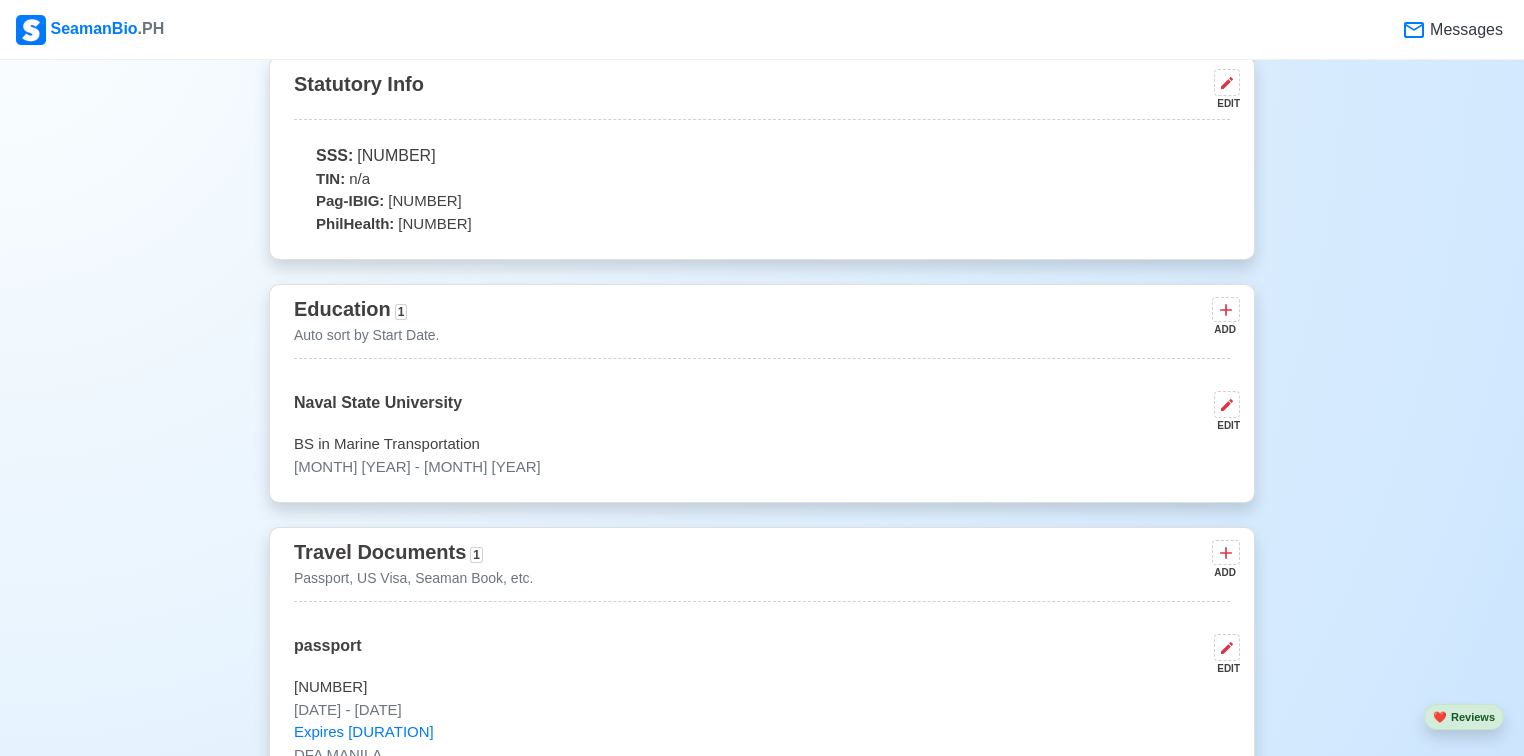 scroll, scrollTop: 1040, scrollLeft: 0, axis: vertical 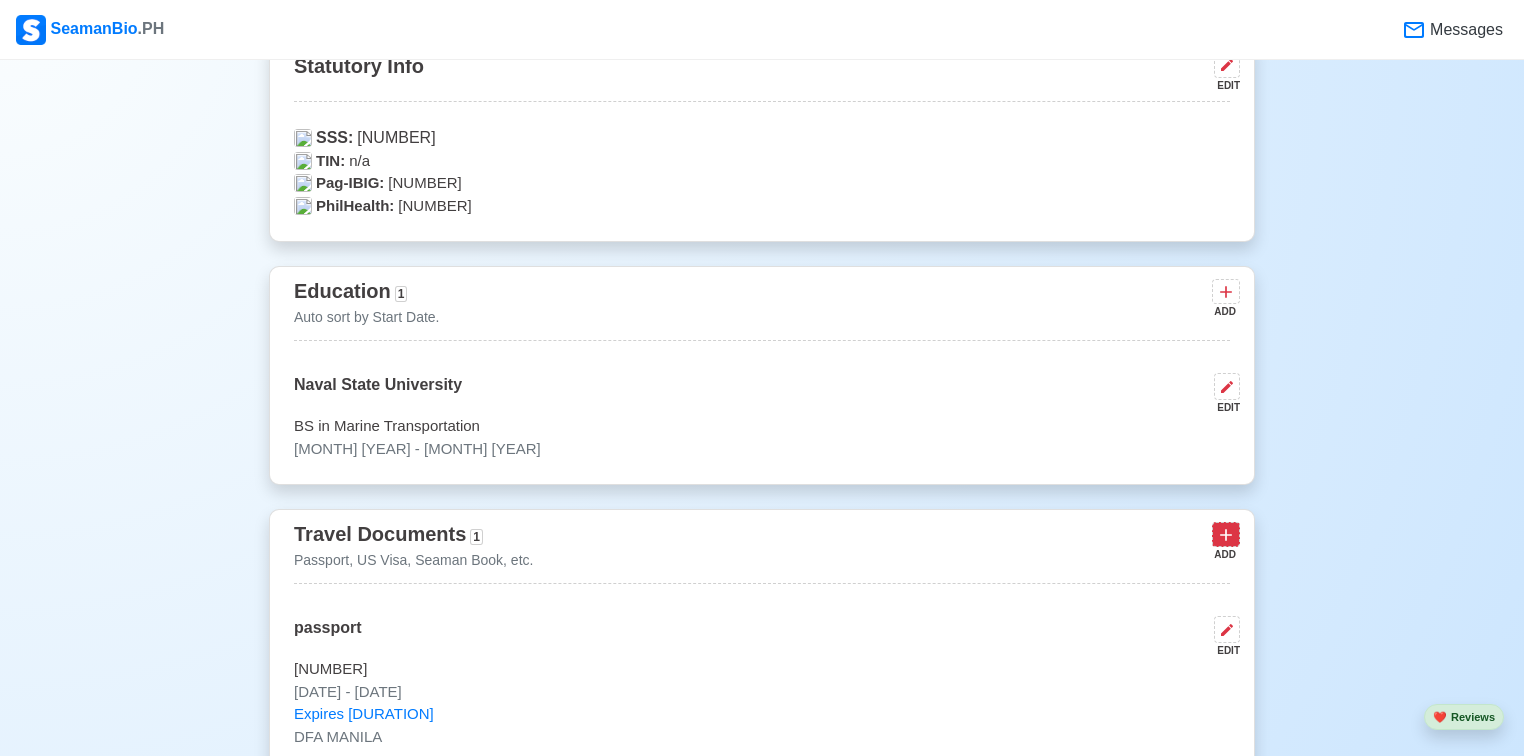 click at bounding box center [1226, 534] 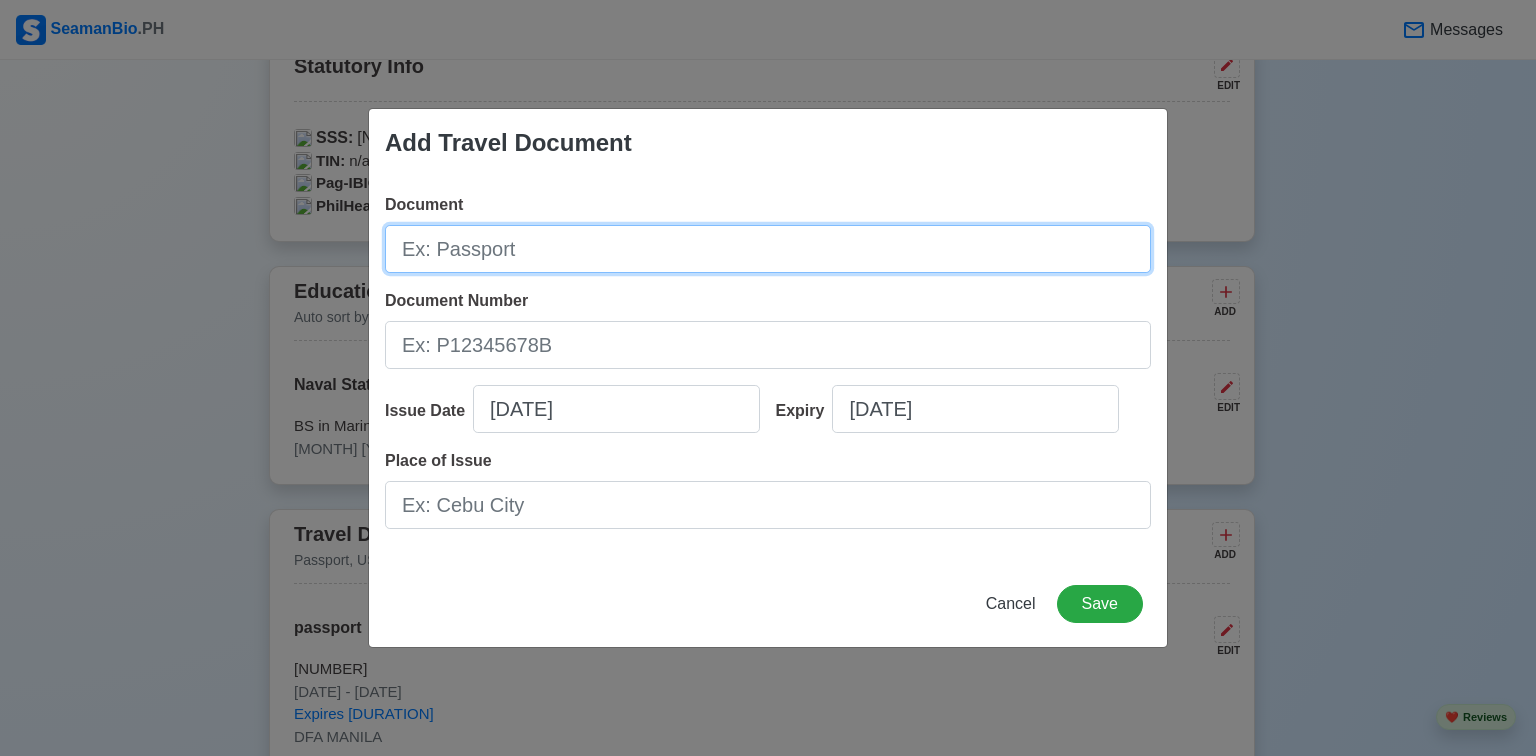 click on "Document" at bounding box center [768, 249] 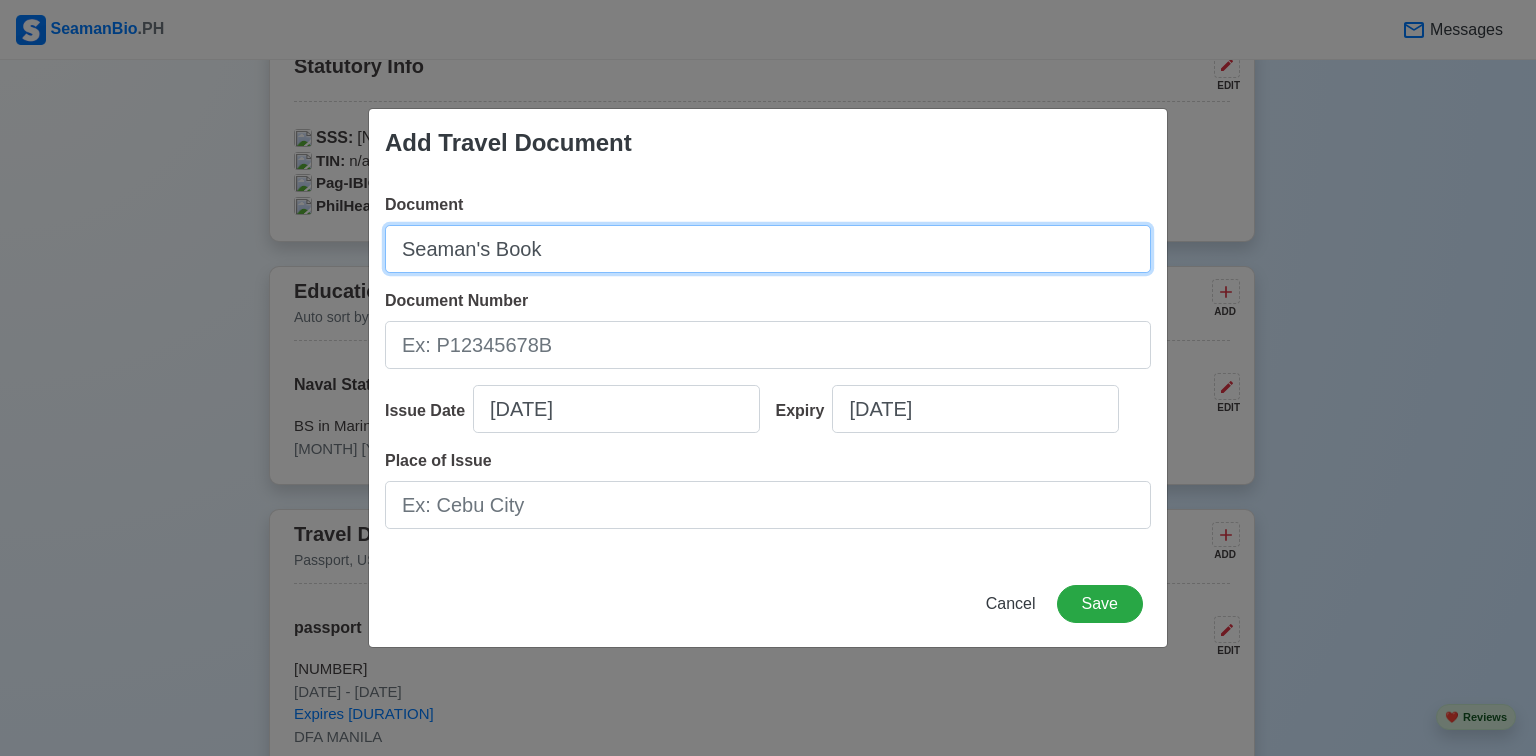type on "Seaman's Book" 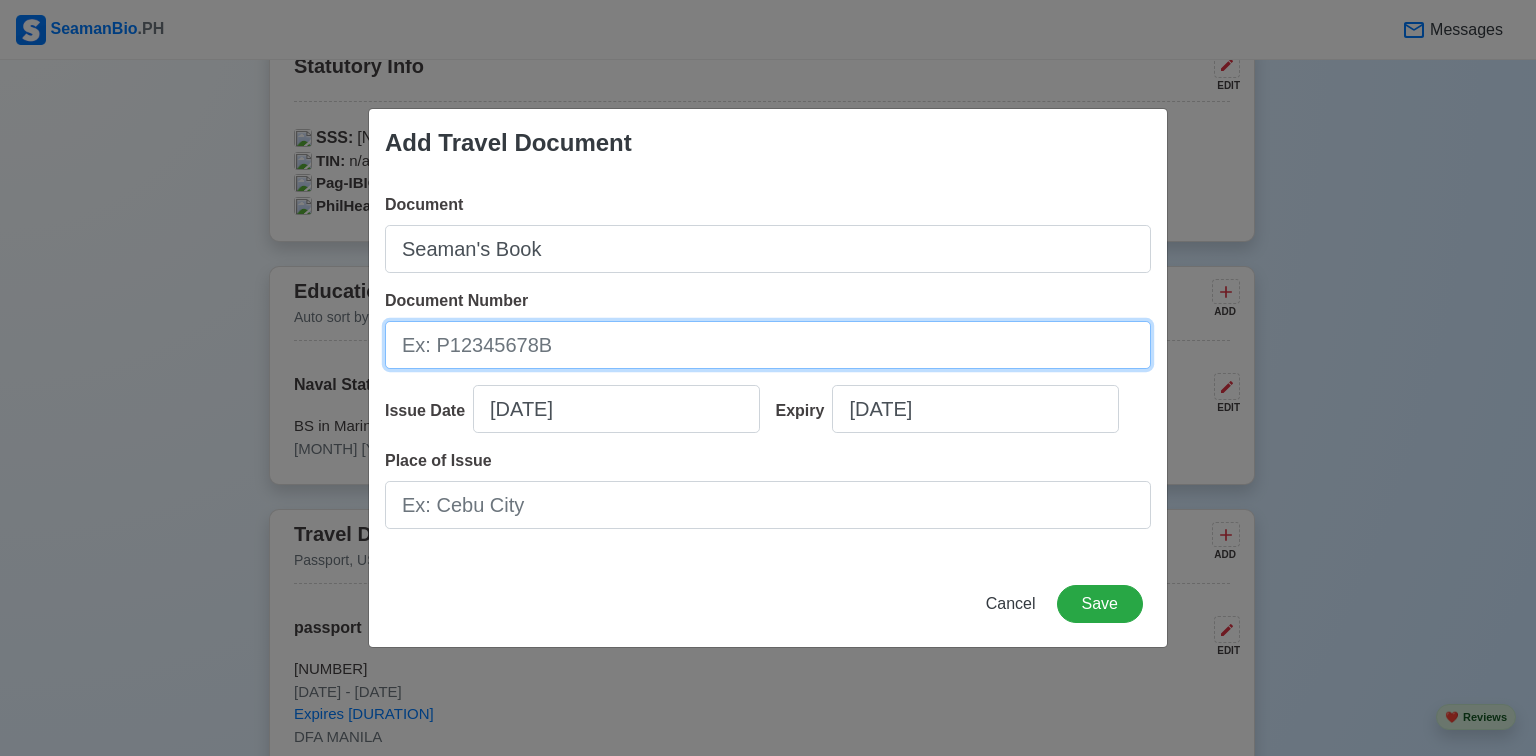click on "Document Number" at bounding box center [768, 345] 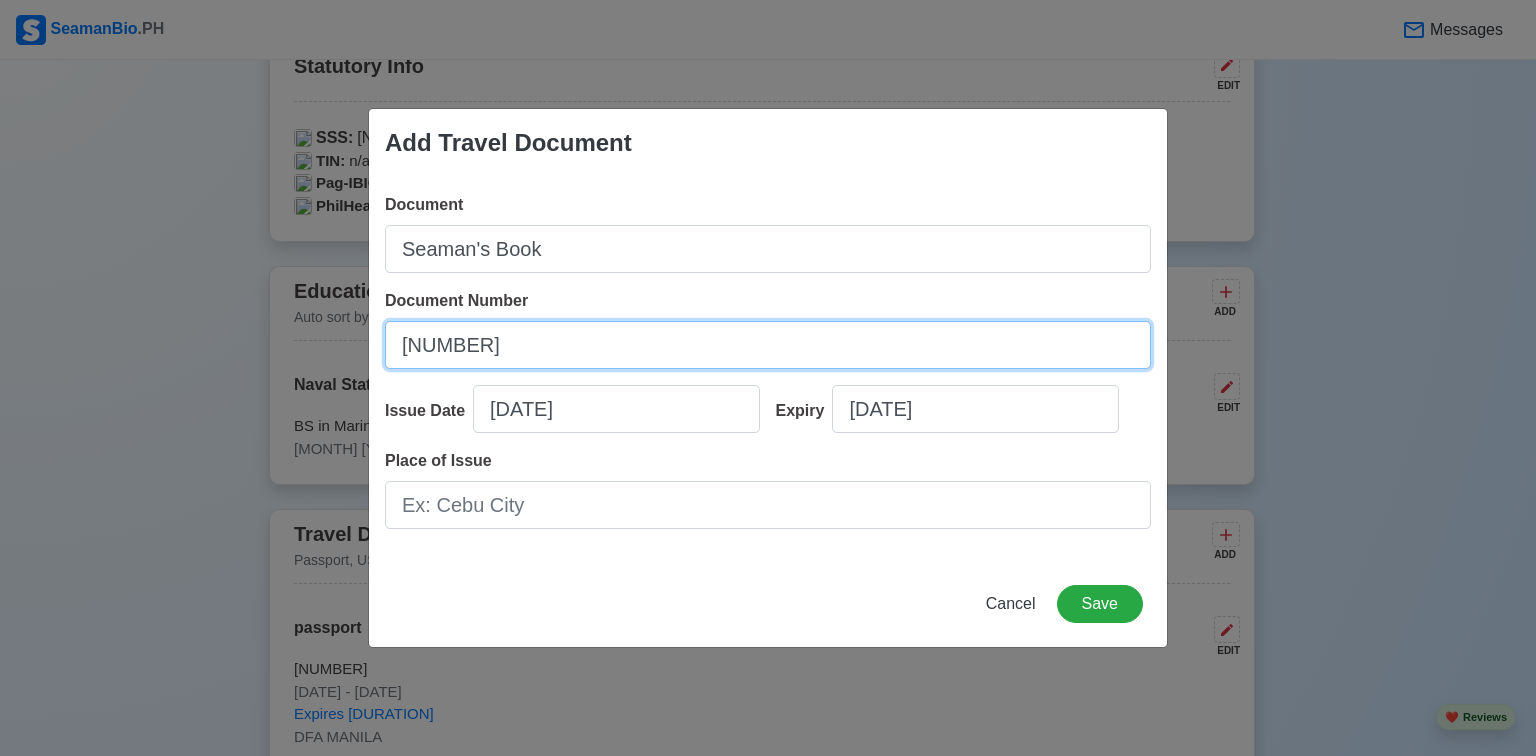 type on "[NUMBER]" 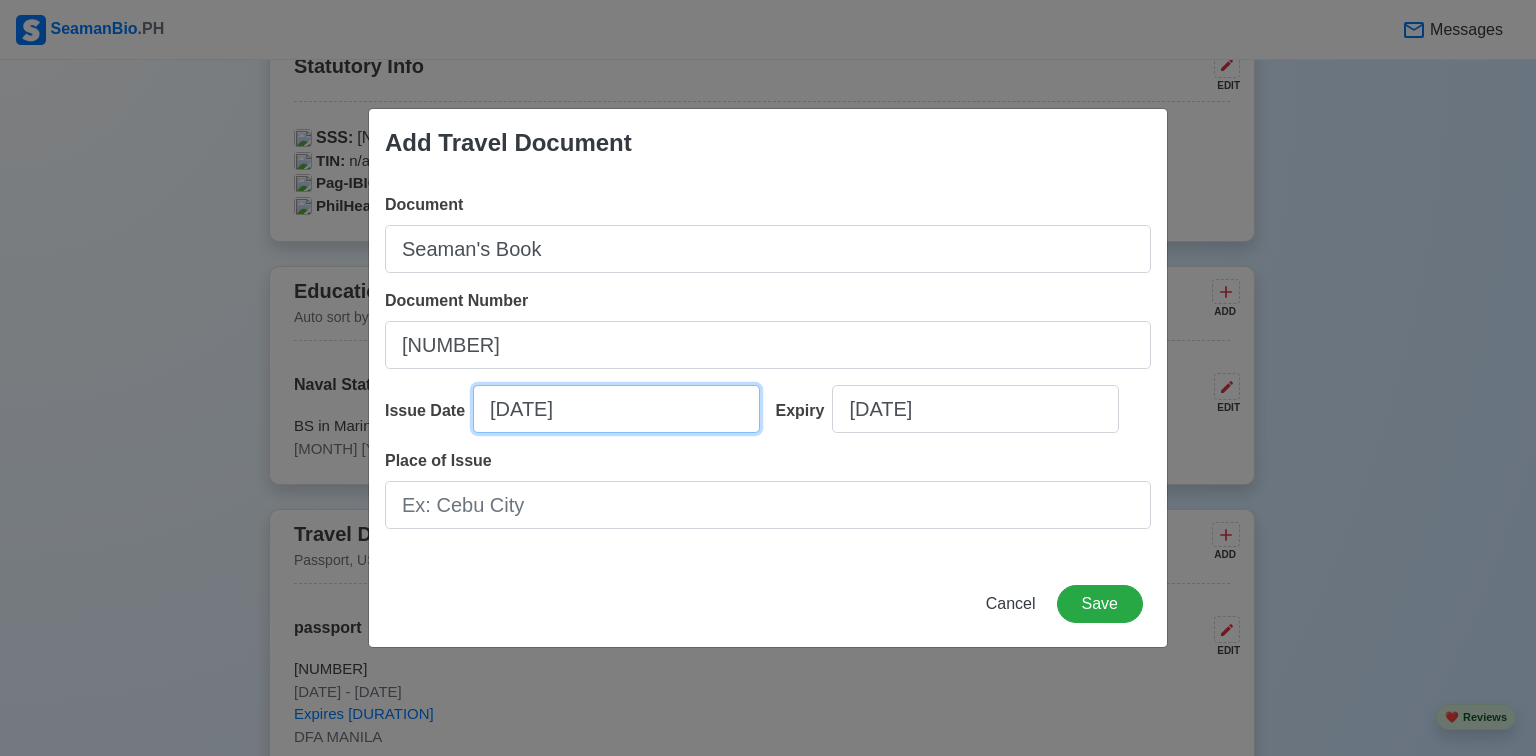 select on "****" 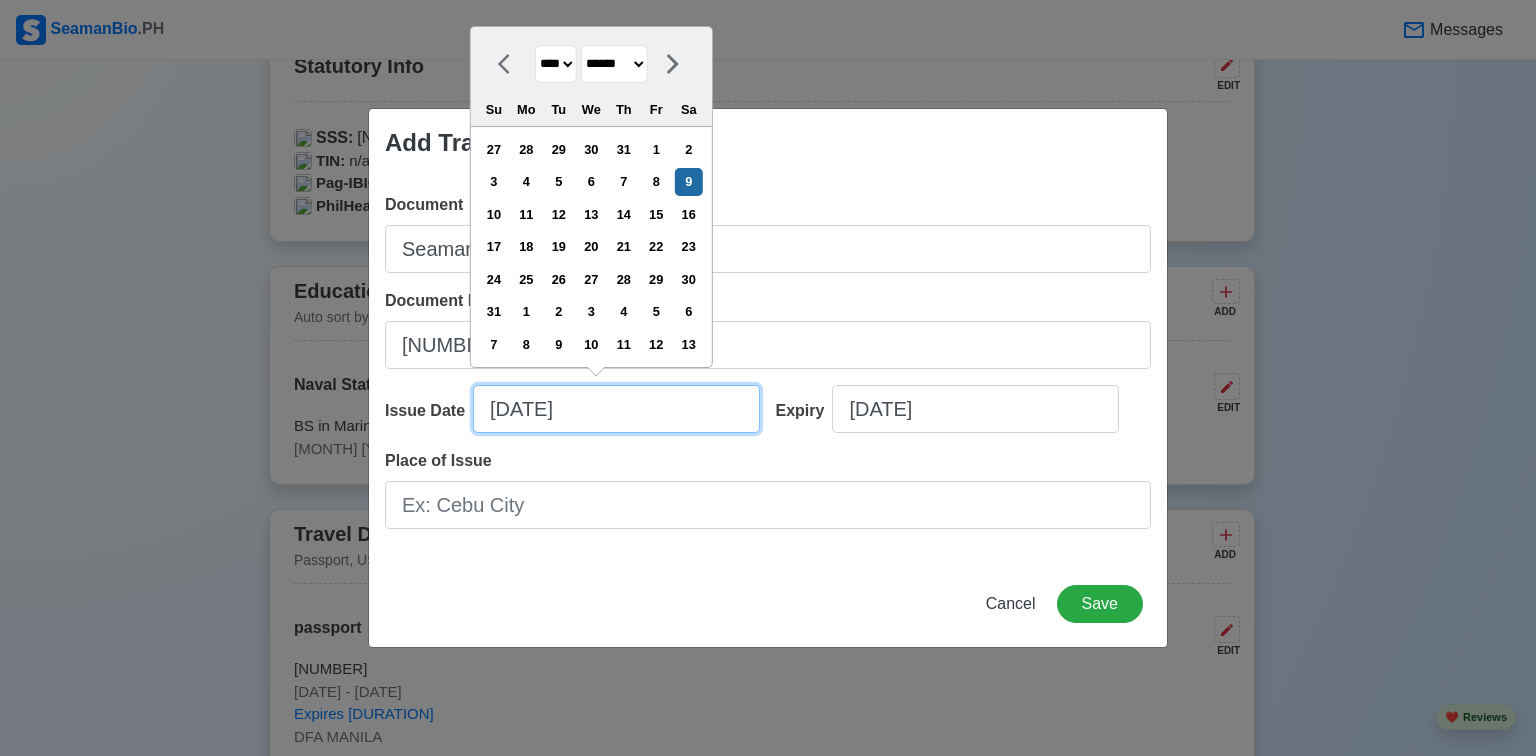 click on "[DATE]" at bounding box center (616, 409) 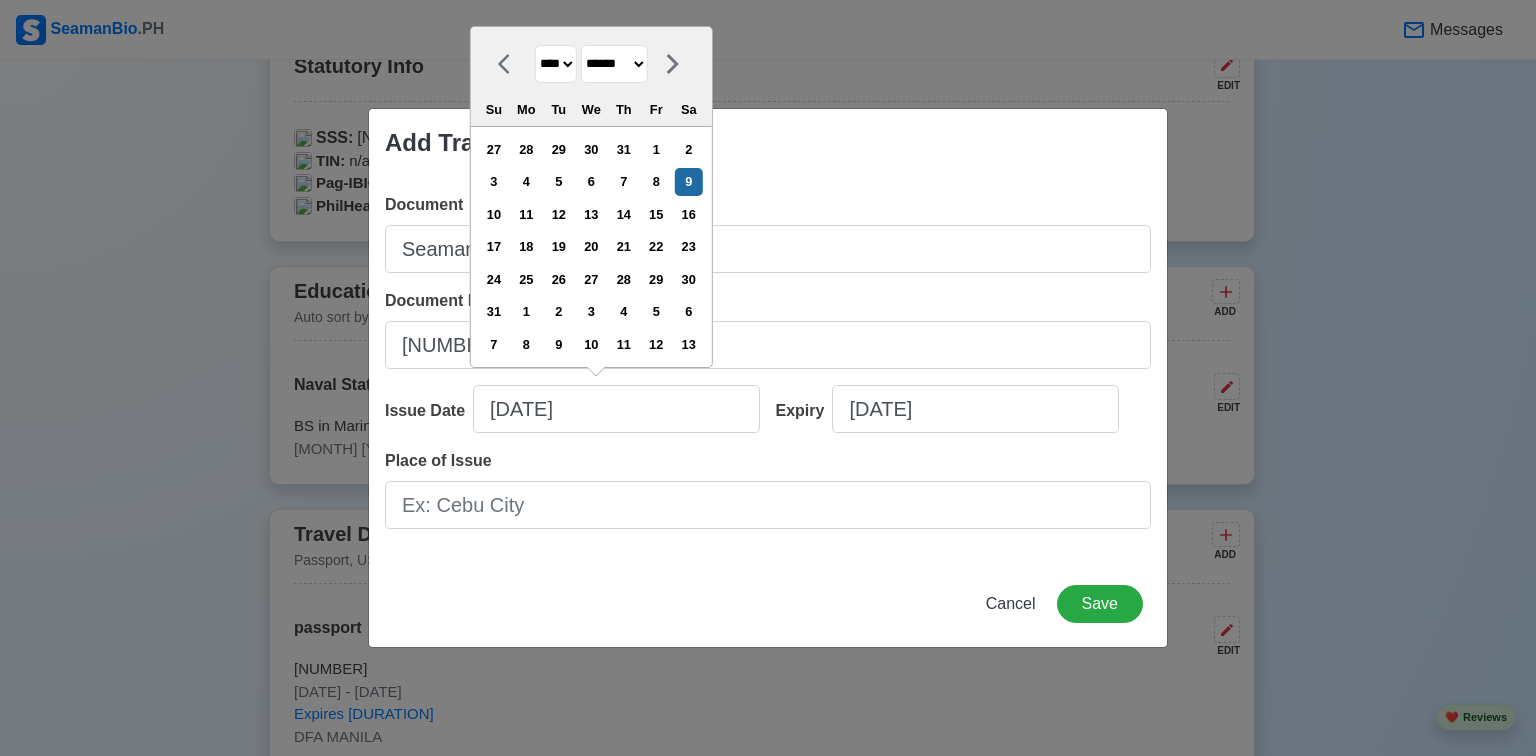 click on "**** **** **** **** **** **** **** **** **** **** **** **** **** **** **** **** **** **** **** **** **** **** **** **** **** **** **** **** **** **** **** **** **** **** **** **** **** **** **** **** **** **** **** **** **** **** **** **** **** **** **** **** **** **** **** **** **** **** **** **** **** **** **** **** **** **** **** **** **** **** **** **** **** **** **** **** **** **** **** **** **** **** **** **** **** **** **** **** **** **** **** **** **** **** **** **** **** **** **** **** **** **** **** **** **** ****" at bounding box center [556, 64] 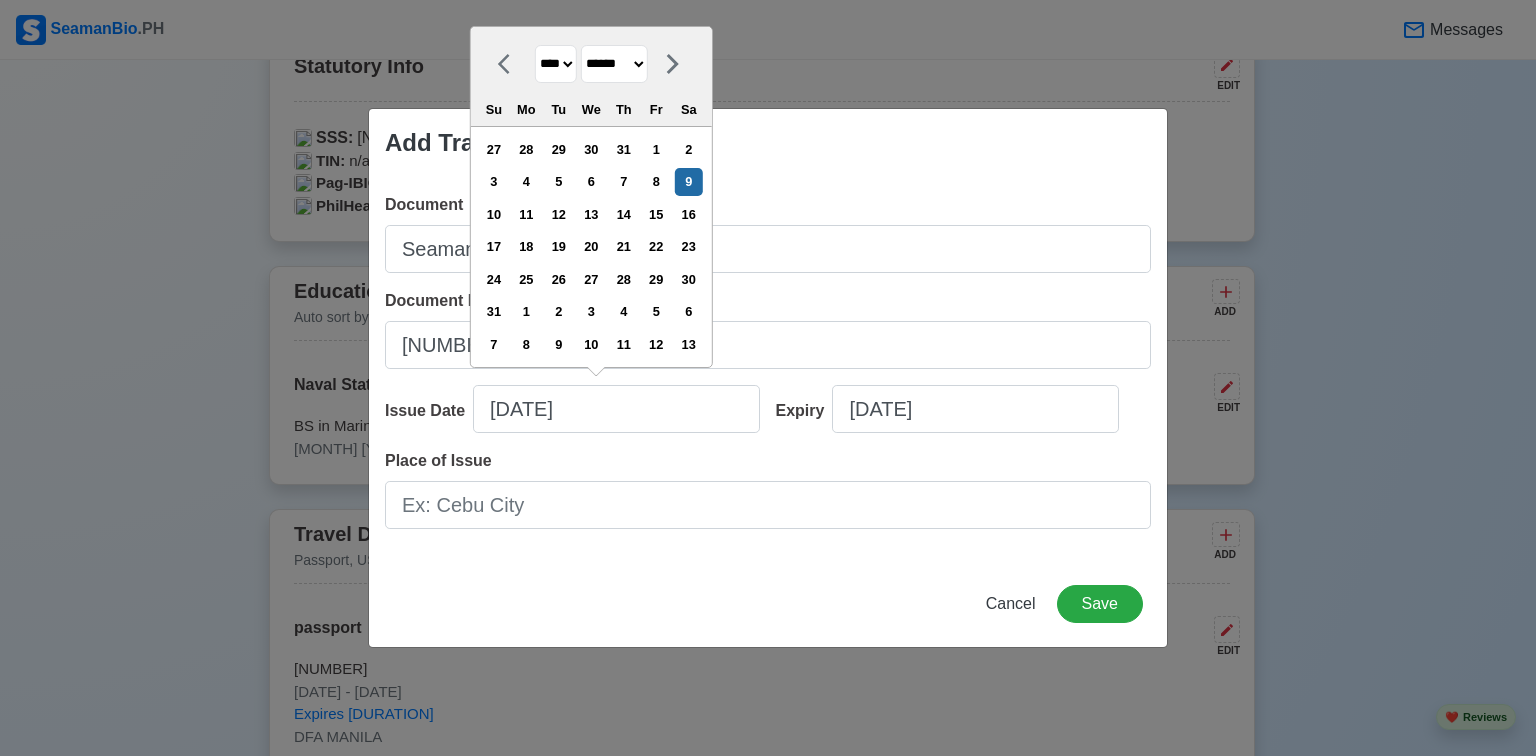 select on "****" 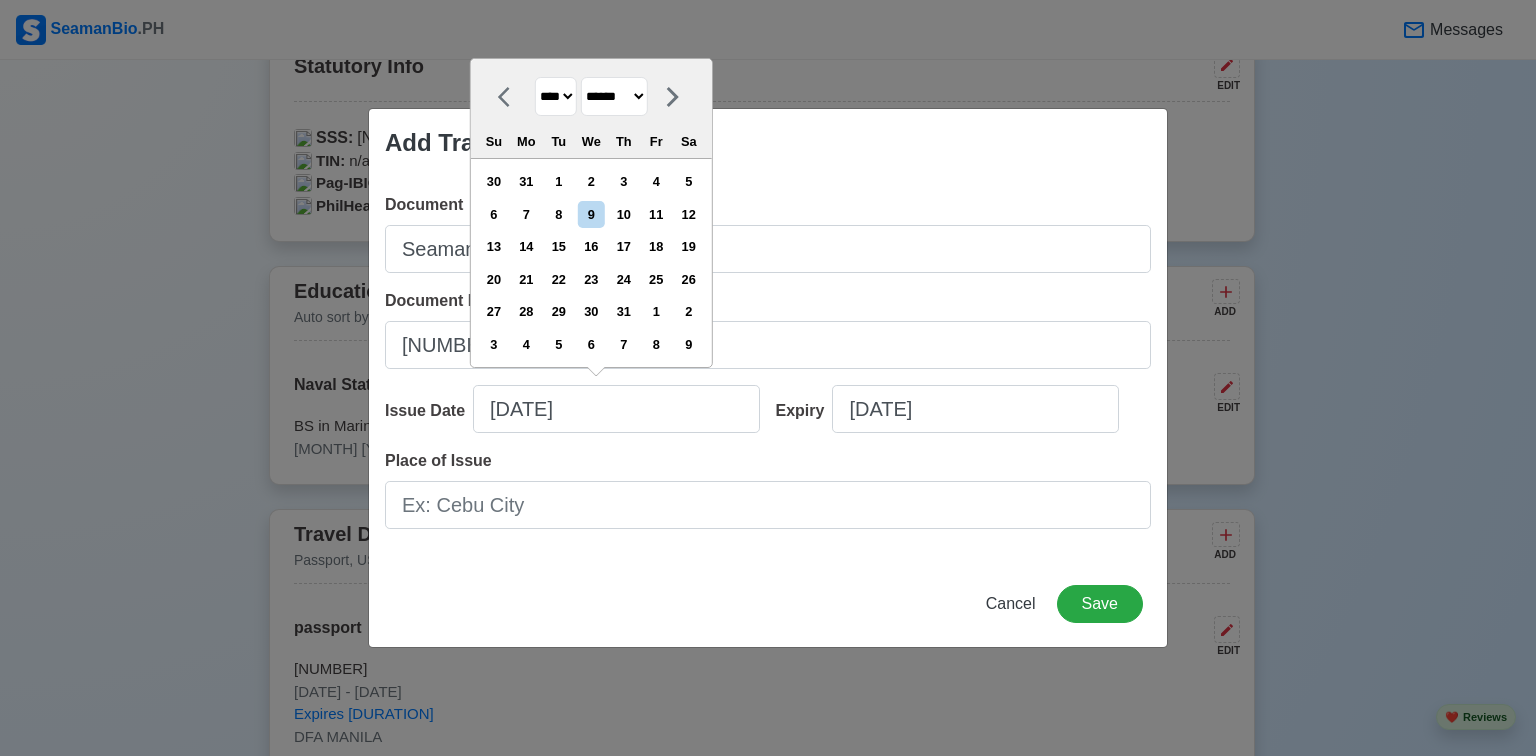 click on "******* ******** ***** ***** *** **** **** ****** ********* ******* ******** ********" at bounding box center [614, 96] 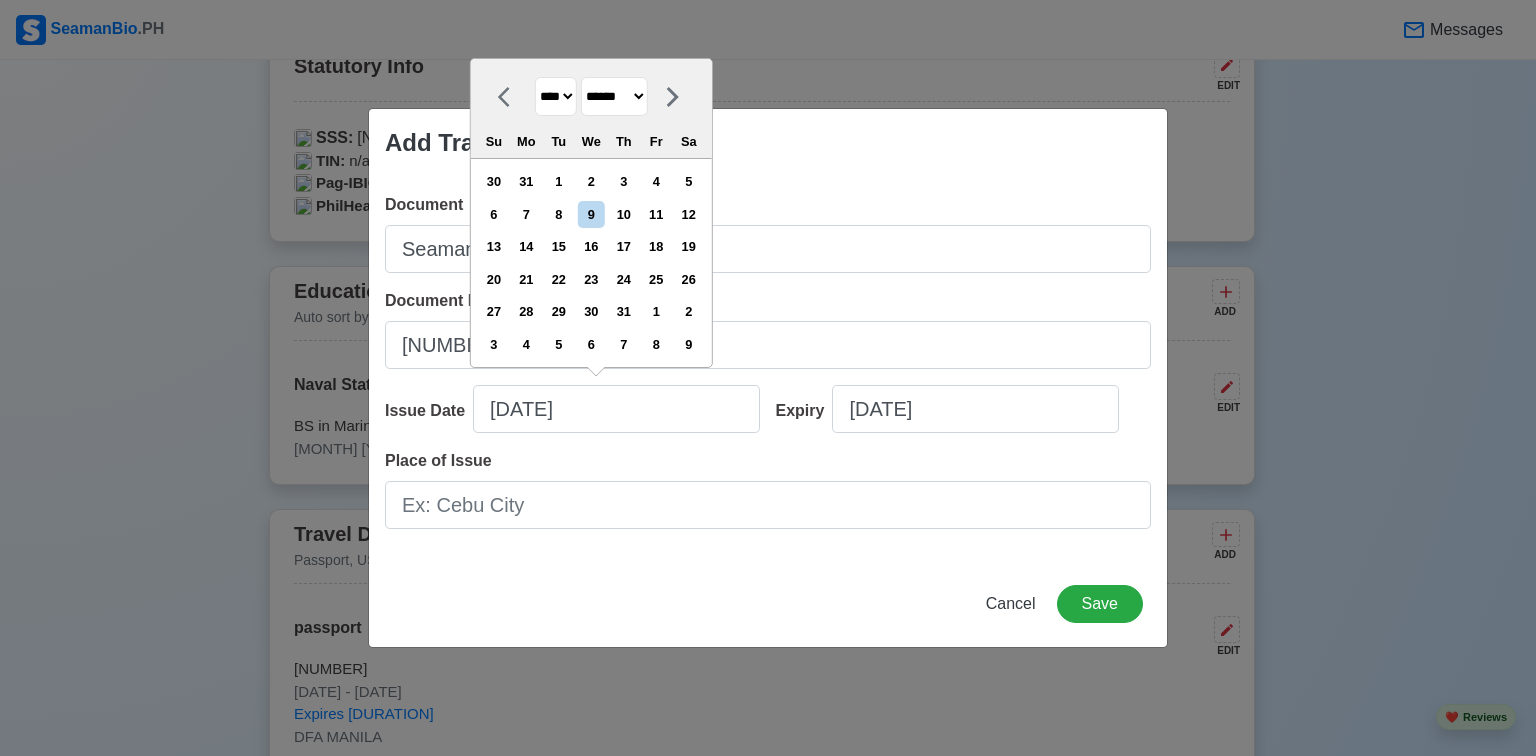 select on "*********" 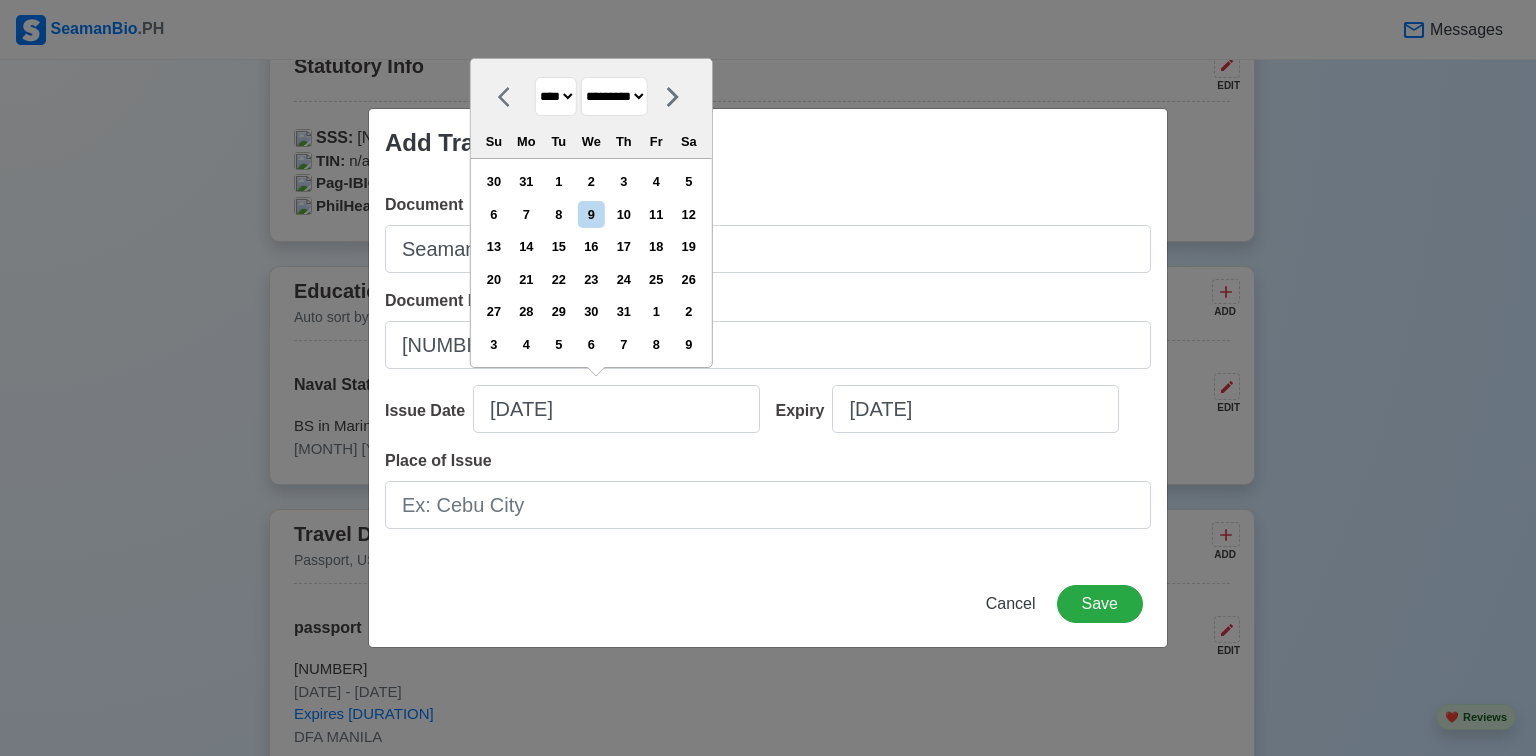 click on "******* ******** ***** ***** *** **** **** ****** ********* ******* ******** ********" at bounding box center (614, 96) 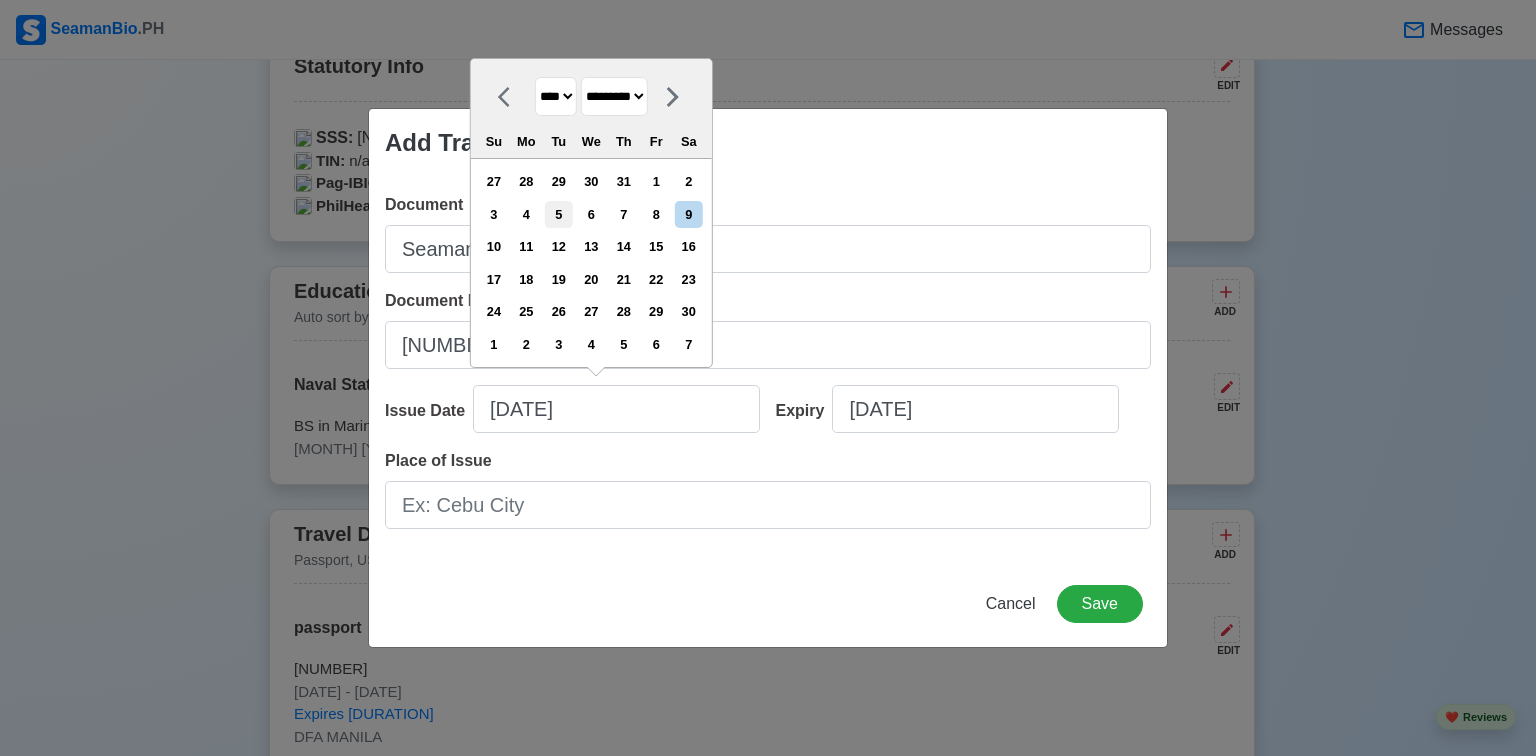 click on "5" at bounding box center [558, 214] 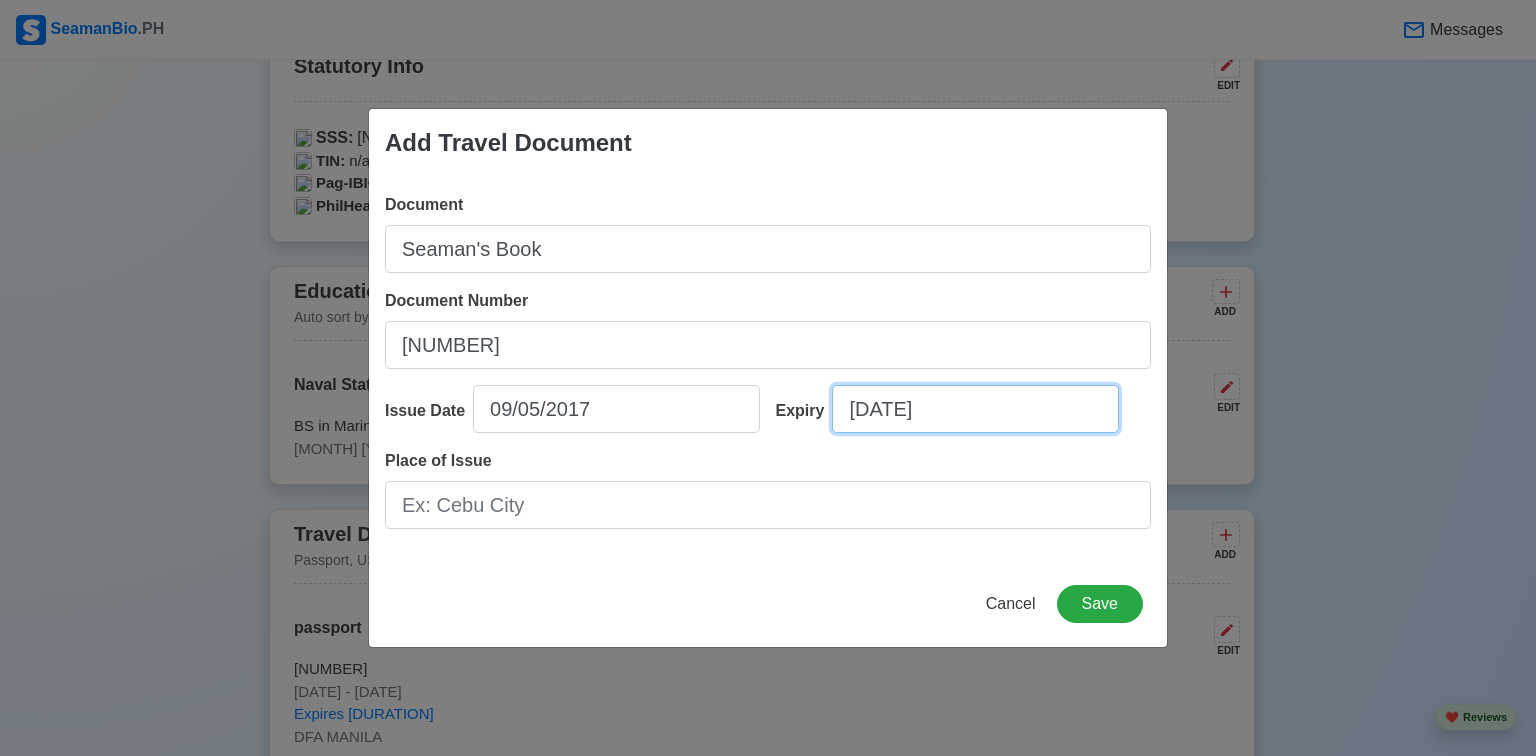 select on "****" 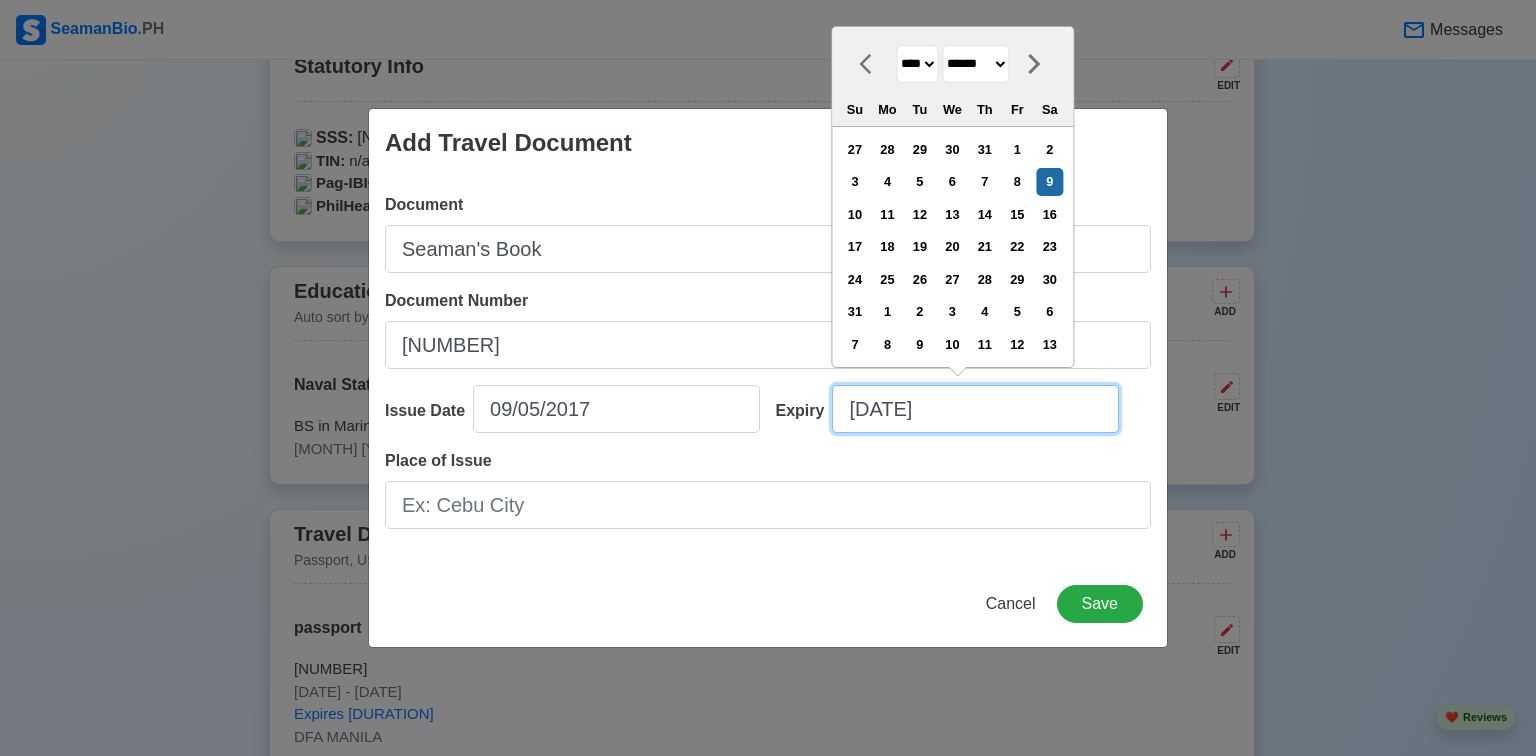 click on "[DATE]" at bounding box center (975, 409) 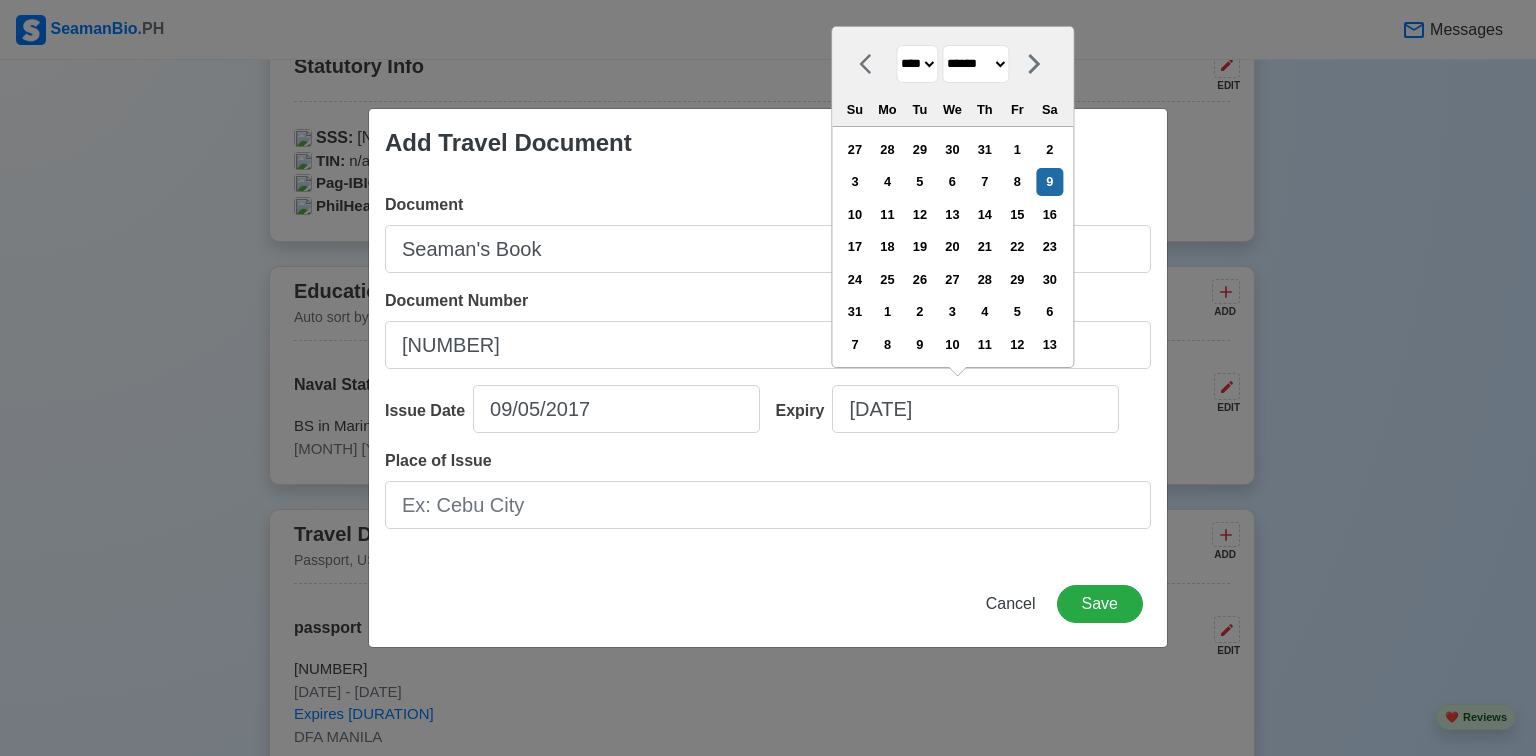 click on "**** **** **** **** **** **** **** **** **** **** **** **** **** **** **** **** **** **** **** **** **** **** **** **** **** **** **** **** **** **** **** **** **** **** **** **** **** **** **** **** **** **** **** **** **** **** **** **** **** **** **** **** **** **** **** **** **** **** **** **** **** **** **** **** **** **** **** **** **** **** **** **** **** **** **** **** **** **** **** **** **** **** **** **** **** **** **** **** **** **** **** **** **** **** **** **** **** **** **** **** **** **** **** **** **** **** **** **** **** **** **** **** **** **** **** **** **** **** **** **** ****" at bounding box center [917, 64] 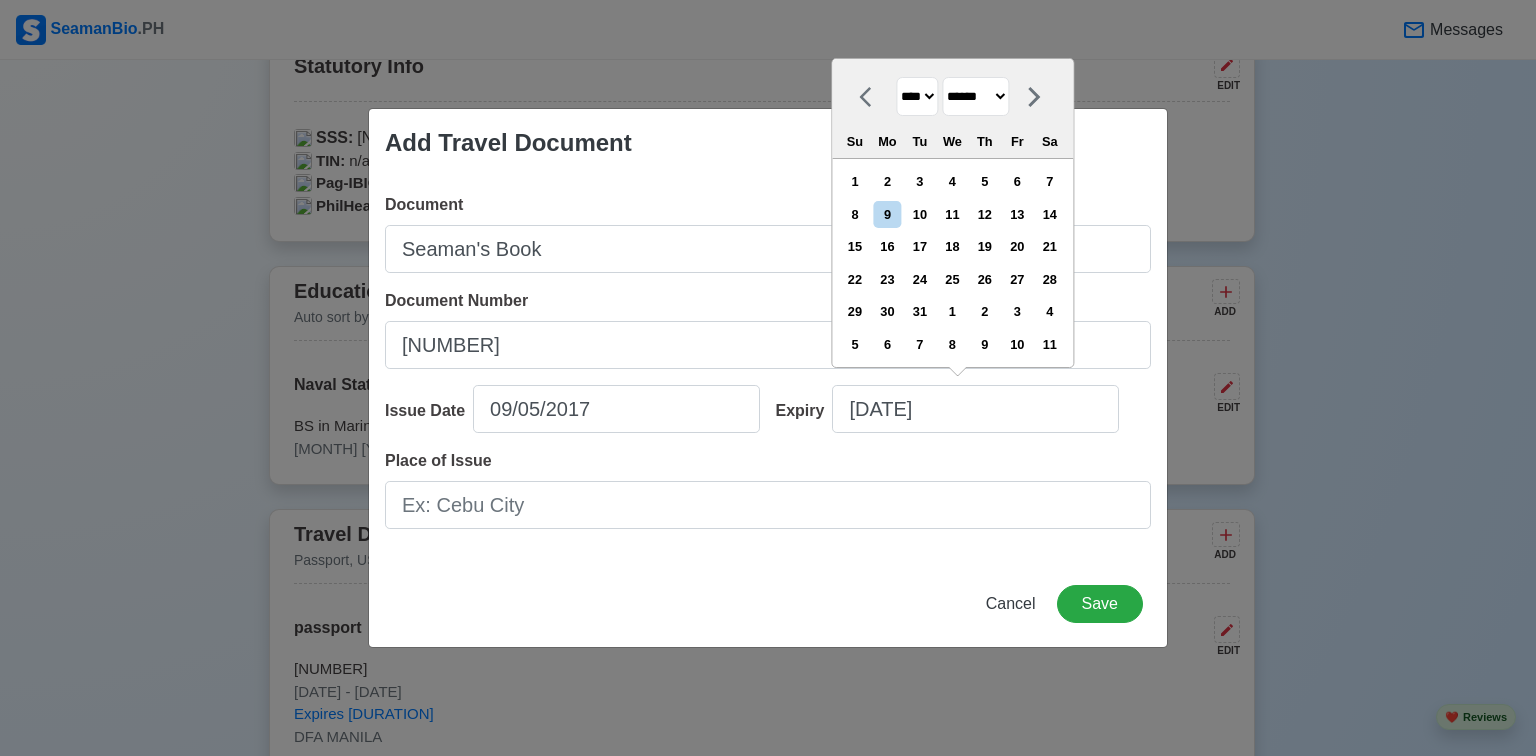 click on "******* ******** ***** ***** *** **** **** ****** ********* ******* ******** ********" at bounding box center [975, 96] 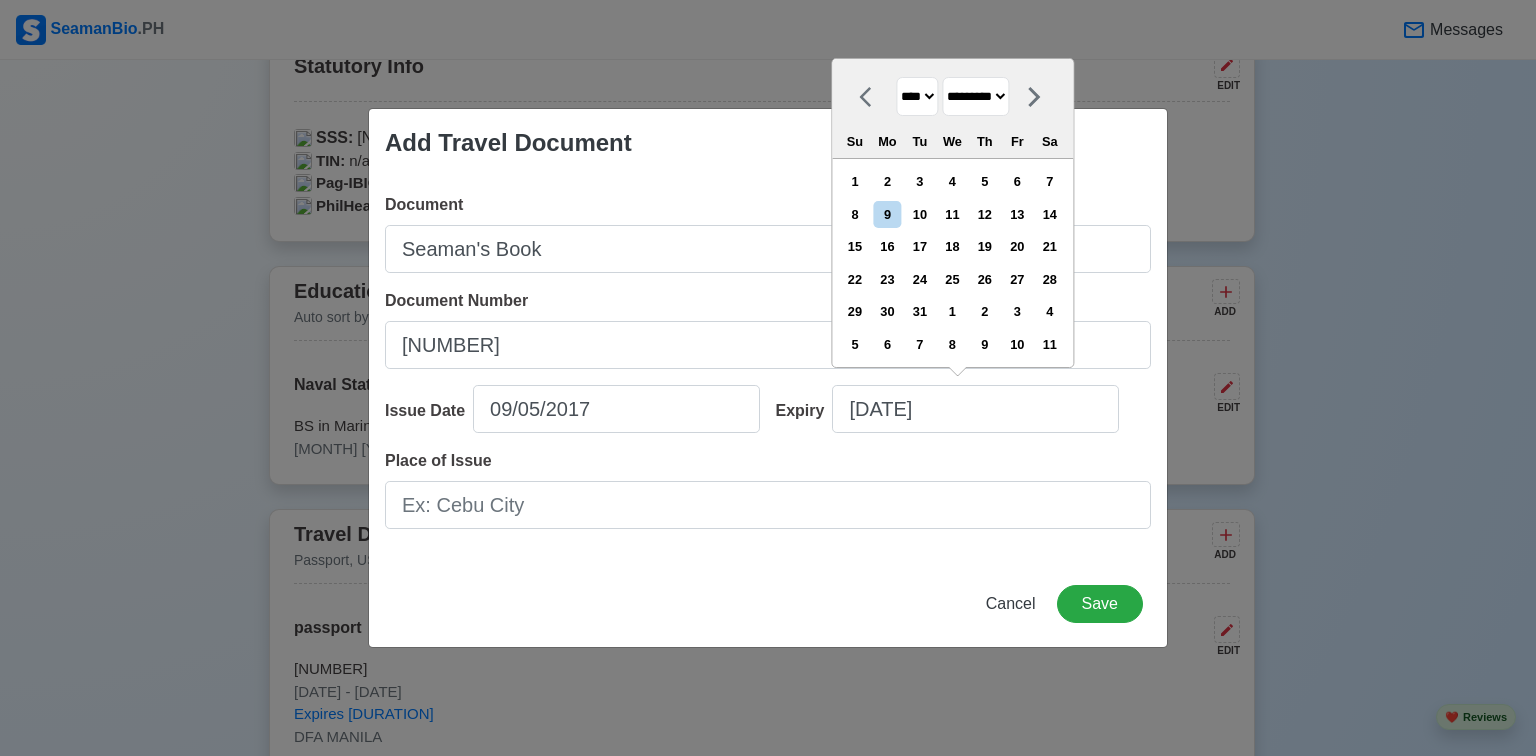 click on "******* ******** ***** ***** *** **** **** ****** ********* ******* ******** ********" at bounding box center (975, 96) 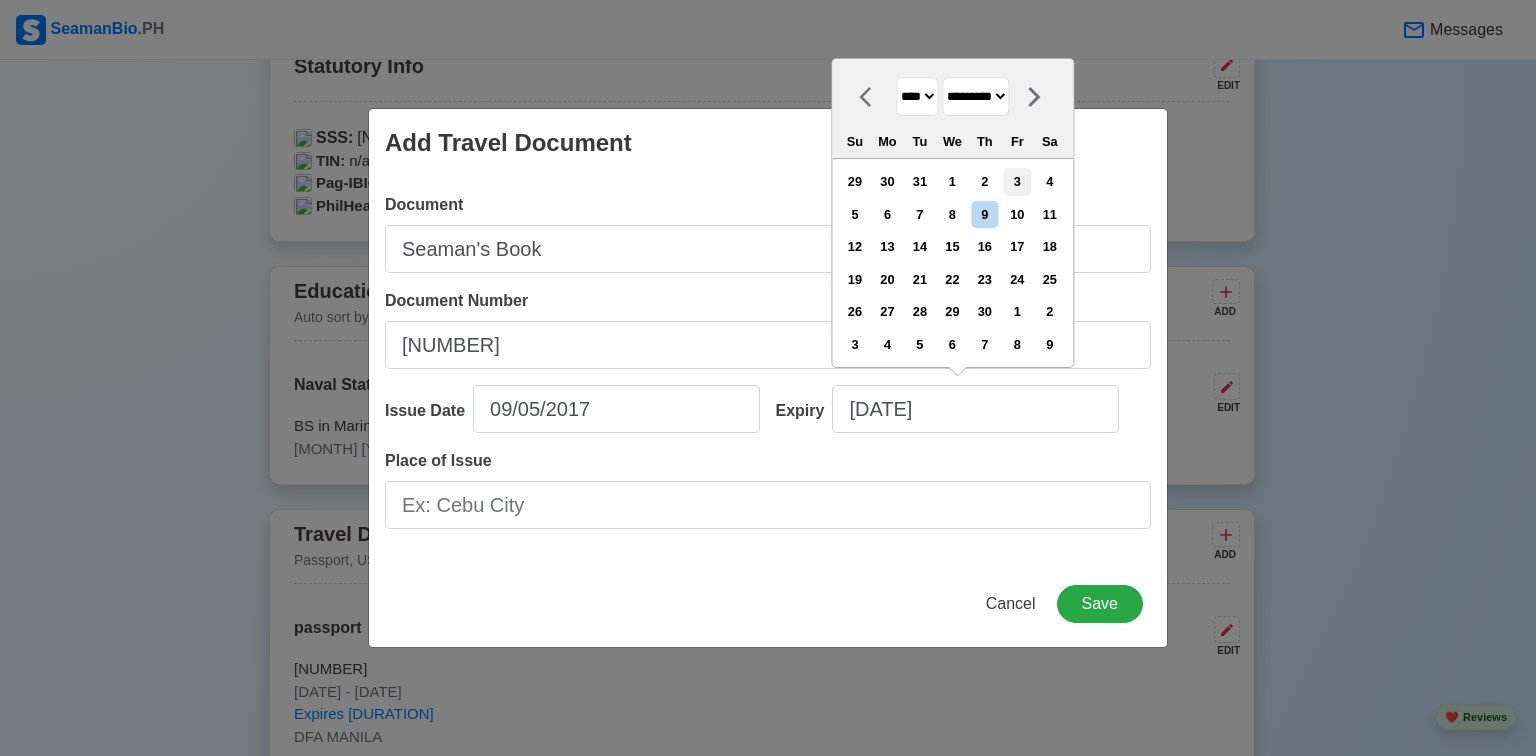 click on "3" at bounding box center [1017, 181] 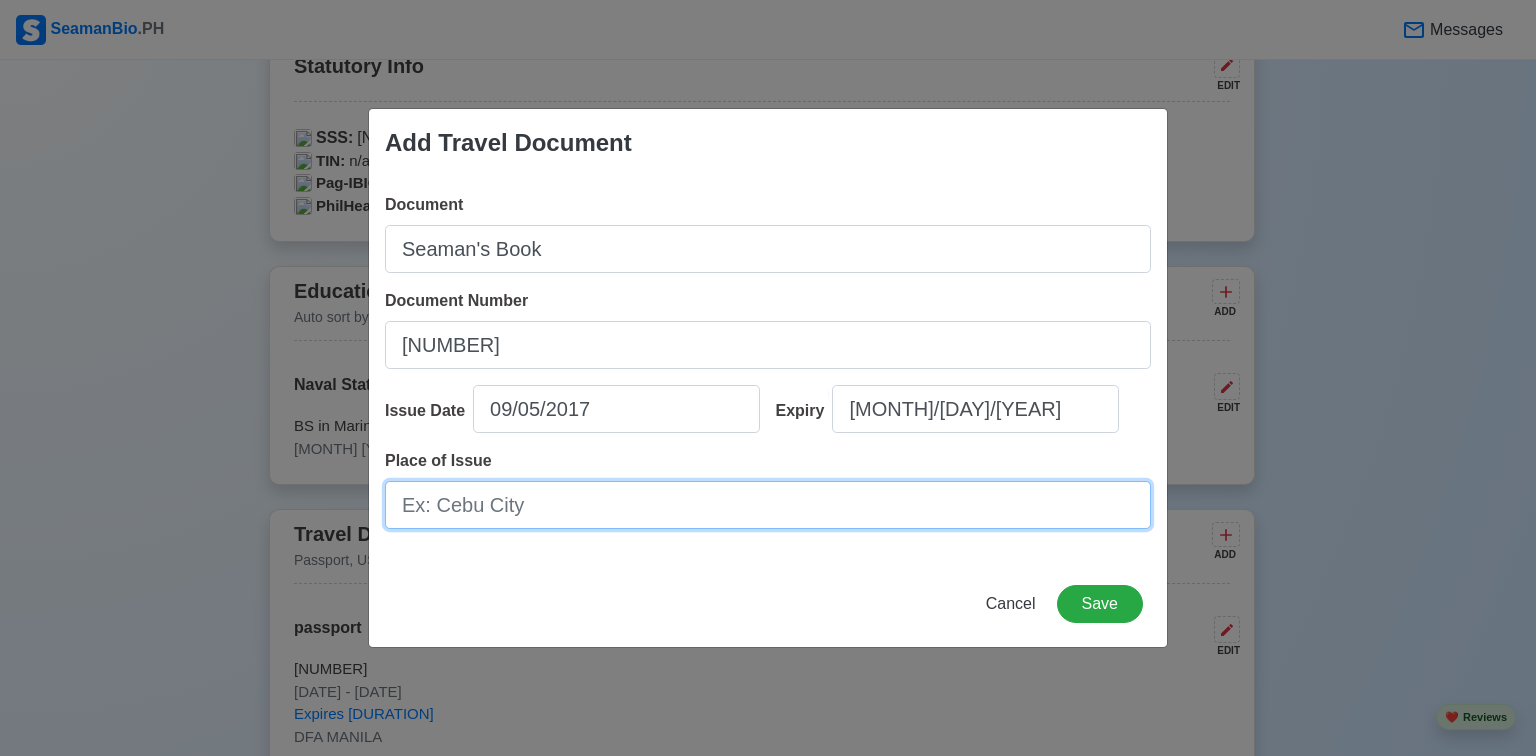 click on "Place of Issue" at bounding box center (768, 505) 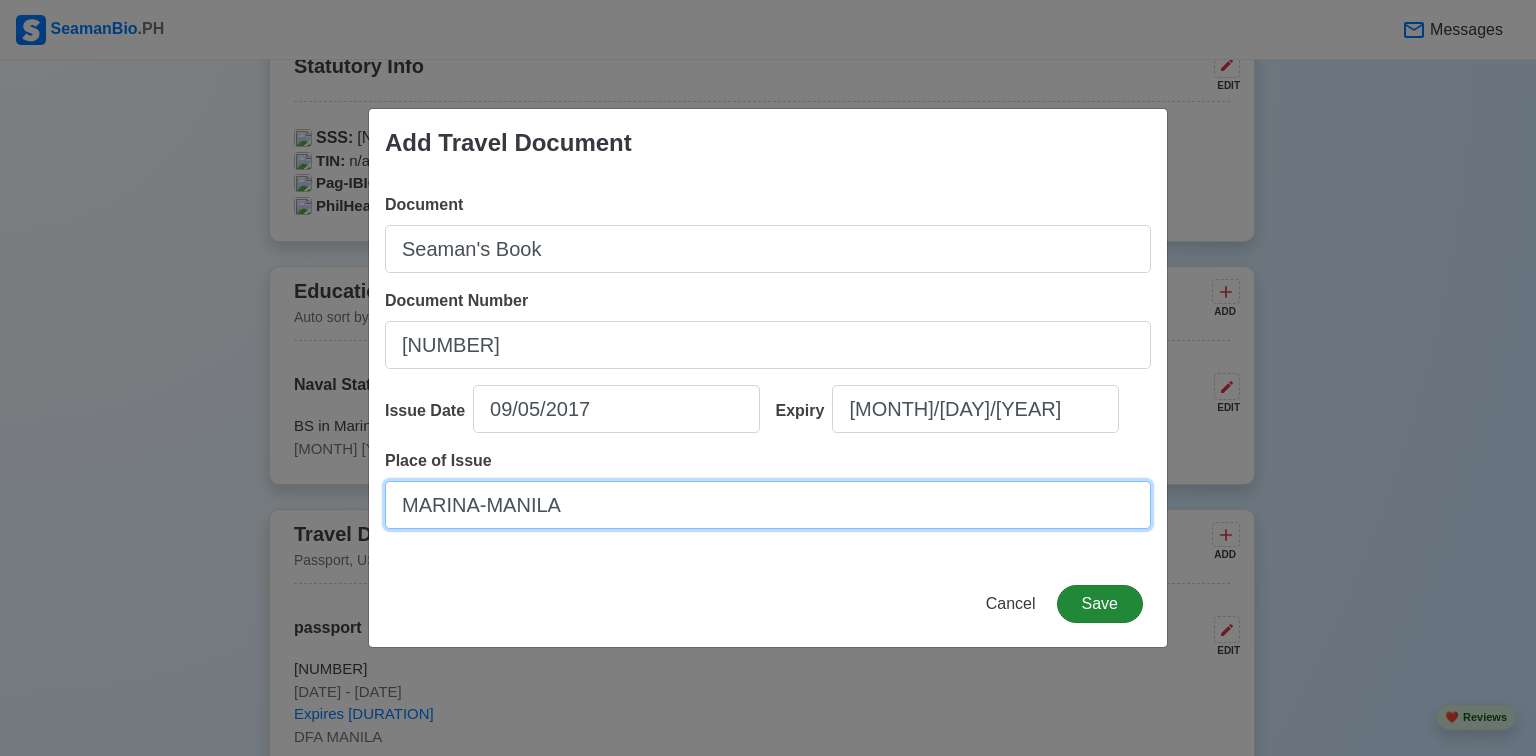 type on "MARINA-MANILA" 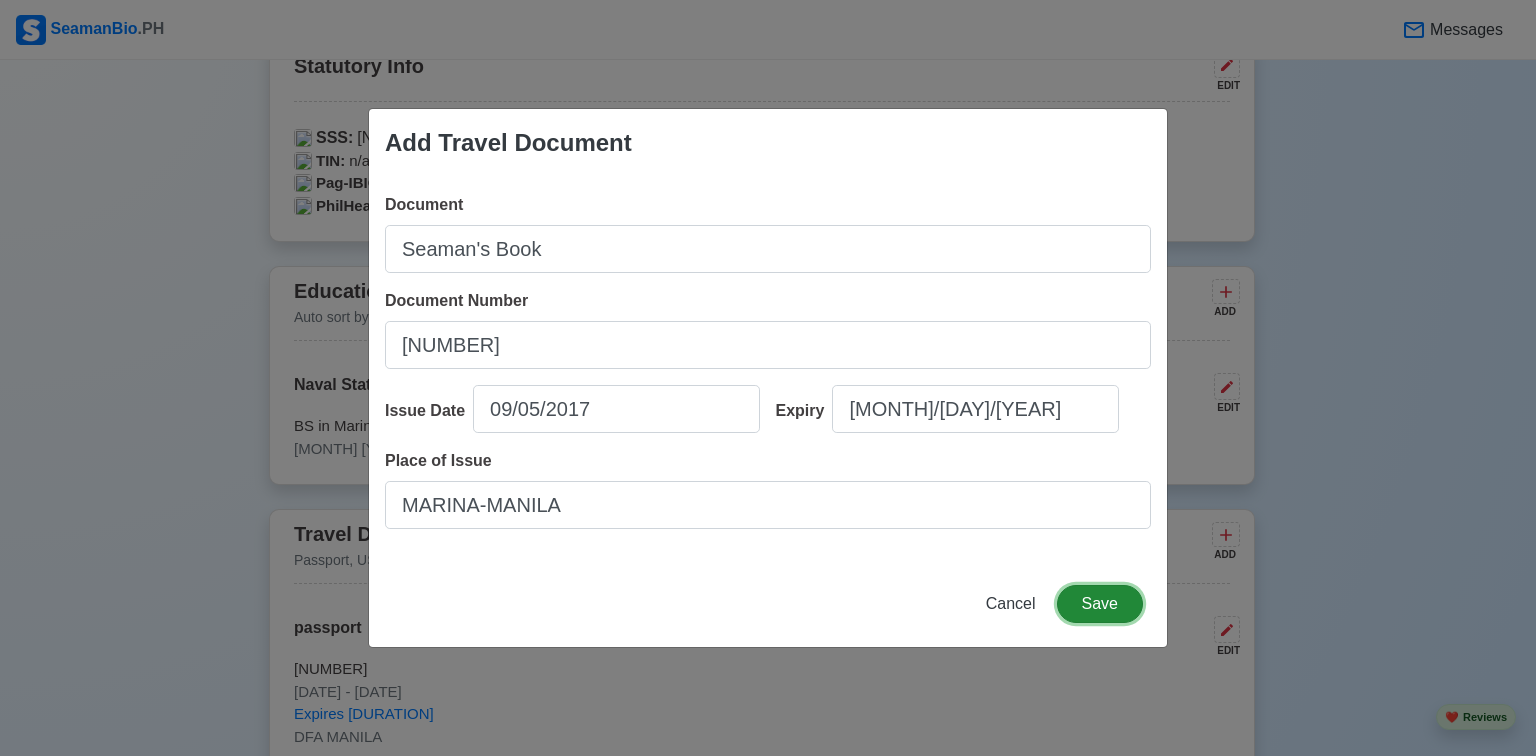 click on "Save" at bounding box center (1100, 604) 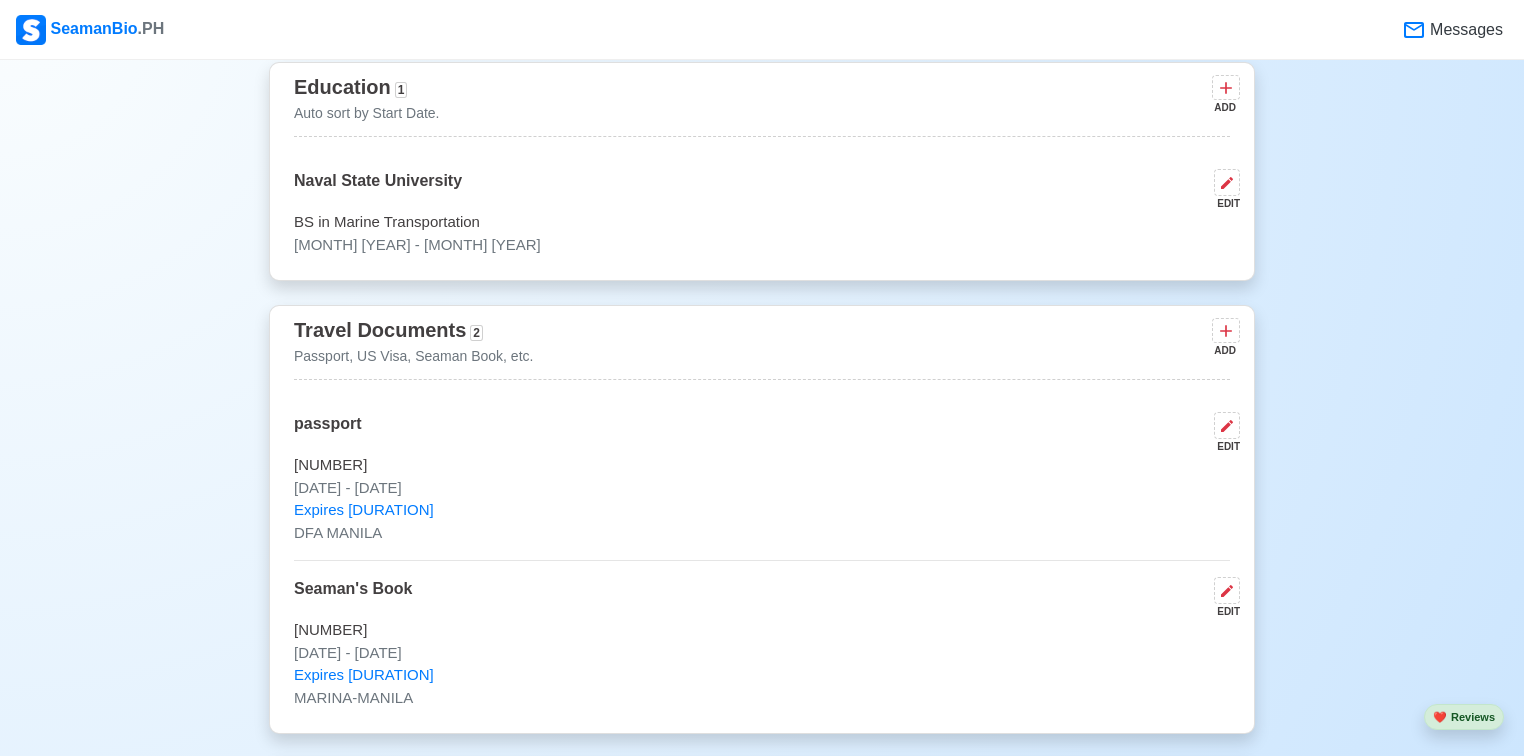 scroll, scrollTop: 1280, scrollLeft: 0, axis: vertical 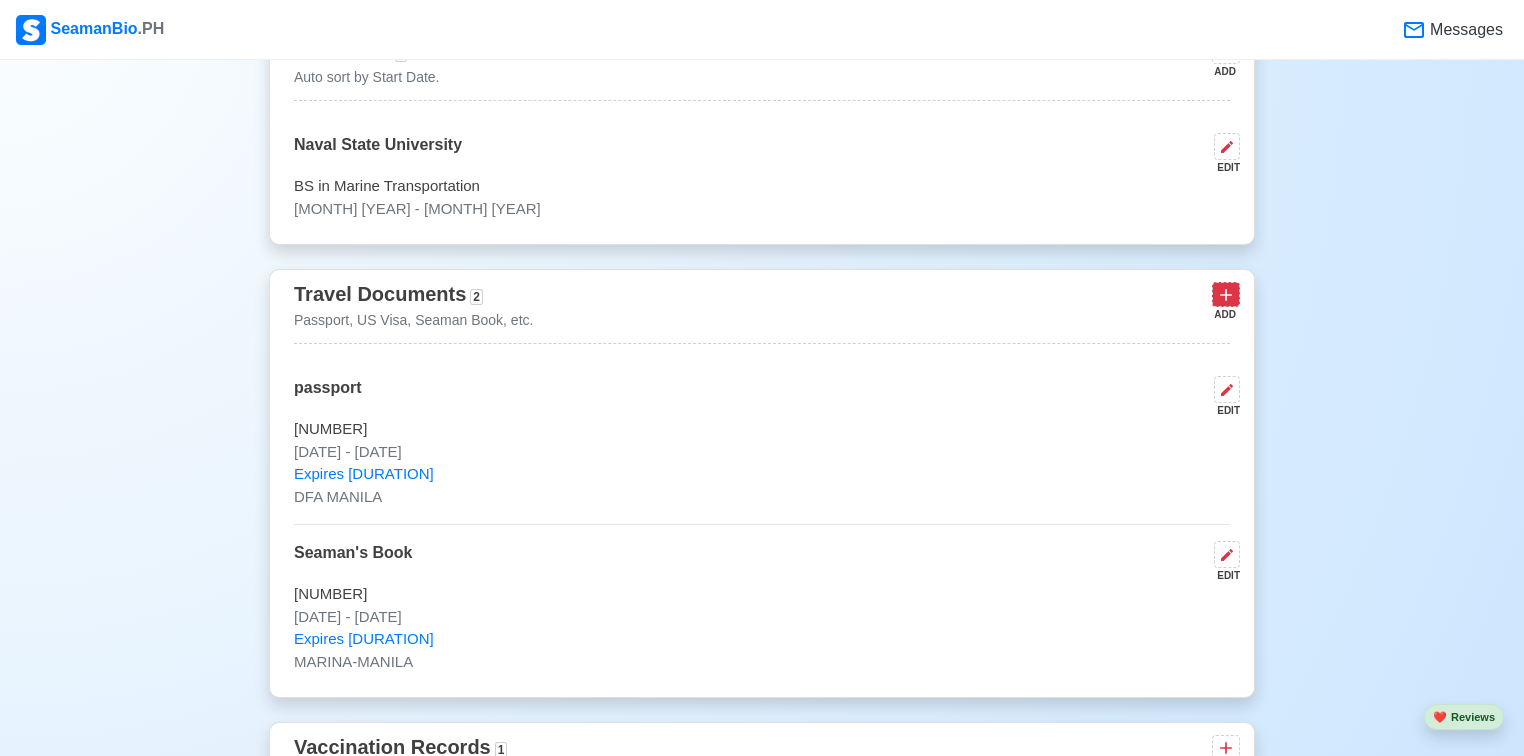 click 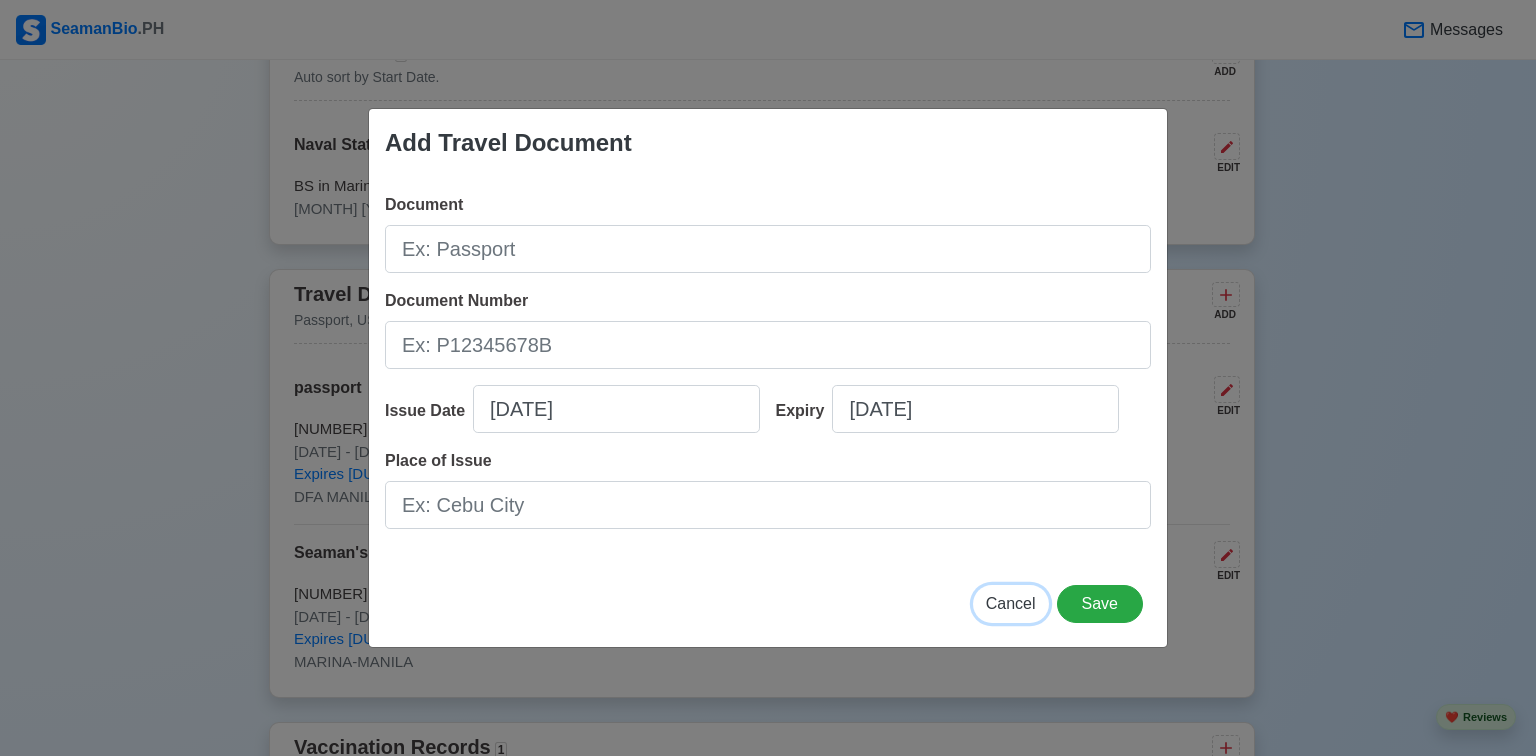 click on "Cancel" at bounding box center (1011, 603) 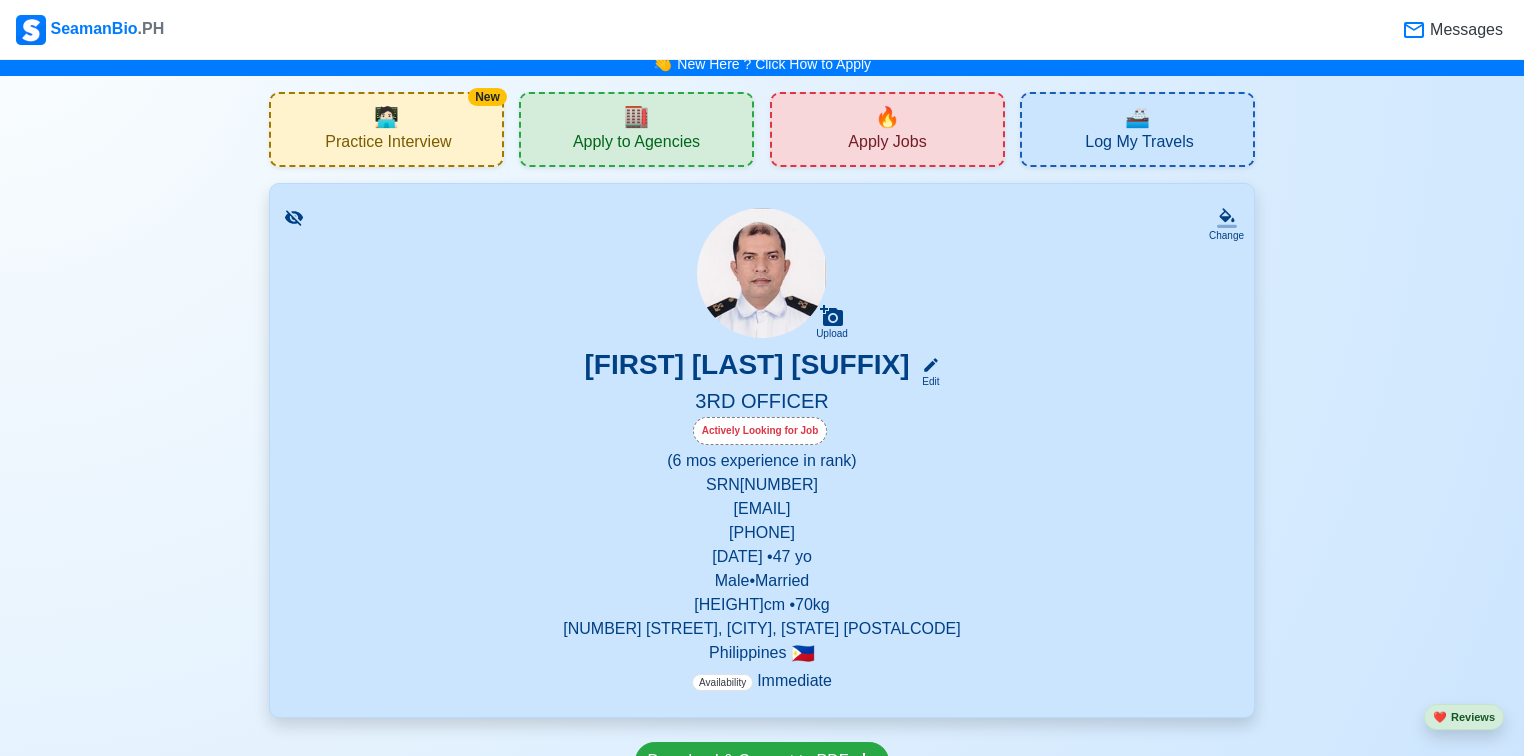 scroll, scrollTop: 0, scrollLeft: 0, axis: both 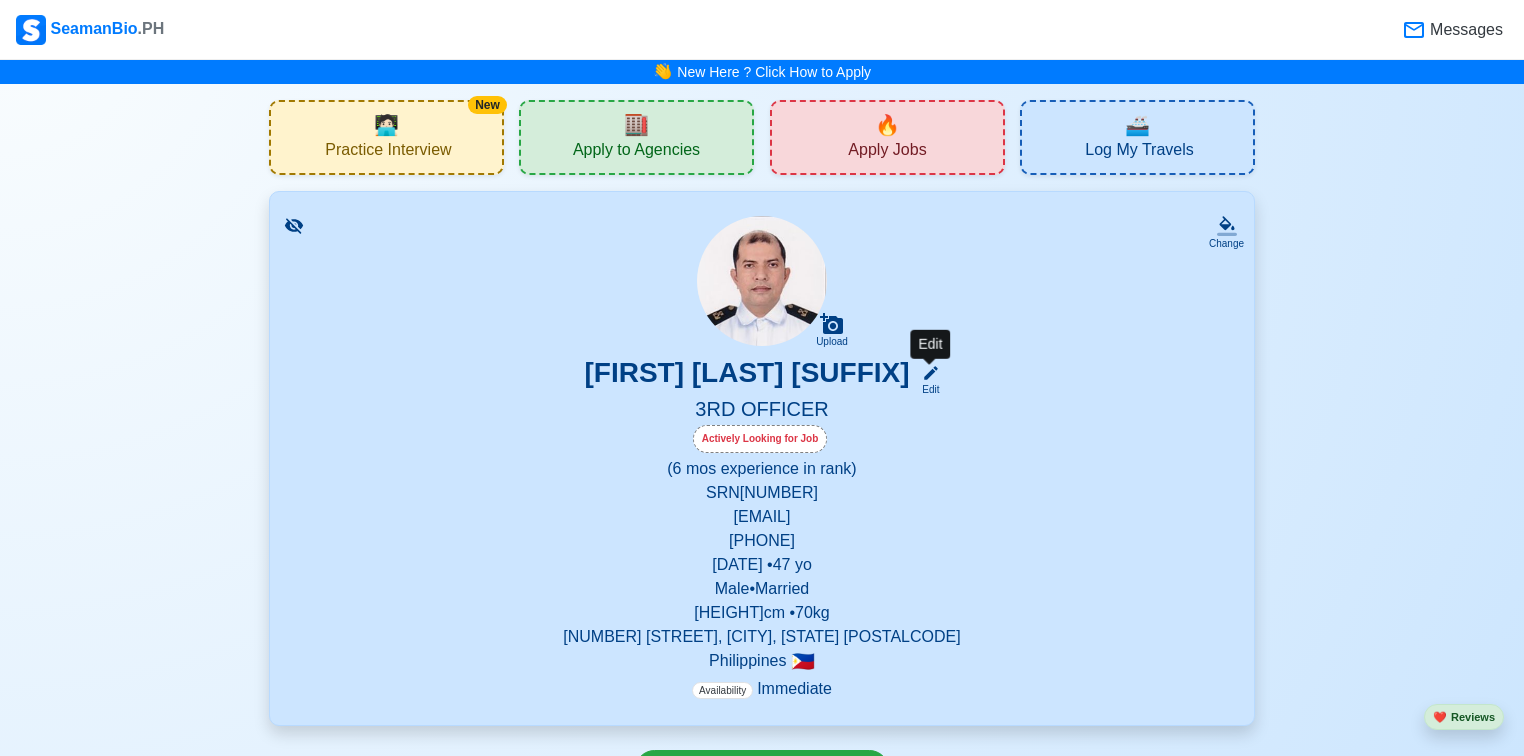 click on "Edit" at bounding box center [927, 389] 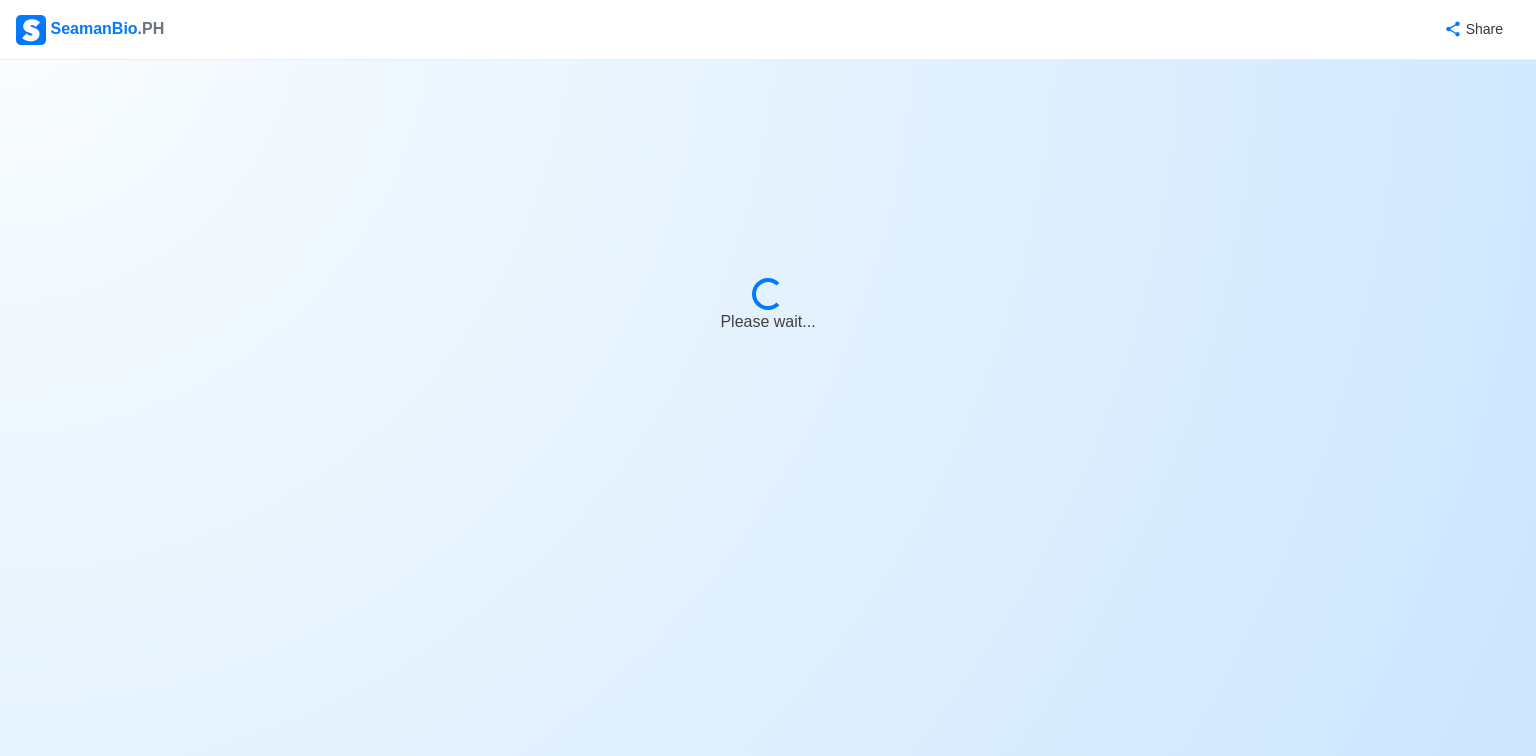 select on "Actively Looking for Job" 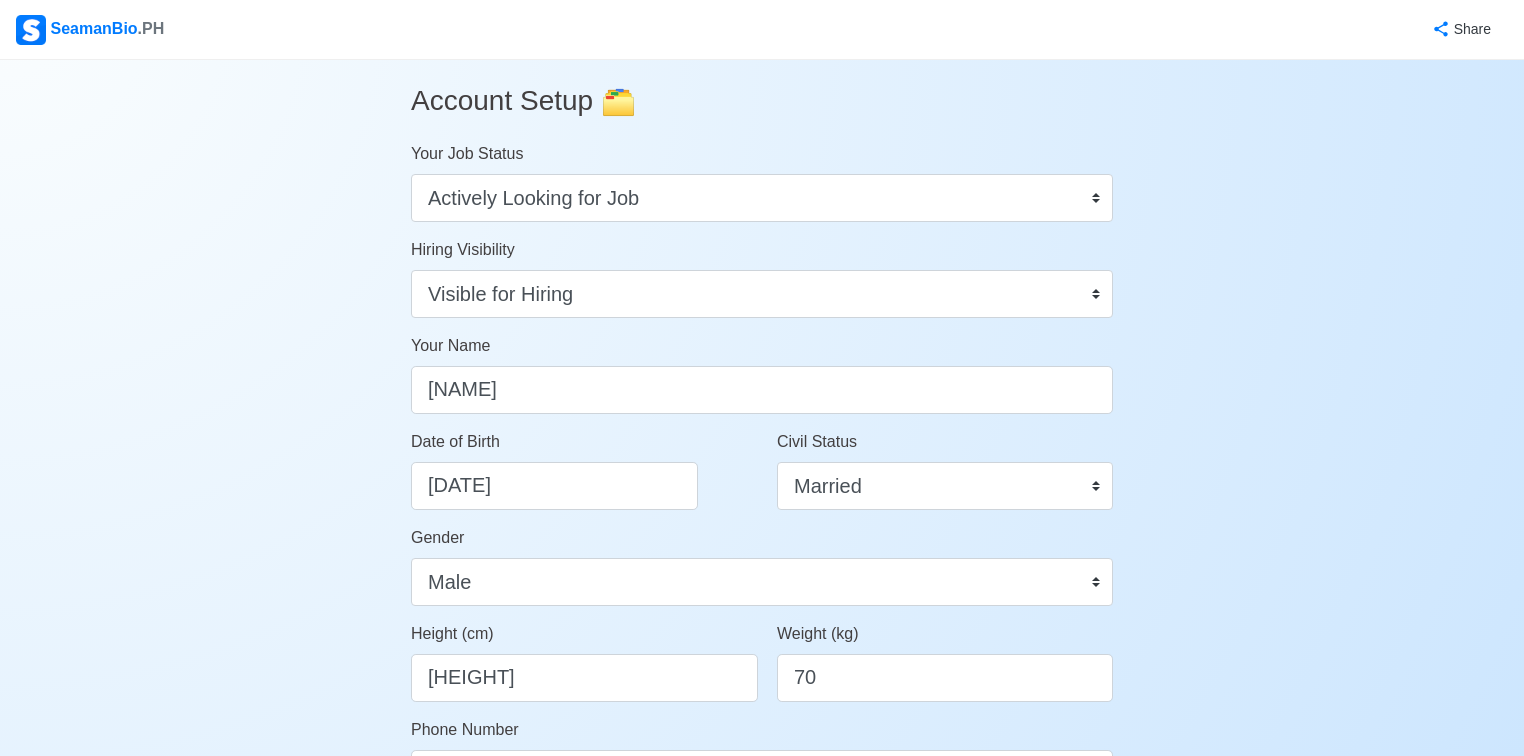 scroll, scrollTop: 0, scrollLeft: 0, axis: both 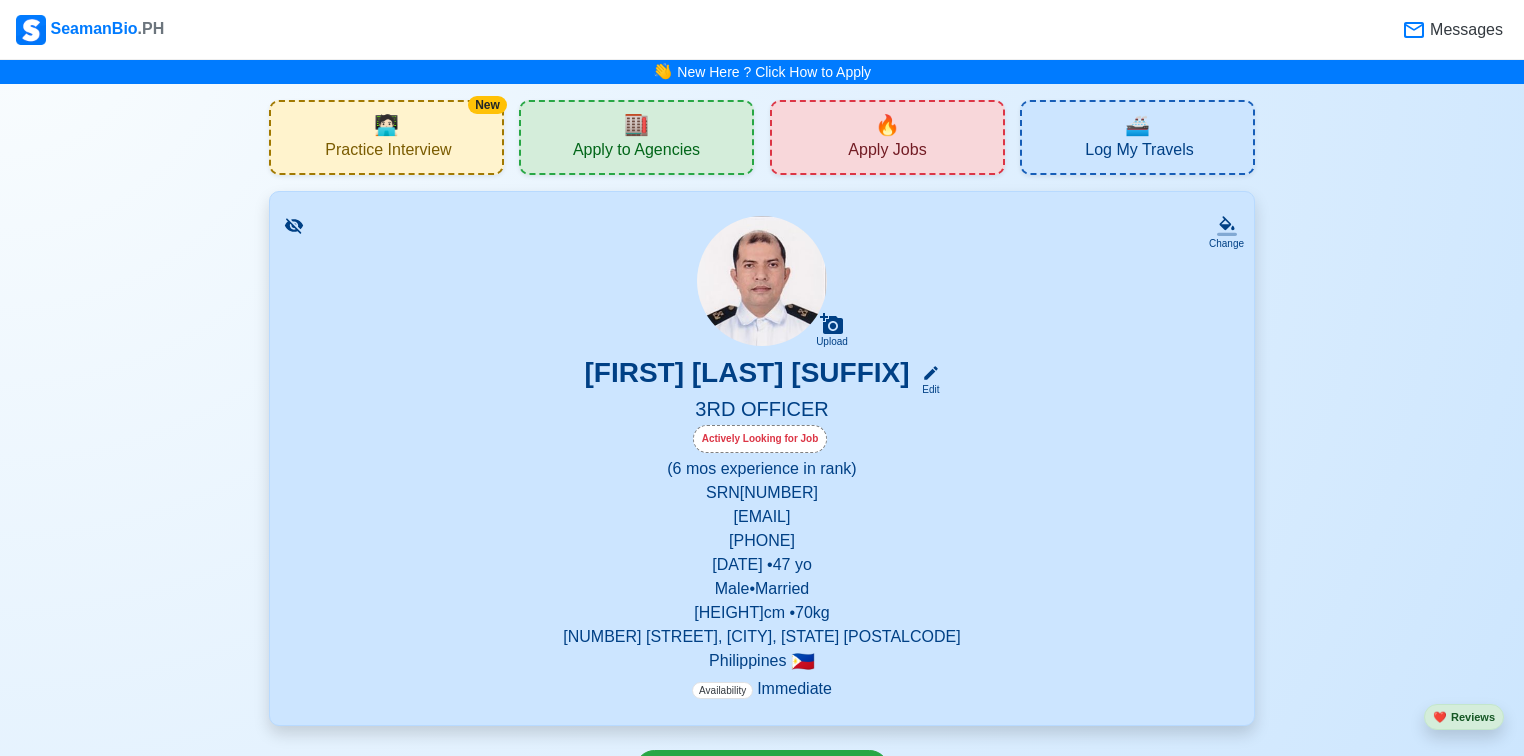 click on "3RD OFFICER" at bounding box center [762, 411] 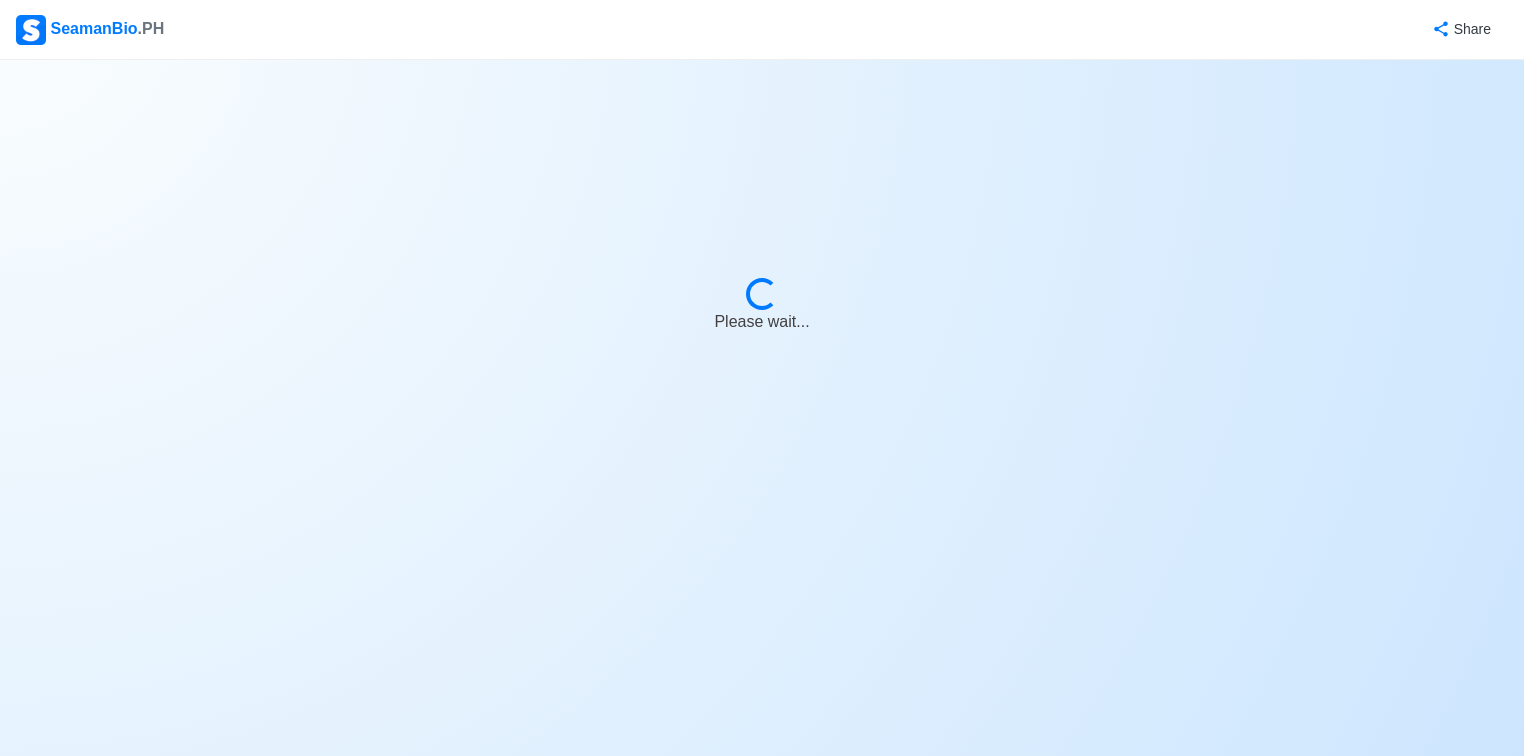 select on "Actively Looking for Job" 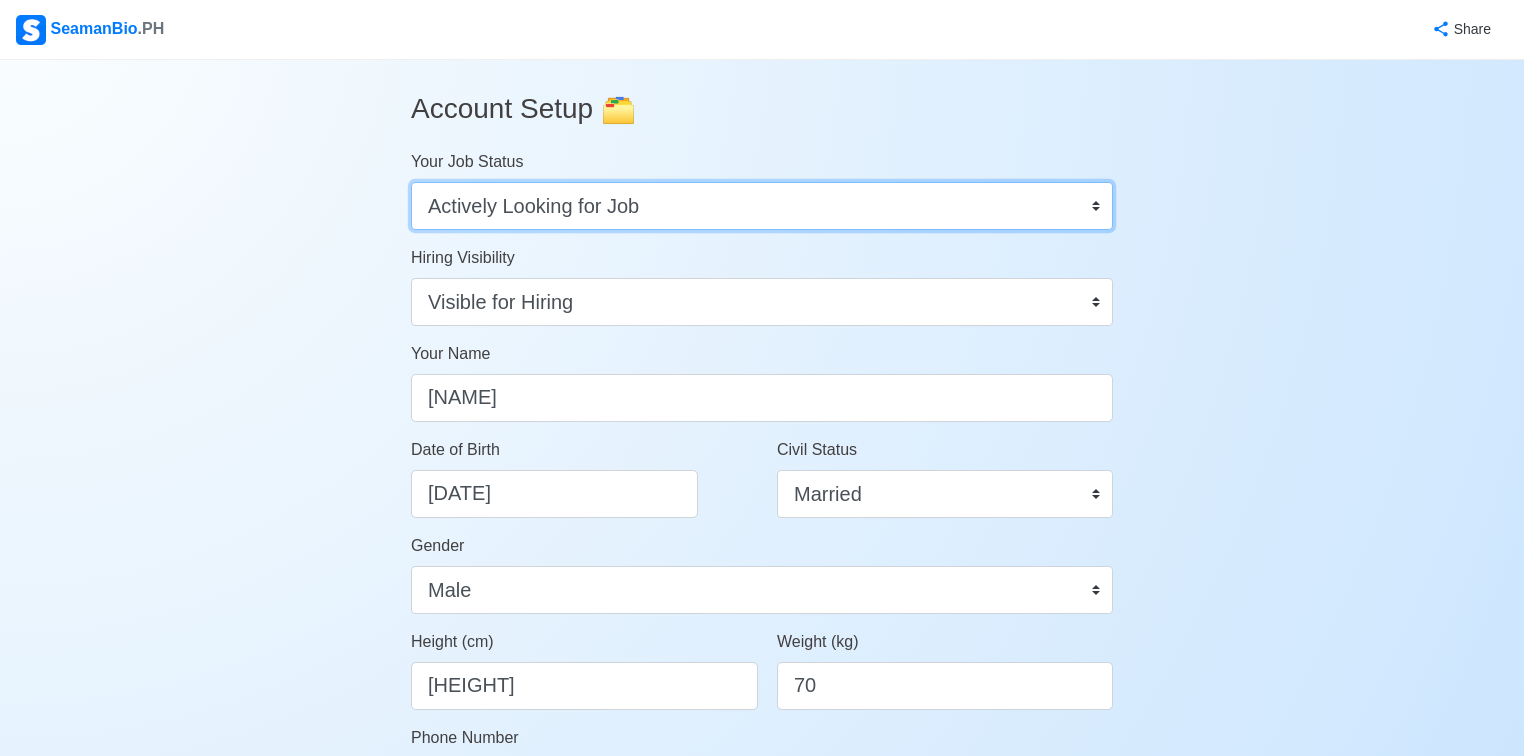 click on "Onboard Actively Looking for Job Not Looking for Job" at bounding box center (762, 206) 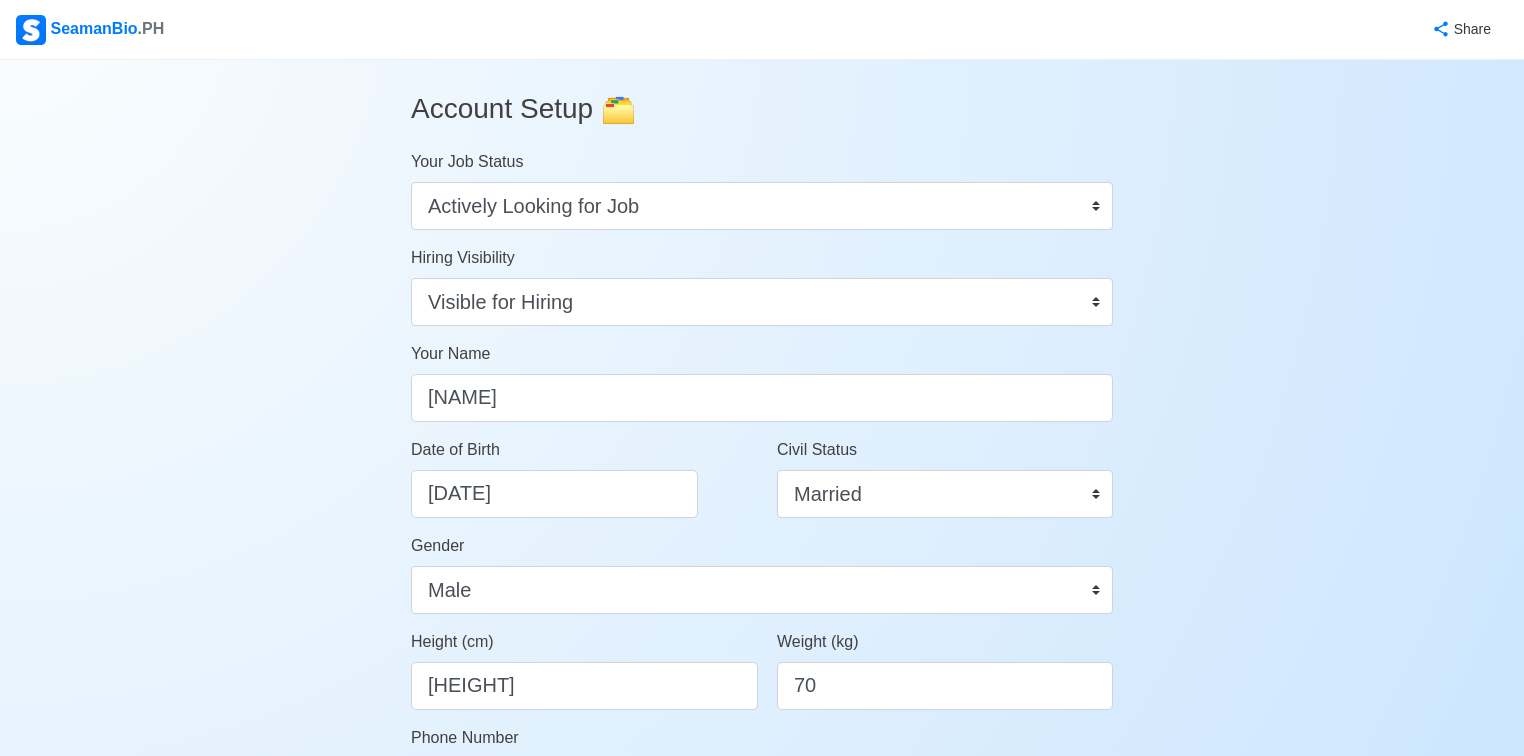click on "Account Setup   🗂️ Your Job Status Onboard Actively Looking for Job Not Looking for Job Hiring Visibility Visible for Hiring Not Visible for Hiring Your Name [FULL_NAME] Date of Birth     [DATE] Civil Status Single Married Widowed Separated Gender Male Female Height (cm) [HEIGHT] Weight (kg) [WEIGHT] Phone Number [PHONE] 🔔 Make sure your phone number is contactable. When you apply  & got shortlisted, agencies will contact you. Address [ADDRESS] [POSTAL_CODE] Country Afghanistan Åland Islands Albania Algeria American Samoa Andorra Angola Anguilla Antarctica Antigua and Barbuda Argentina Armenia Aruba Australia Austria Azerbaijan Bahamas Bahrain Bangladesh Barbados Belarus Belgium Belize Benin Bermuda Bhutan Bolivia, Plurinational State of Bonaire, Sint Eustatius and Saba Bosnia and Herzegovina Botswana Bouvet Island Brazil British Indian Ocean Territory Brunei Darussalam Bulgaria Burkina Faso Burundi Cabo Verde Cambodia Cameroon Canada Cayman Islands Central African Republic" at bounding box center [762, 963] 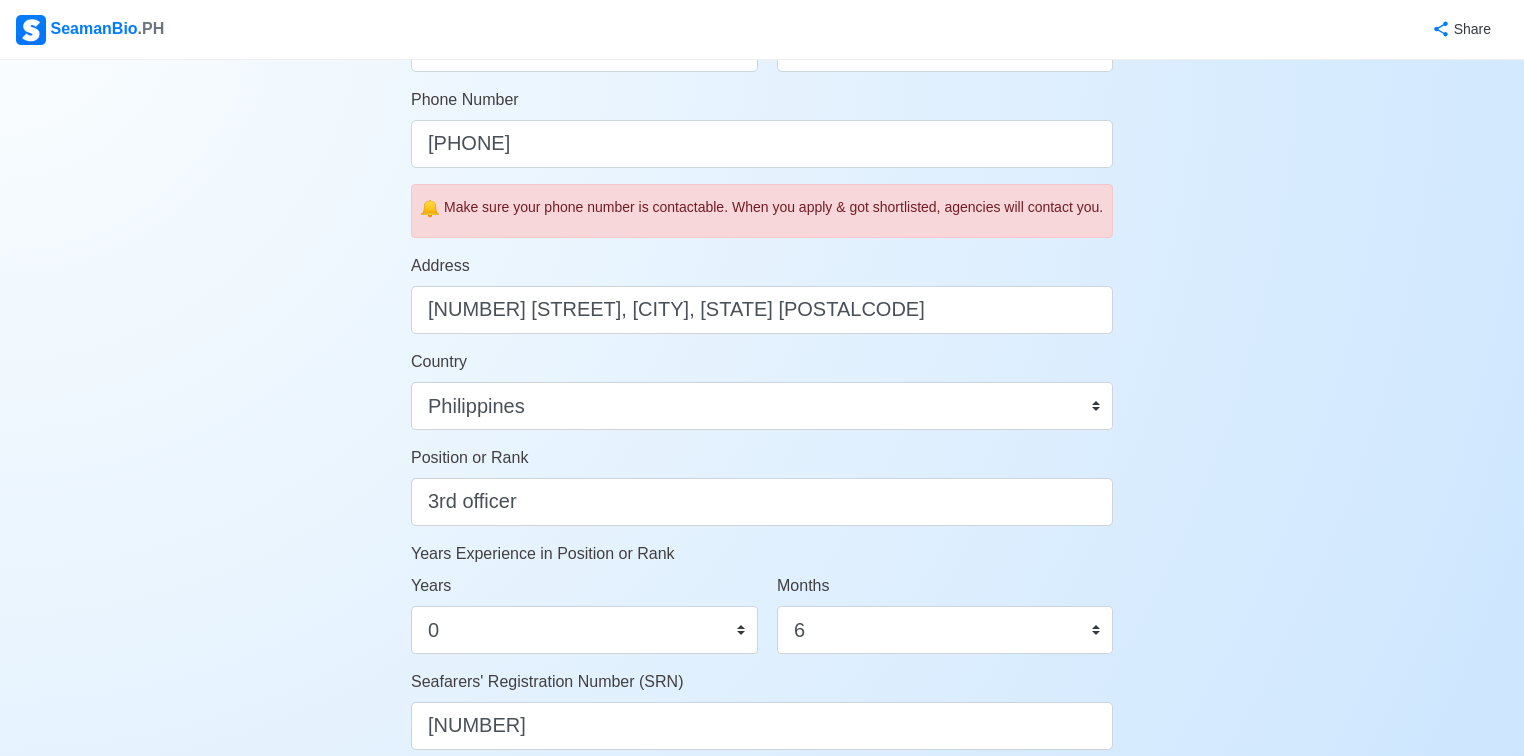 scroll, scrollTop: 640, scrollLeft: 0, axis: vertical 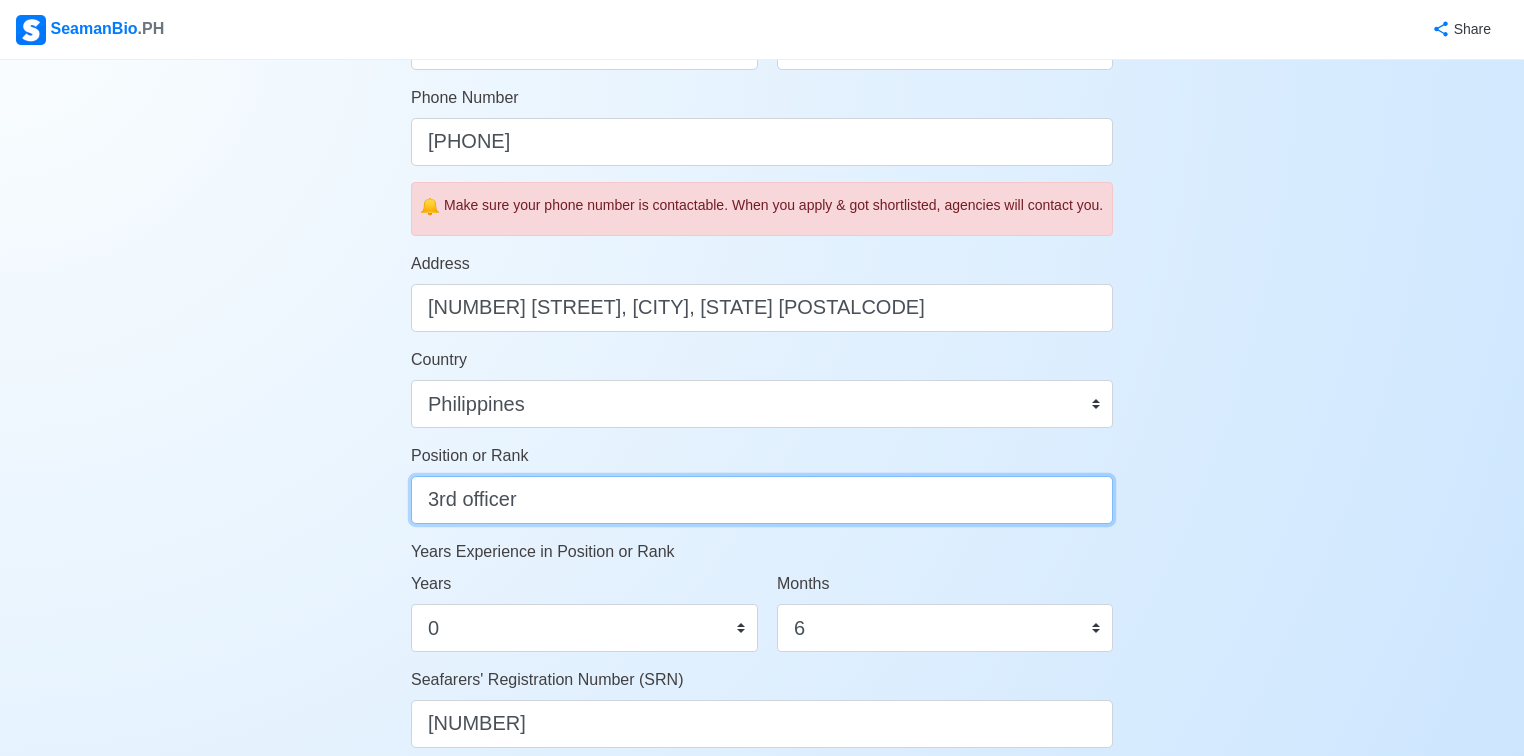 click on "3rd officer" at bounding box center (762, 500) 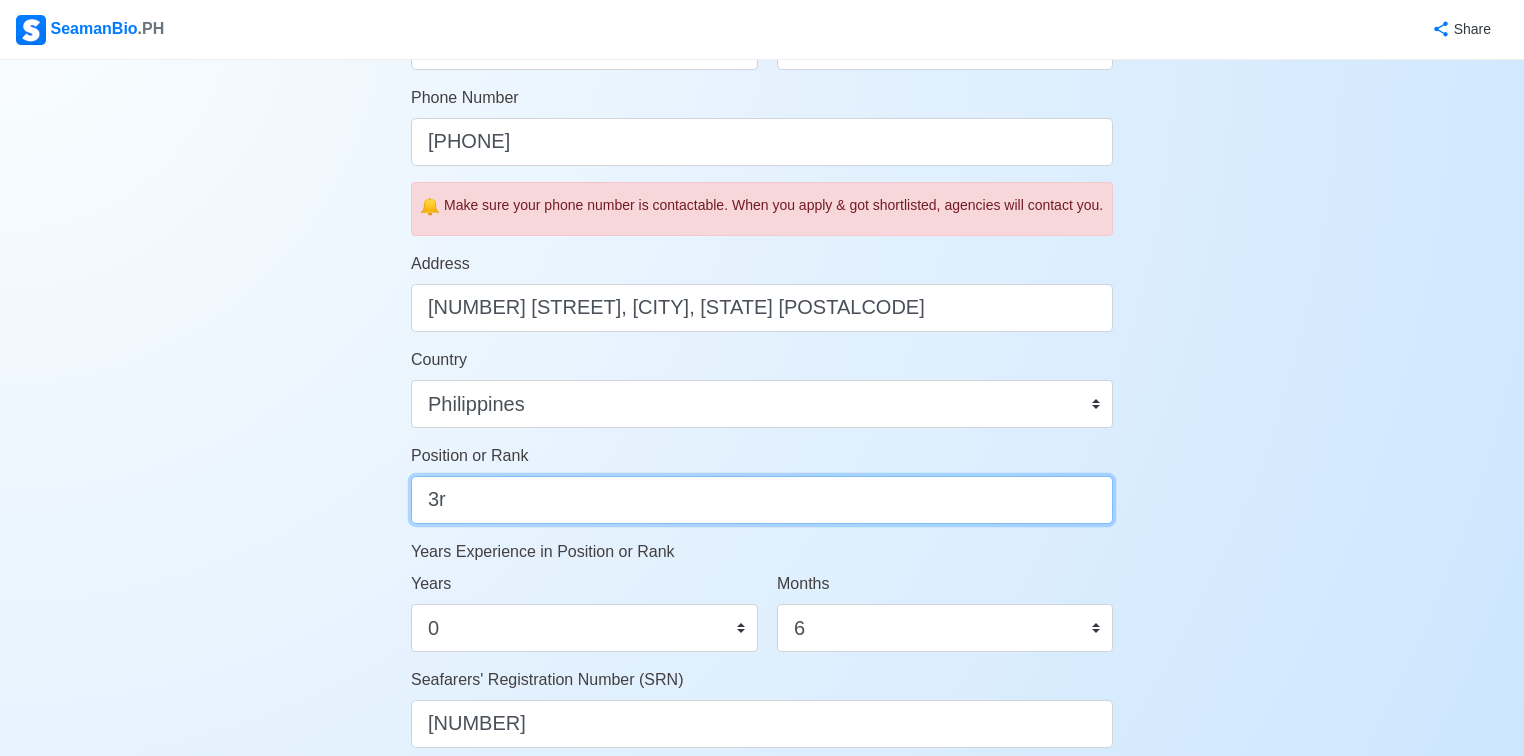 type on "3" 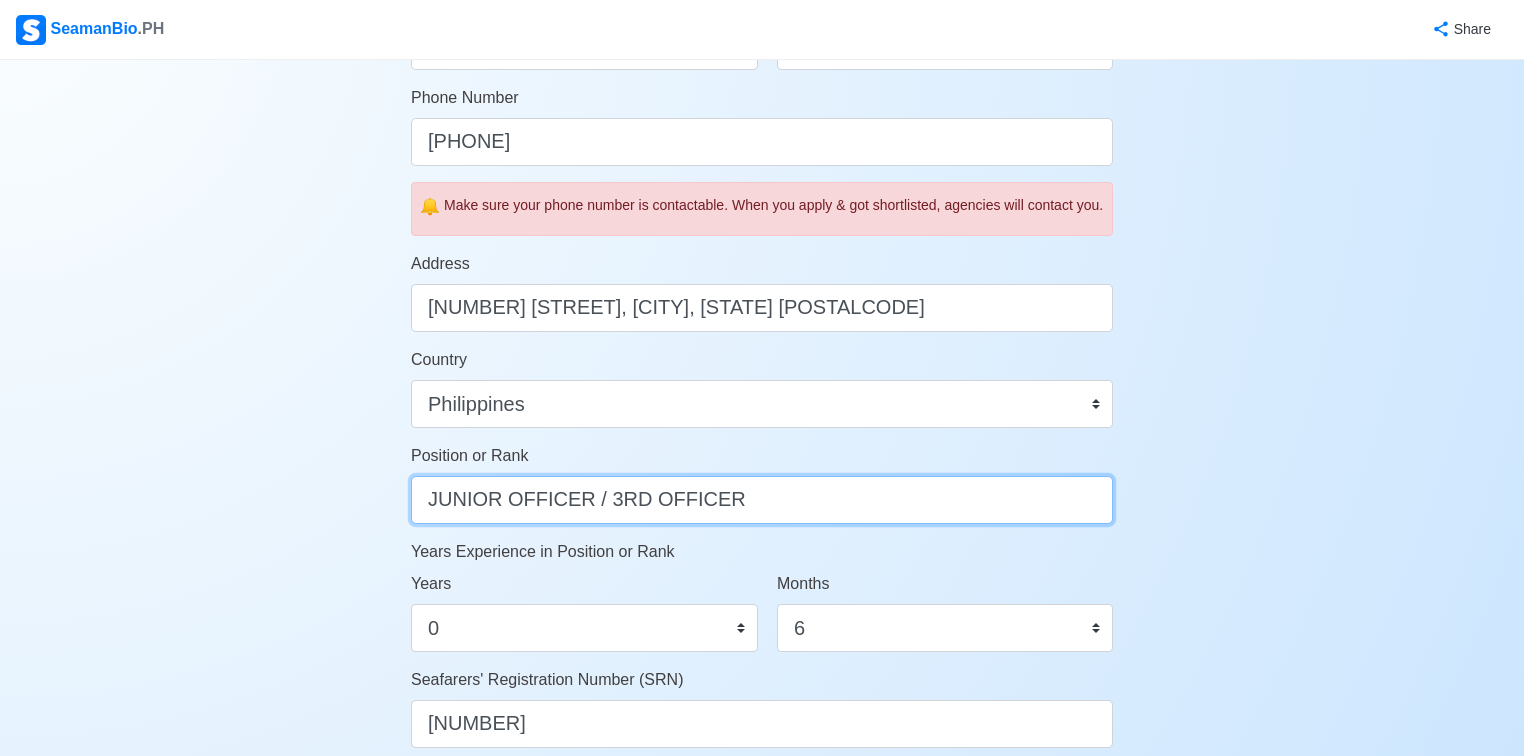 type on "JUNIOR OFFICER / 3RD OFFICER" 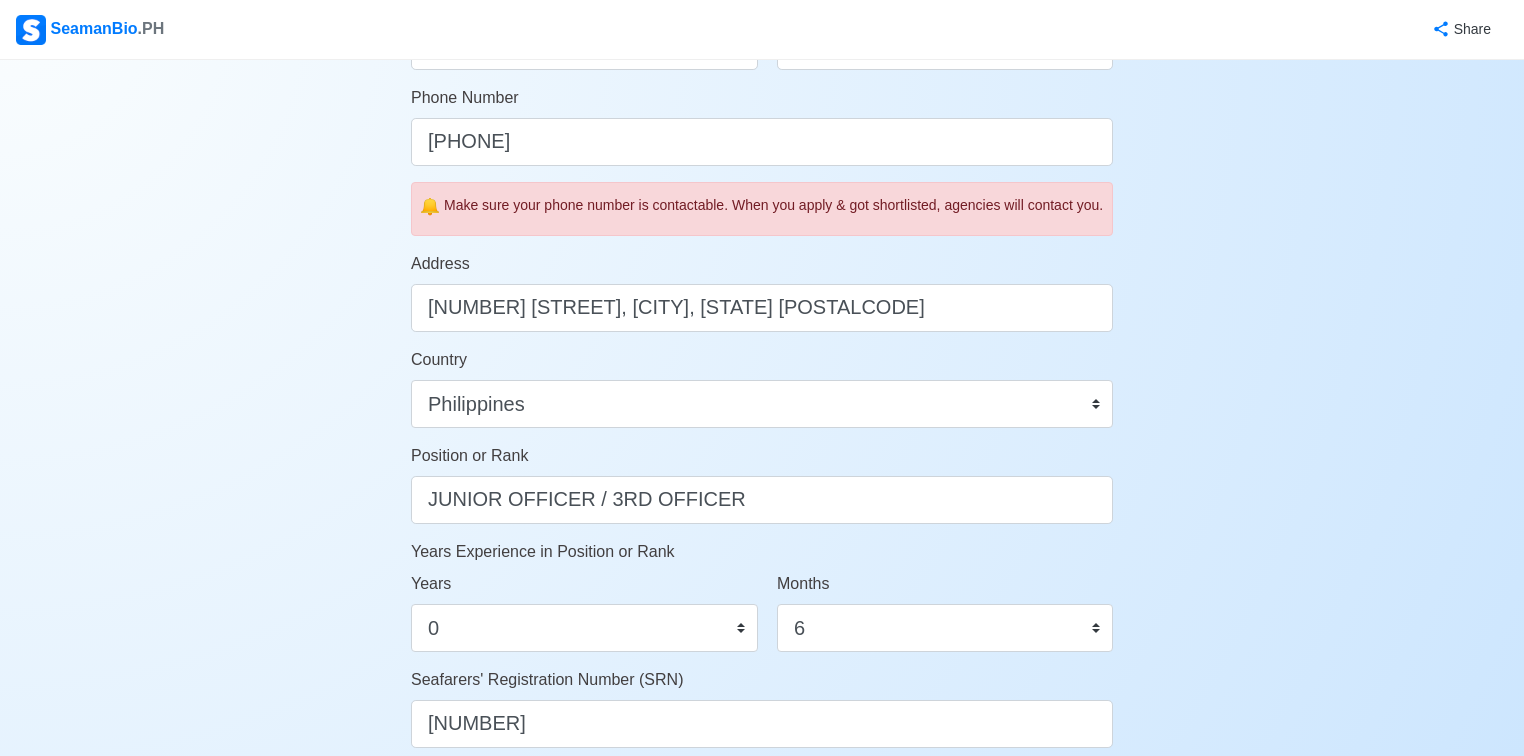 click on "Account Setup   🗂️ Your Job Status Onboard Actively Looking for Job Not Looking for Job Hiring Visibility Visible for Hiring Not Visible for Hiring Your Name [FULL_NAME] Date of Birth     [DATE] Civil Status Single Married Widowed Separated Gender Male Female Height (cm) [HEIGHT] Weight (kg) [WEIGHT] Phone Number [PHONE] 🔔 Make sure your phone number is contactable. When you apply  & got shortlisted, agencies will contact you. Address [ADDRESS] [POSTAL_CODE] Country Afghanistan Åland Islands Albania Algeria American Samoa Andorra Angola Anguilla Antarctica Antigua and Barbuda Argentina Armenia Aruba Australia Austria Azerbaijan Bahamas Bahrain Bangladesh Barbados Belarus Belgium Belize Benin Bermuda Bhutan Bolivia, Plurinational State of Bonaire, Sint Eustatius and Saba Bosnia and Herzegovina Botswana Bouvet Island Brazil British Indian Ocean Territory Brunei Darussalam Bulgaria Burkina Faso Burundi Cabo Verde Cambodia Cameroon Canada Cayman Islands Central African Republic" at bounding box center [762, 323] 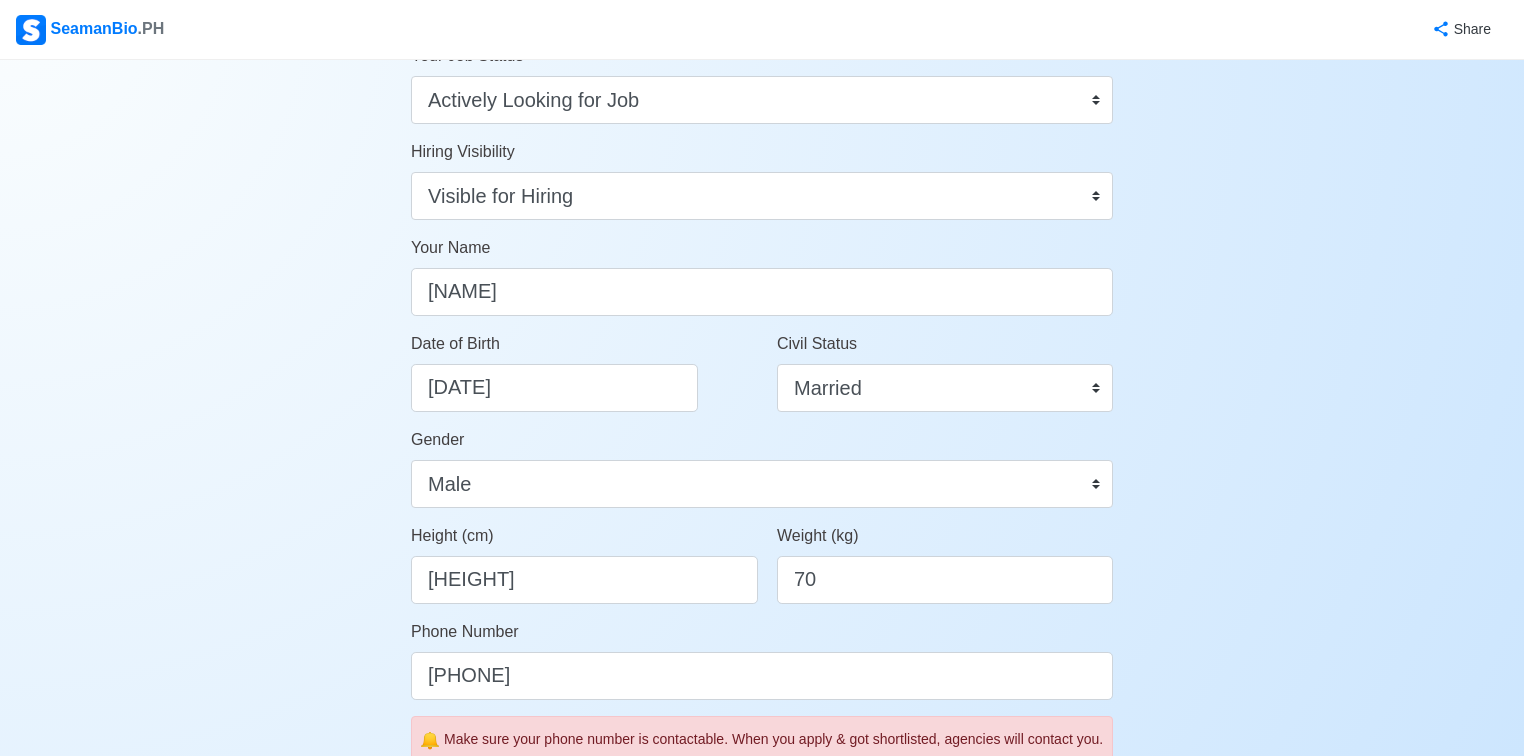 scroll, scrollTop: 80, scrollLeft: 0, axis: vertical 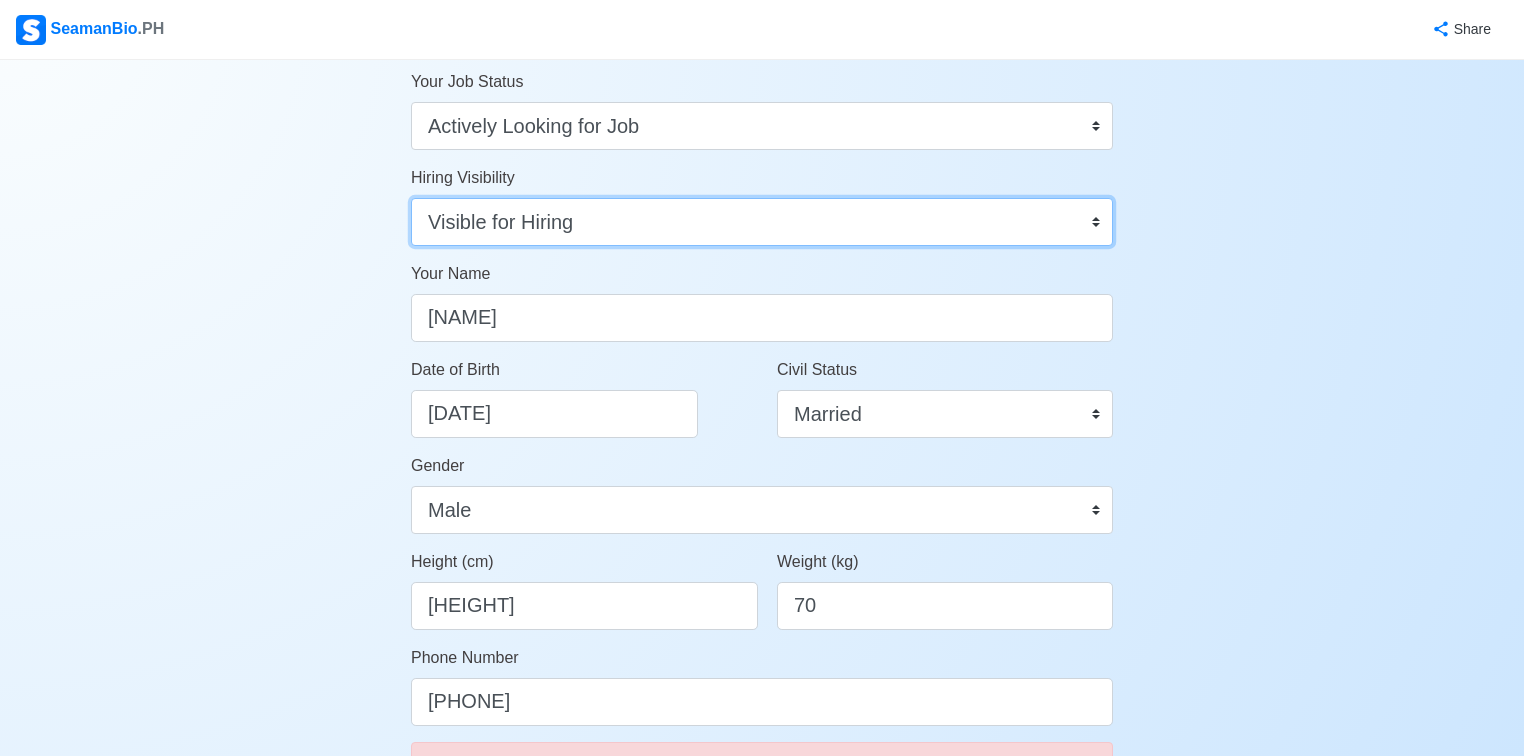 click on "Visible for Hiring Not Visible for Hiring" at bounding box center (762, 222) 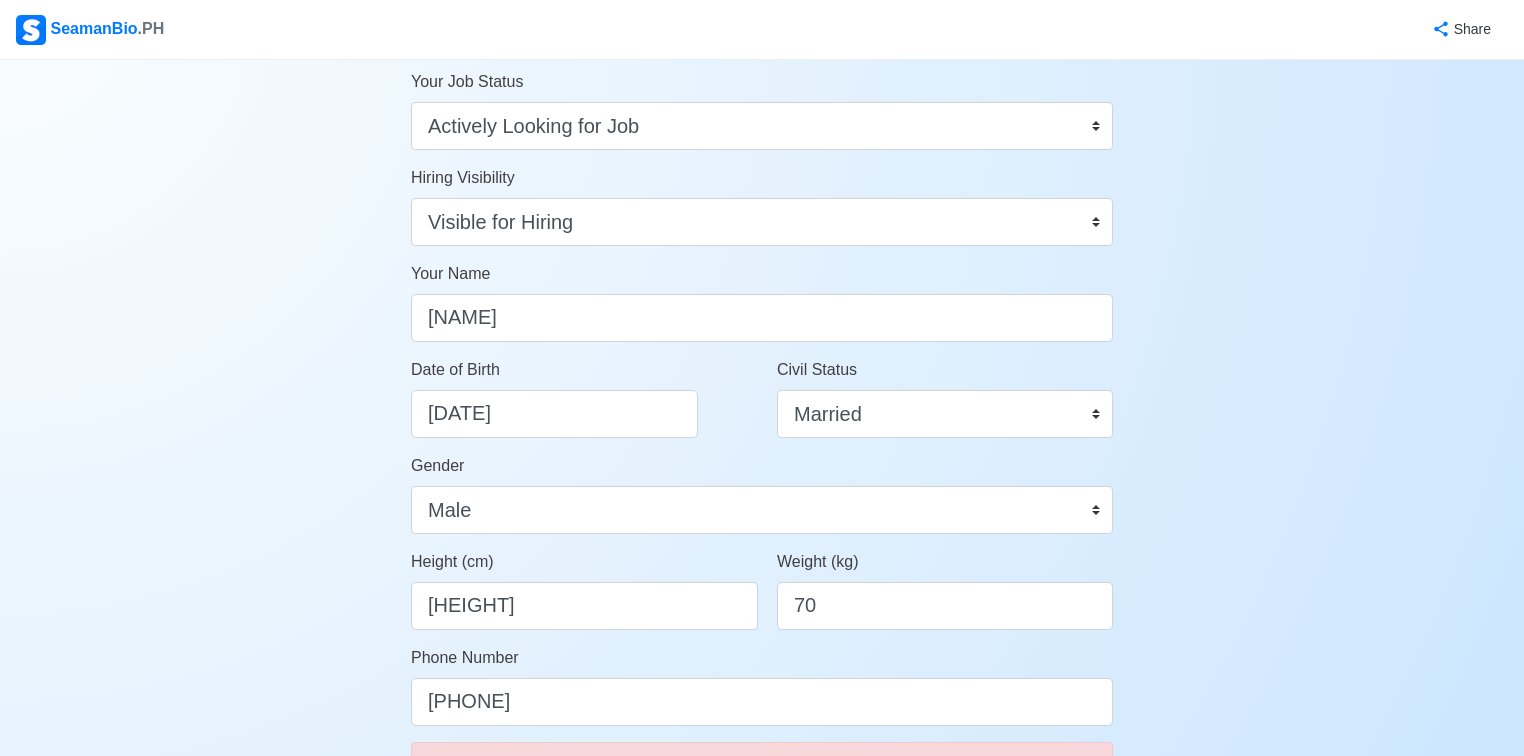 click on "Account Setup   🗂️ Your Job Status Onboard Actively Looking for Job Not Looking for Job Hiring Visibility Visible for Hiring Not Visible for Hiring Your Name [FULL_NAME] Date of Birth     [DATE] Civil Status Single Married Widowed Separated Gender Male Female Height (cm) [HEIGHT] Weight (kg) [WEIGHT] Phone Number [PHONE] 🔔 Make sure your phone number is contactable. When you apply  & got shortlisted, agencies will contact you. Address [ADDRESS] [POSTAL_CODE] Country Afghanistan Åland Islands Albania Algeria American Samoa Andorra Angola Anguilla Antarctica Antigua and Barbuda Argentina Armenia Aruba Australia Austria Azerbaijan Bahamas Bahrain Bangladesh Barbados Belarus Belgium Belize Benin Bermuda Bhutan Bolivia, Plurinational State of Bonaire, Sint Eustatius and Saba Bosnia and Herzegovina Botswana Bouvet Island Brazil British Indian Ocean Territory Brunei Darussalam Bulgaria Burkina Faso Burundi Cabo Verde Cambodia Cameroon Canada Cayman Islands Central African Republic" at bounding box center [762, 883] 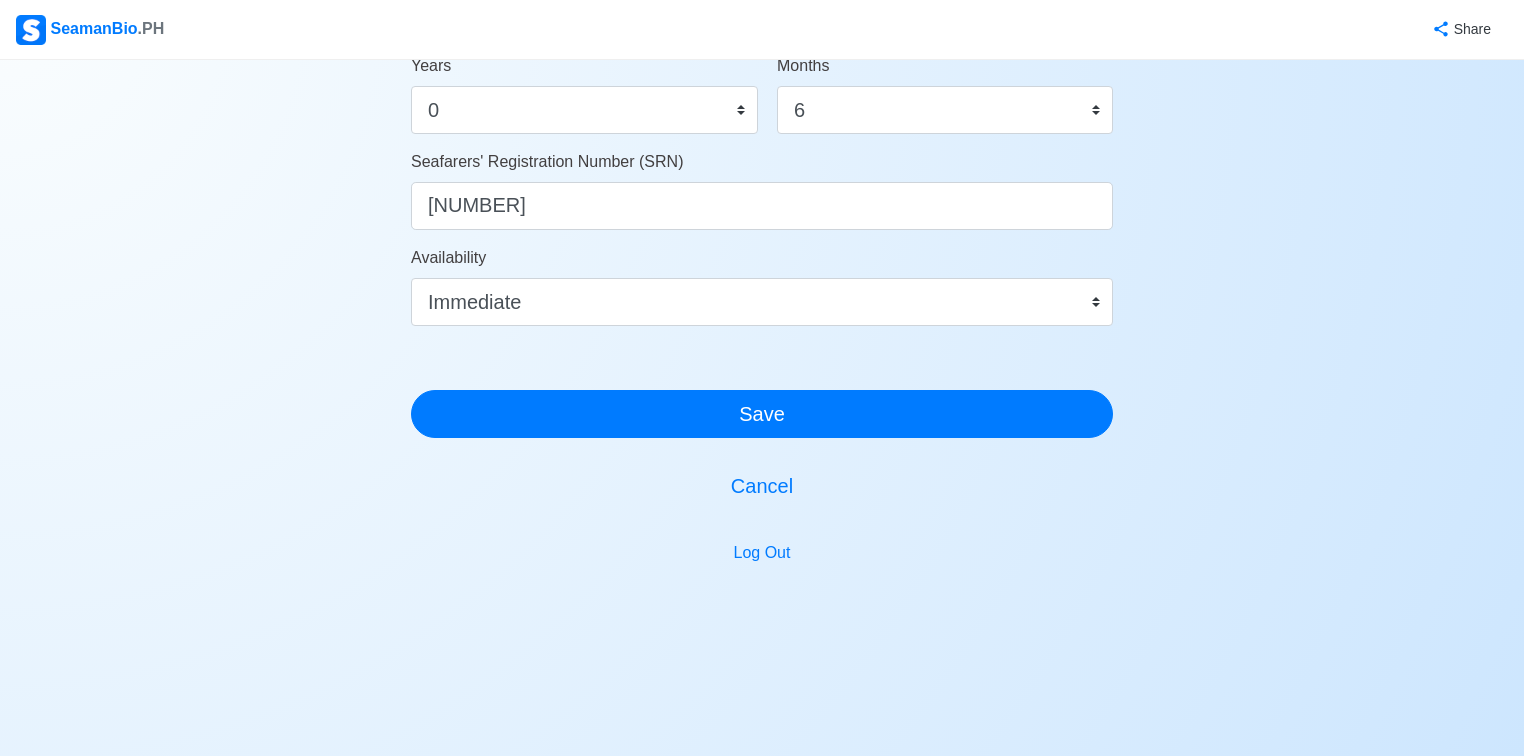 scroll, scrollTop: 1174, scrollLeft: 0, axis: vertical 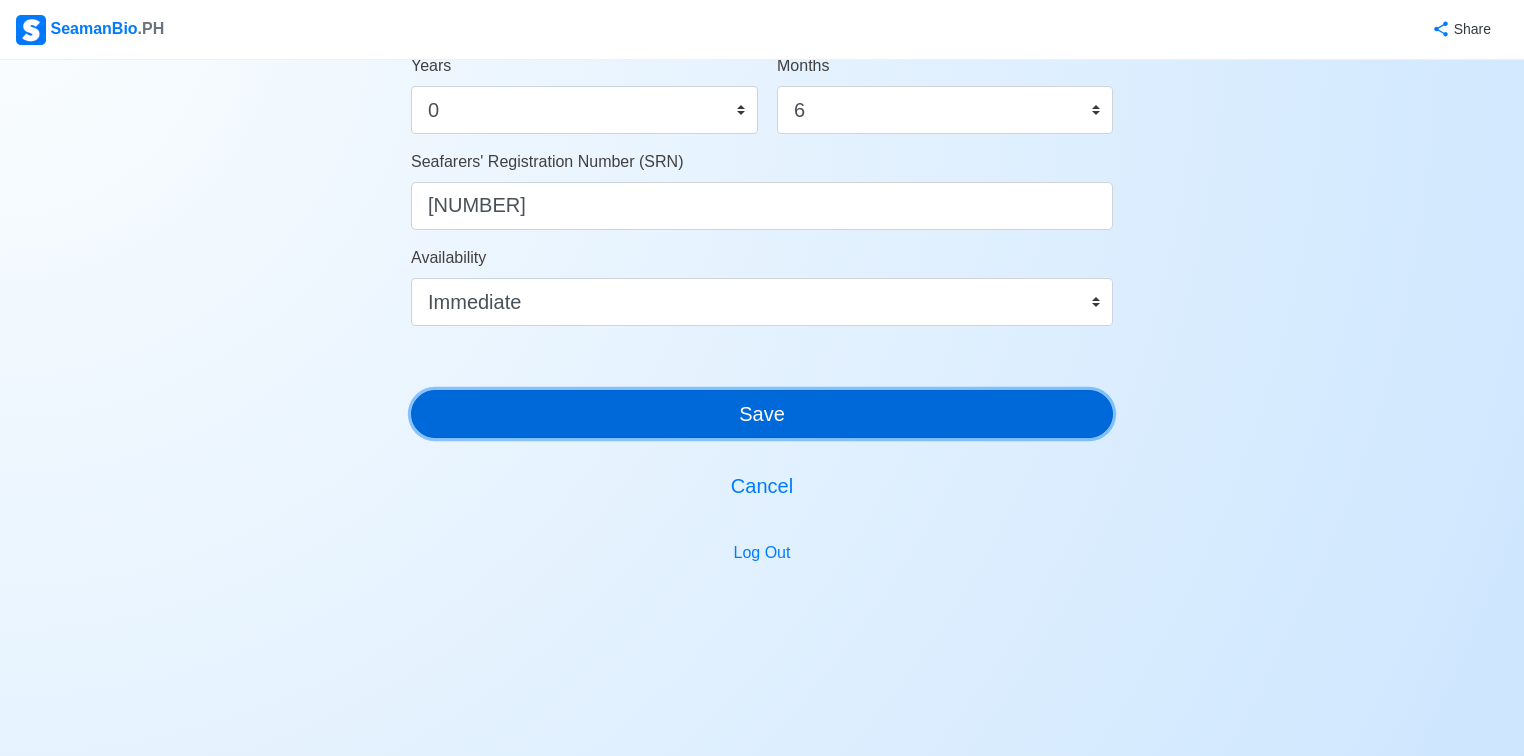 click on "Save" at bounding box center (762, 414) 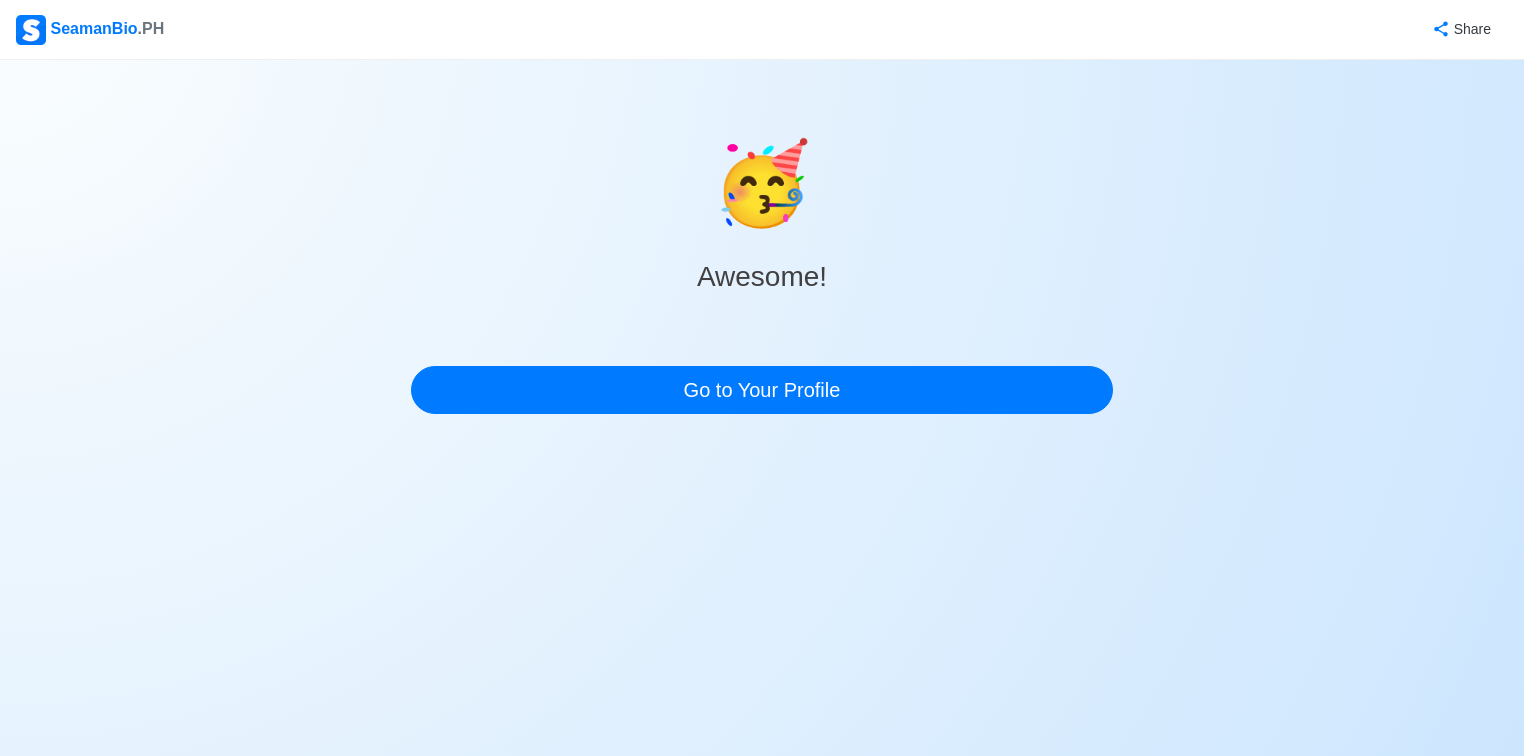 scroll, scrollTop: 0, scrollLeft: 0, axis: both 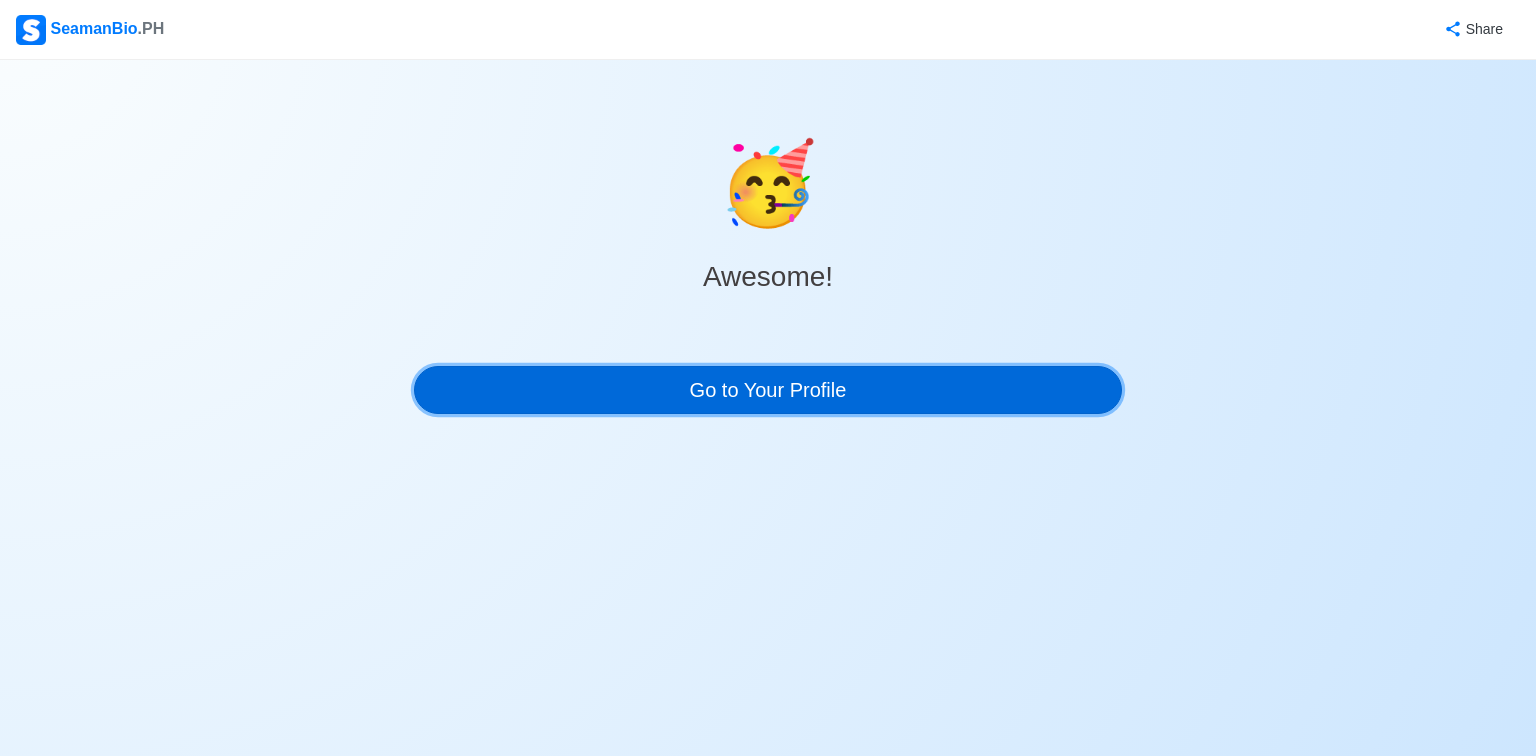 click on "Go to Your Profile" at bounding box center [768, 390] 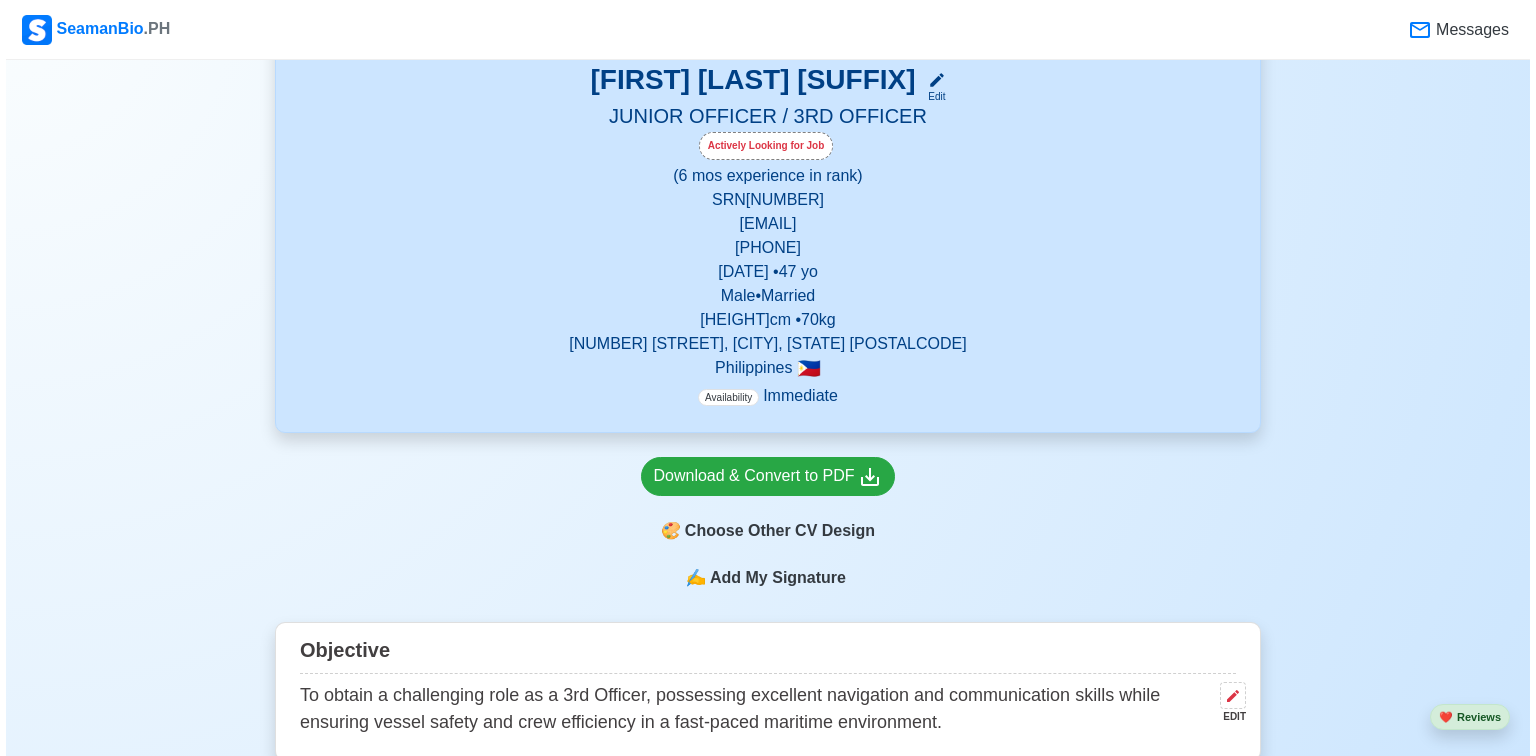 scroll, scrollTop: 320, scrollLeft: 0, axis: vertical 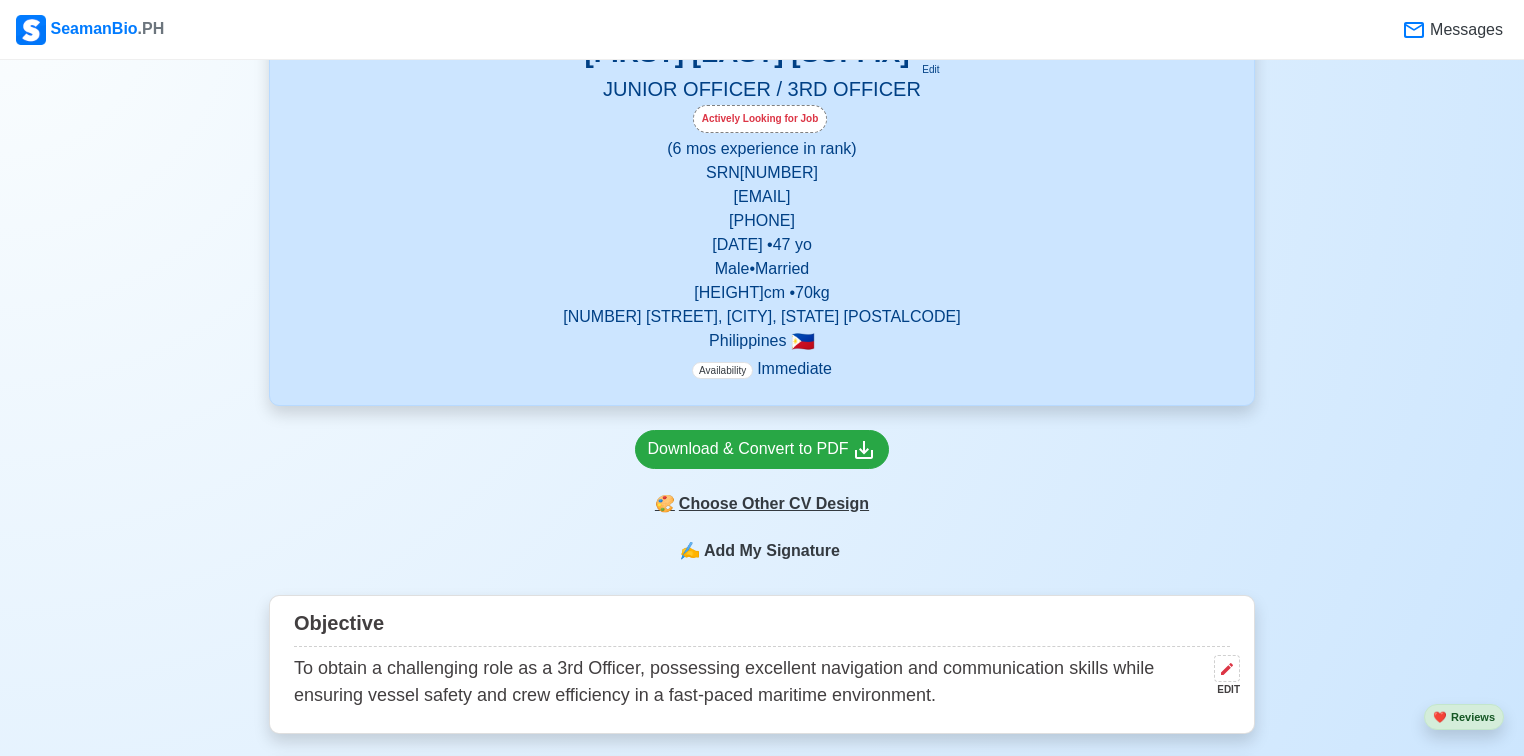 click on "🎨 Choose Other CV Design" at bounding box center [762, 504] 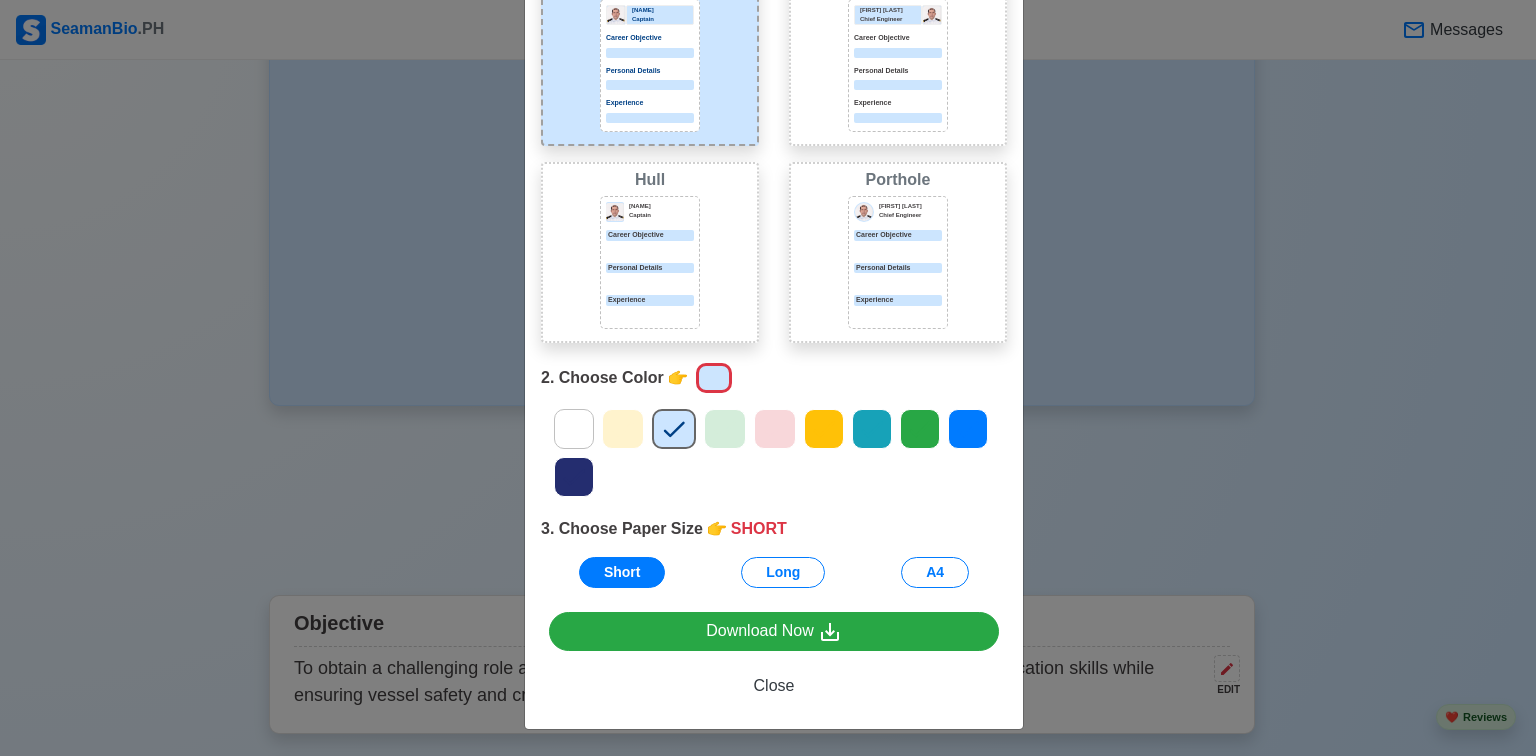 scroll, scrollTop: 84, scrollLeft: 0, axis: vertical 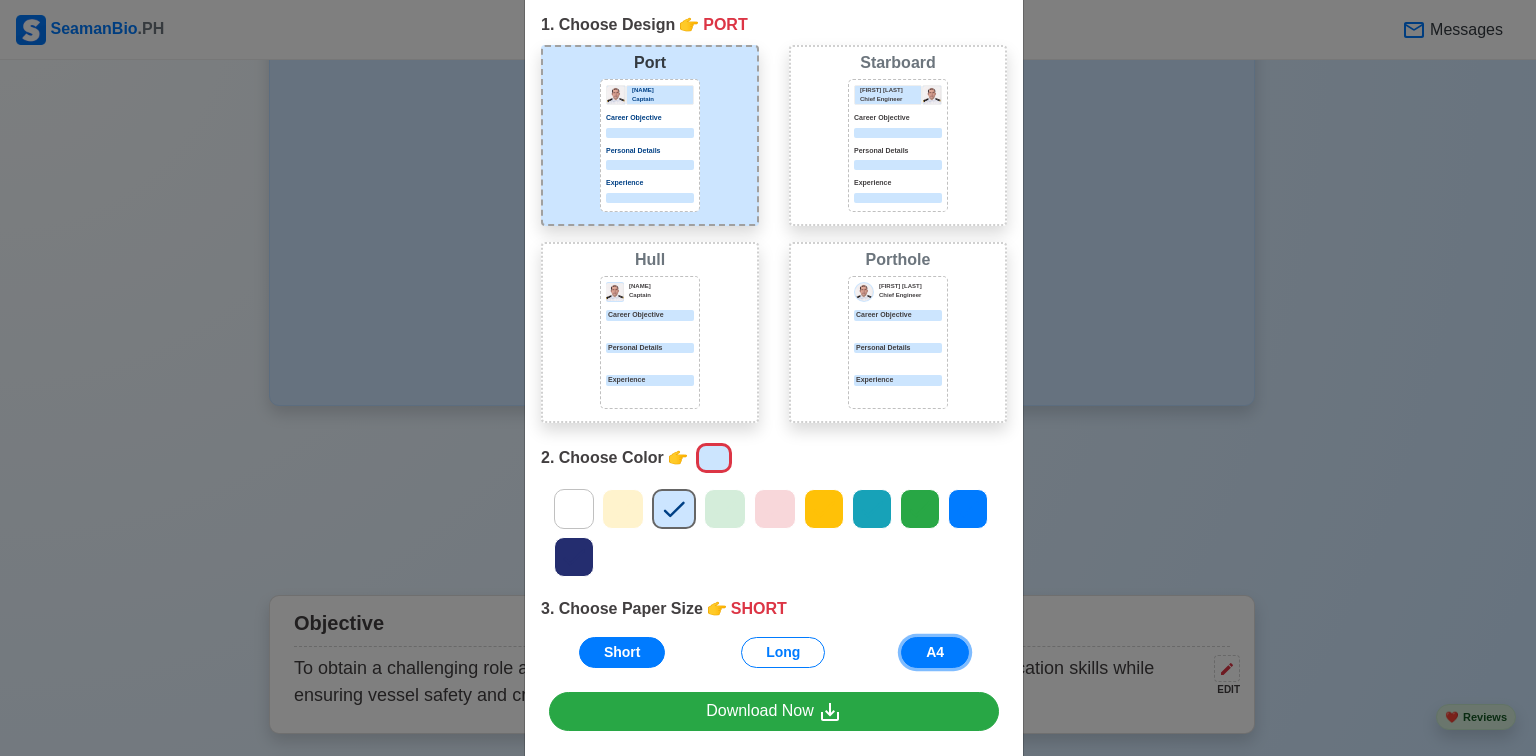 click on "A4" at bounding box center (935, 652) 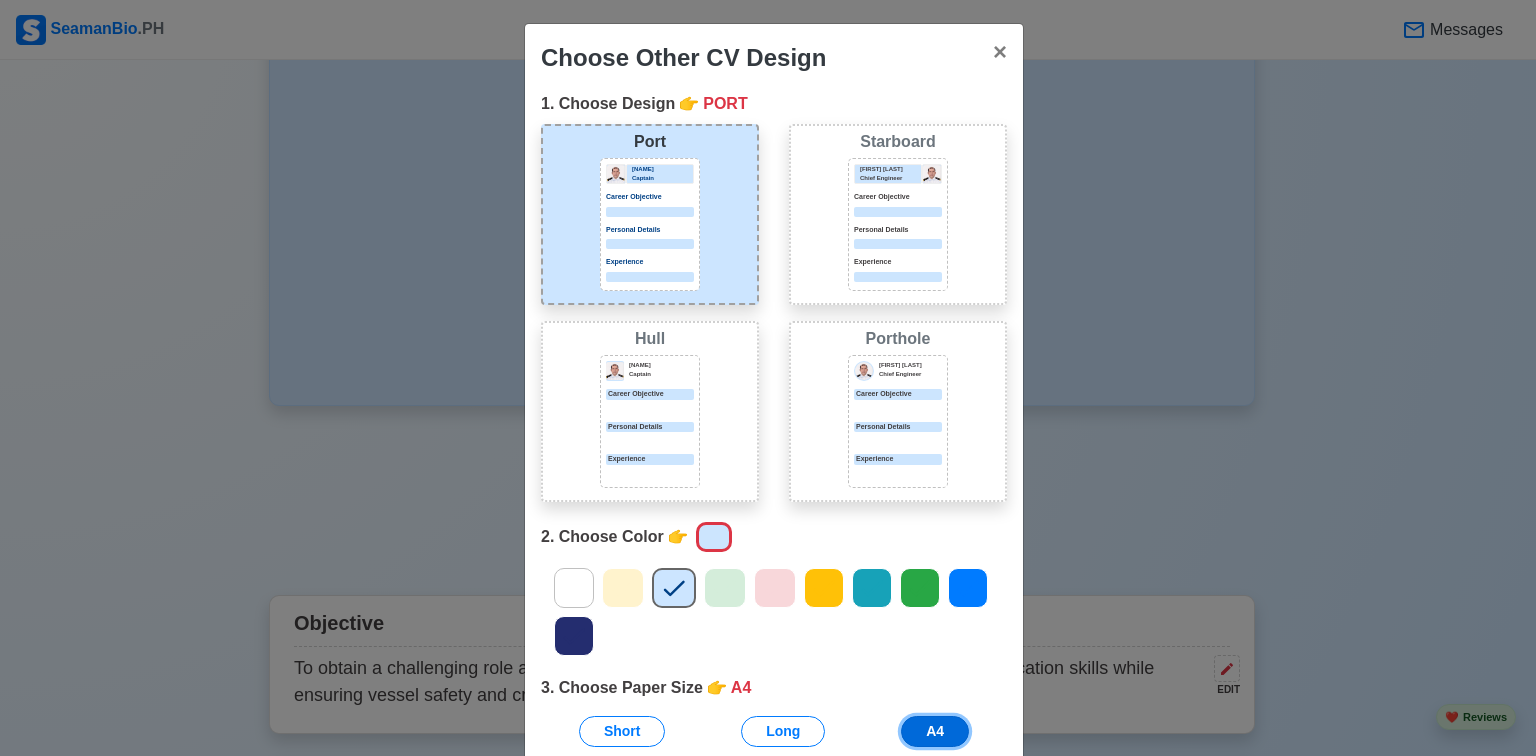 scroll, scrollTop: 0, scrollLeft: 0, axis: both 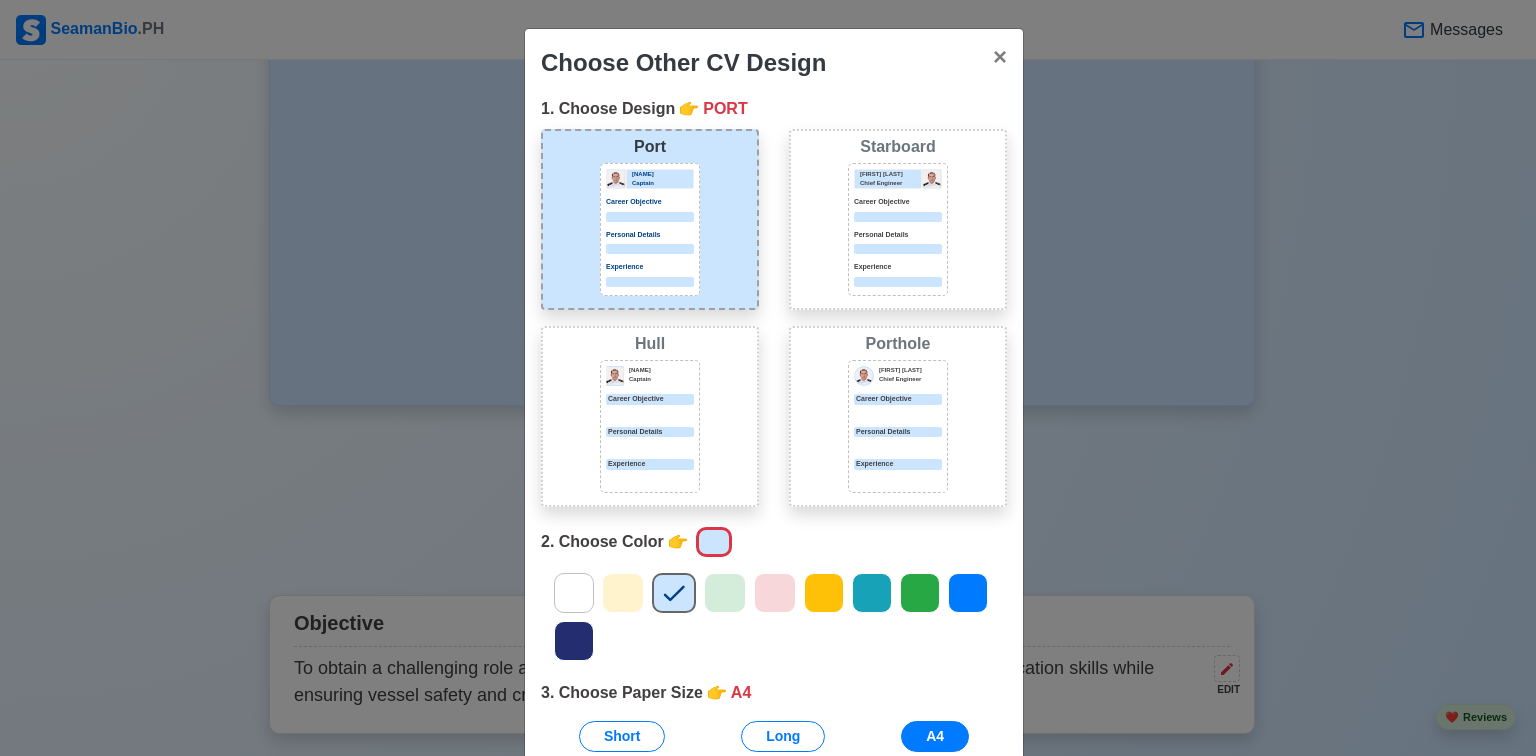 click on "[FULL_NAME] Career Objective Personal Details Experience" at bounding box center (650, 426) 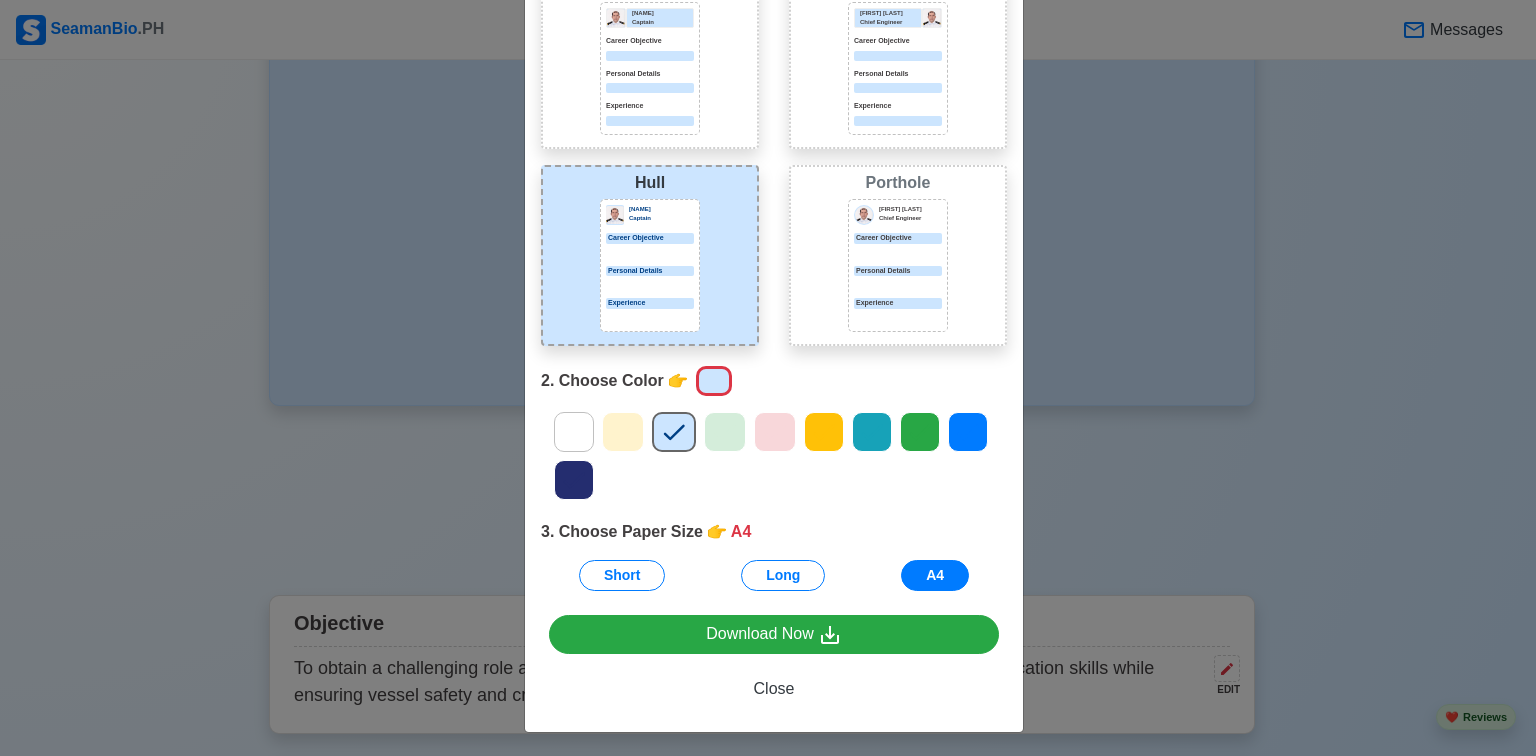 scroll, scrollTop: 164, scrollLeft: 0, axis: vertical 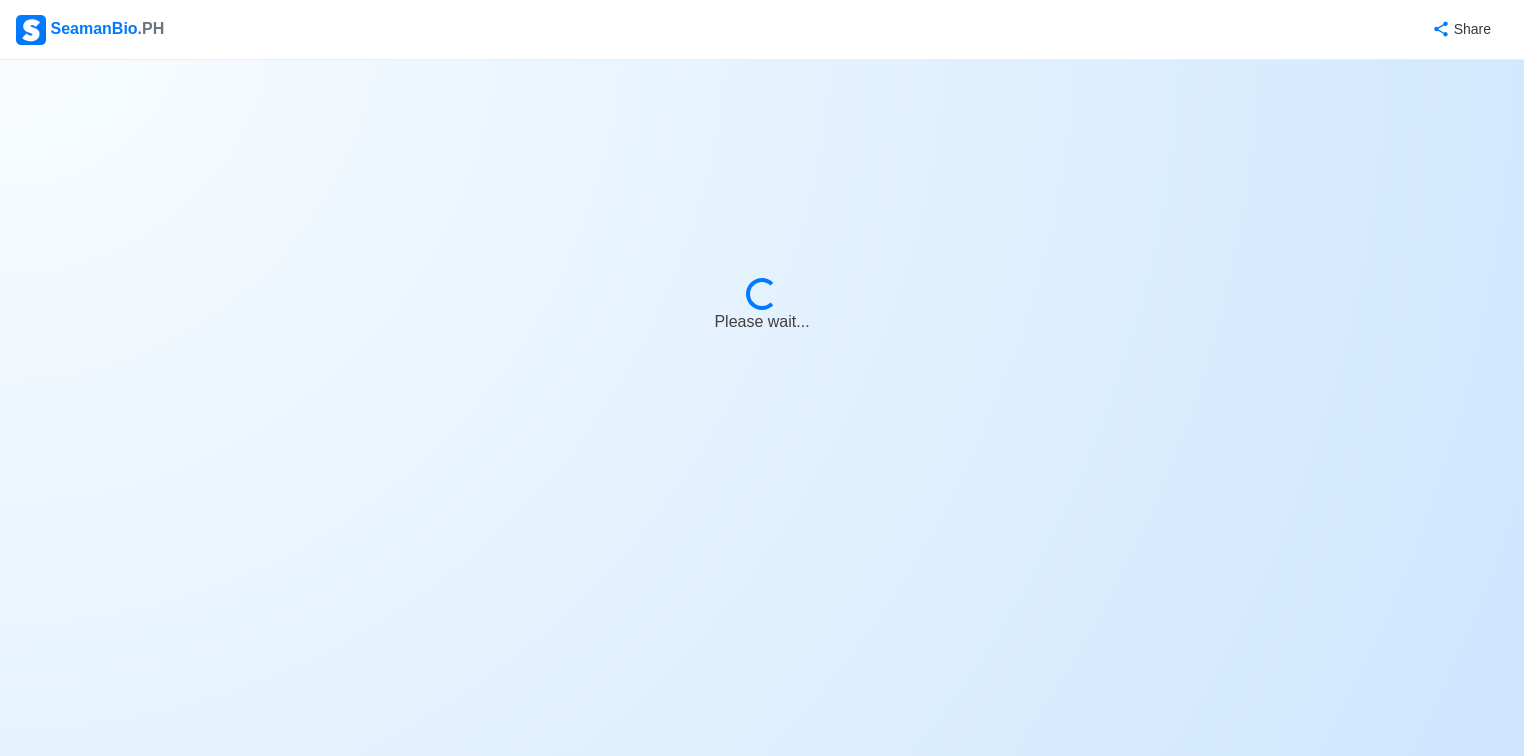 select on "Actively Looking for Job" 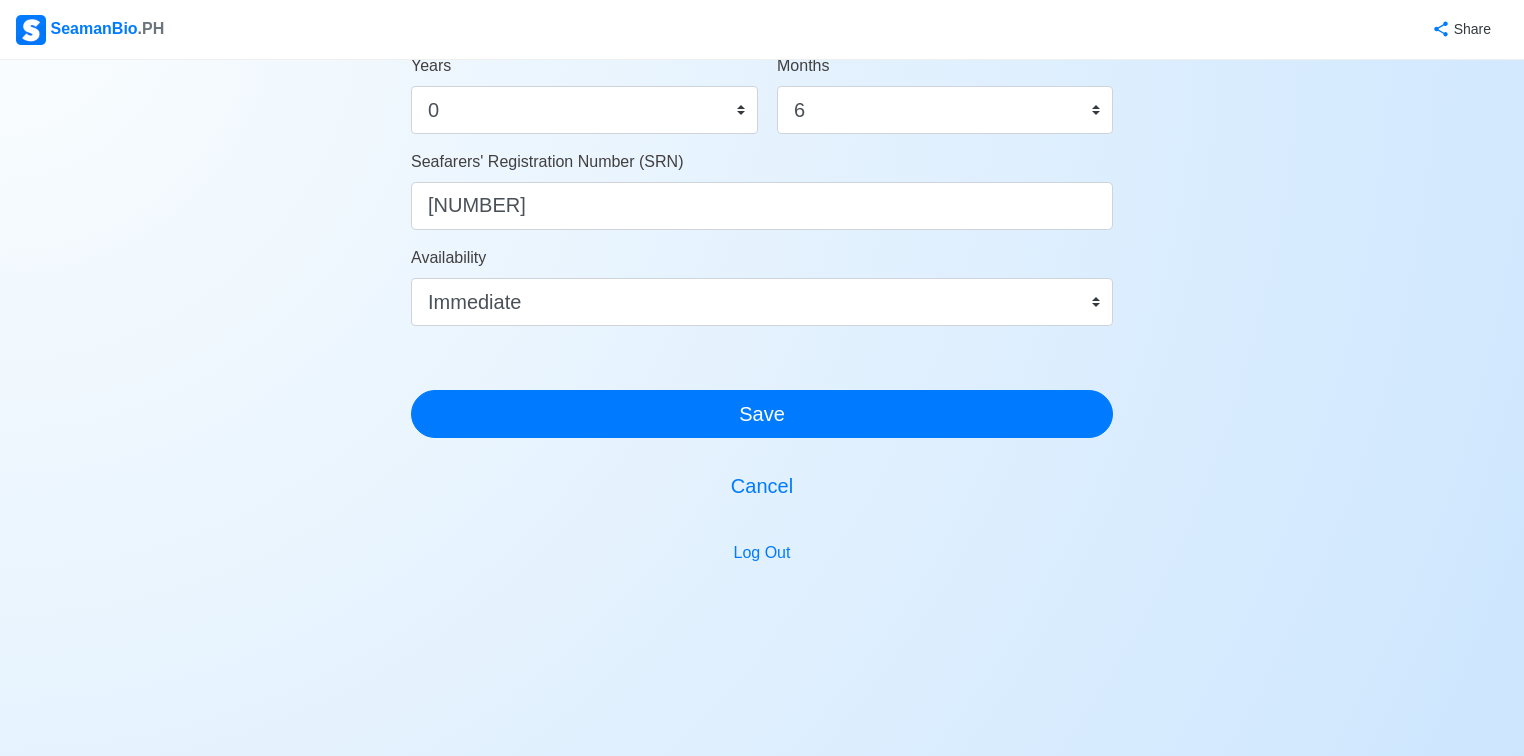 scroll, scrollTop: 1174, scrollLeft: 0, axis: vertical 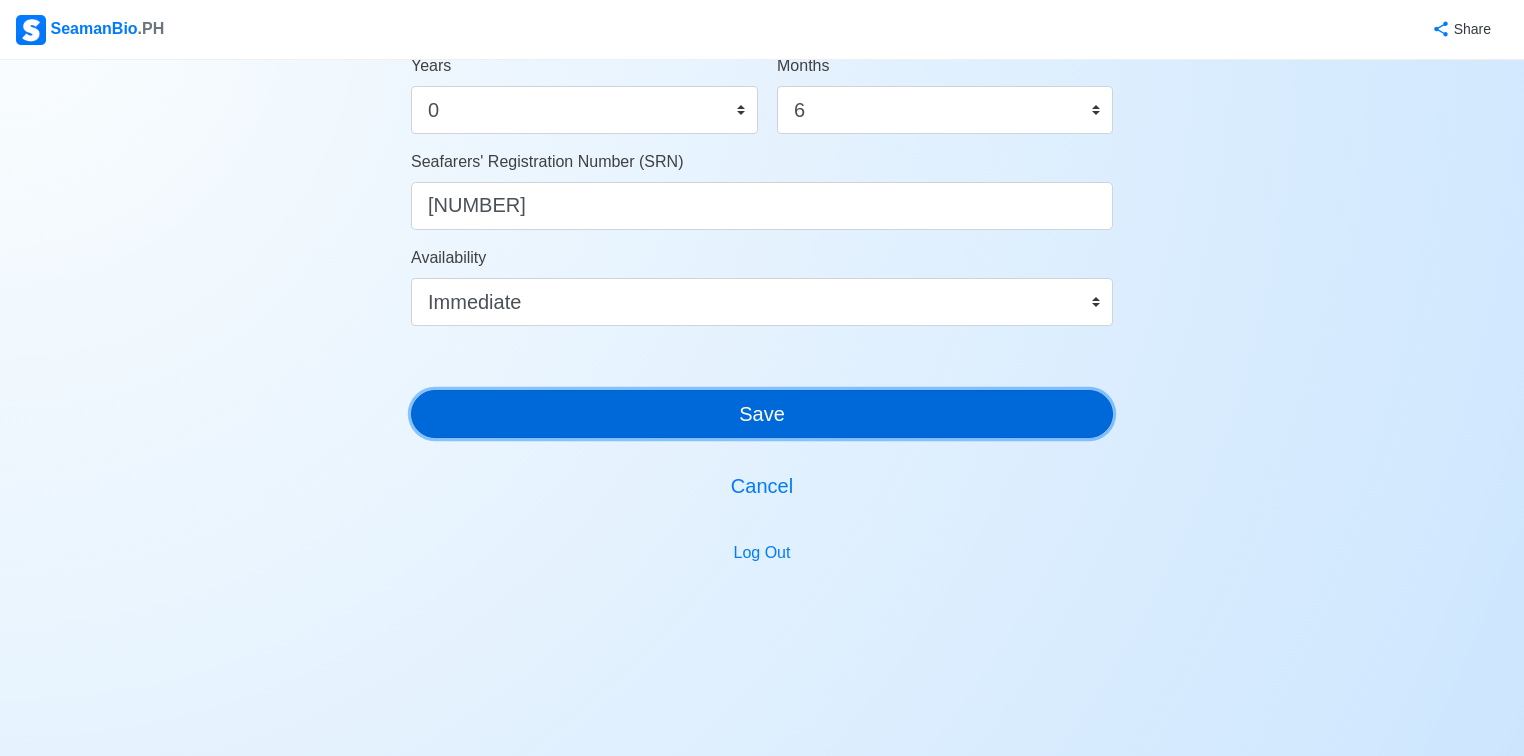 click on "Save" at bounding box center (762, 414) 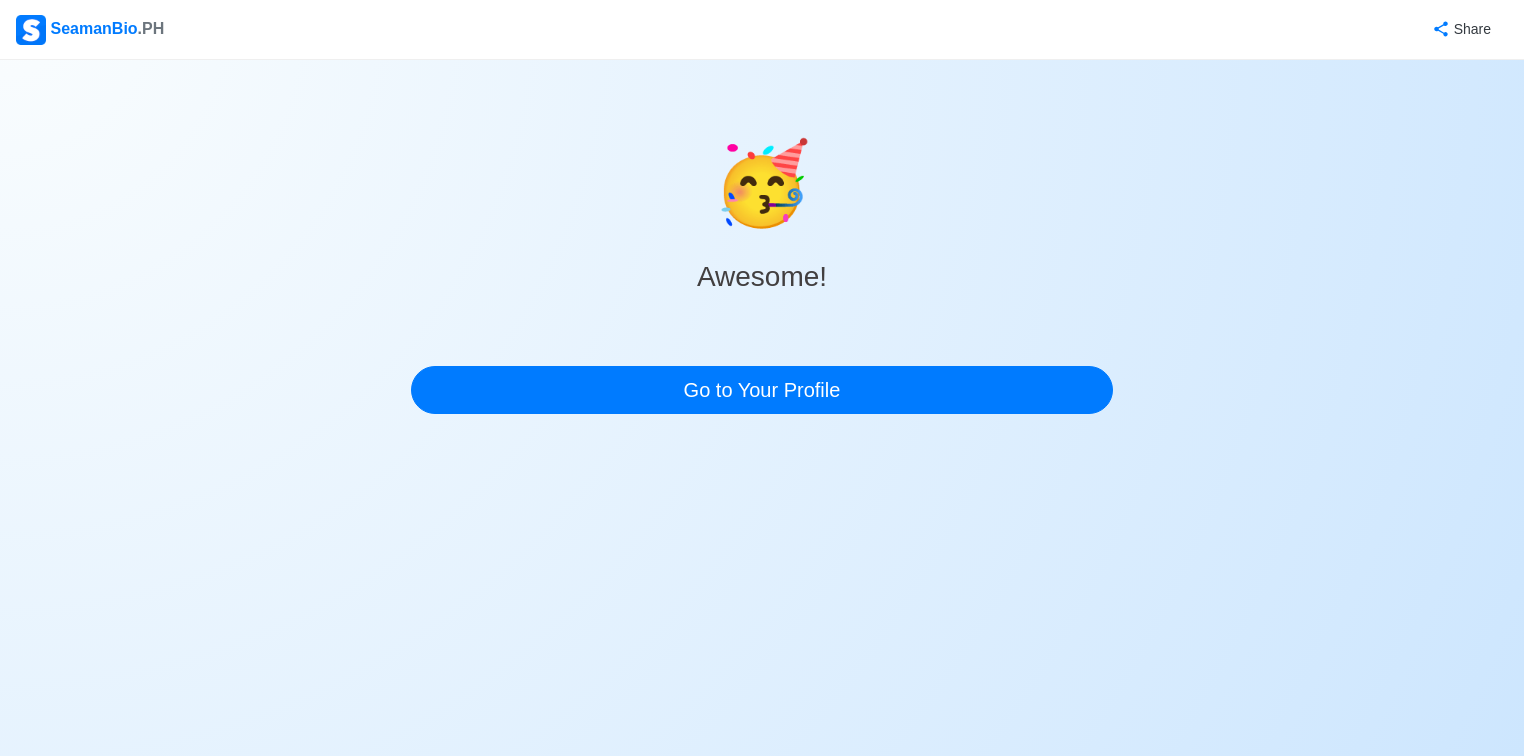 scroll, scrollTop: 0, scrollLeft: 0, axis: both 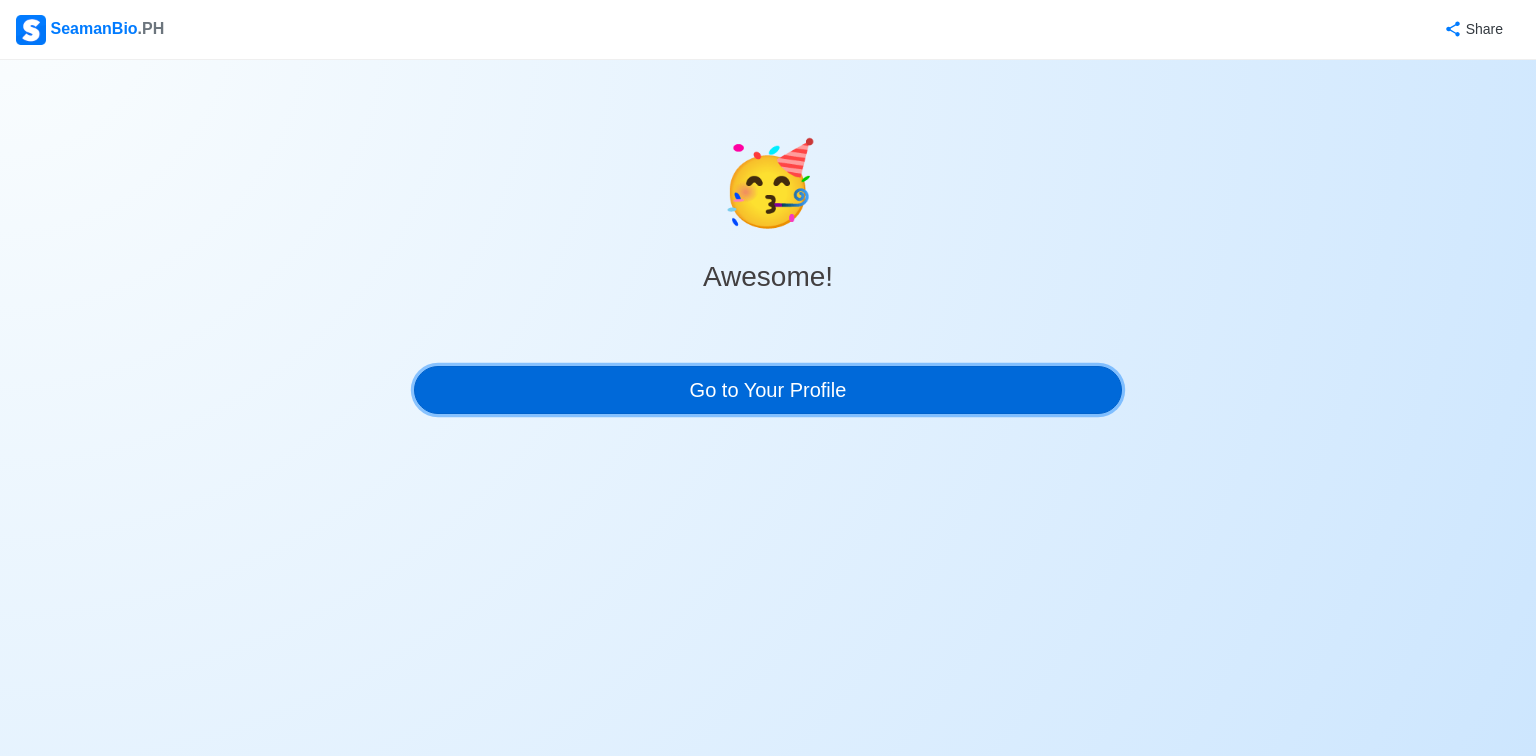 click on "Go to Your Profile" at bounding box center [768, 390] 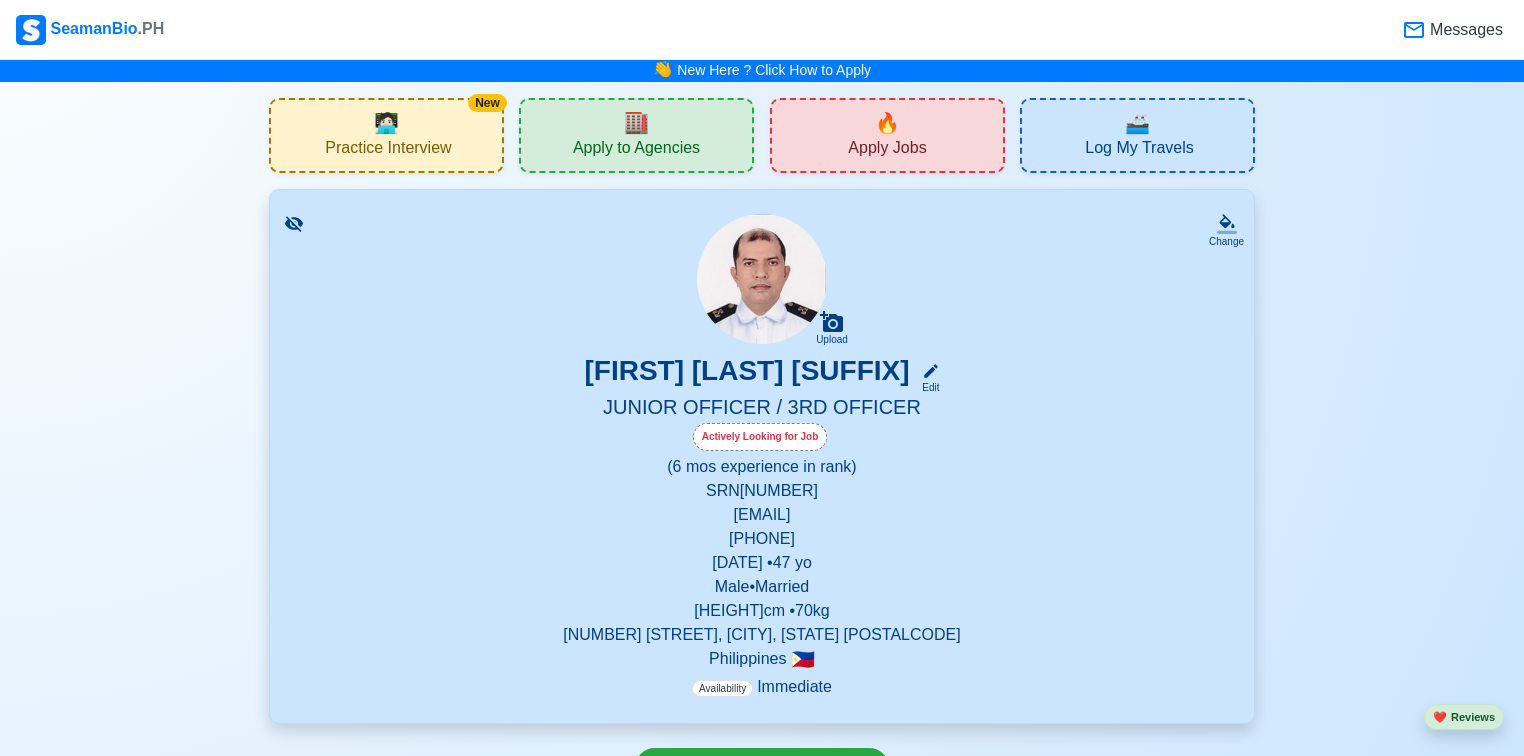 scroll, scrollTop: 0, scrollLeft: 0, axis: both 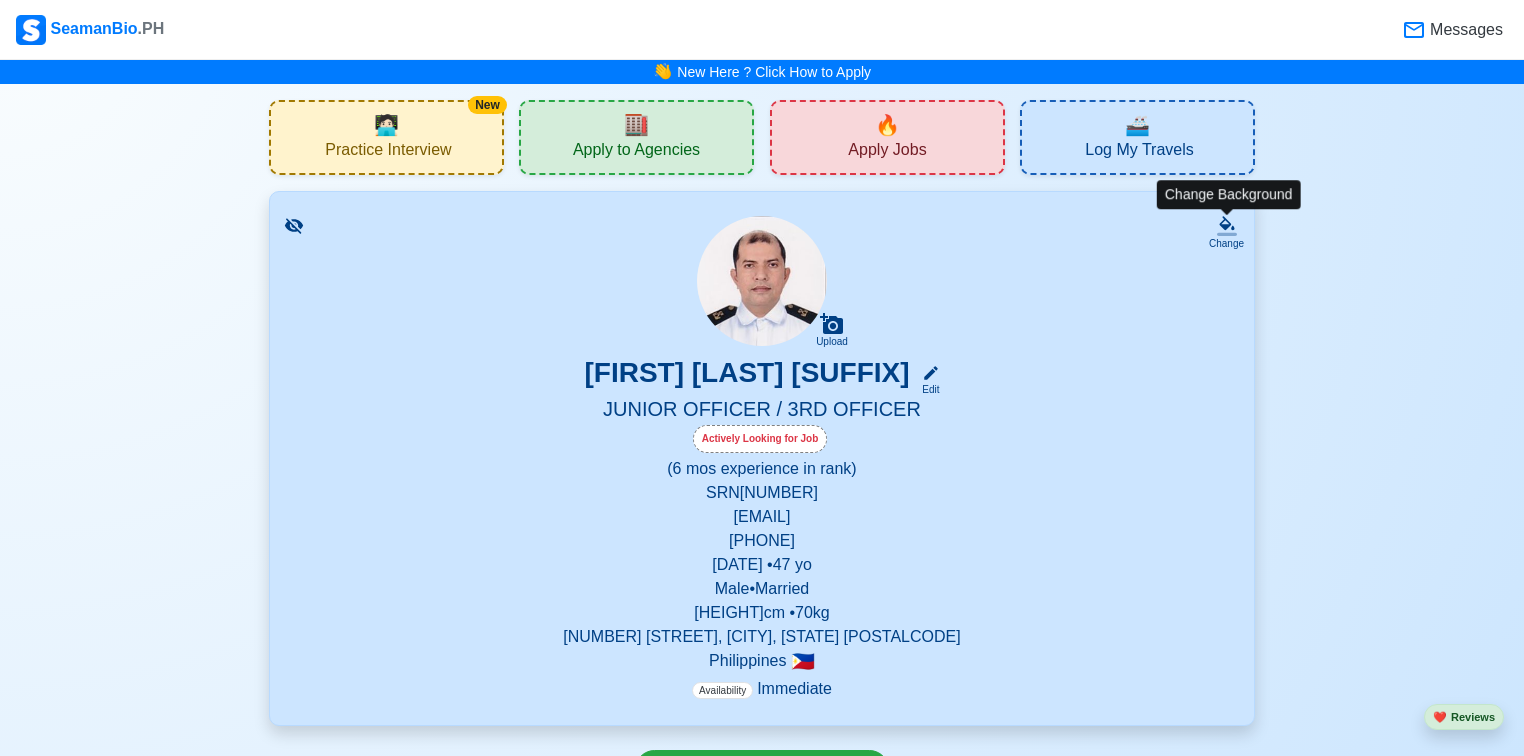 click 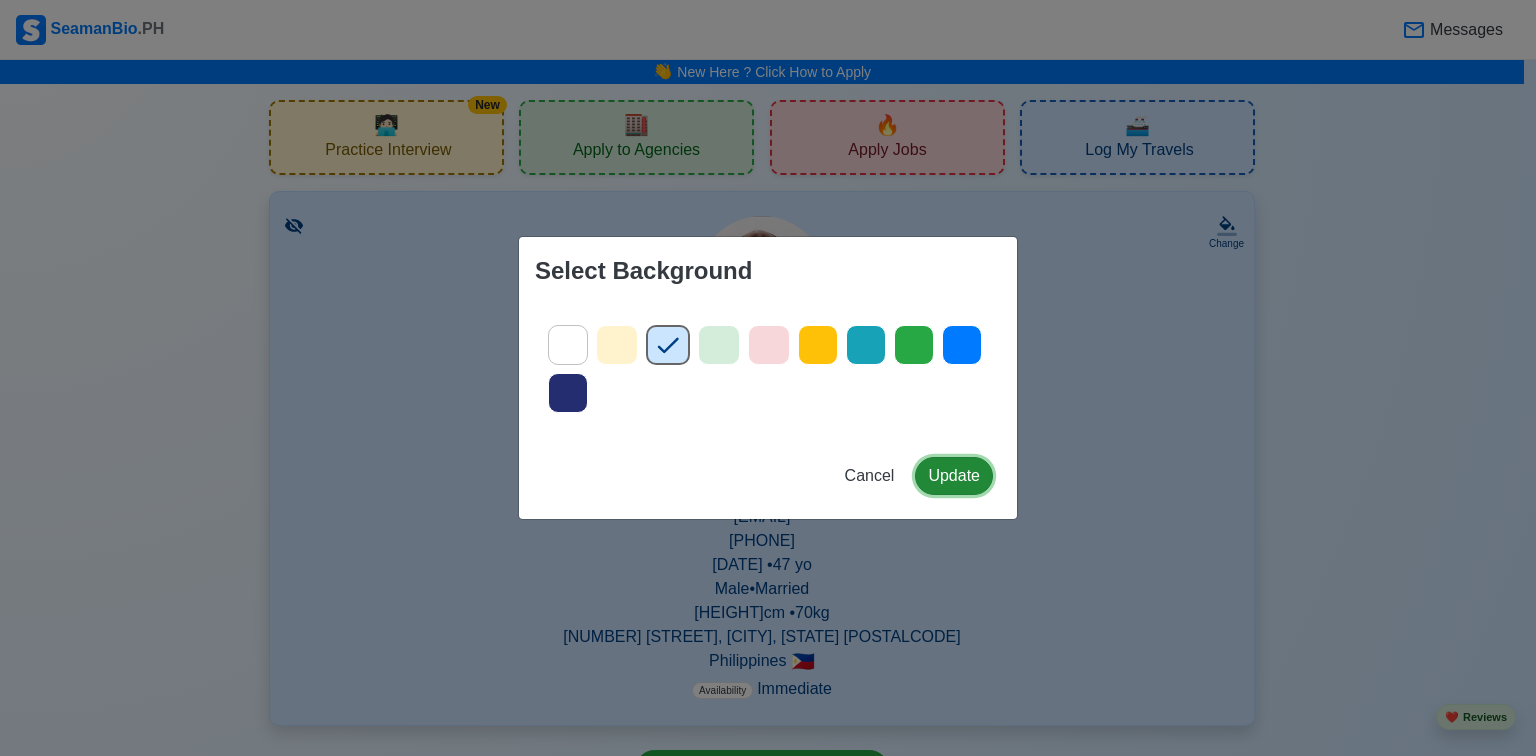 click on "Update" at bounding box center (954, 476) 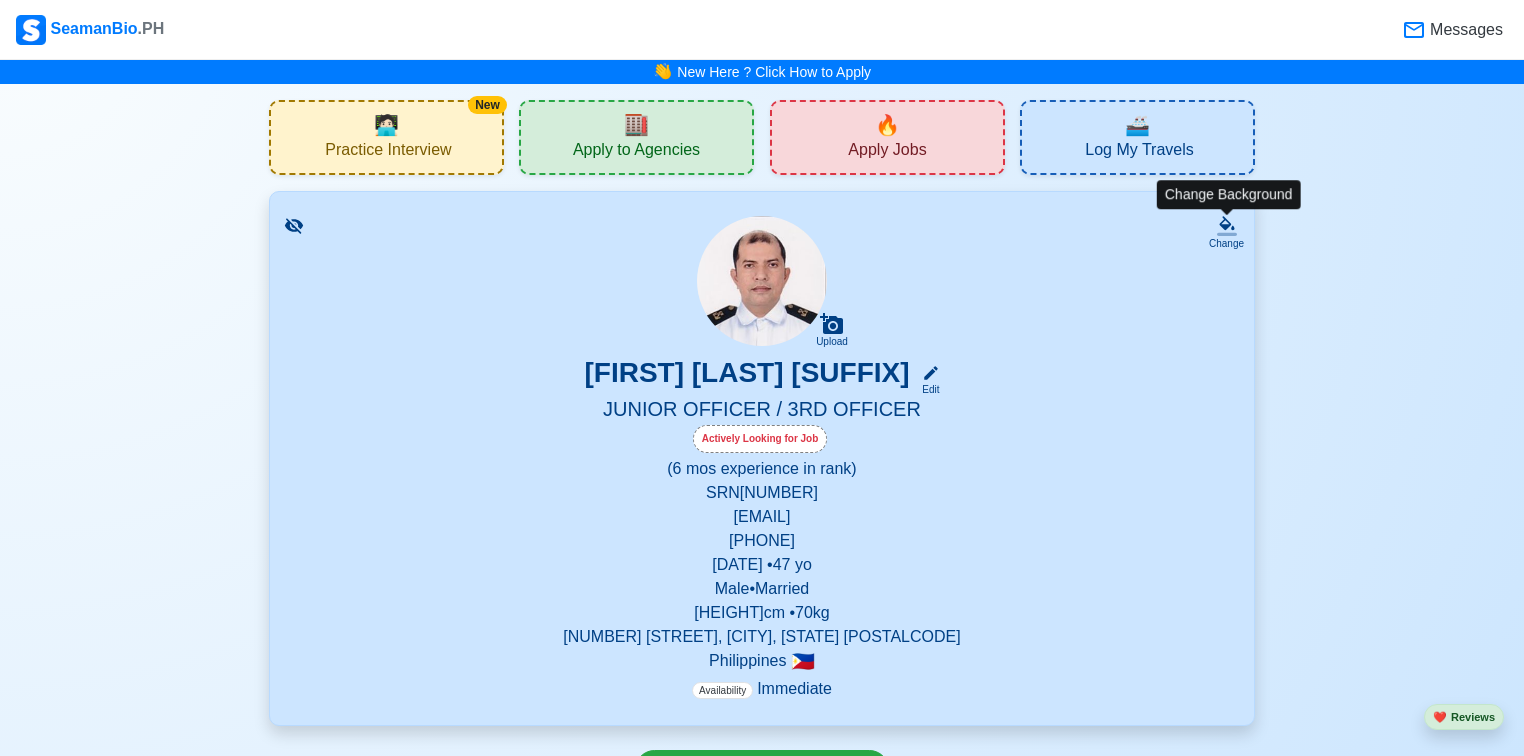 click on "Change" at bounding box center [1226, 233] 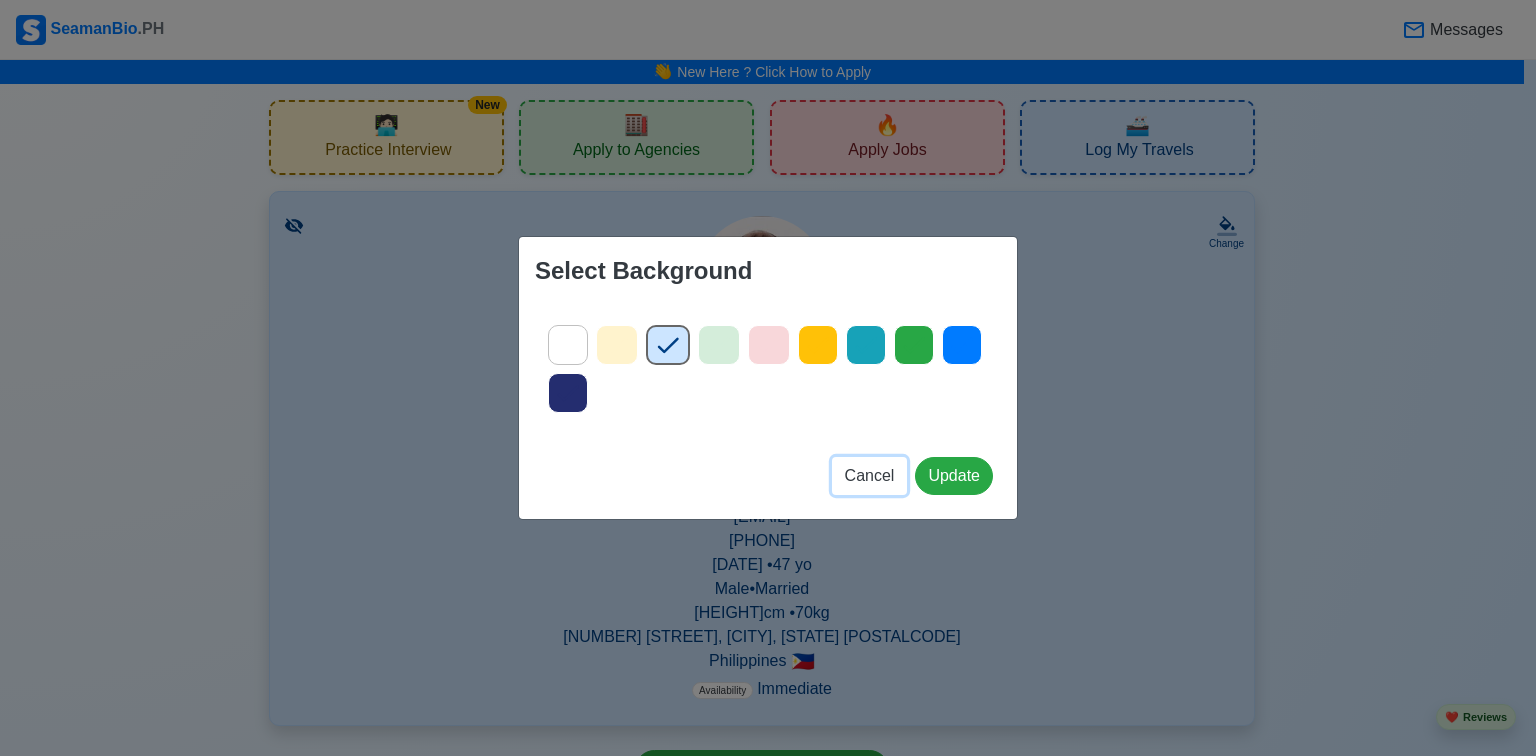 click on "Cancel" at bounding box center [870, 475] 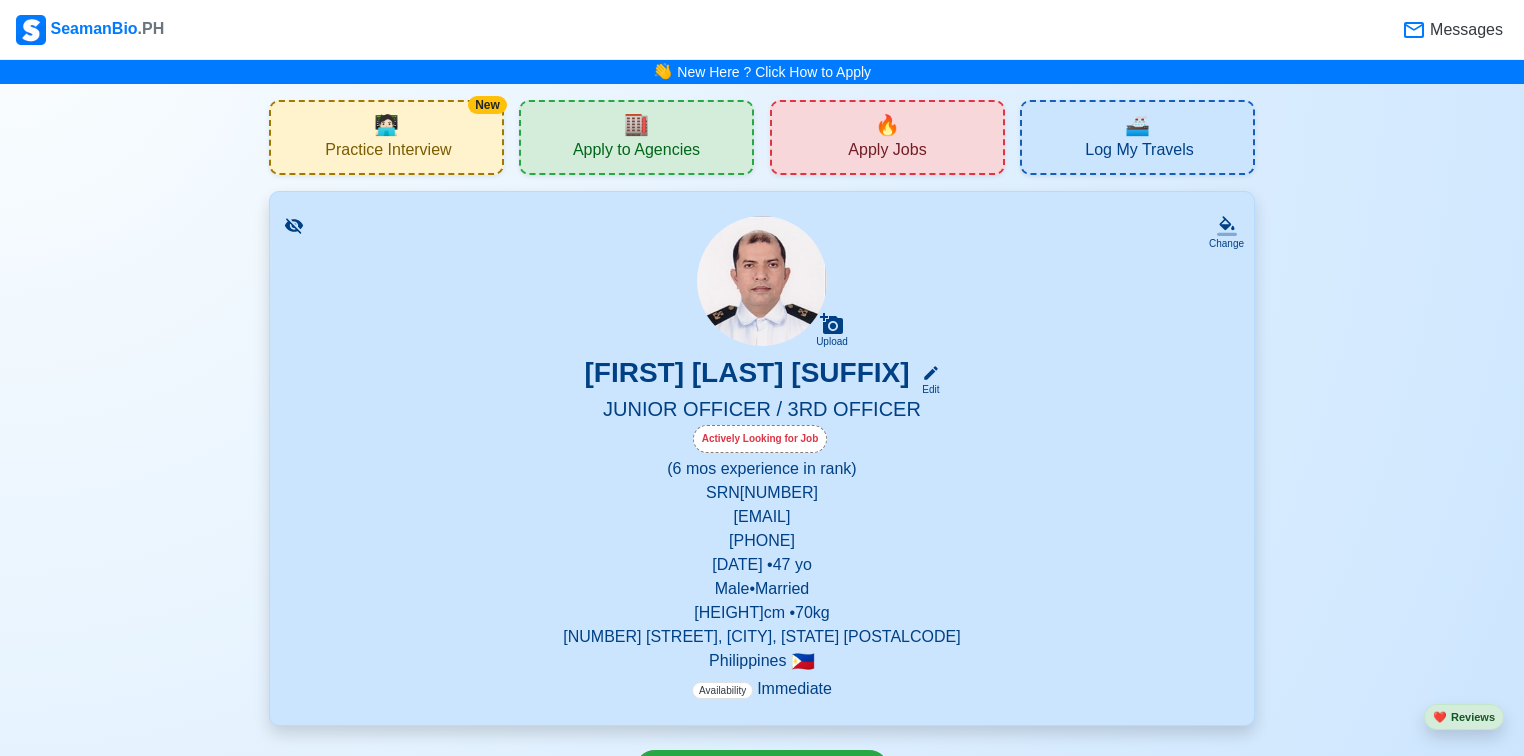 click at bounding box center [762, 281] 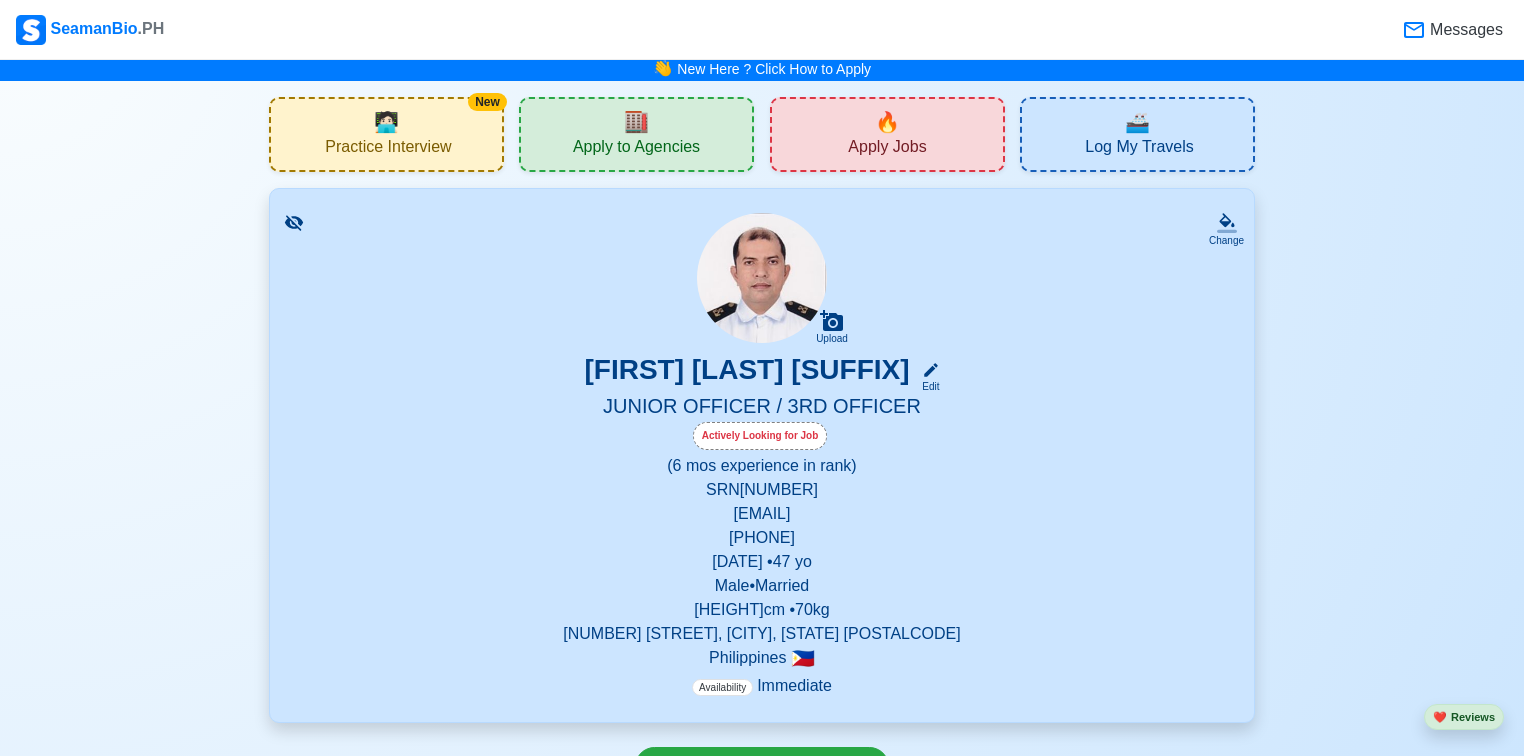 scroll, scrollTop: 0, scrollLeft: 0, axis: both 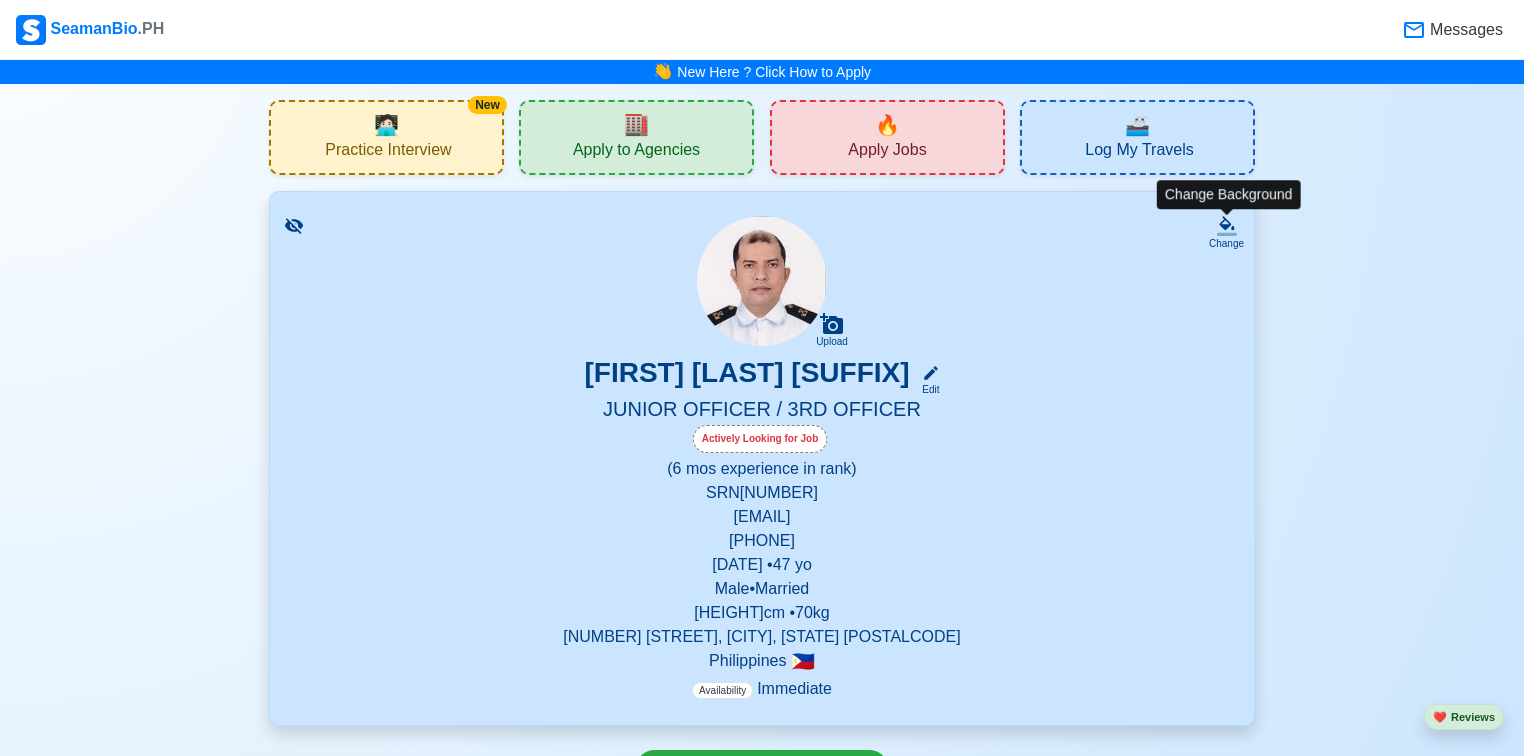 click 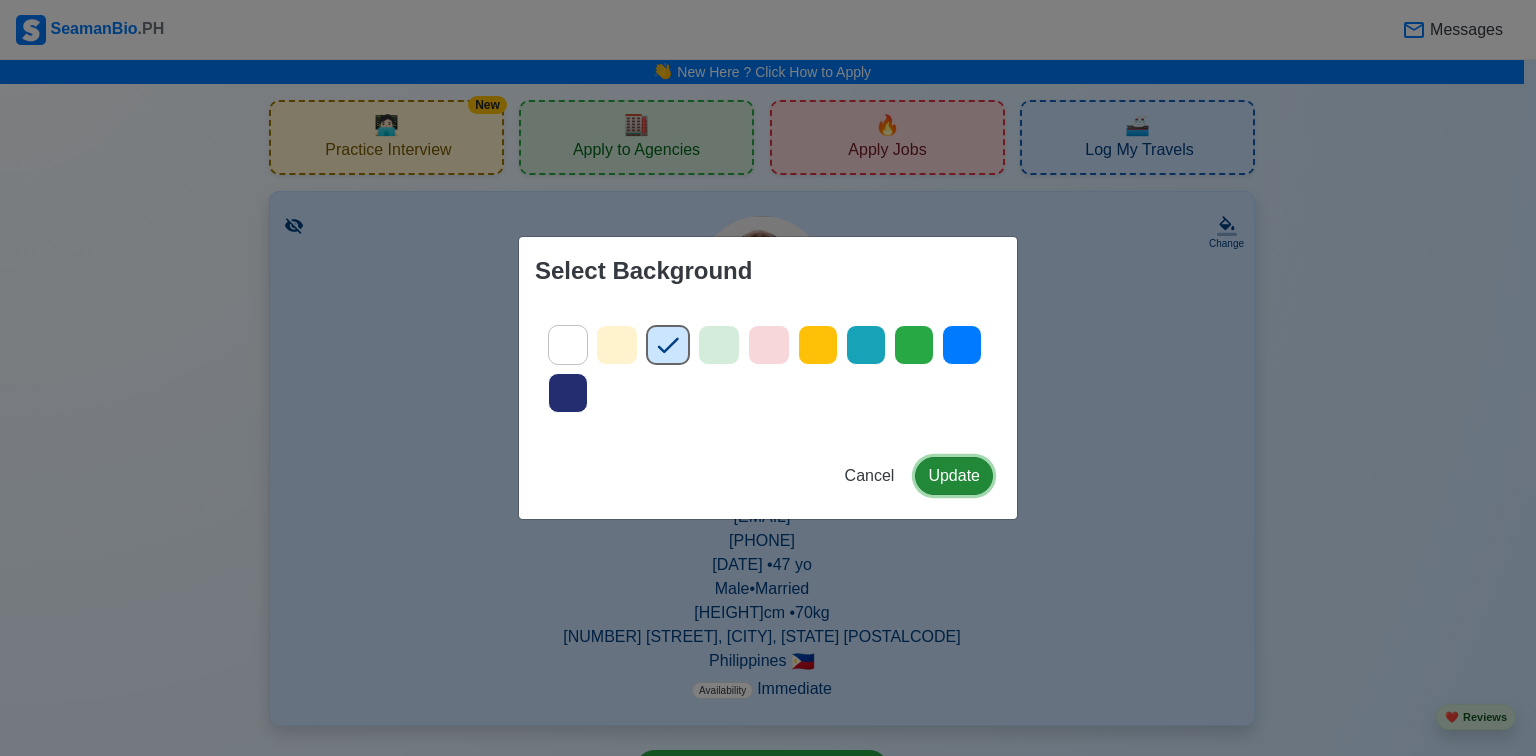 click on "Update" at bounding box center (954, 476) 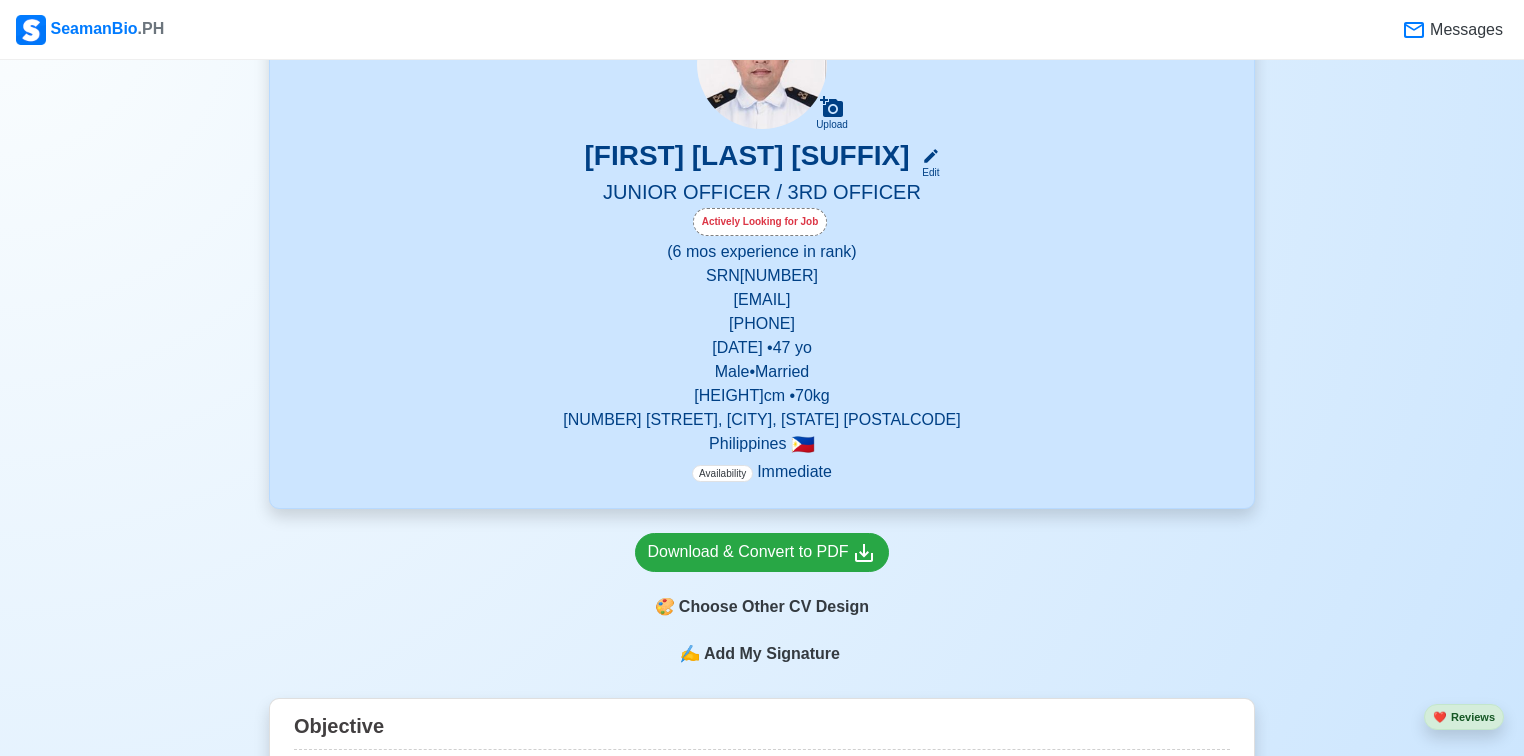 scroll, scrollTop: 0, scrollLeft: 0, axis: both 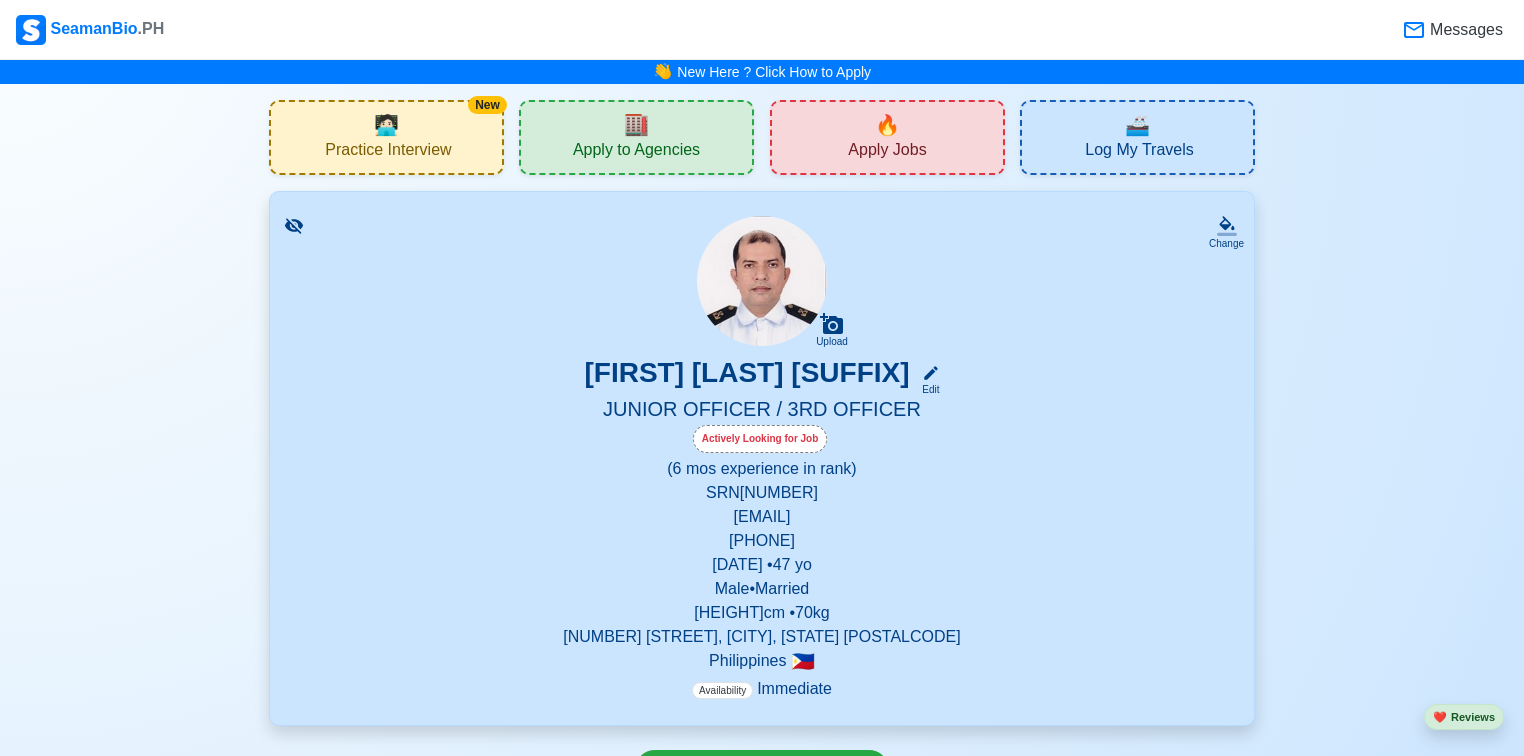 click at bounding box center [762, 281] 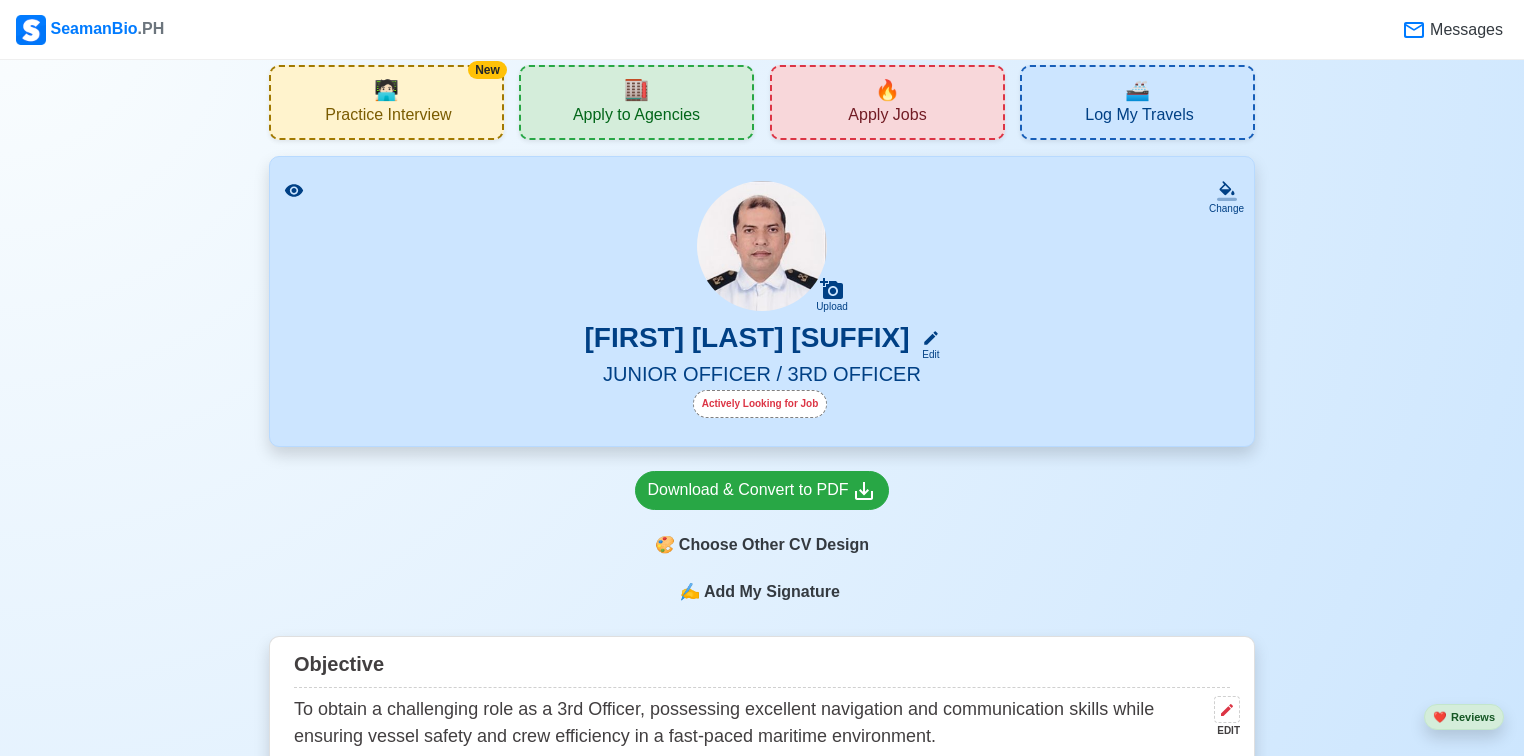 scroll, scrollTop: 0, scrollLeft: 0, axis: both 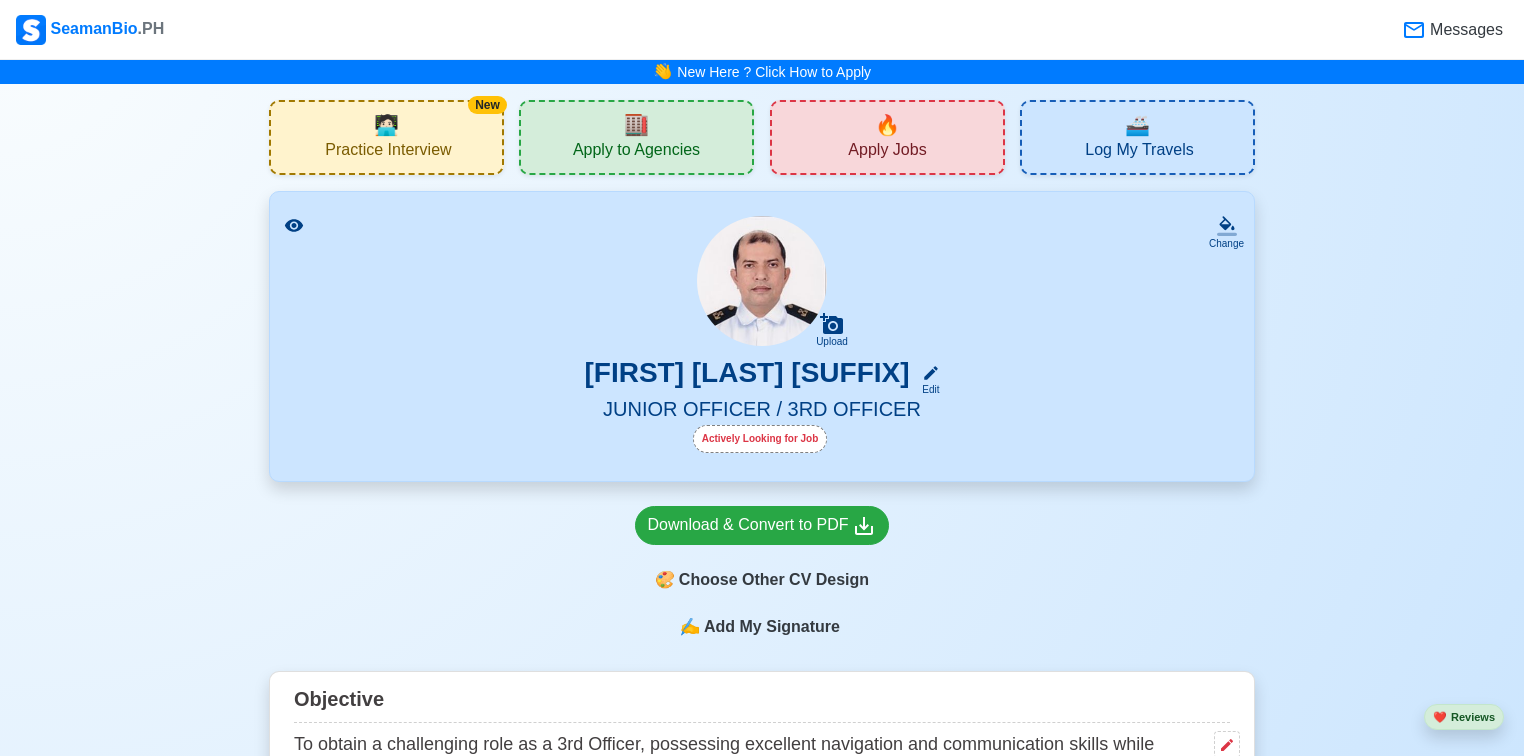 click 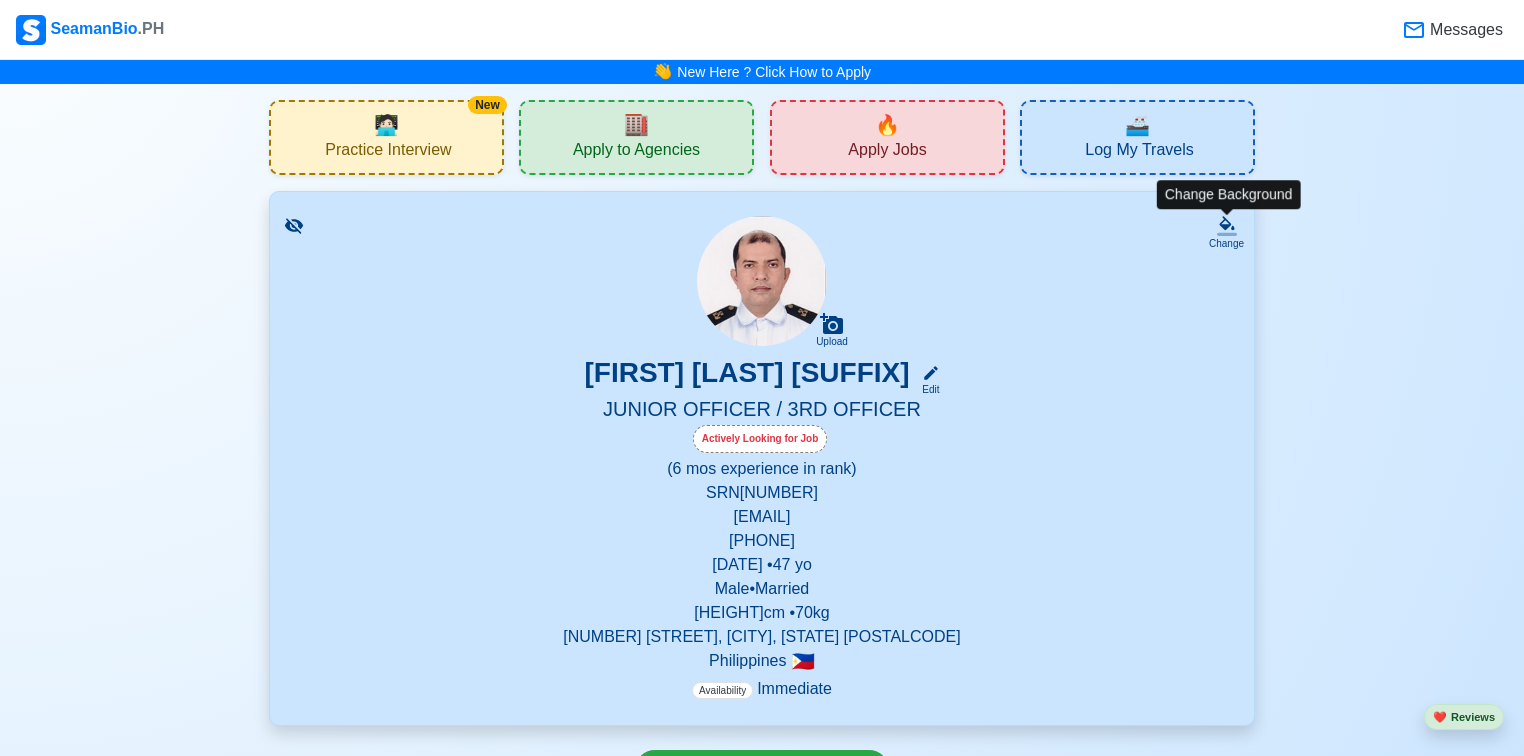 click 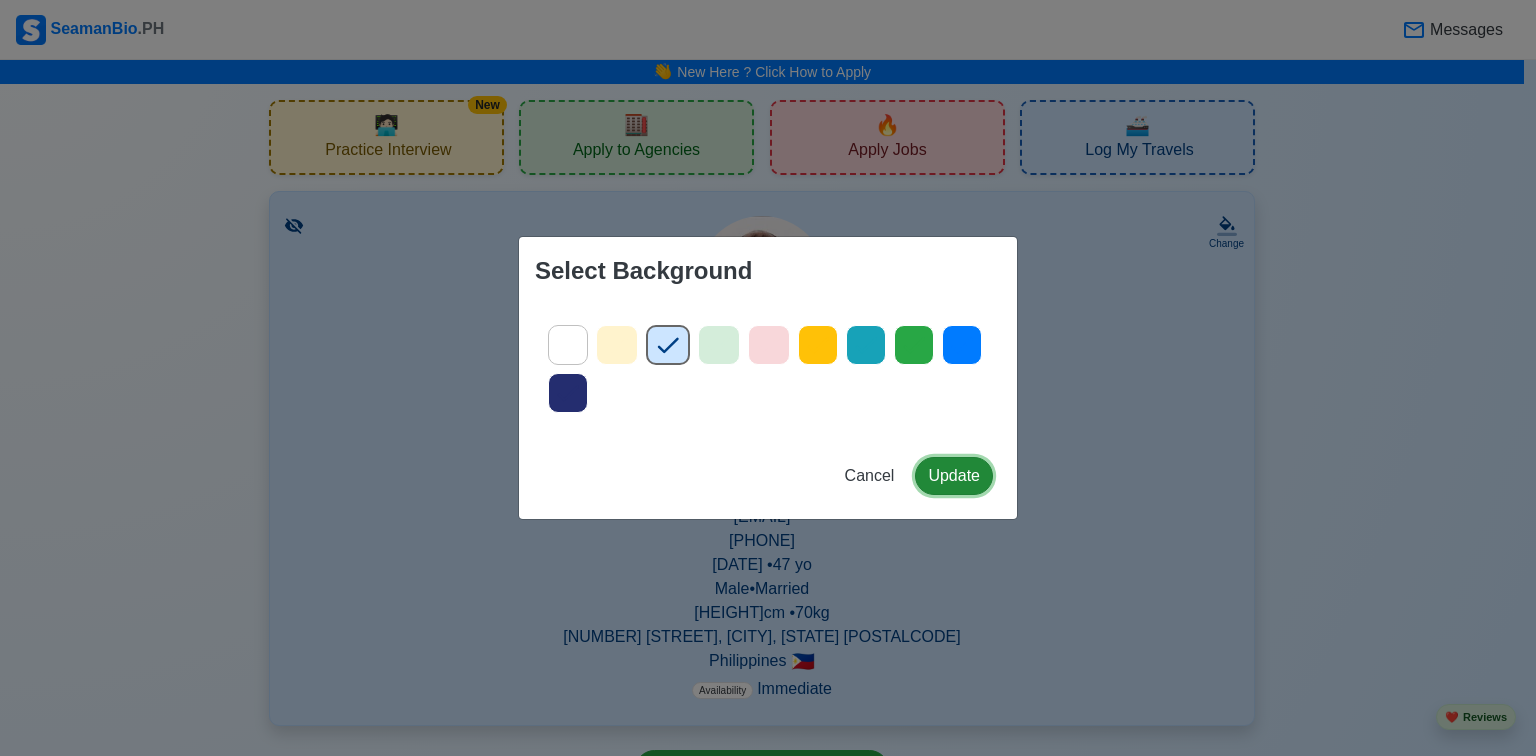 click on "Update" at bounding box center [954, 476] 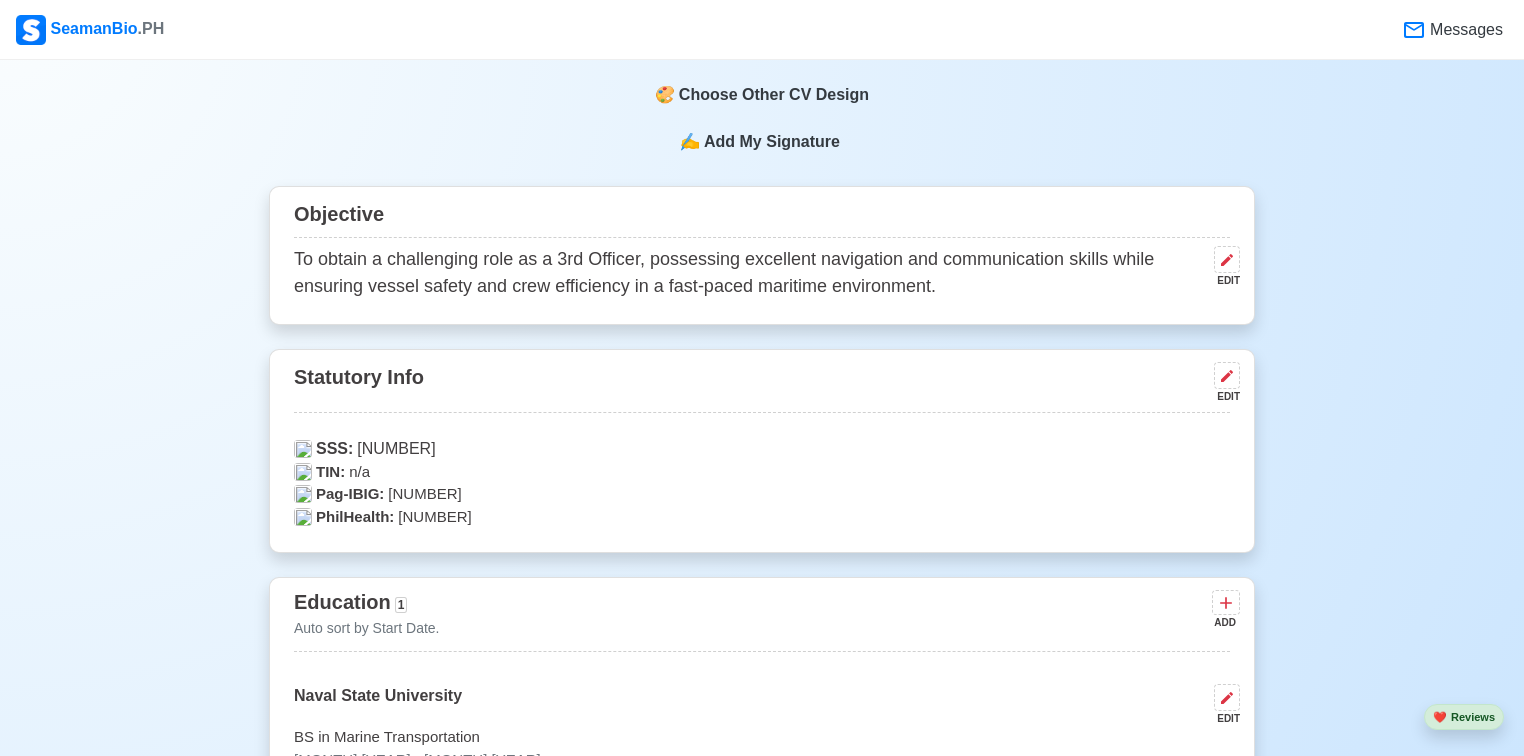 scroll, scrollTop: 489, scrollLeft: 0, axis: vertical 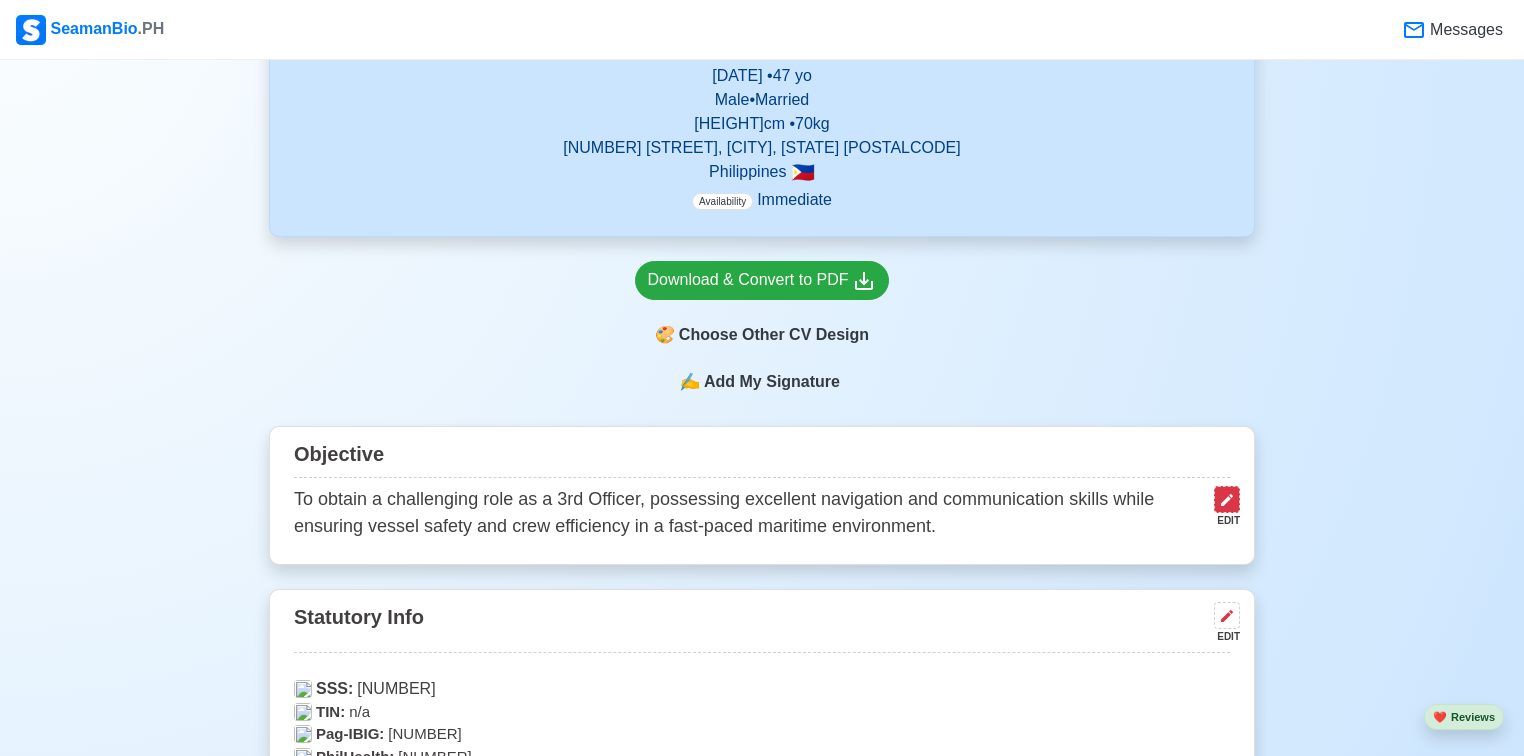 click at bounding box center (1227, 499) 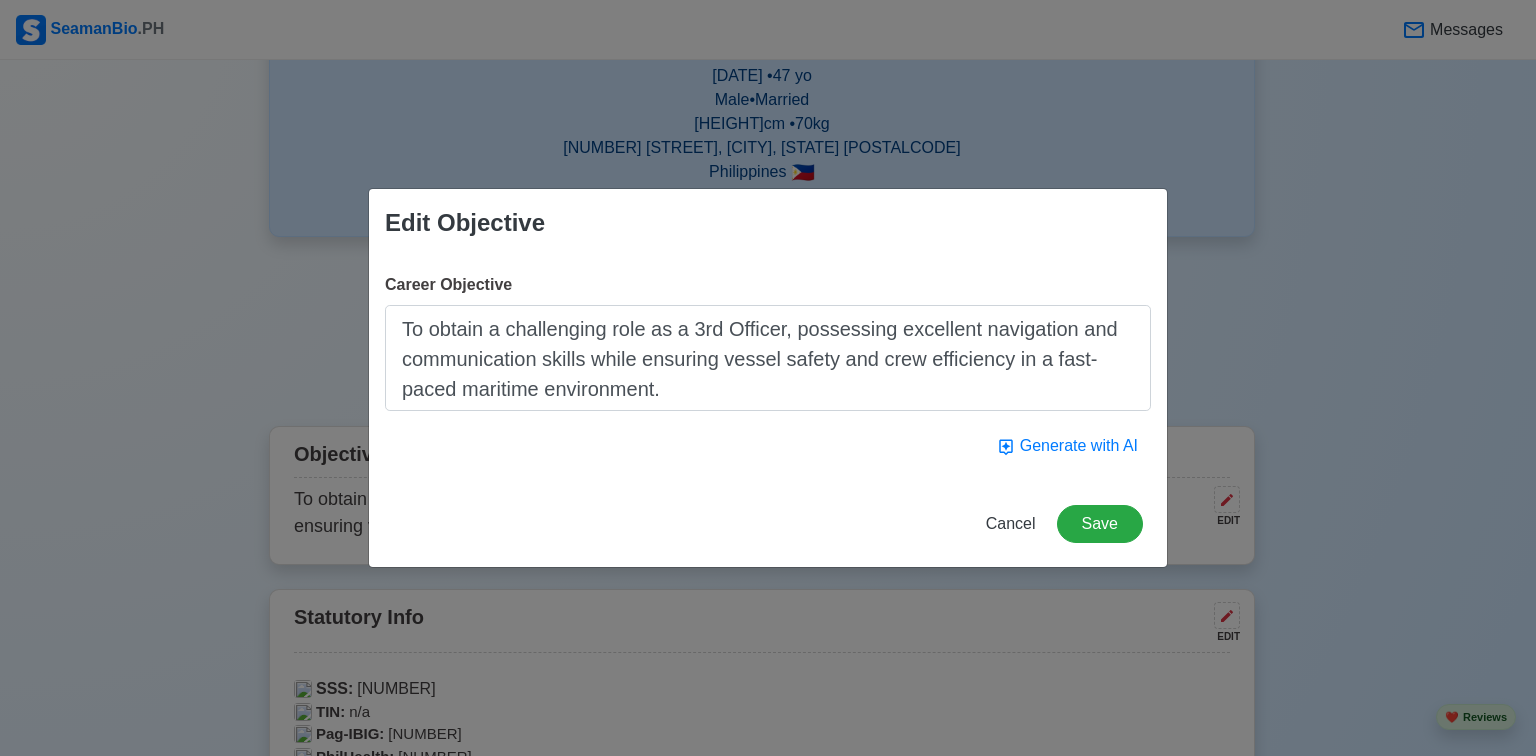 click on "To obtain a challenging role as a 3rd Officer, possessing excellent navigation and communication skills while ensuring vessel safety and crew efficiency in a fast-paced maritime environment." at bounding box center [768, 358] 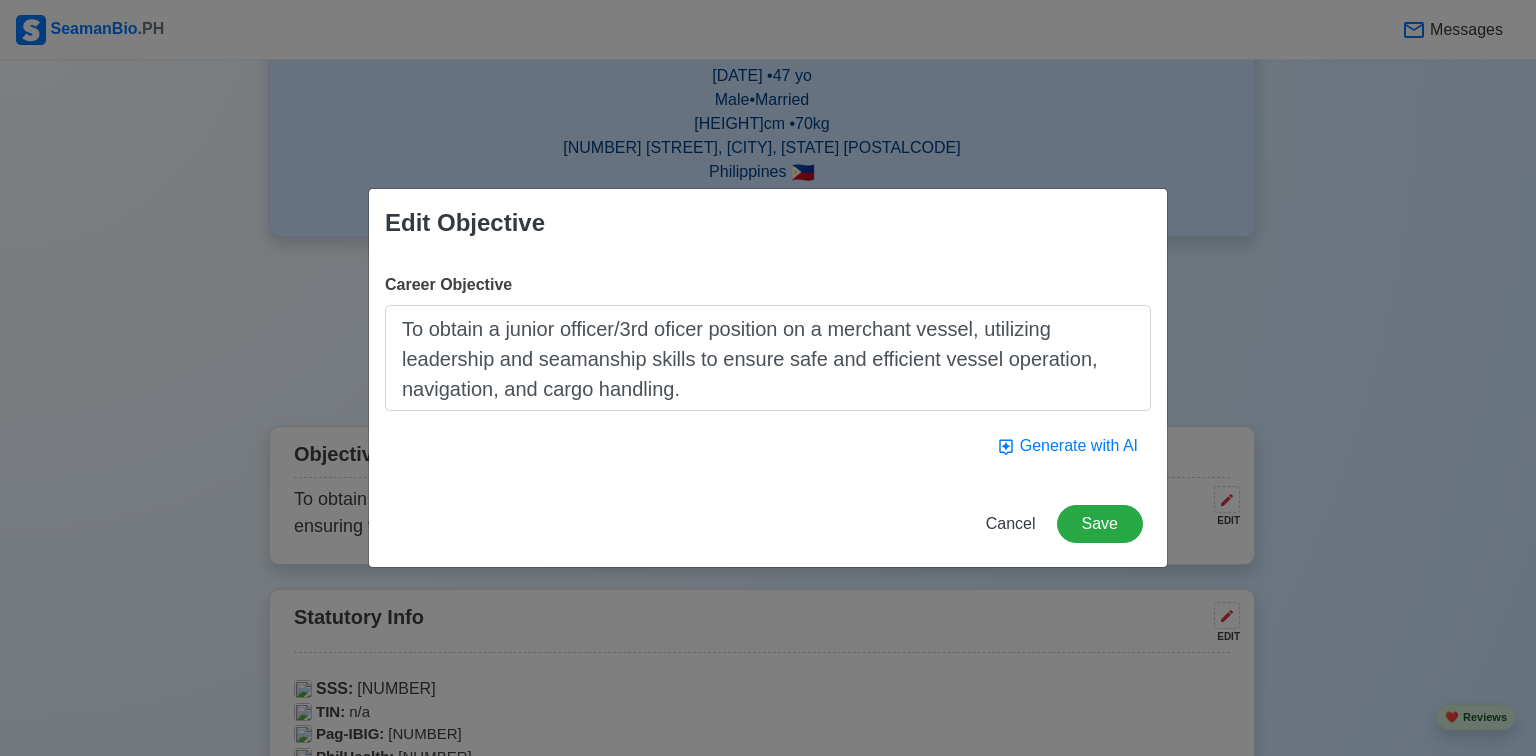 click on "To obtain a junior officer/3rd oficer position on a merchant vessel, utilizing leadership and seamanship skills to ensure safe and efficient vessel operation, navigation, and cargo handling." at bounding box center (768, 358) 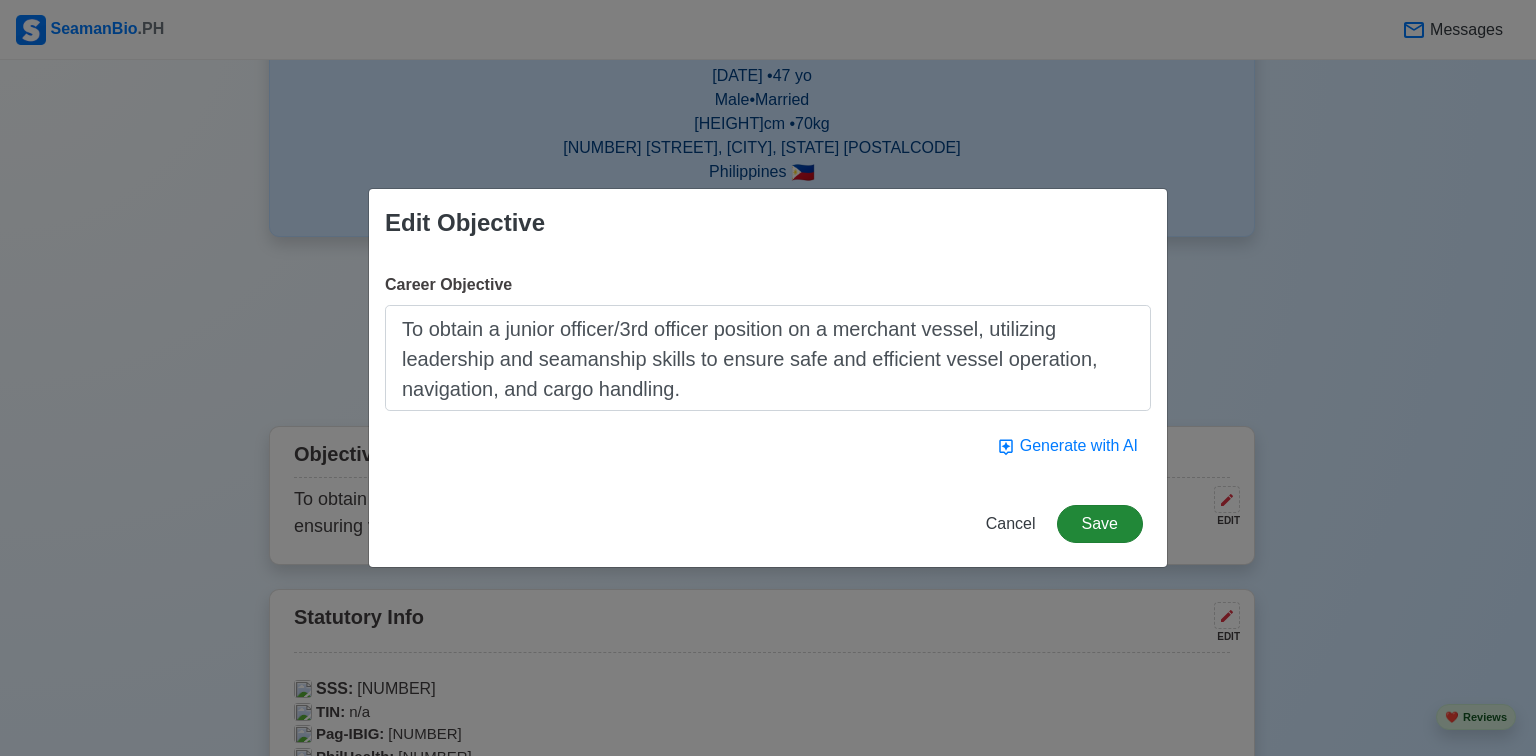 type on "To obtain a junior officer/3rd officer position on a merchant vessel, utilizing leadership and seamanship skills to ensure safe and efficient vessel operation, navigation, and cargo handling." 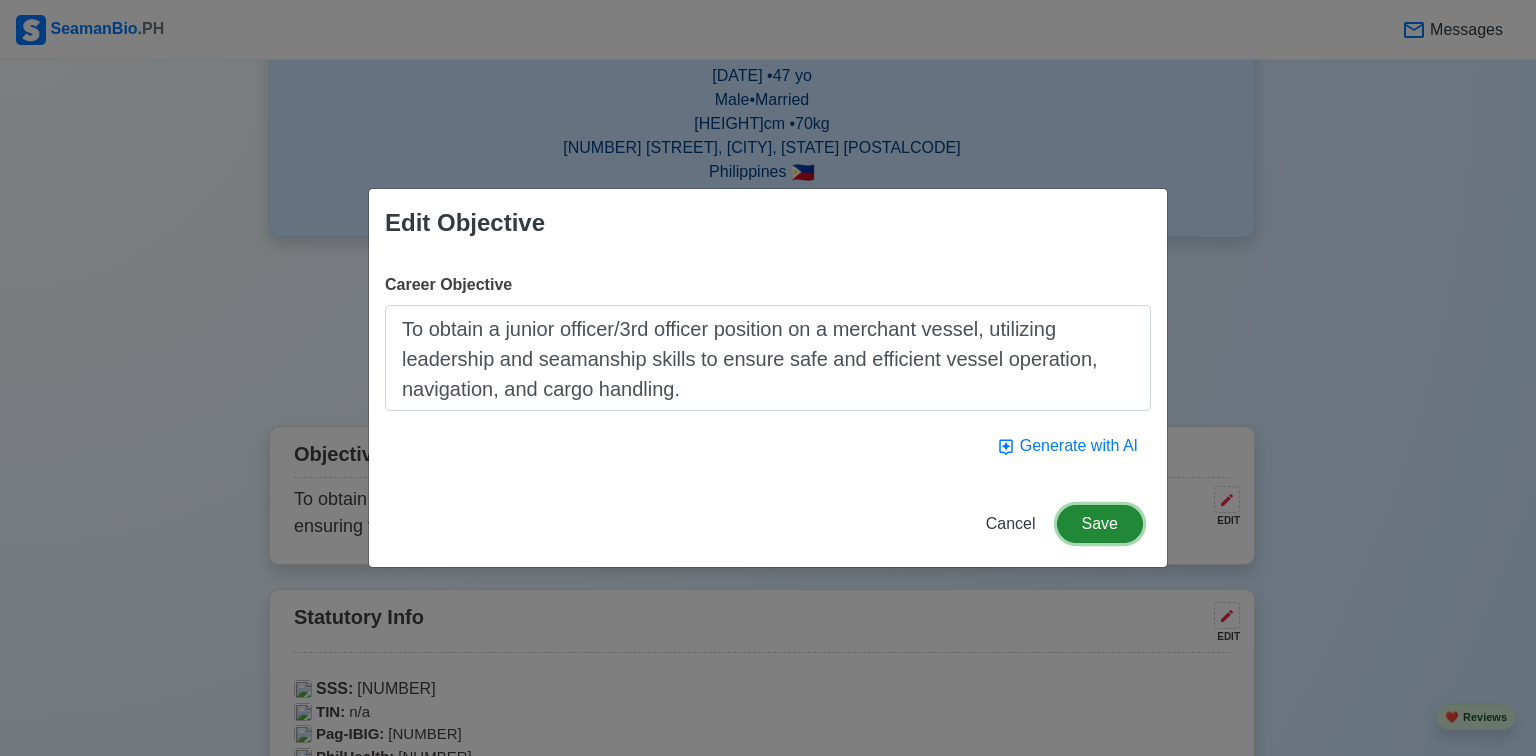 click on "Save" at bounding box center (1100, 524) 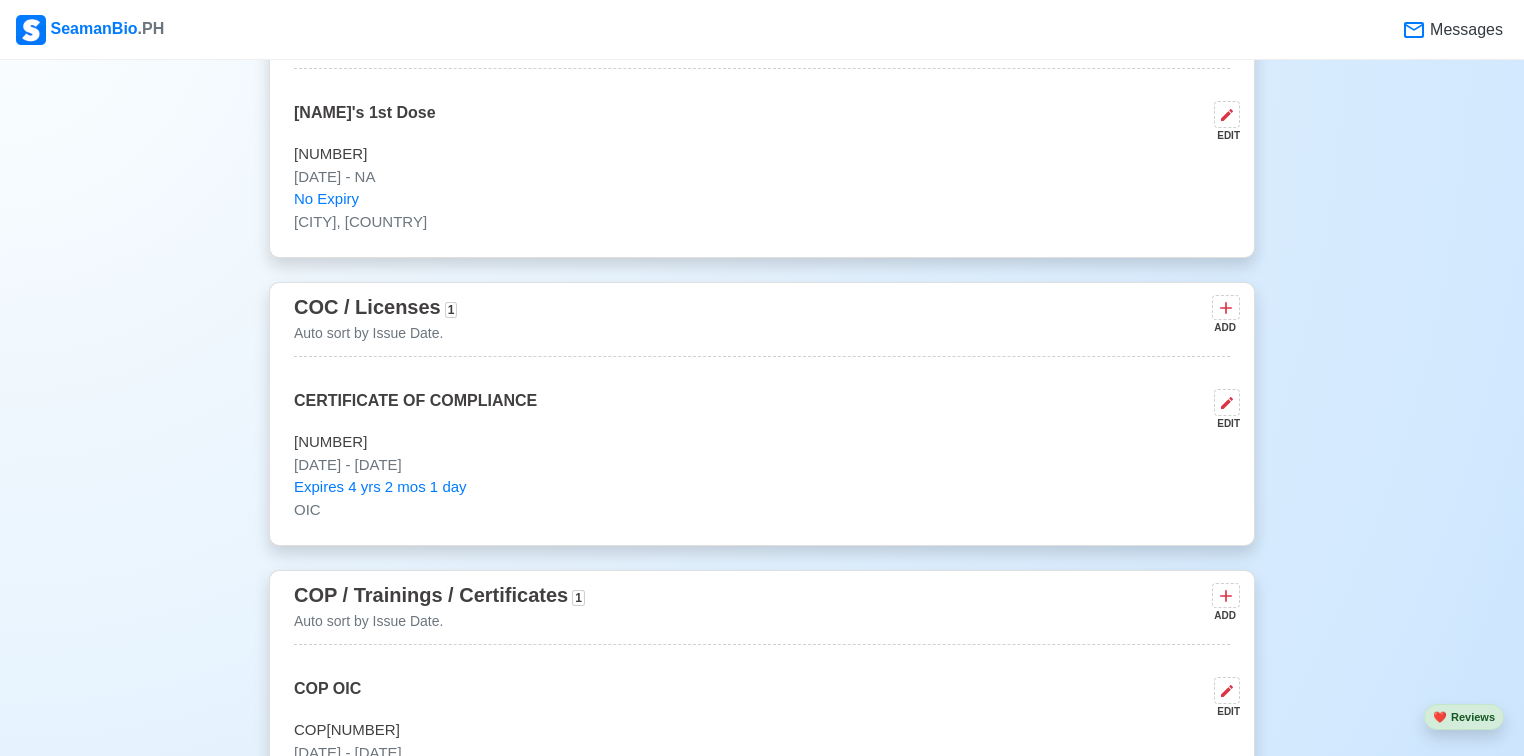scroll, scrollTop: 2009, scrollLeft: 0, axis: vertical 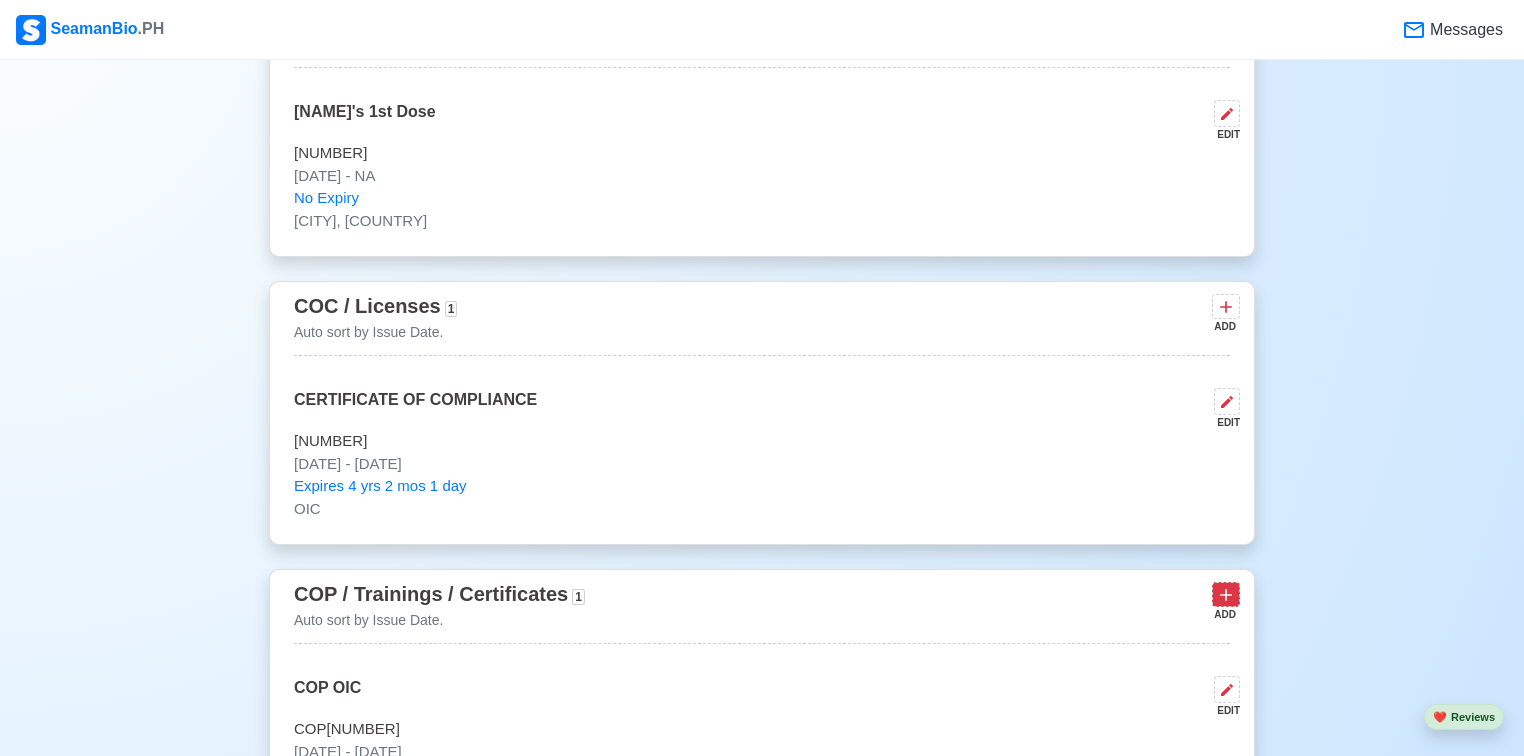 click 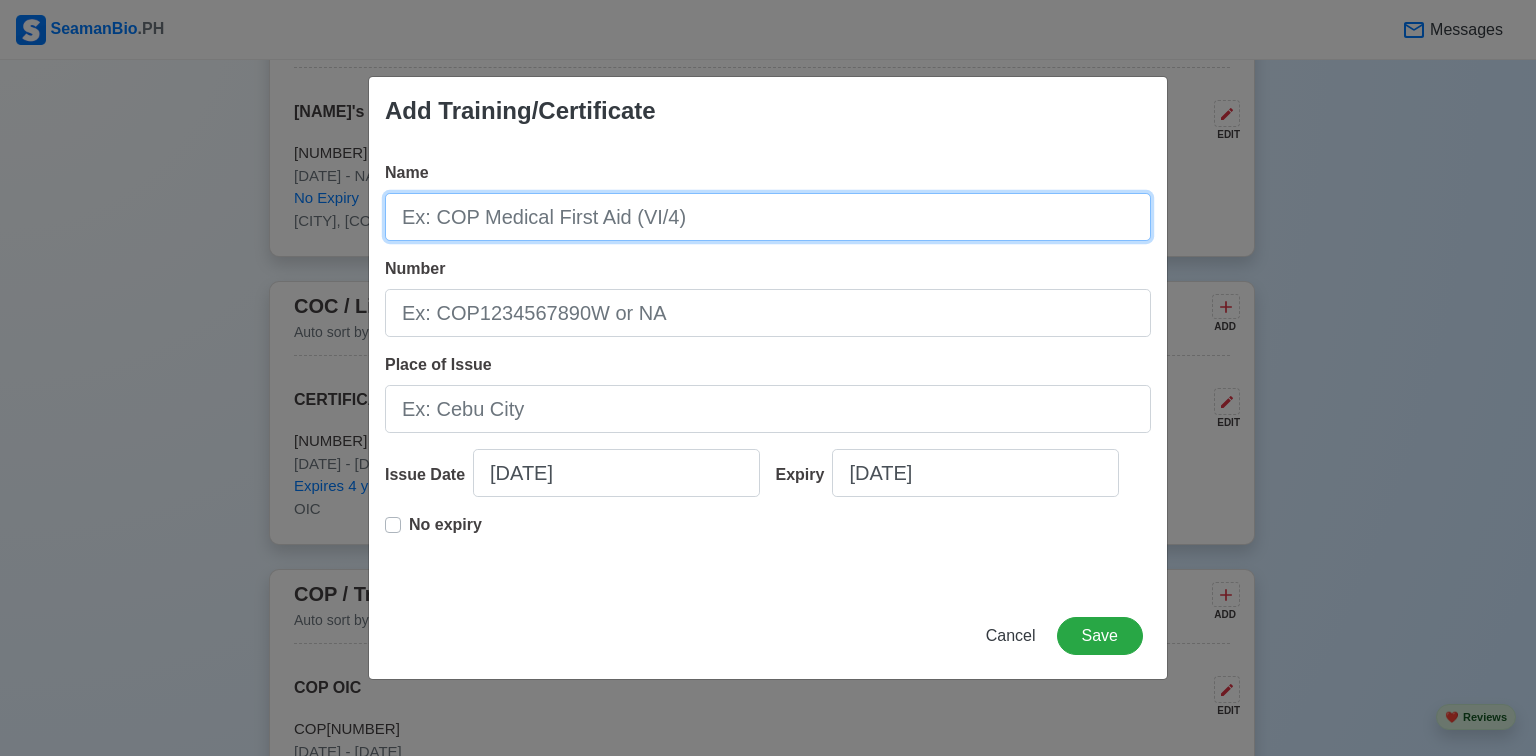 click on "Name" at bounding box center (768, 217) 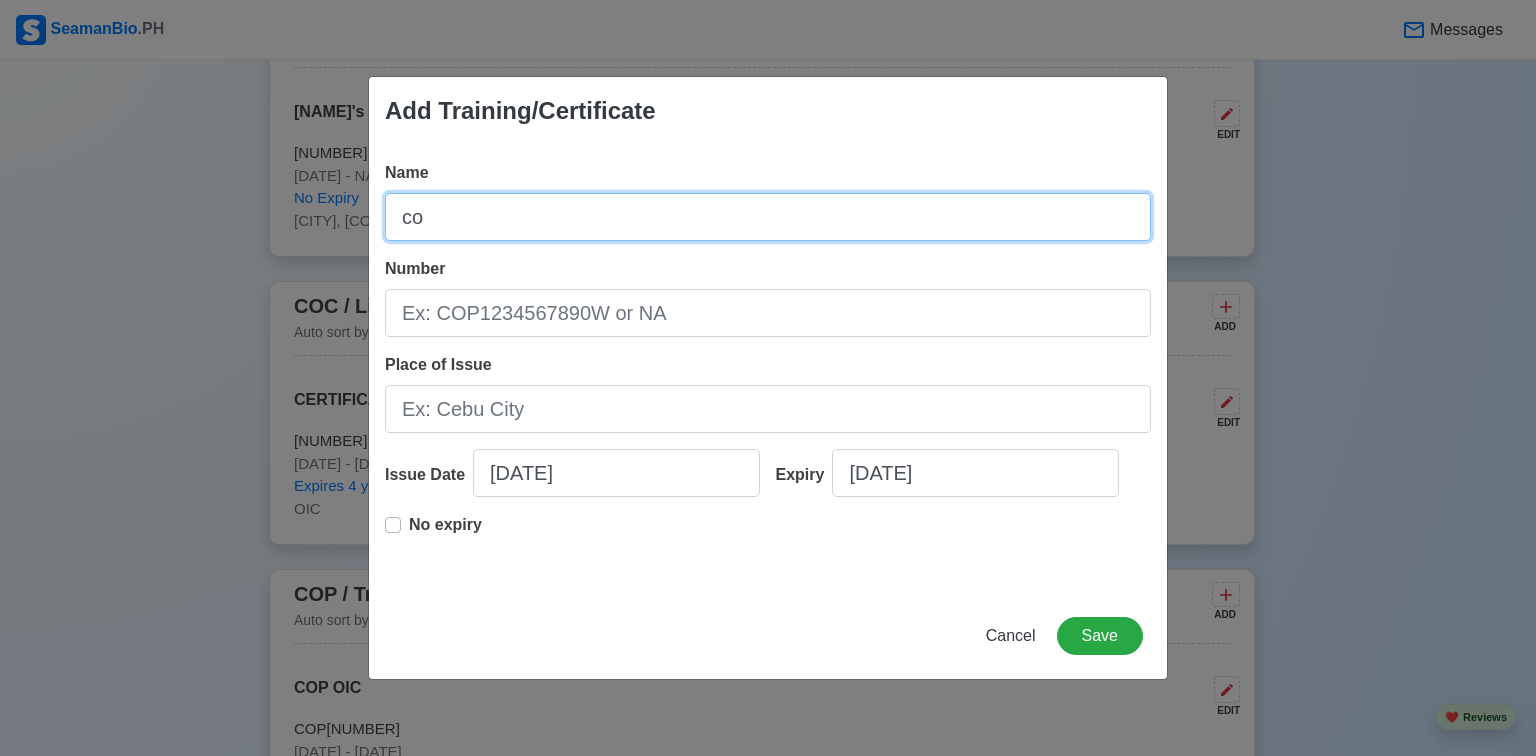 type on "c" 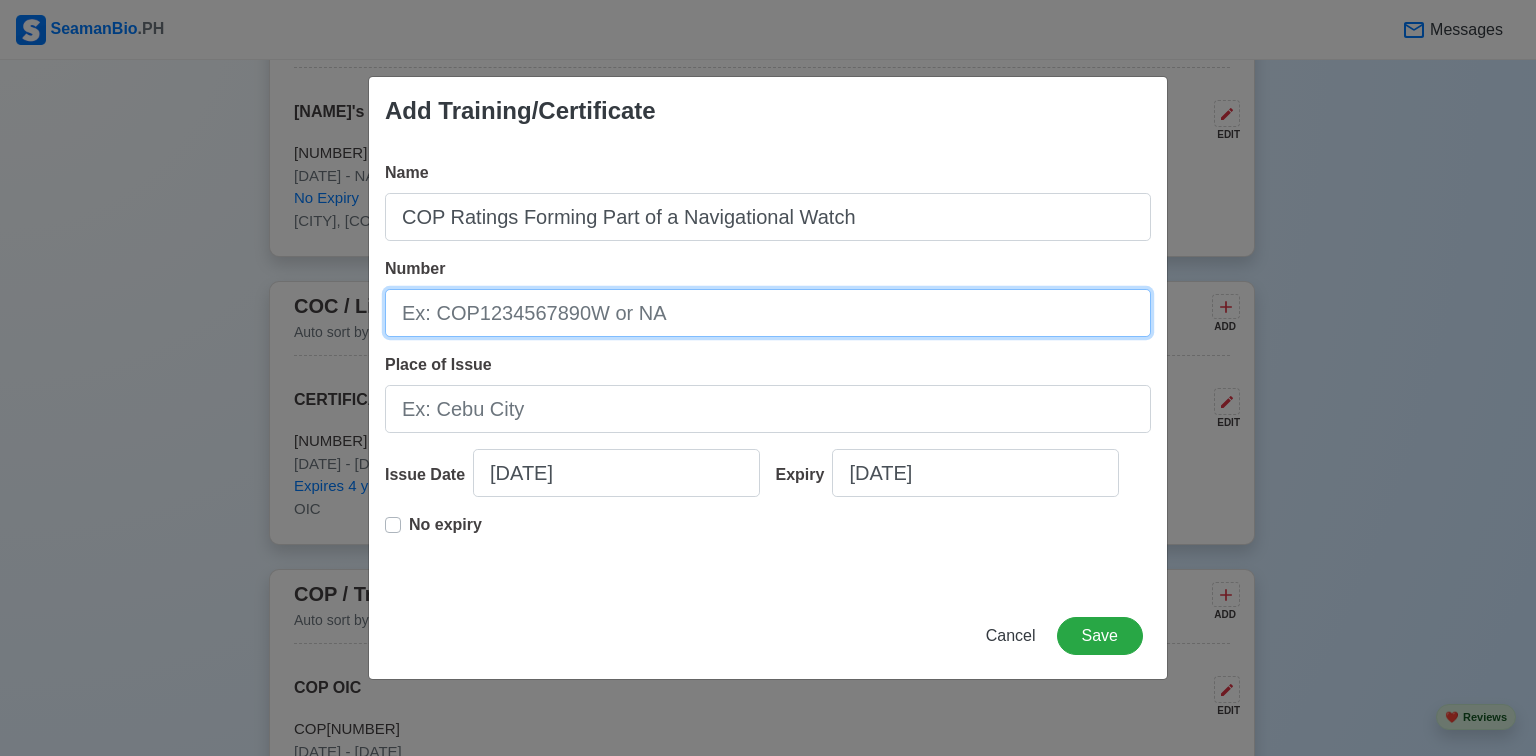 click on "Number" at bounding box center [768, 313] 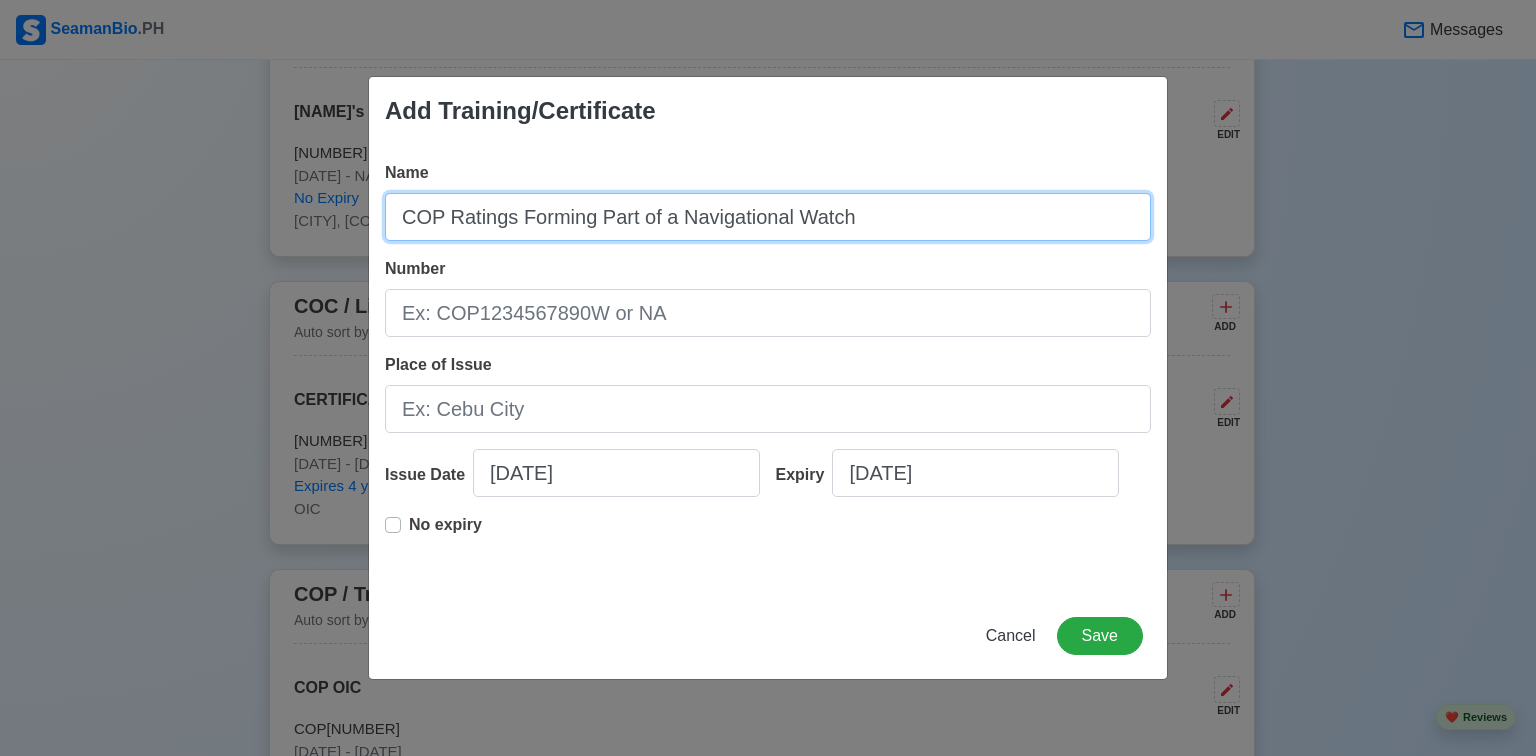 click on "COP Ratings Forming Part of a Navigational Watch" at bounding box center [768, 217] 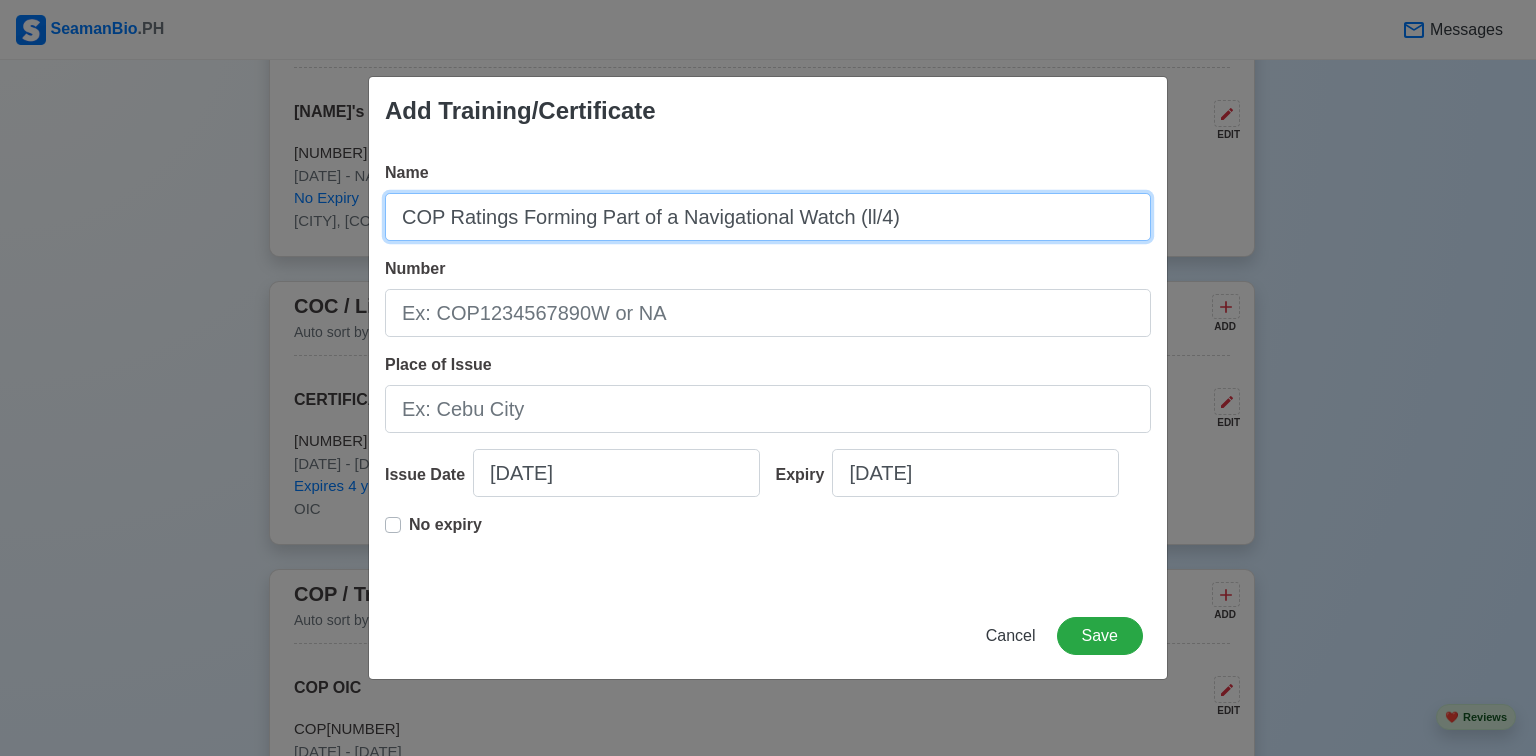 type on "COP Ratings Forming Part of a Navigational Watch (ll/4)" 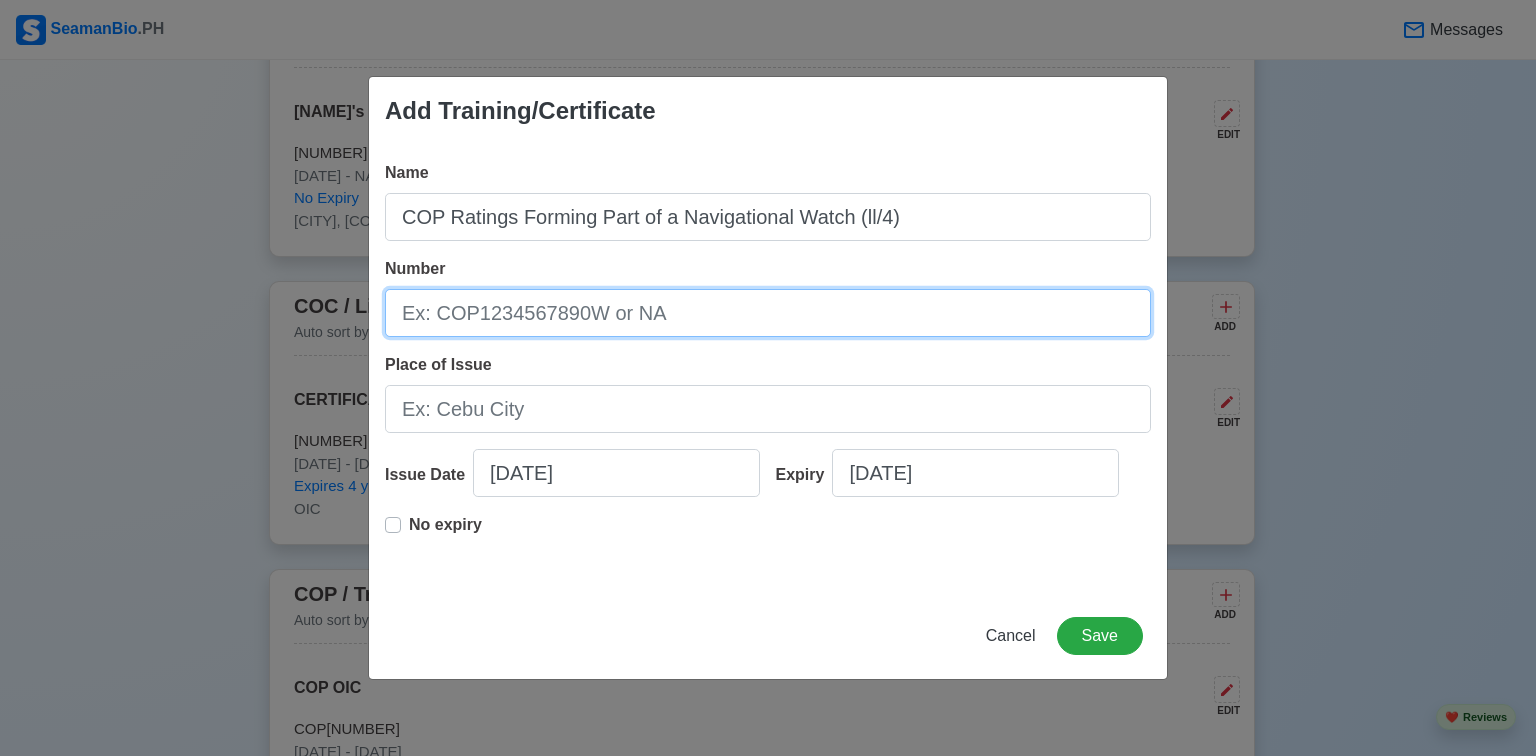 click on "Number" at bounding box center (768, 313) 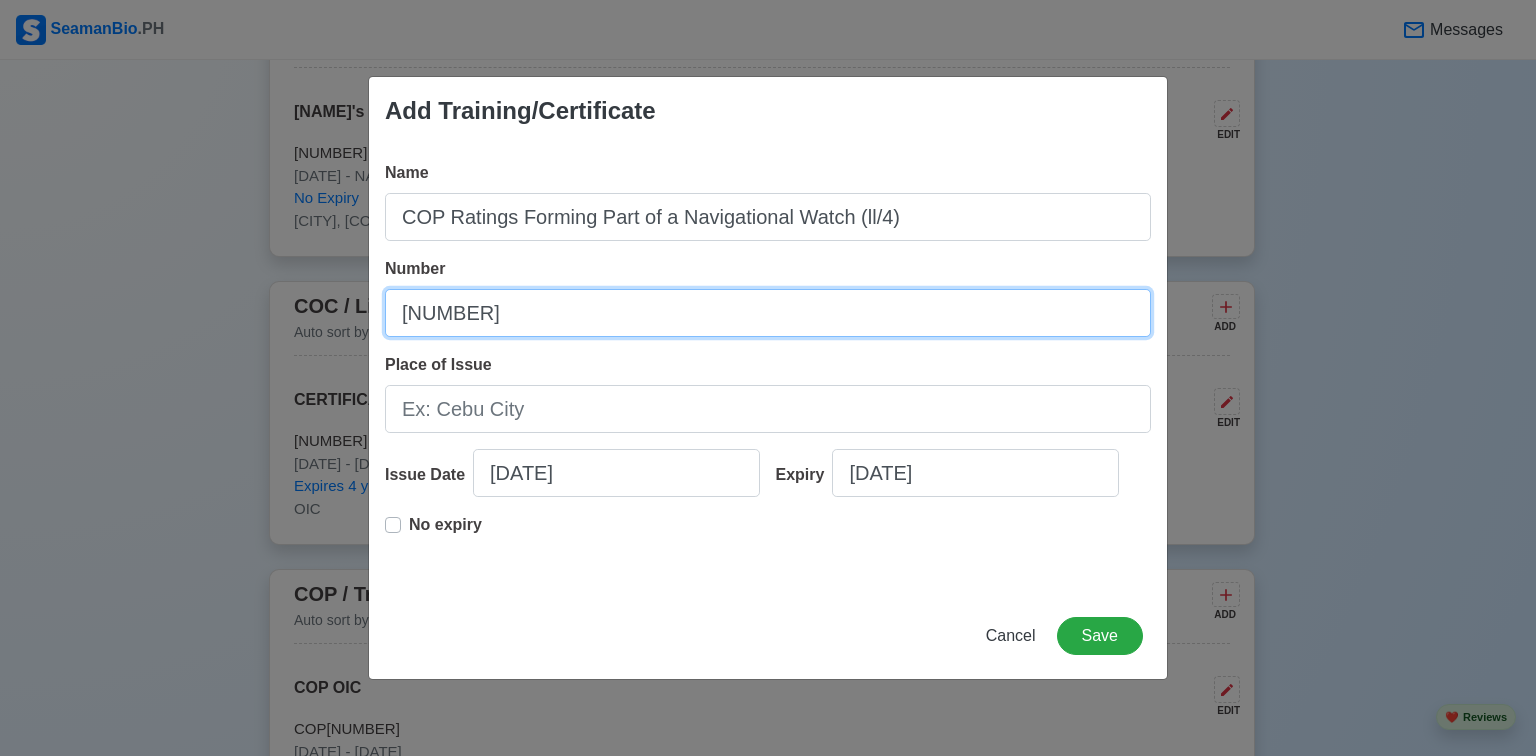 type on "[NUMBER]" 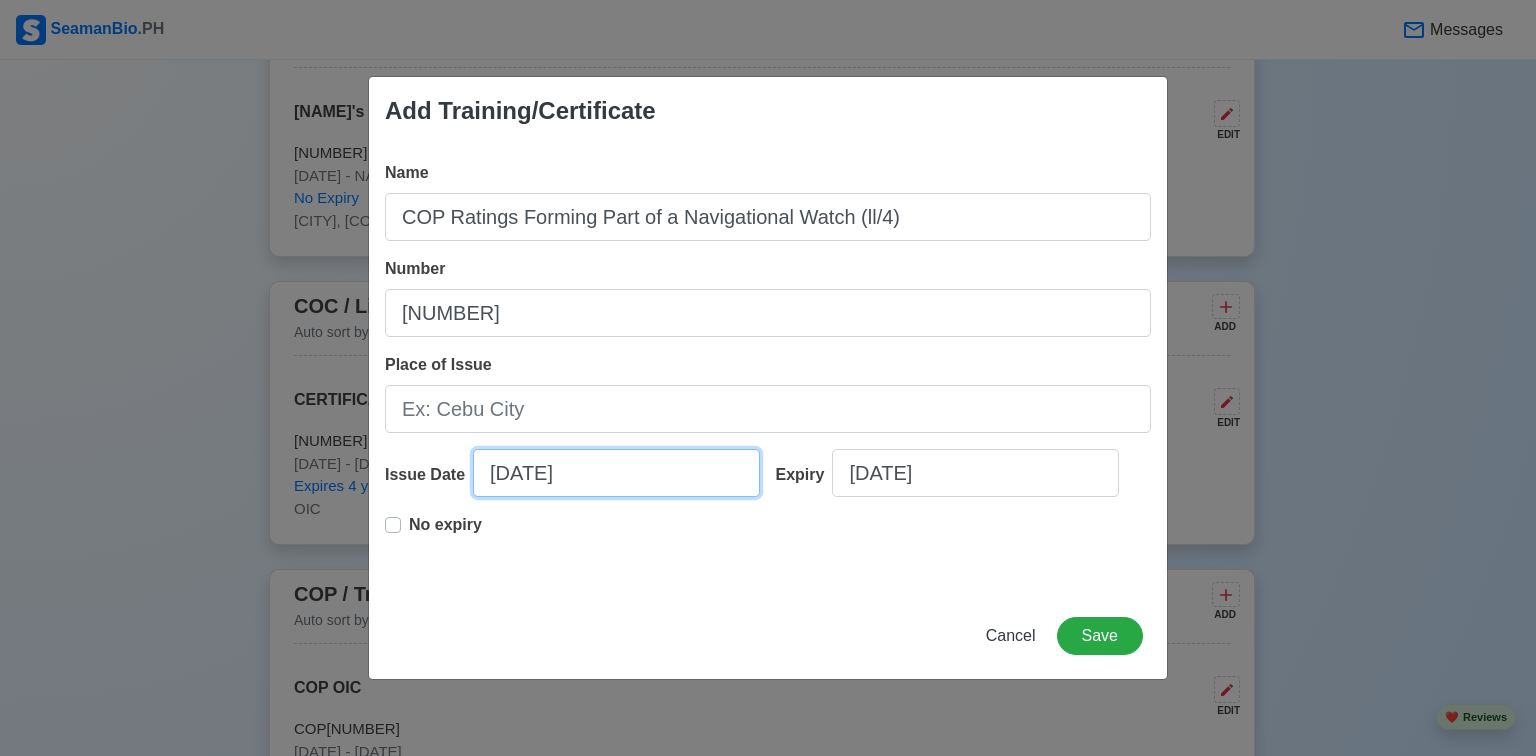 select on "****" 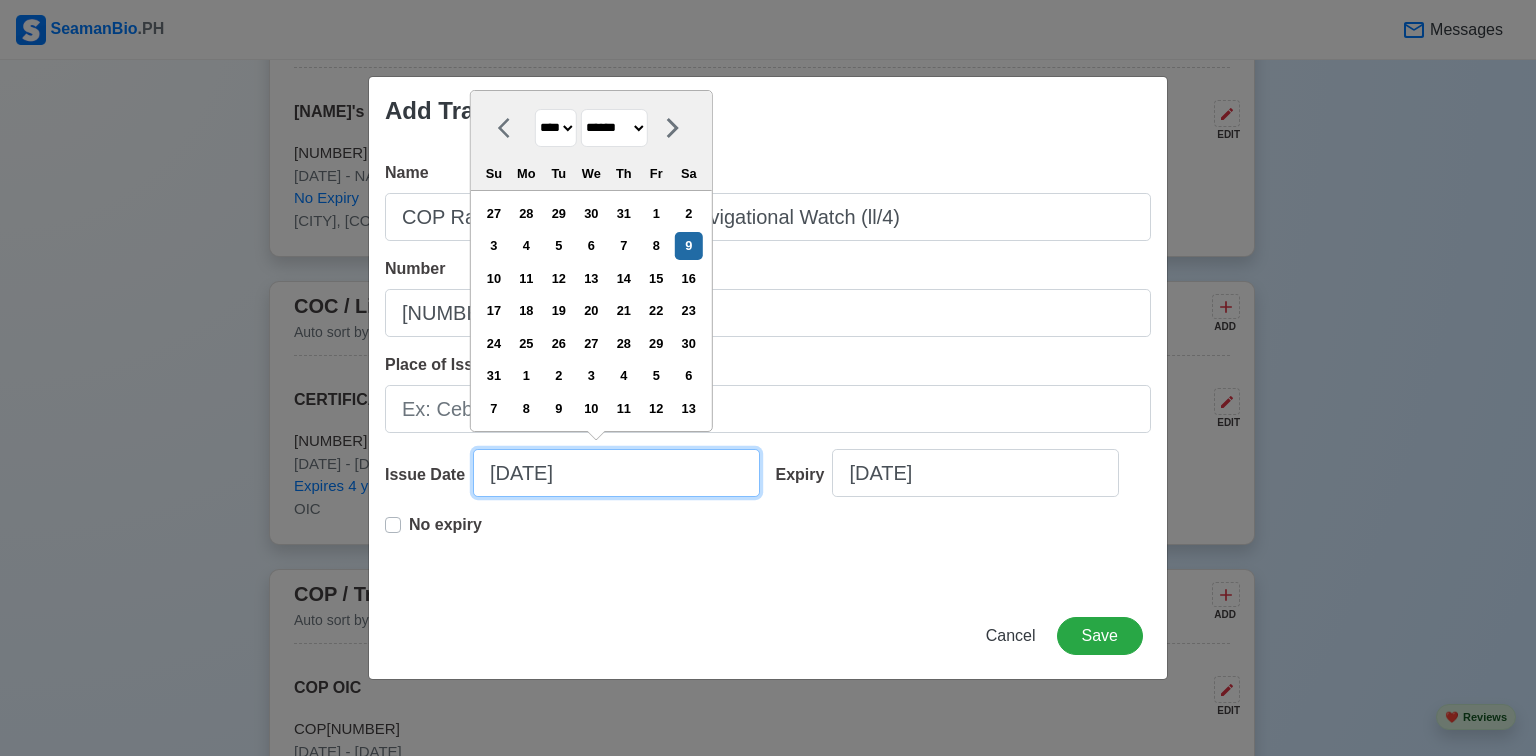 click on "[DATE]" at bounding box center [616, 473] 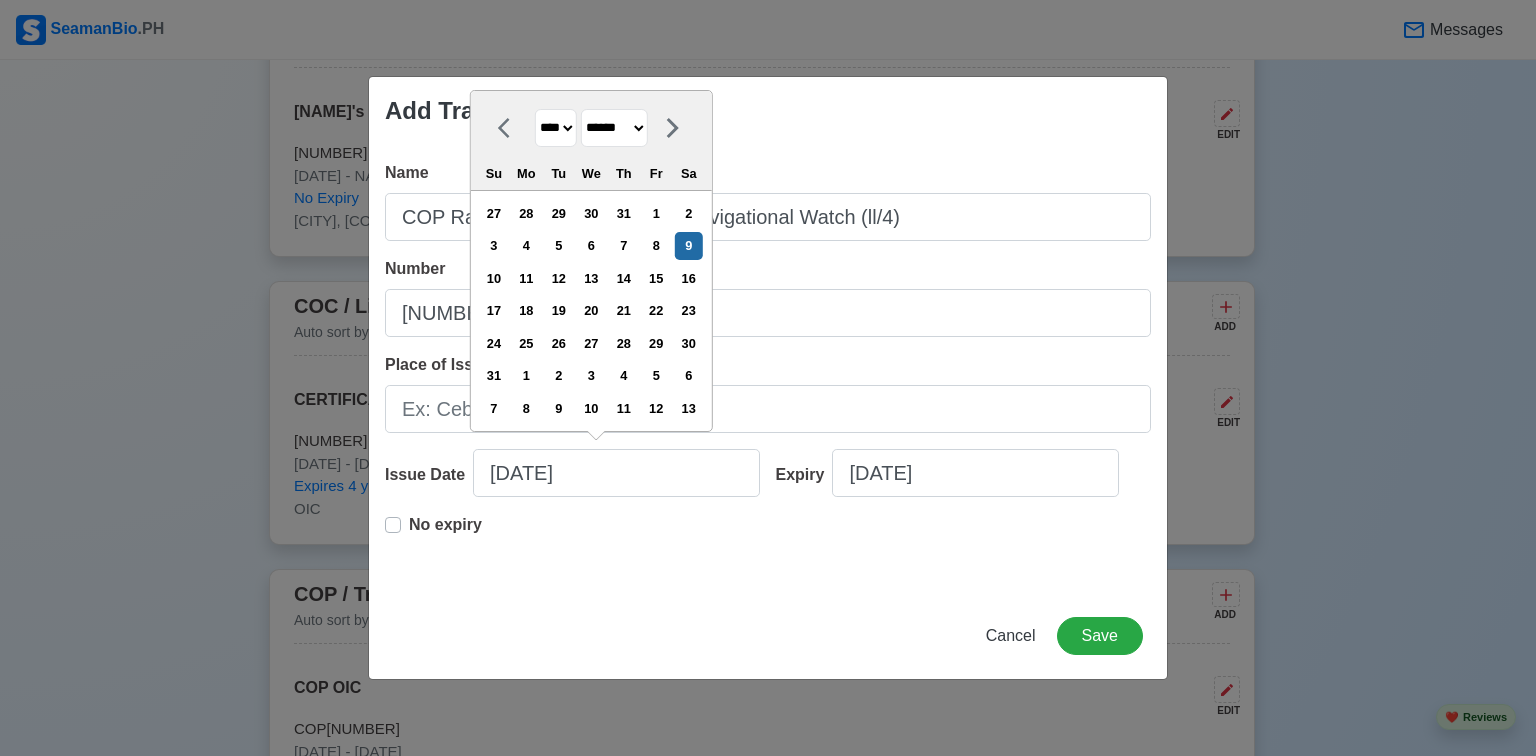 click on "**** **** **** **** **** **** **** **** **** **** **** **** **** **** **** **** **** **** **** **** **** **** **** **** **** **** **** **** **** **** **** **** **** **** **** **** **** **** **** **** **** **** **** **** **** **** **** **** **** **** **** **** **** **** **** **** **** **** **** **** **** **** **** **** **** **** **** **** **** **** **** **** **** **** **** **** **** **** **** **** **** **** **** **** **** **** **** **** **** **** **** **** **** **** **** **** **** **** **** **** **** **** **** **** **** ****" at bounding box center (556, 128) 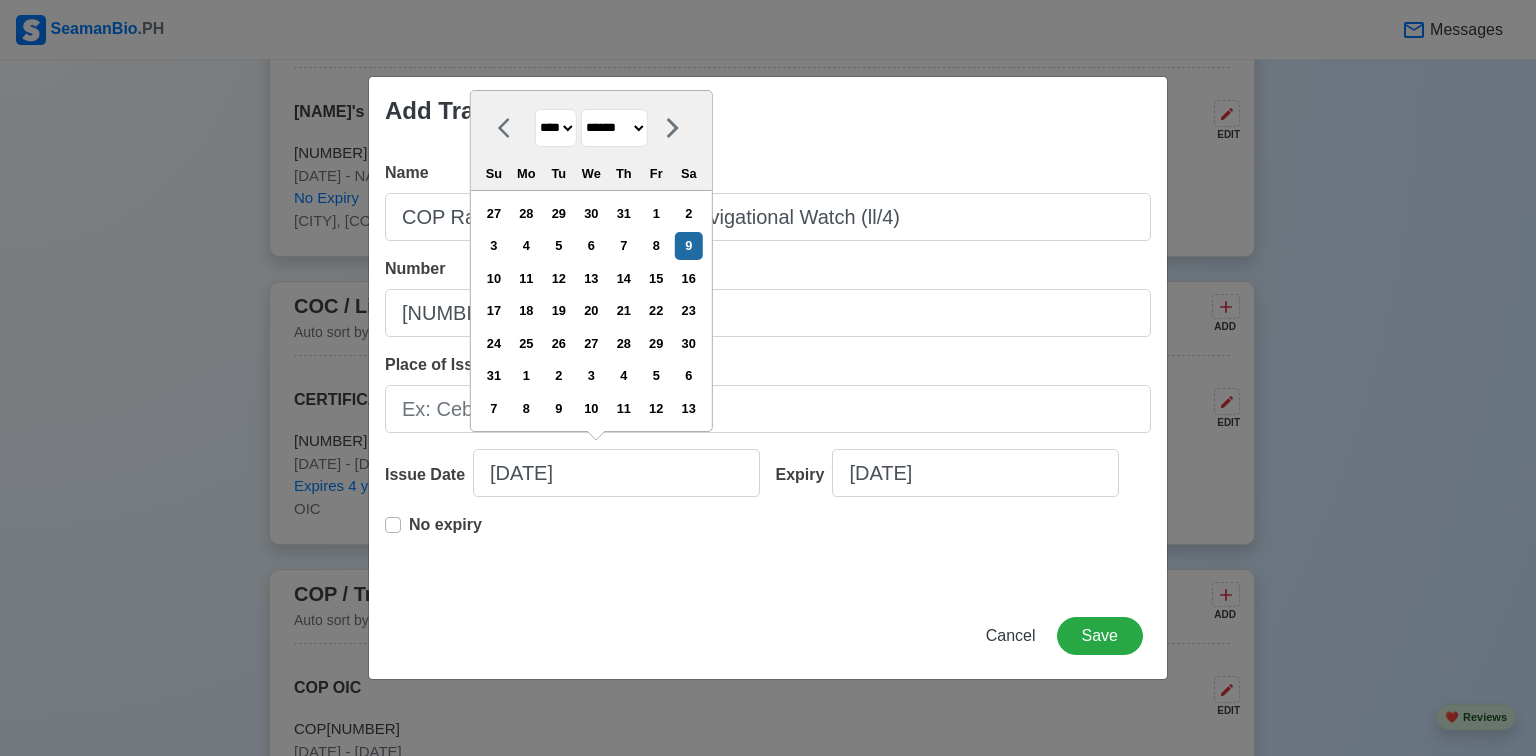 select on "****" 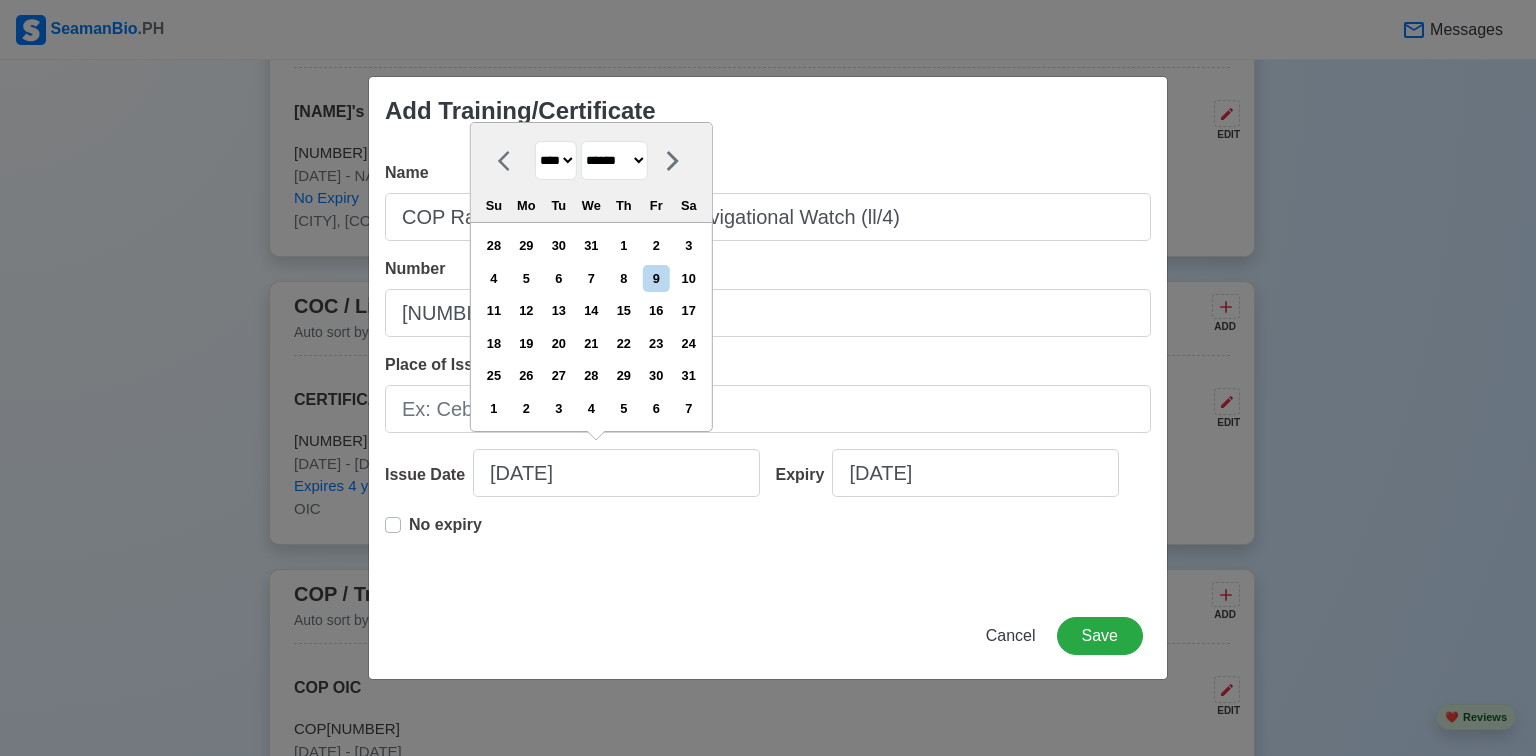 click on "******* ******** ***** ***** *** **** **** ****** ********* ******* ******** ********" at bounding box center (614, 160) 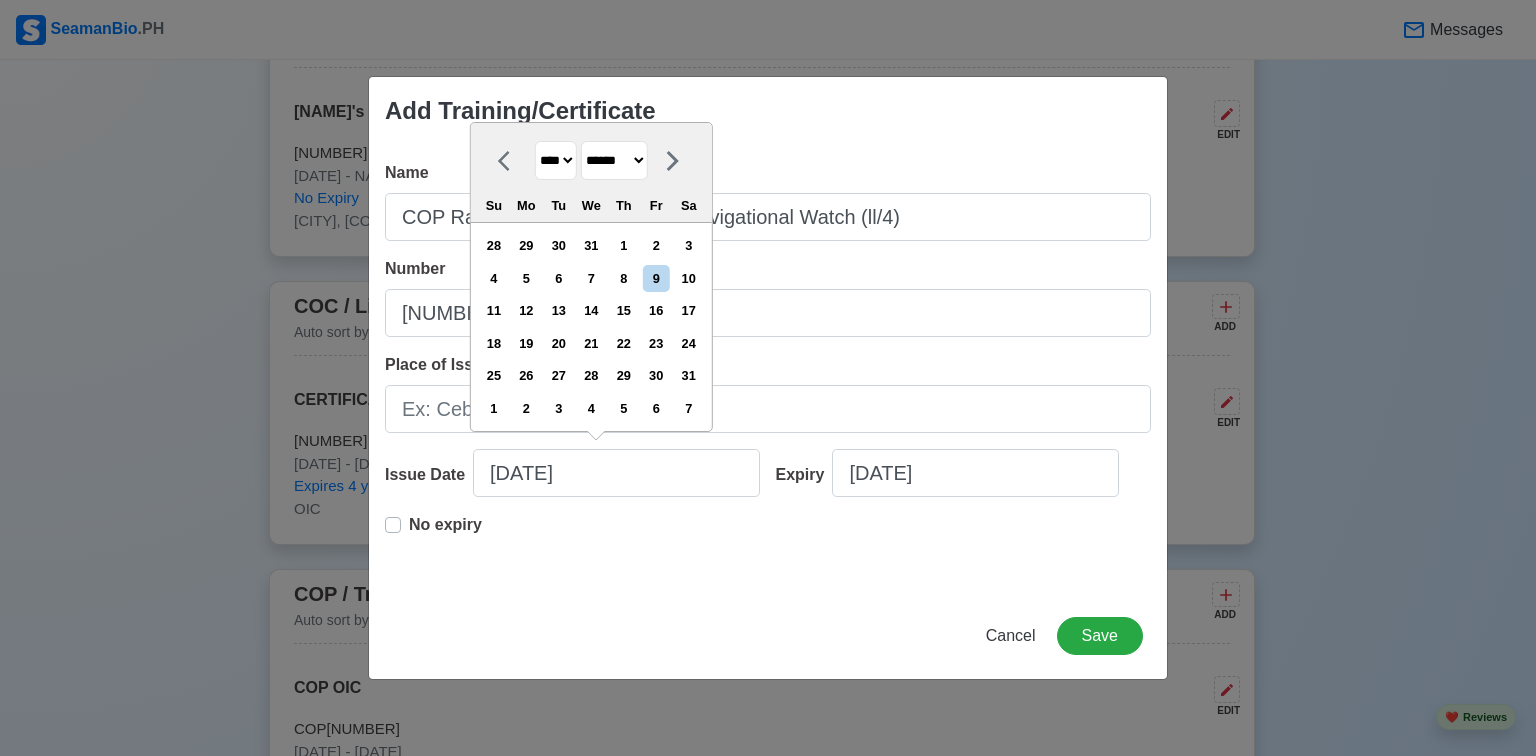 select on "*********" 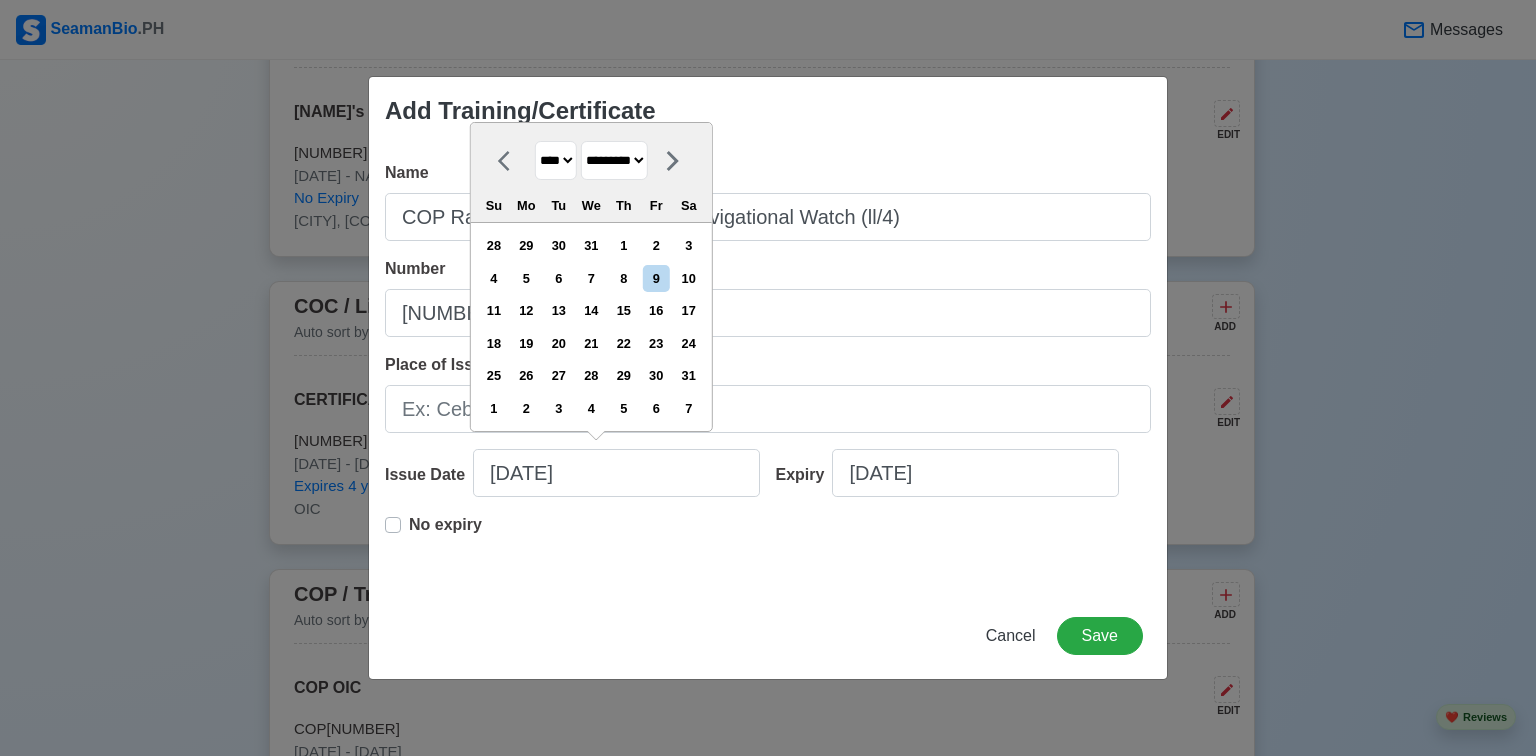 click on "******* ******** ***** ***** *** **** **** ****** ********* ******* ******** ********" at bounding box center [614, 160] 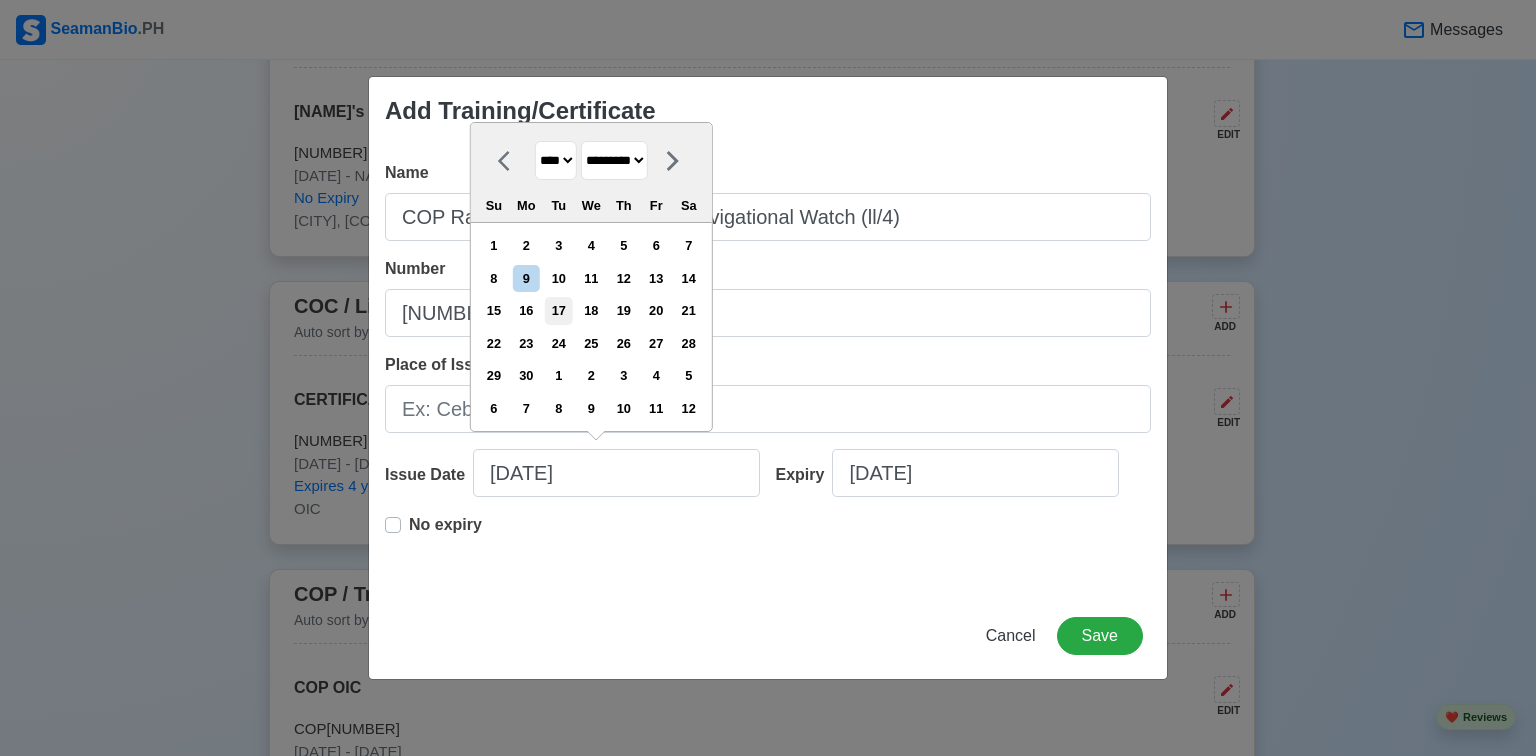 click on "17" at bounding box center (558, 310) 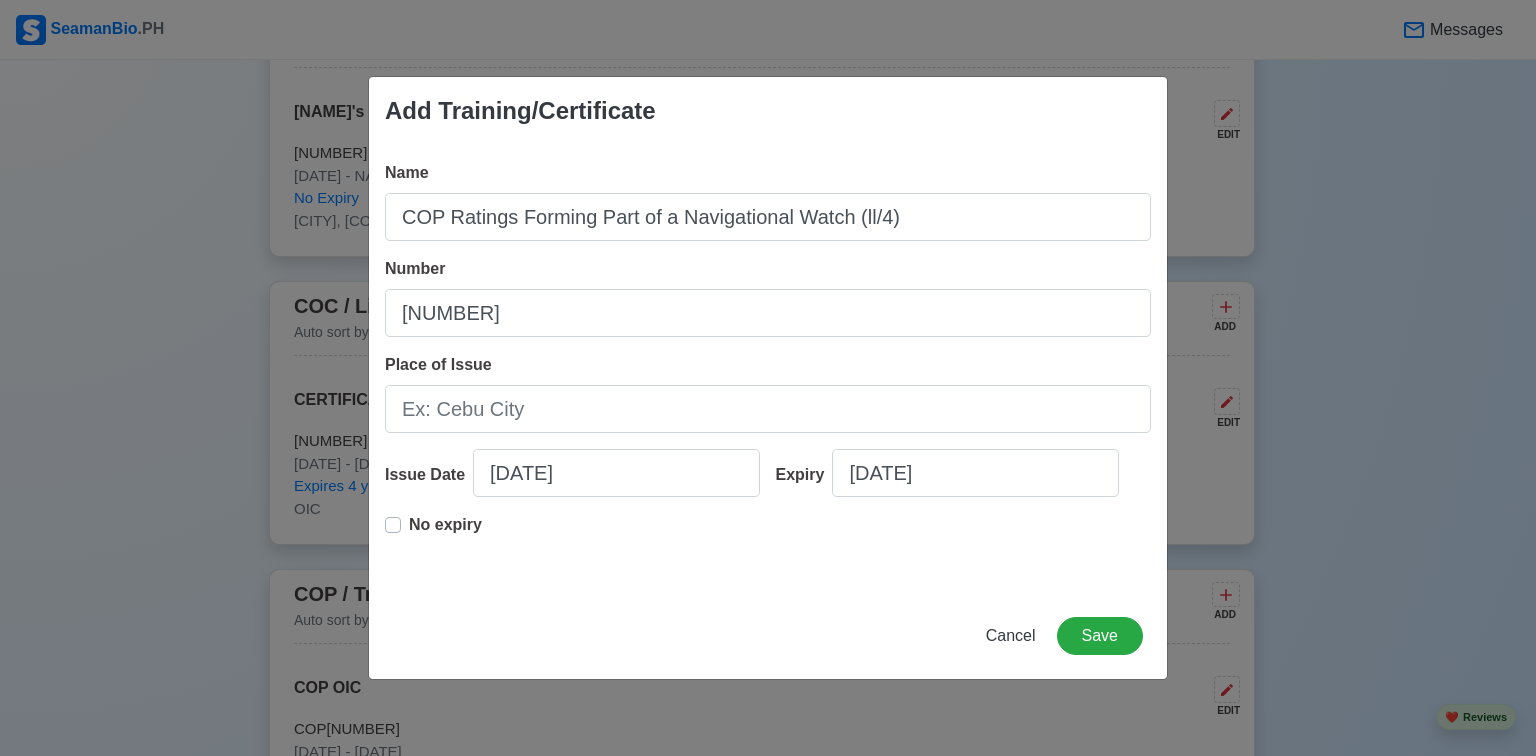 click on "No expiry" at bounding box center (445, 533) 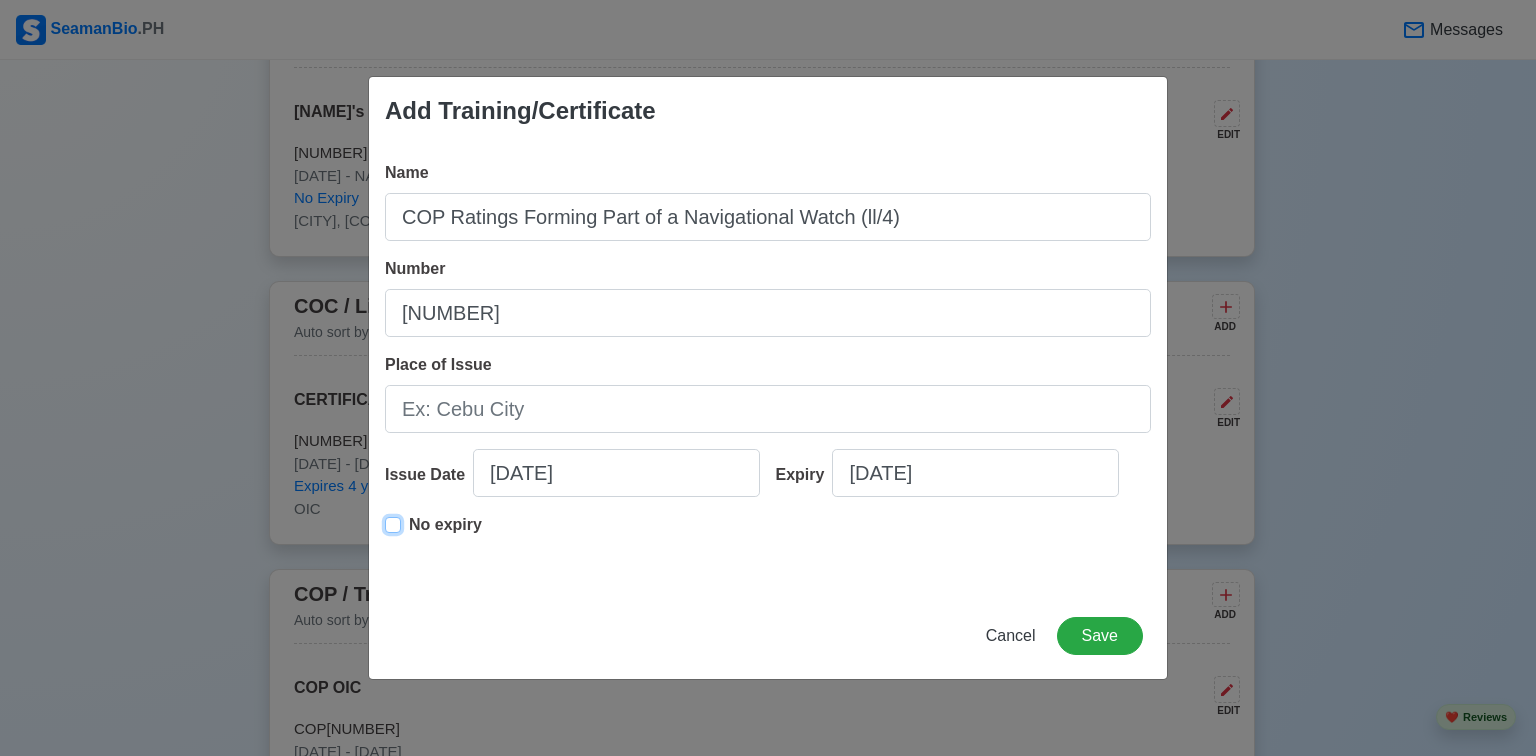 type on "[DATE]" 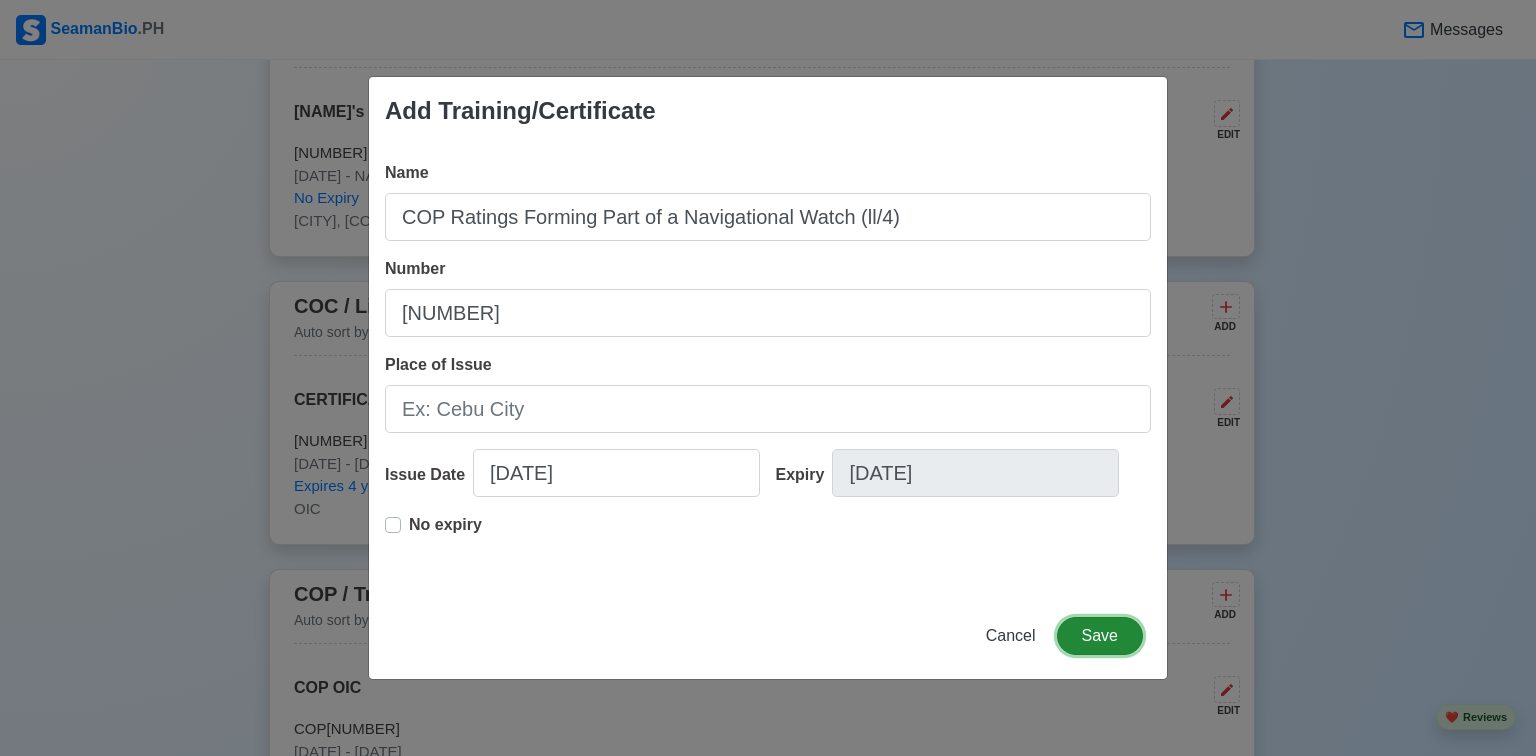 click on "Save" at bounding box center [1100, 636] 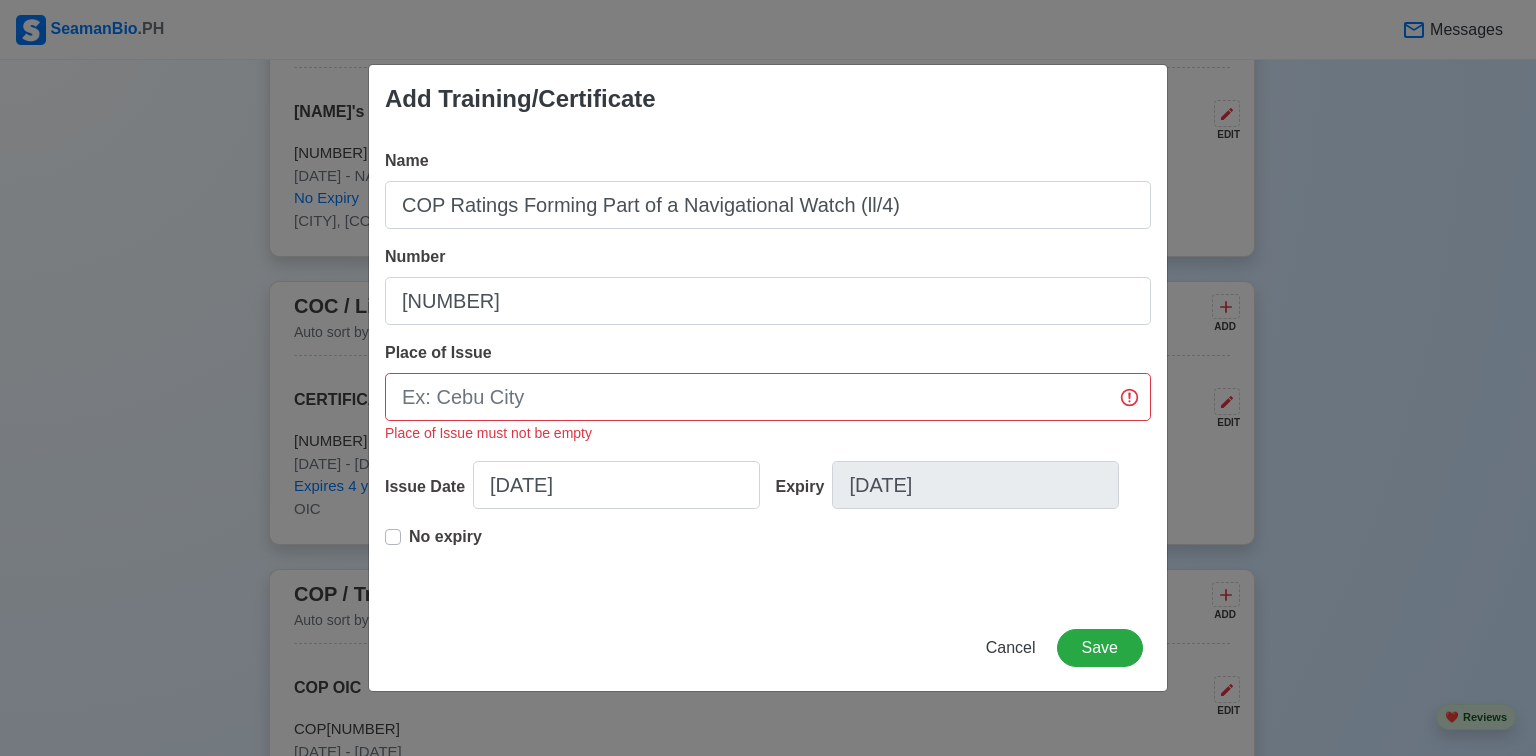 click on "No expiry" at bounding box center (445, 545) 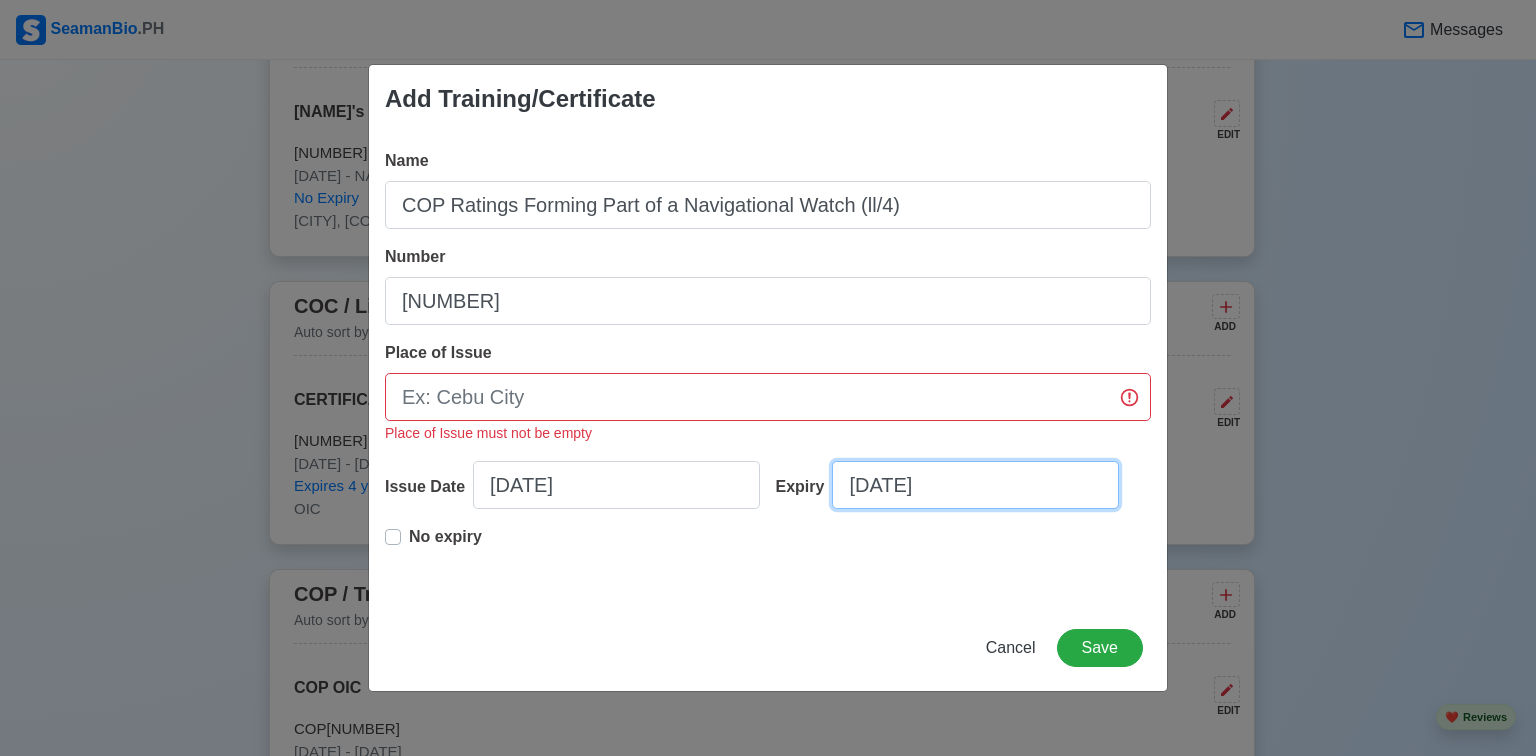 select on "****" 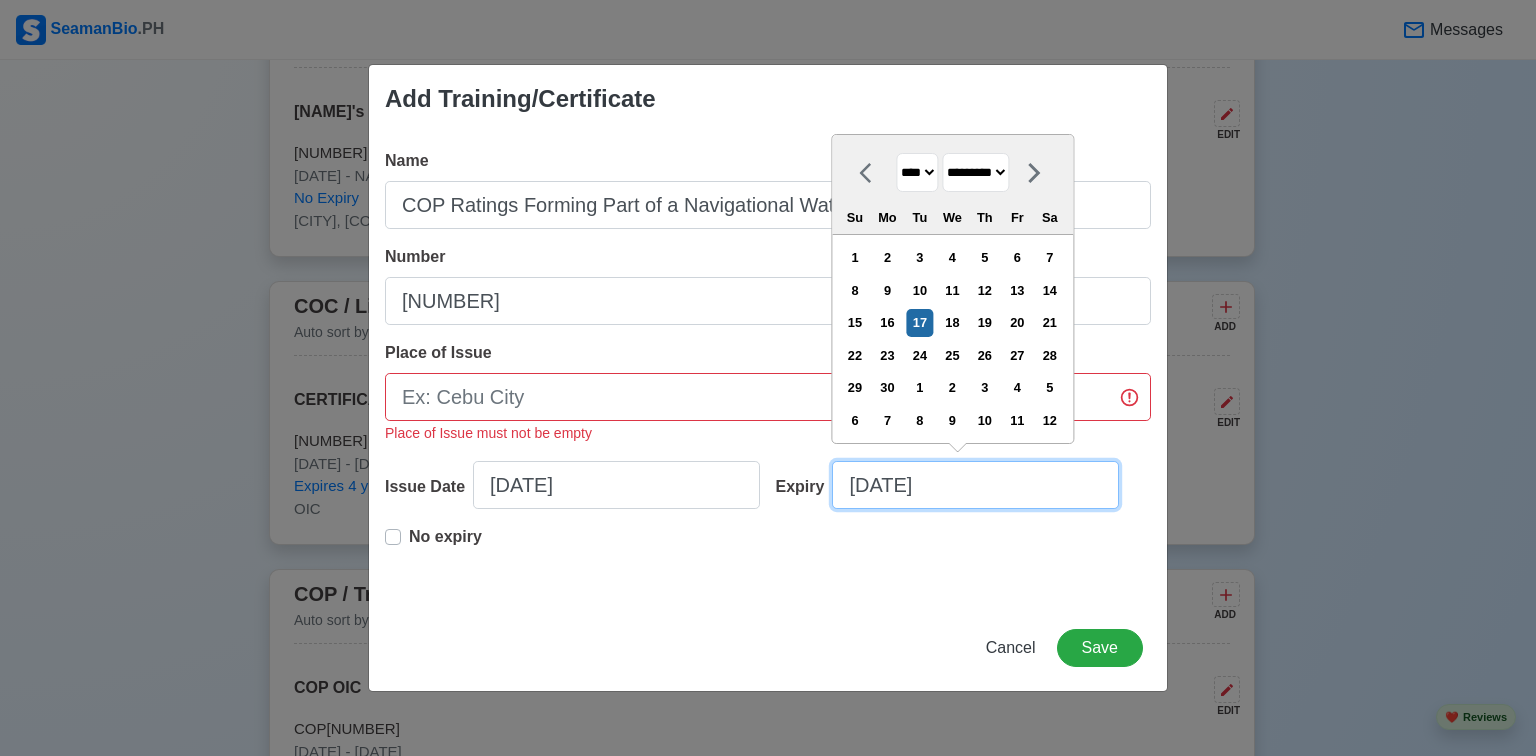 click on "[DATE]" at bounding box center (975, 485) 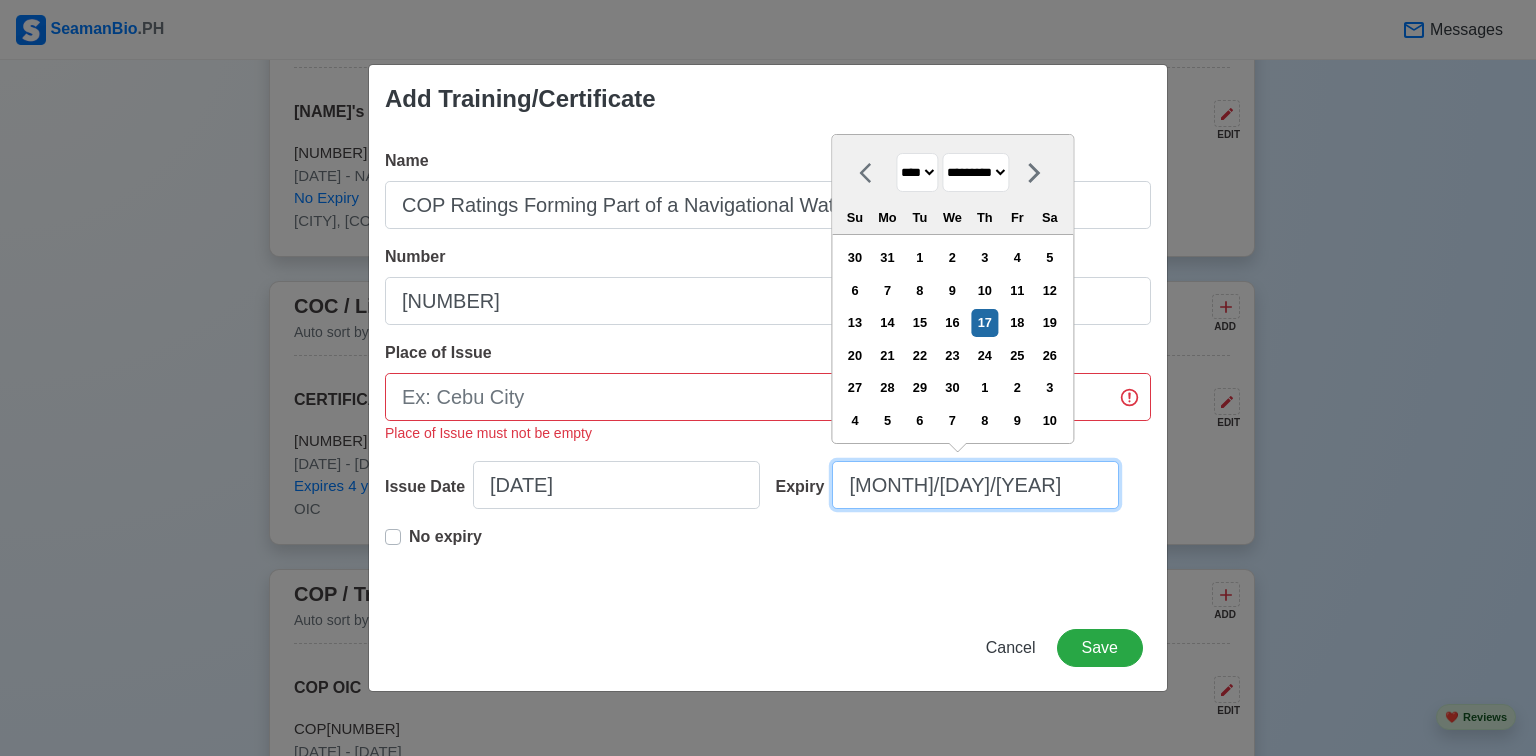 type on "[MONTH]/[DAY]/[YEAR]" 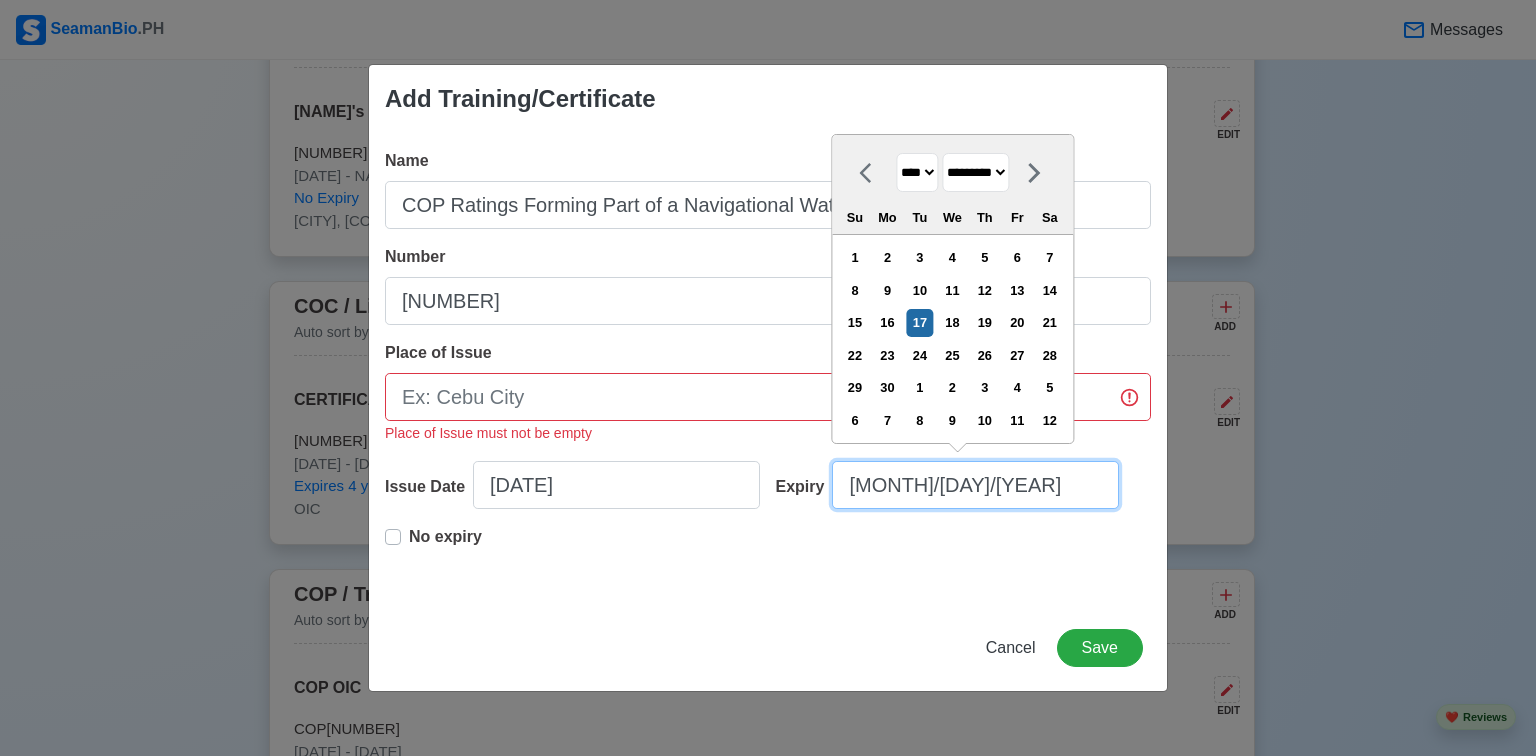 type on "[DATE]" 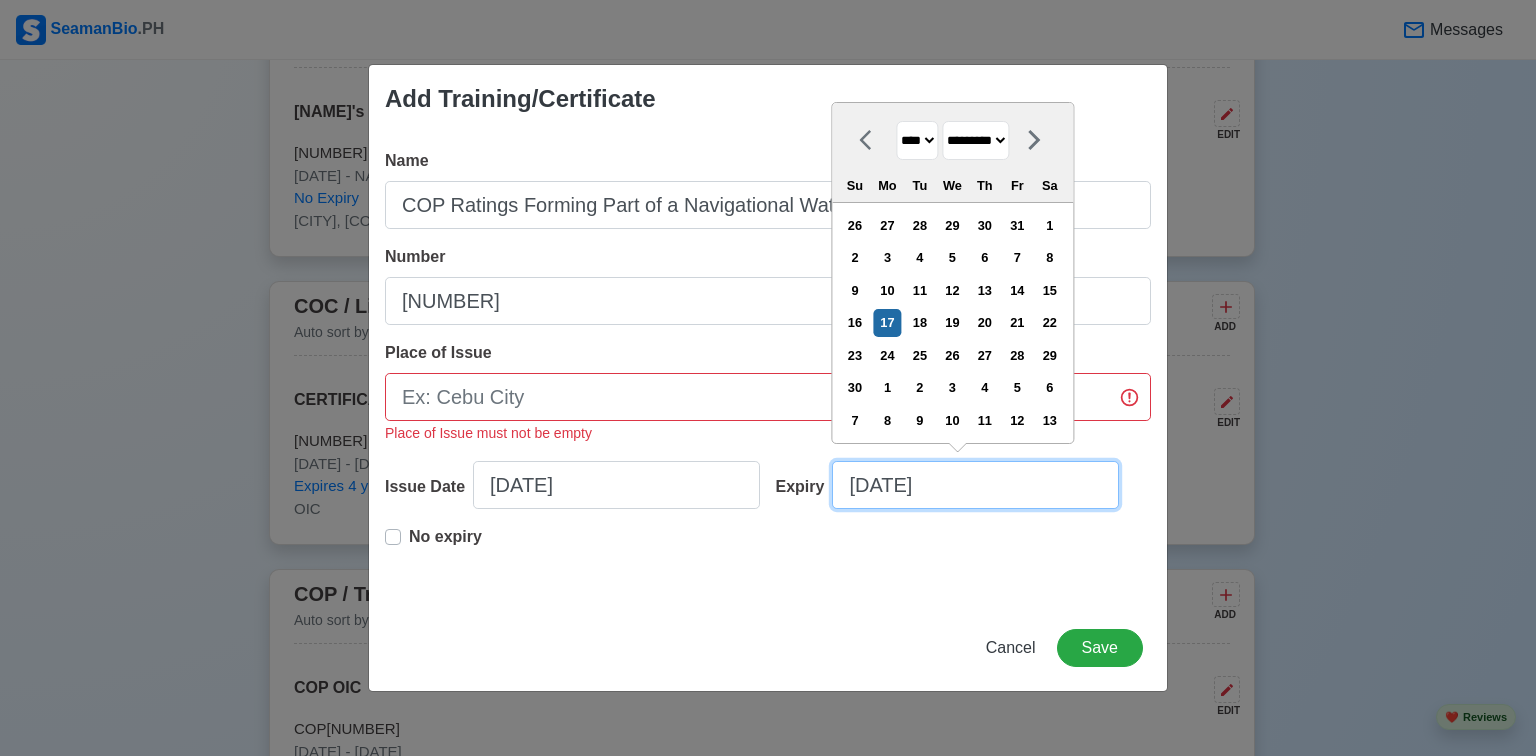 type on "[DATE]" 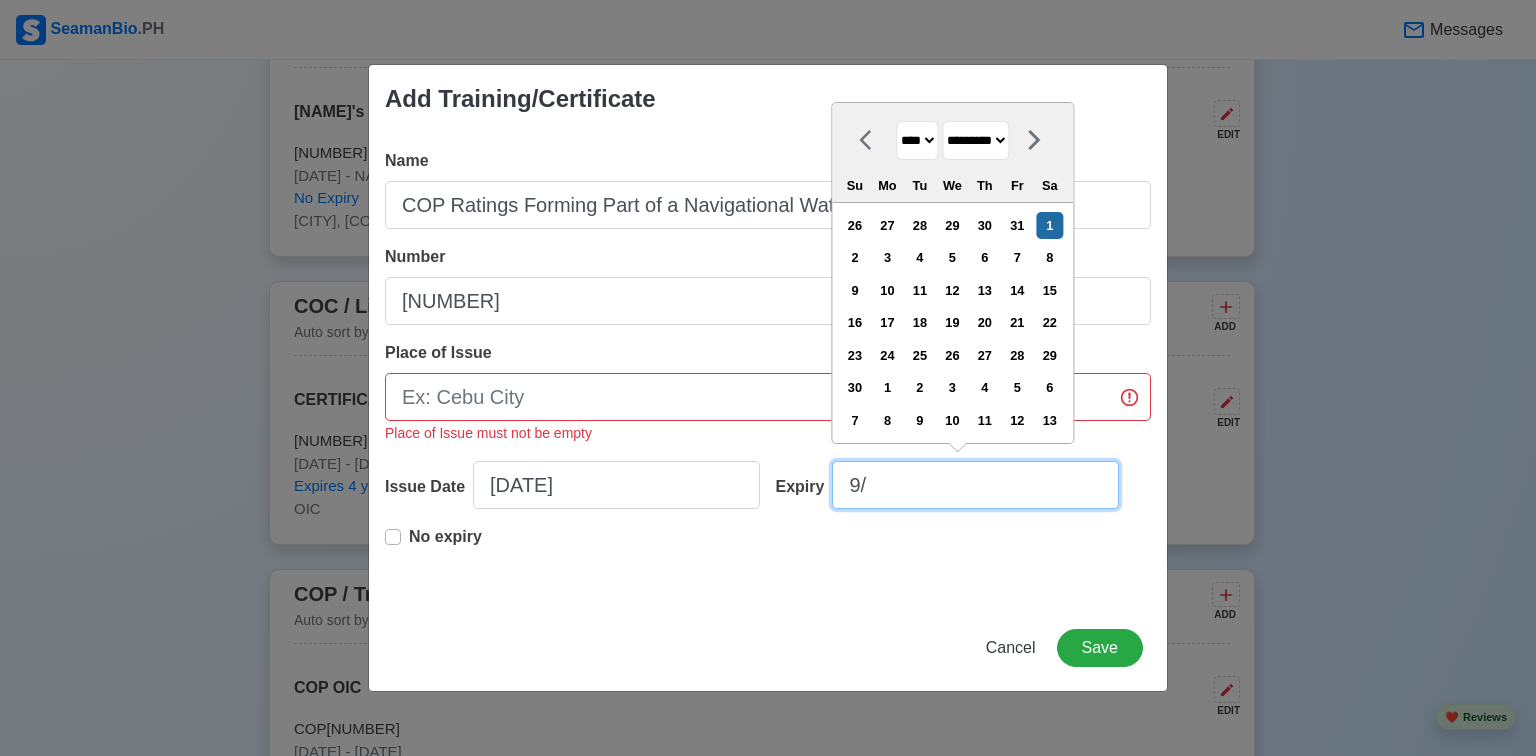 type on "9" 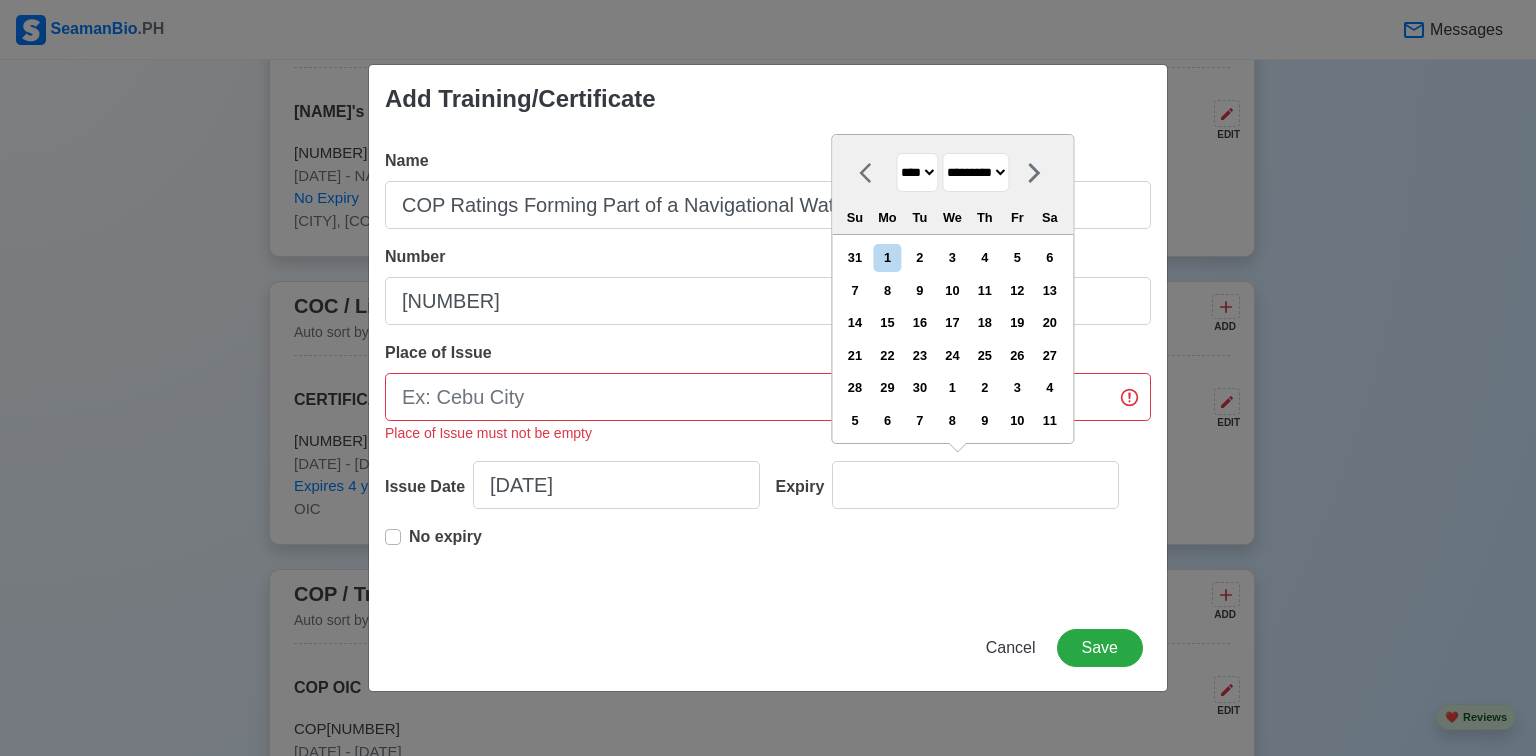 type on "[DATE]" 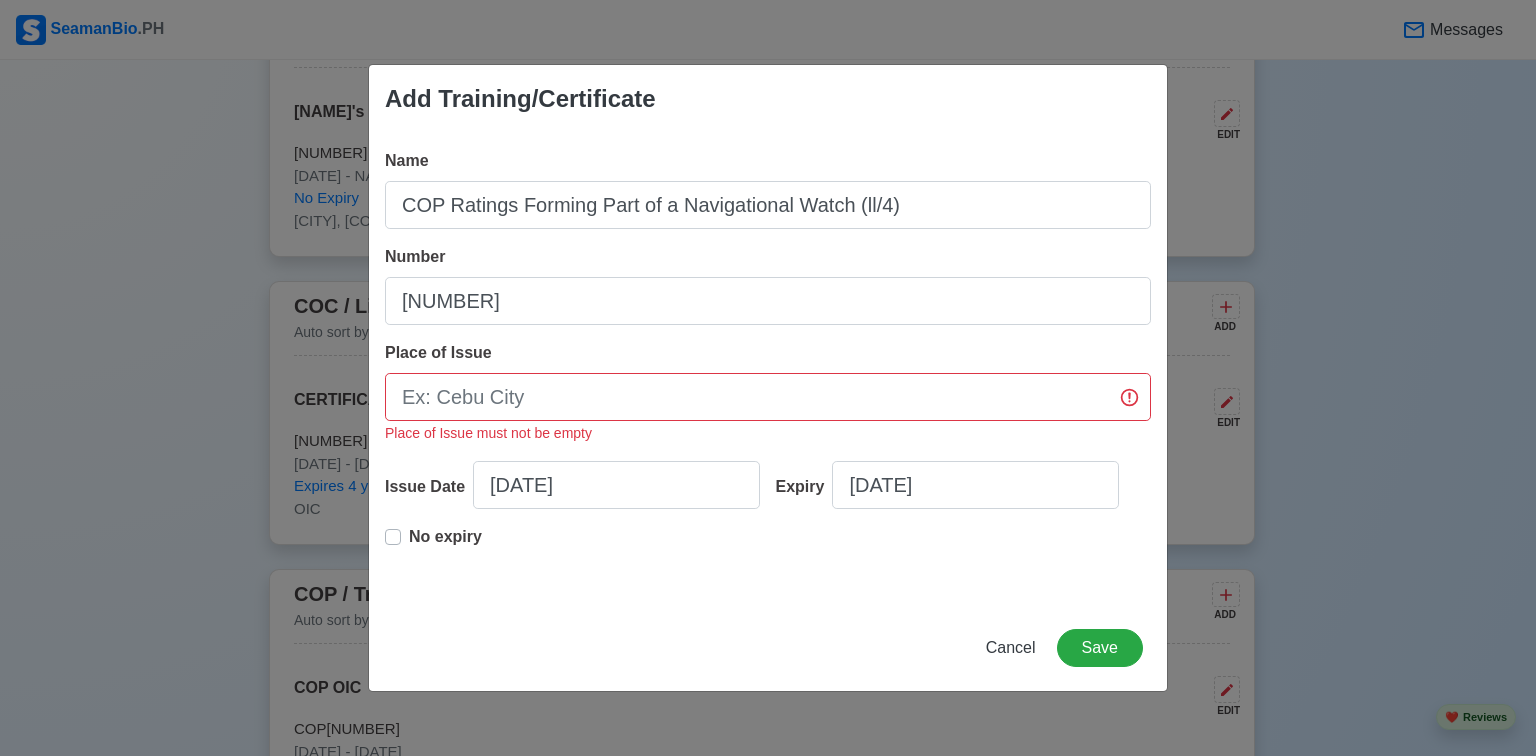 click on "No expiry" at bounding box center (768, 557) 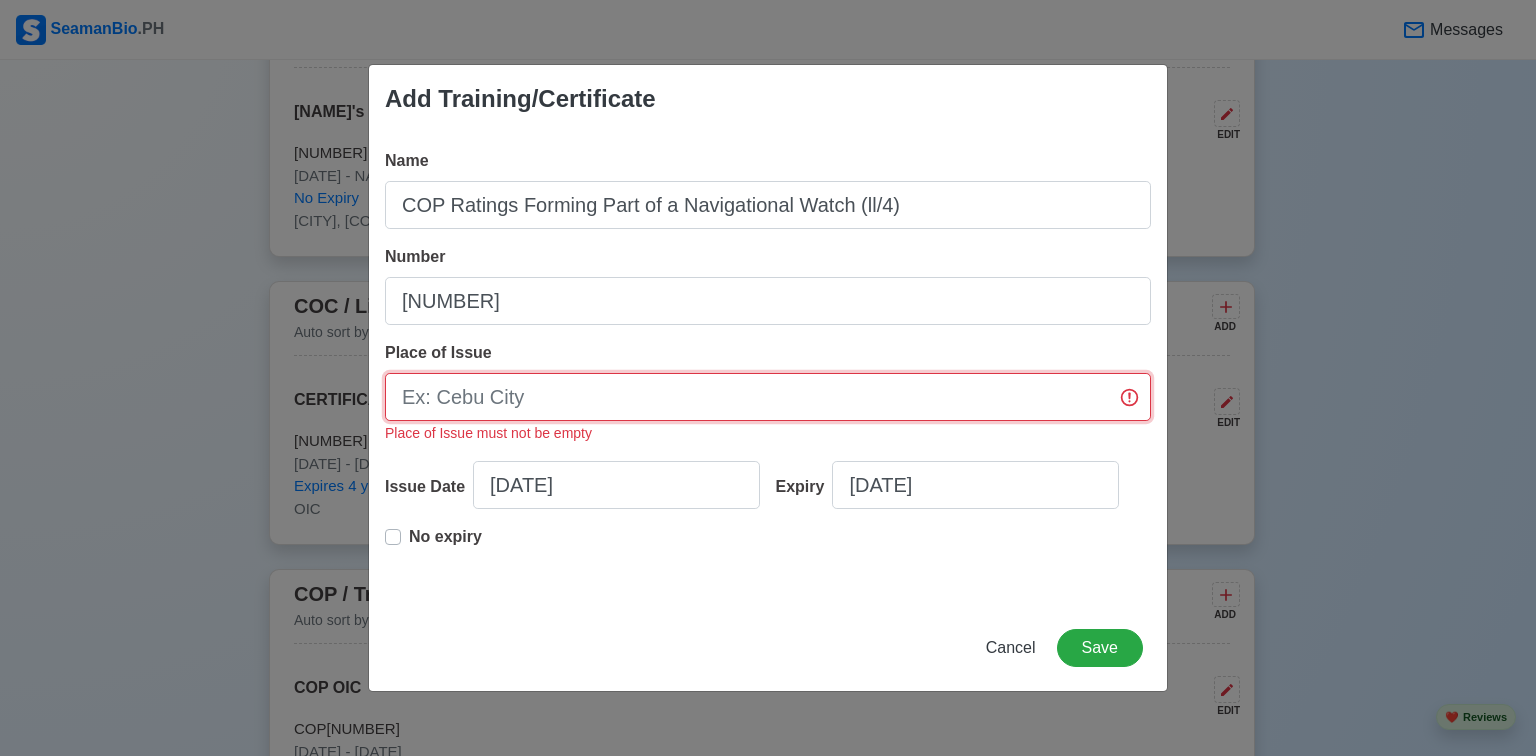 click on "Place of Issue" at bounding box center (768, 397) 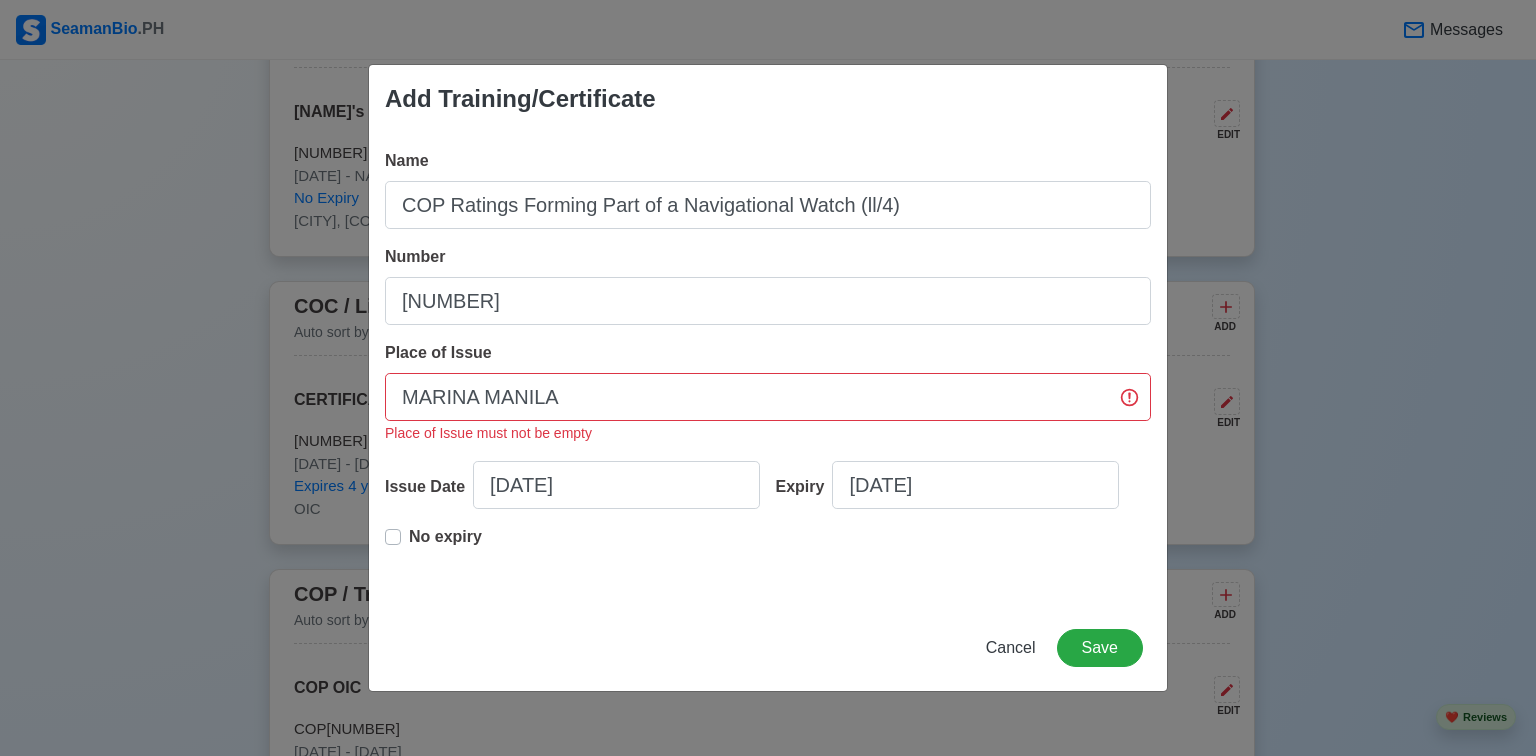 click on "No expiry" at bounding box center (445, 545) 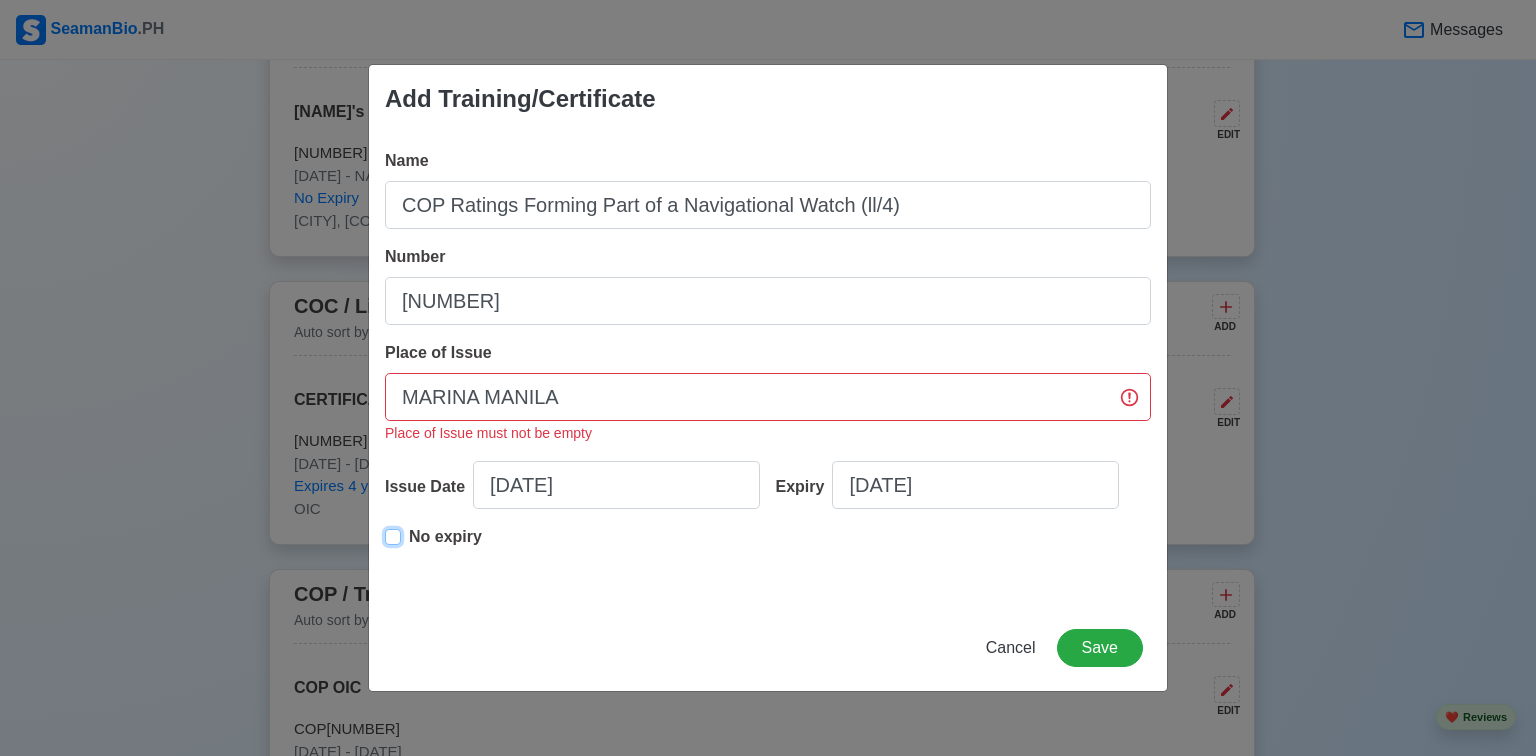 type on "[DATE]" 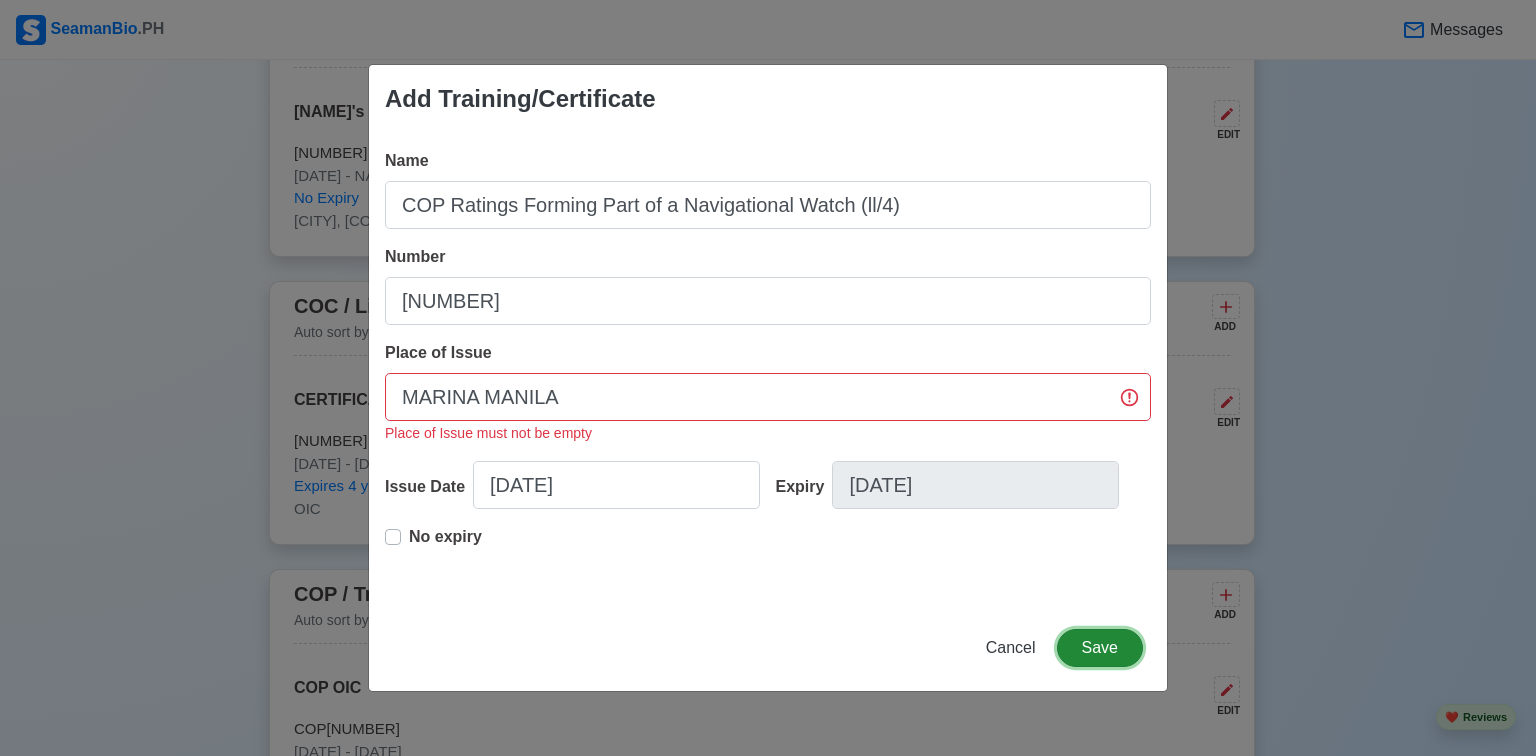 click on "Save" at bounding box center (1100, 648) 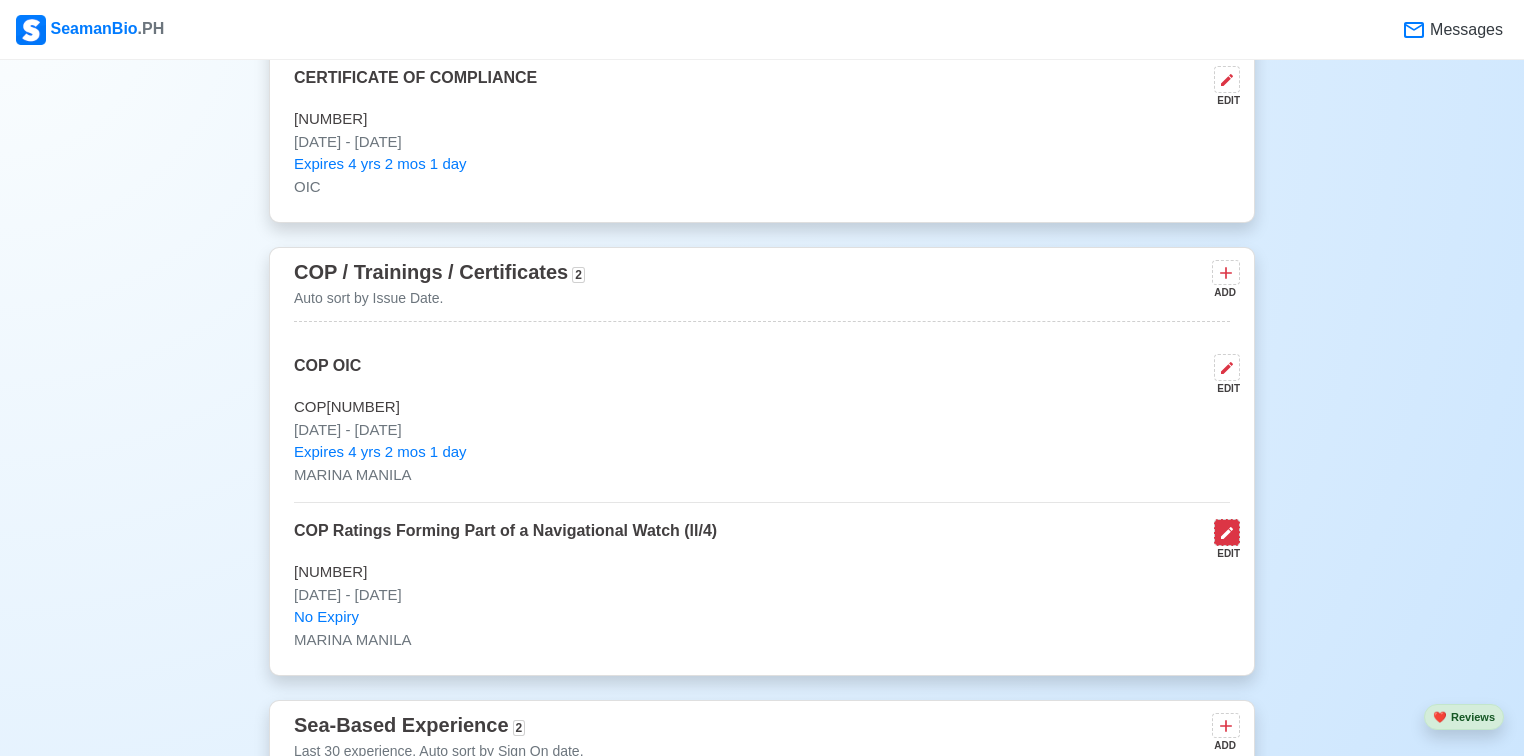 scroll, scrollTop: 2329, scrollLeft: 0, axis: vertical 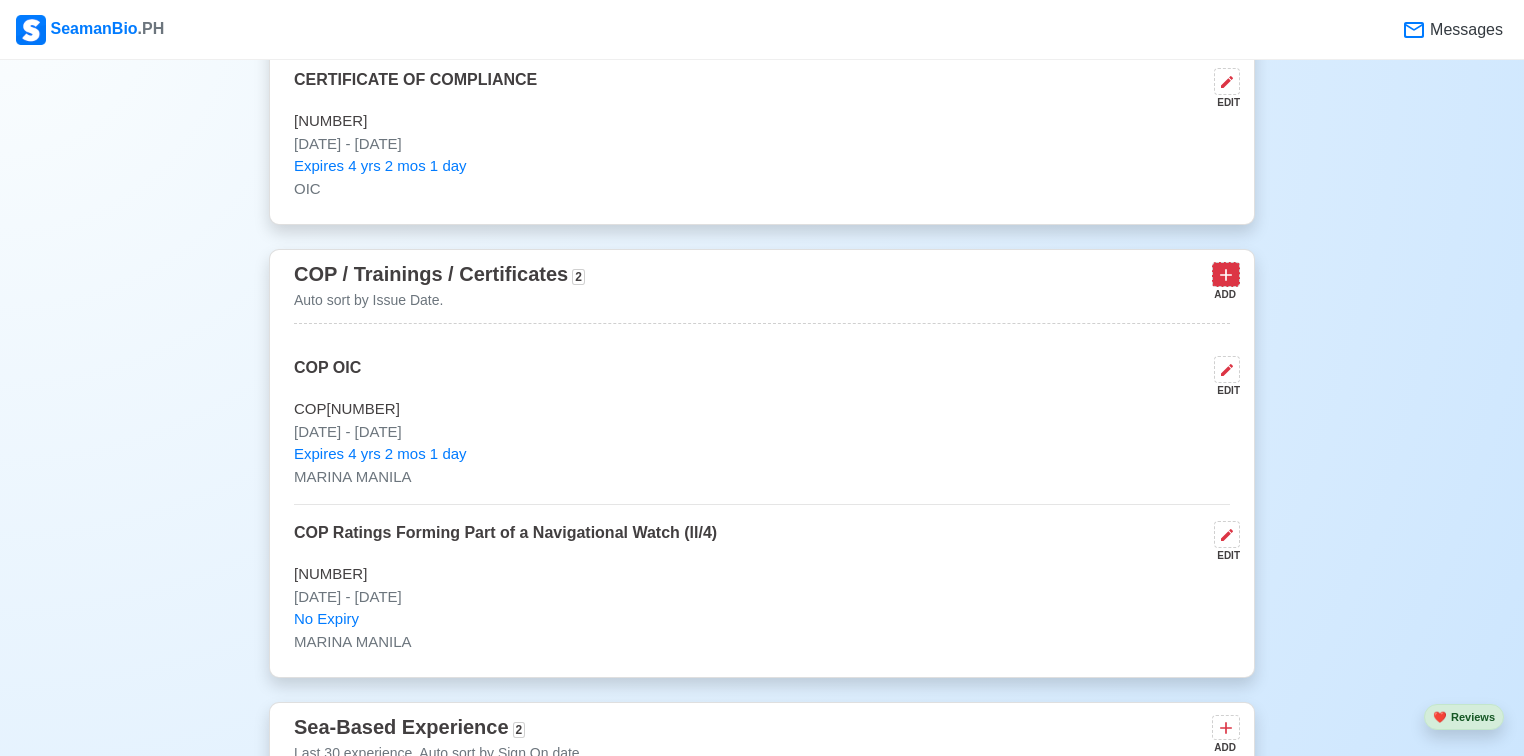 click 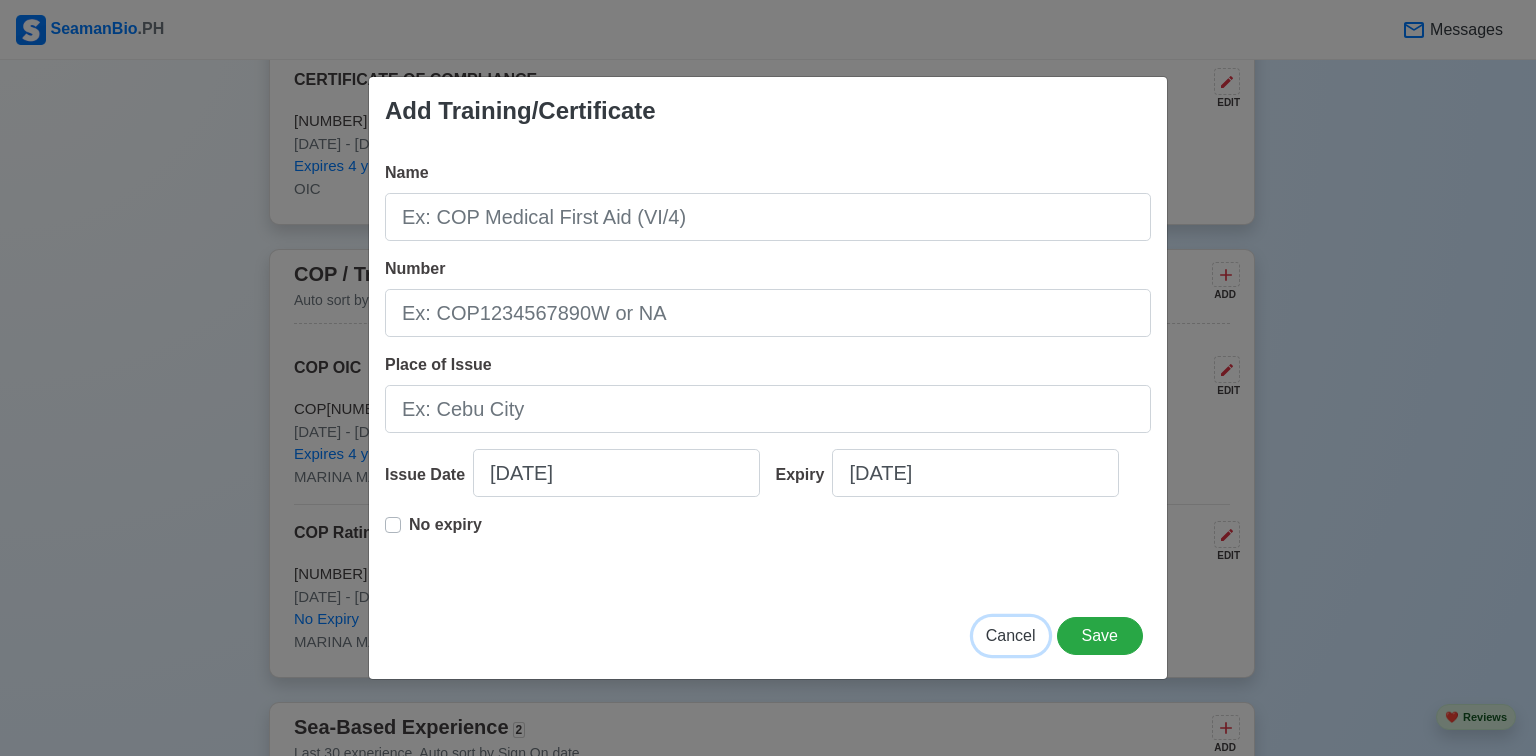 click on "Cancel" at bounding box center (1011, 635) 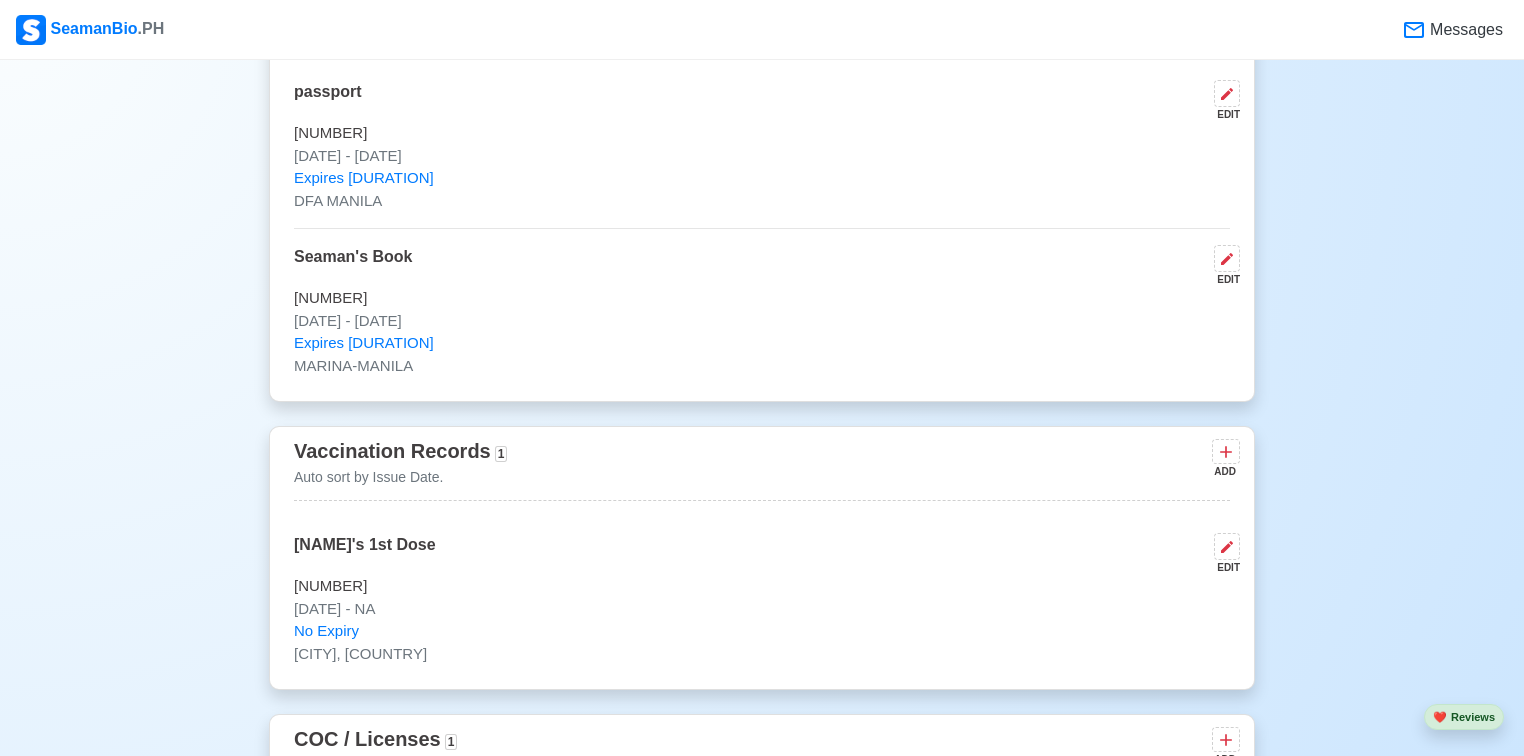 scroll, scrollTop: 1609, scrollLeft: 0, axis: vertical 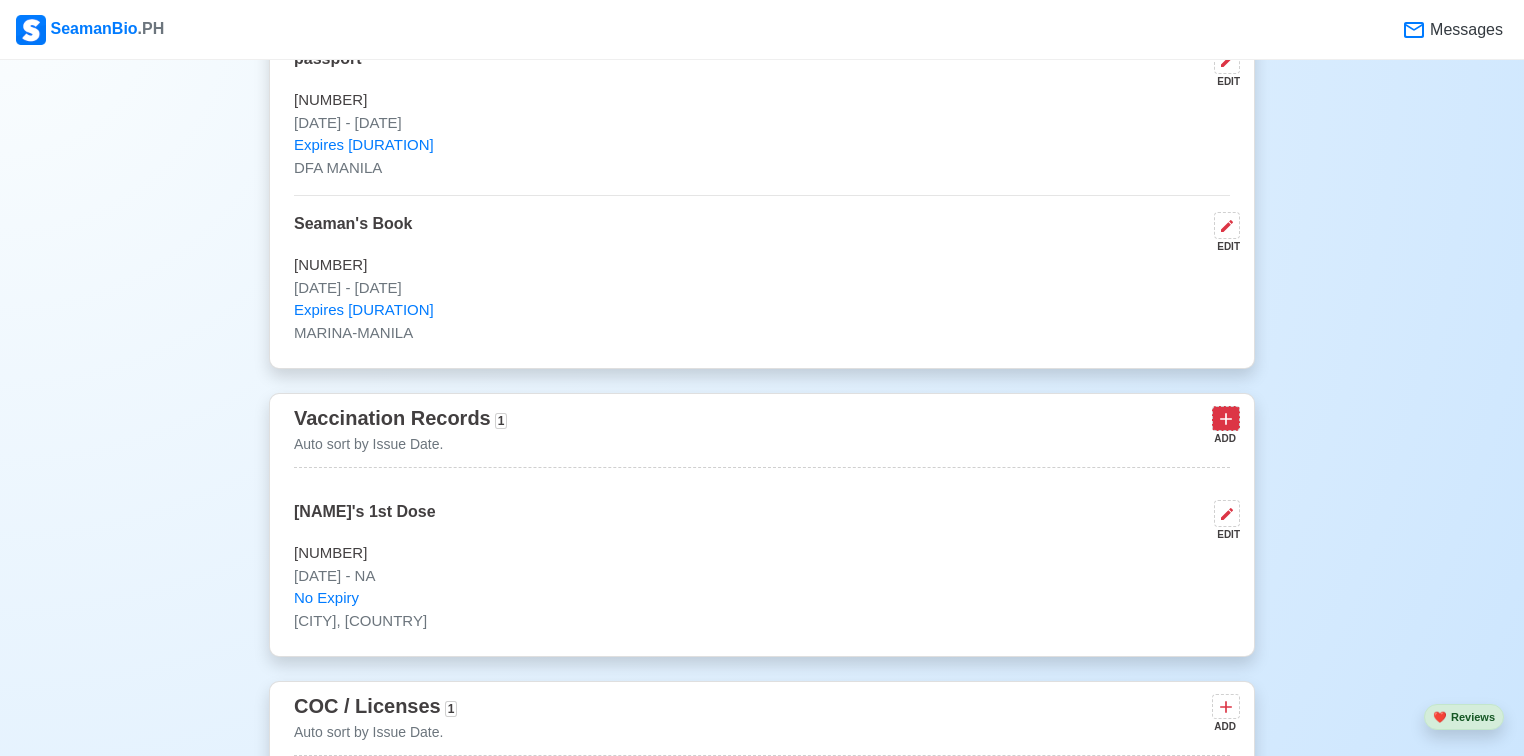 click 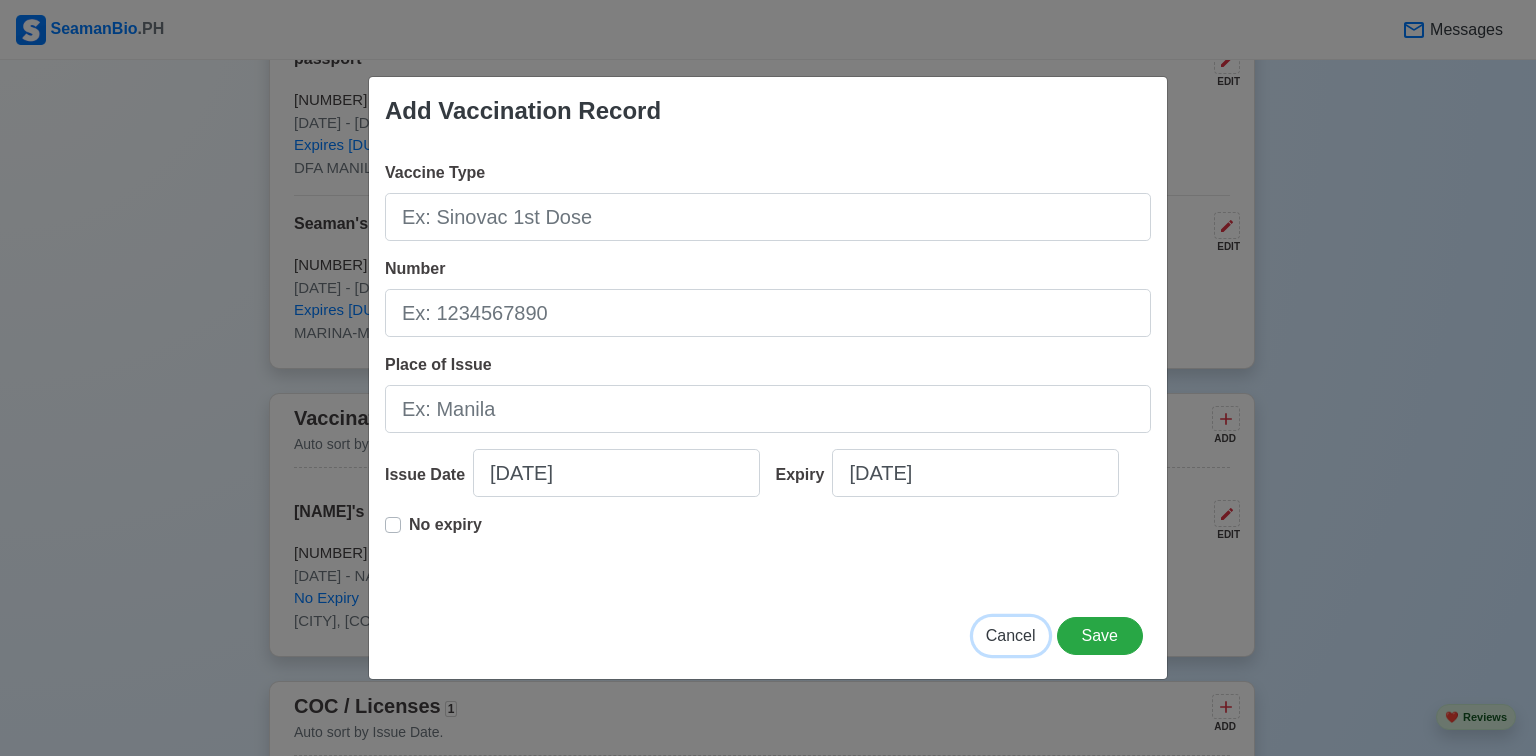 click on "Cancel" at bounding box center [1011, 635] 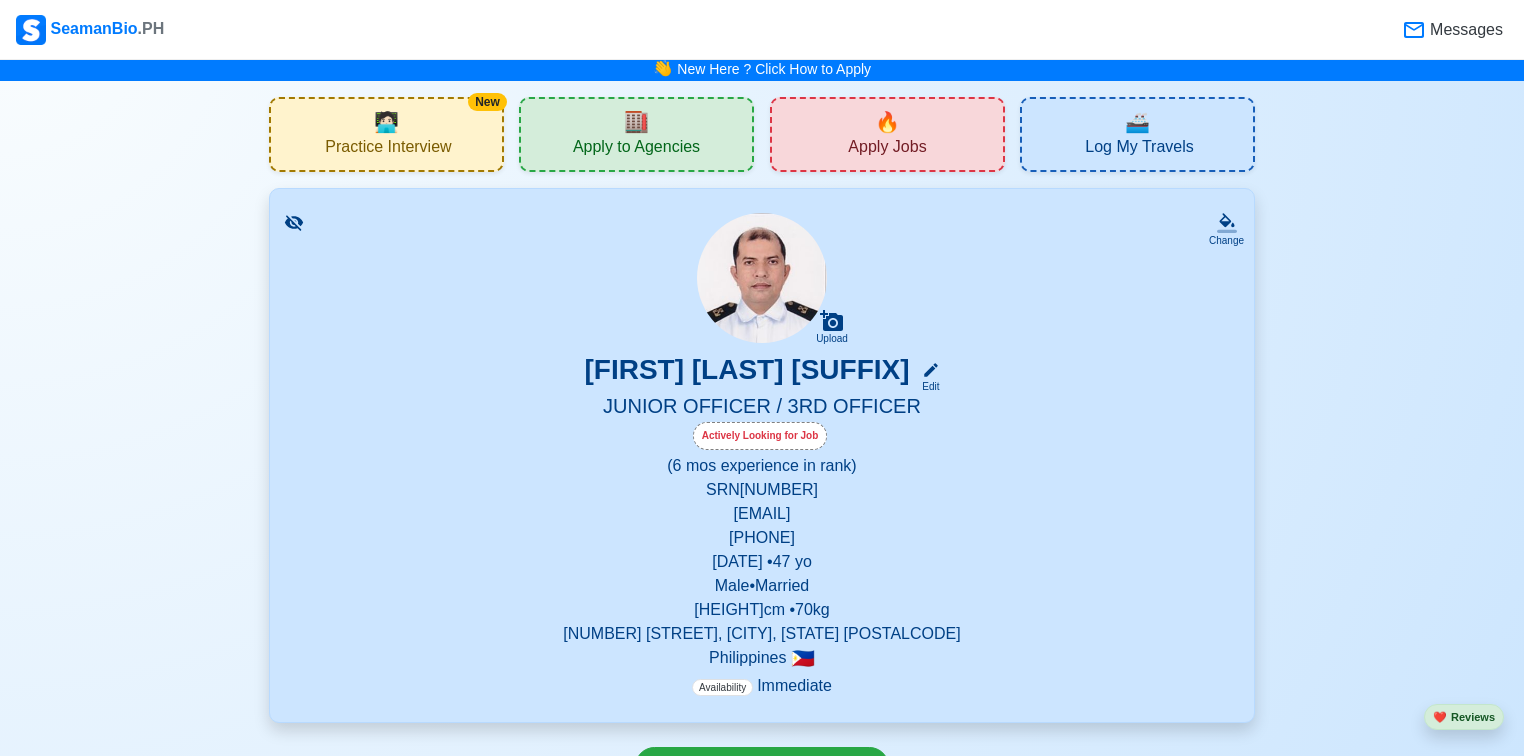 scroll, scrollTop: 0, scrollLeft: 0, axis: both 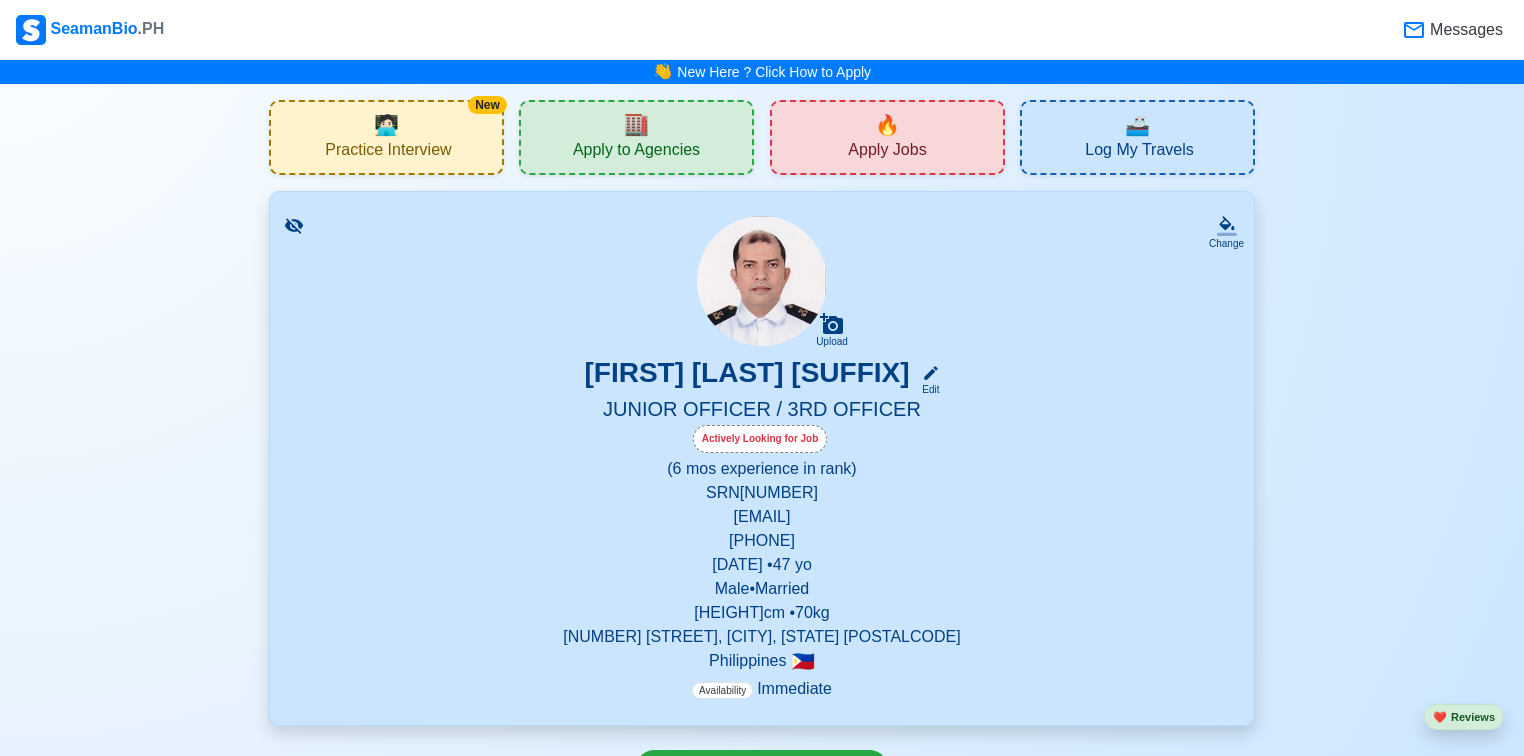 click on "Apply Jobs" at bounding box center [887, 152] 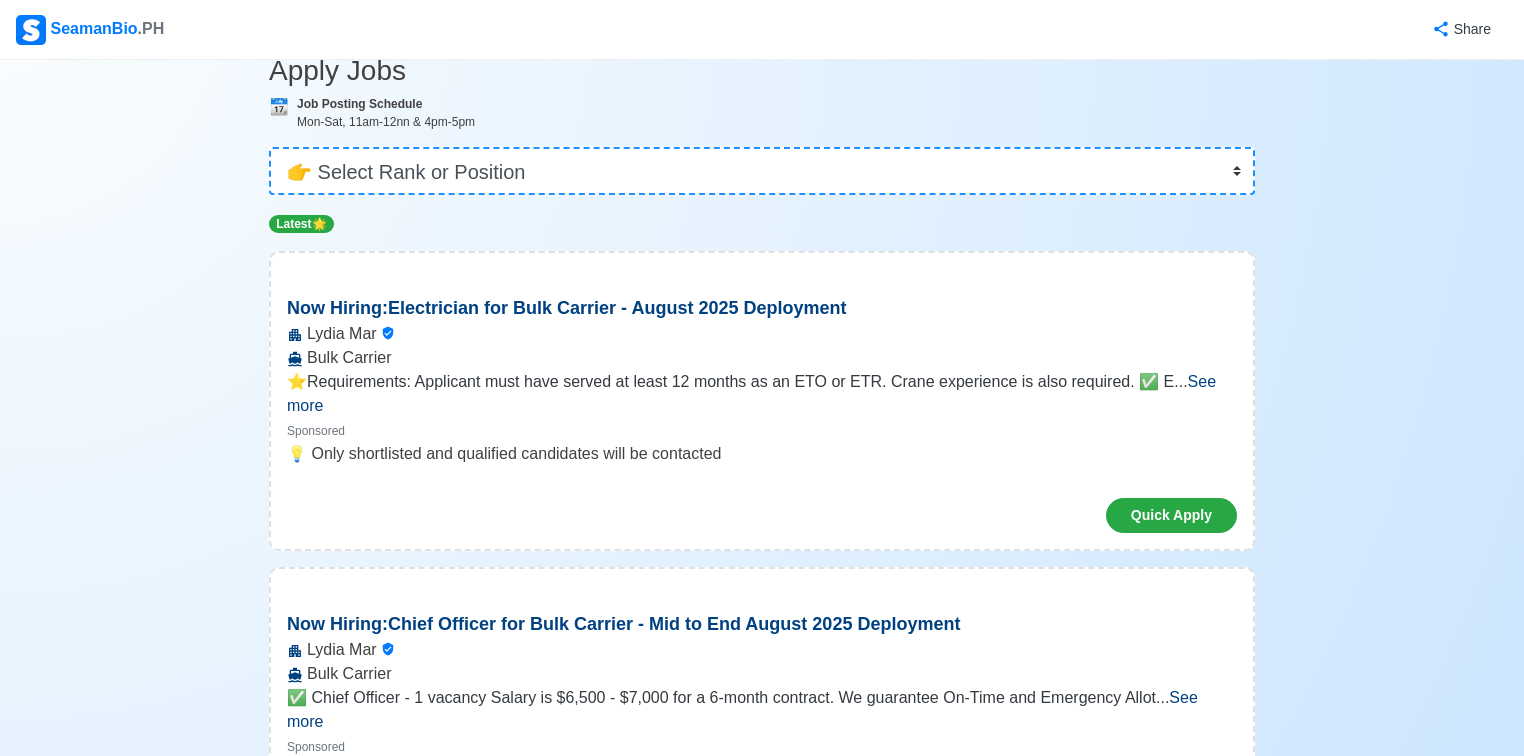 scroll, scrollTop: 80, scrollLeft: 0, axis: vertical 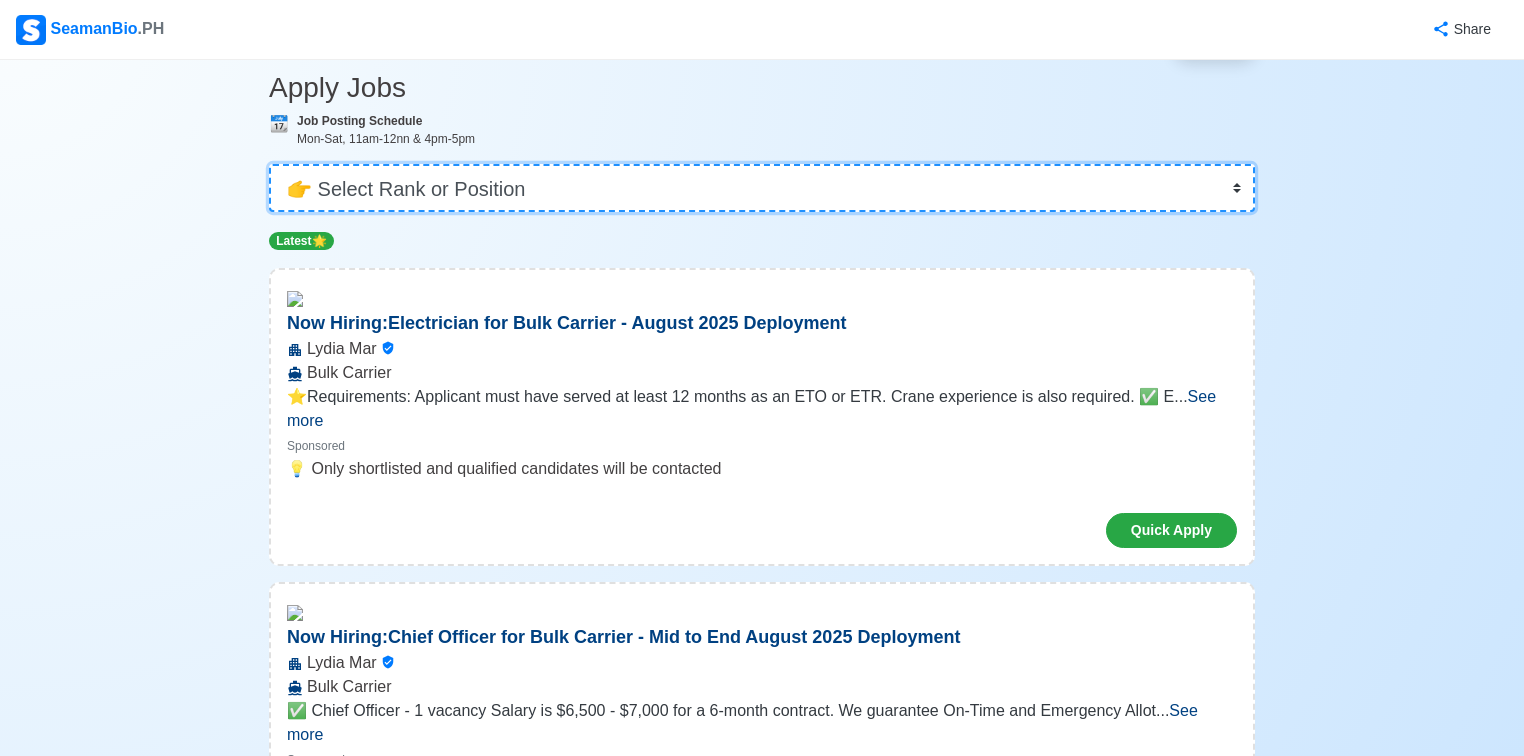 click on "👉 Select Rank or Position Master Chief Officer 2nd Officer 3rd Officer Junior Officer Chief Engineer 2nd Engineer 3rd Engineer 4th Engineer Gas Engineer Junior Engineer 1st Assistant Engineer 2nd Assistant Engineer 3rd Assistant Engineer ETO/ETR Electrician Electrical Engineer Oiler Fitter Welder Chief Cook Chef Cook Messman Wiper Rigger Ordinary Seaman Able Seaman Motorman Pumpman Bosun Cadet Reefer Mechanic Operator Repairman Painter Steward Waiter Others" at bounding box center [762, 188] 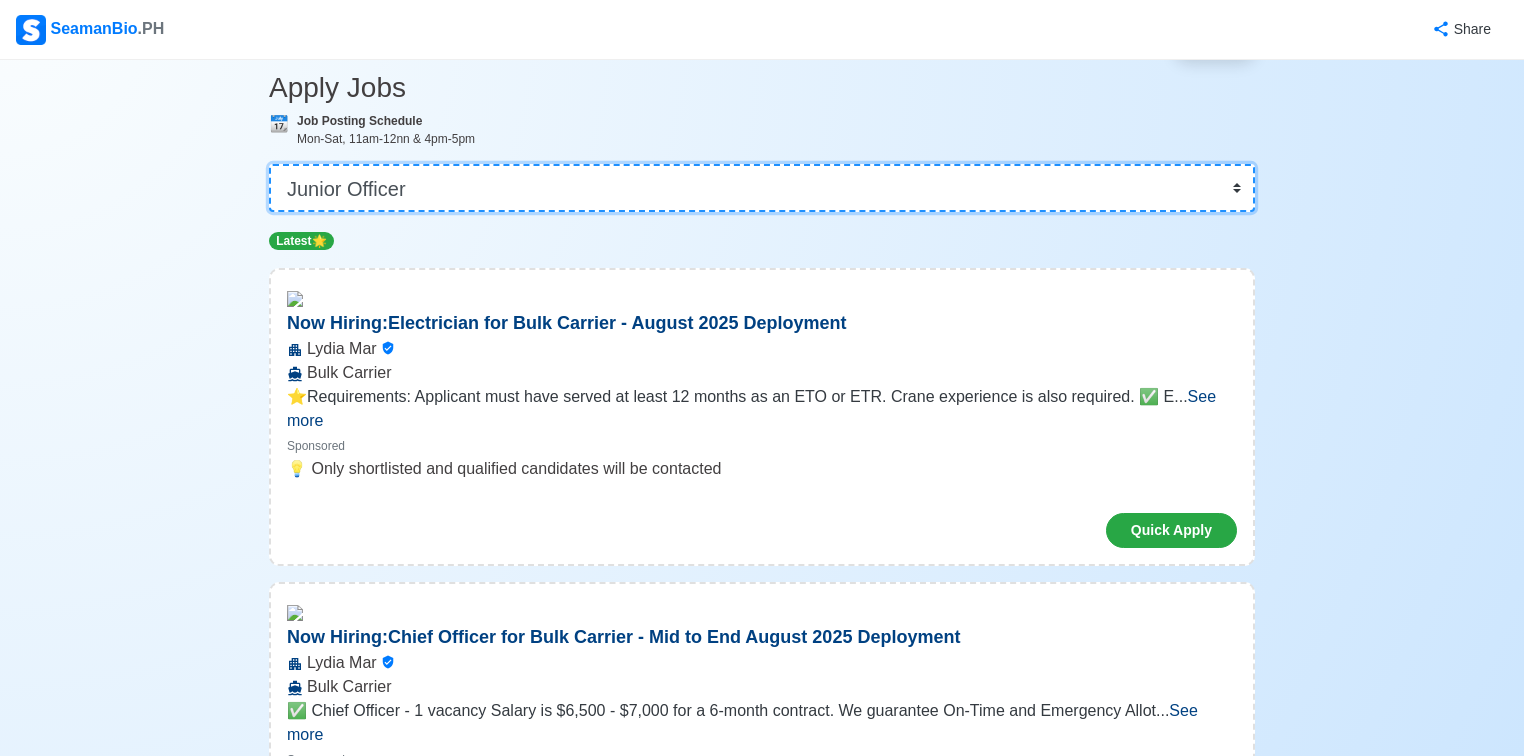 click on "👉 Select Rank or Position Master Chief Officer 2nd Officer 3rd Officer Junior Officer Chief Engineer 2nd Engineer 3rd Engineer 4th Engineer Gas Engineer Junior Engineer 1st Assistant Engineer 2nd Assistant Engineer 3rd Assistant Engineer ETO/ETR Electrician Electrical Engineer Oiler Fitter Welder Chief Cook Chef Cook Messman Wiper Rigger Ordinary Seaman Able Seaman Motorman Pumpman Bosun Cadet Reefer Mechanic Operator Repairman Painter Steward Waiter Others" at bounding box center [762, 188] 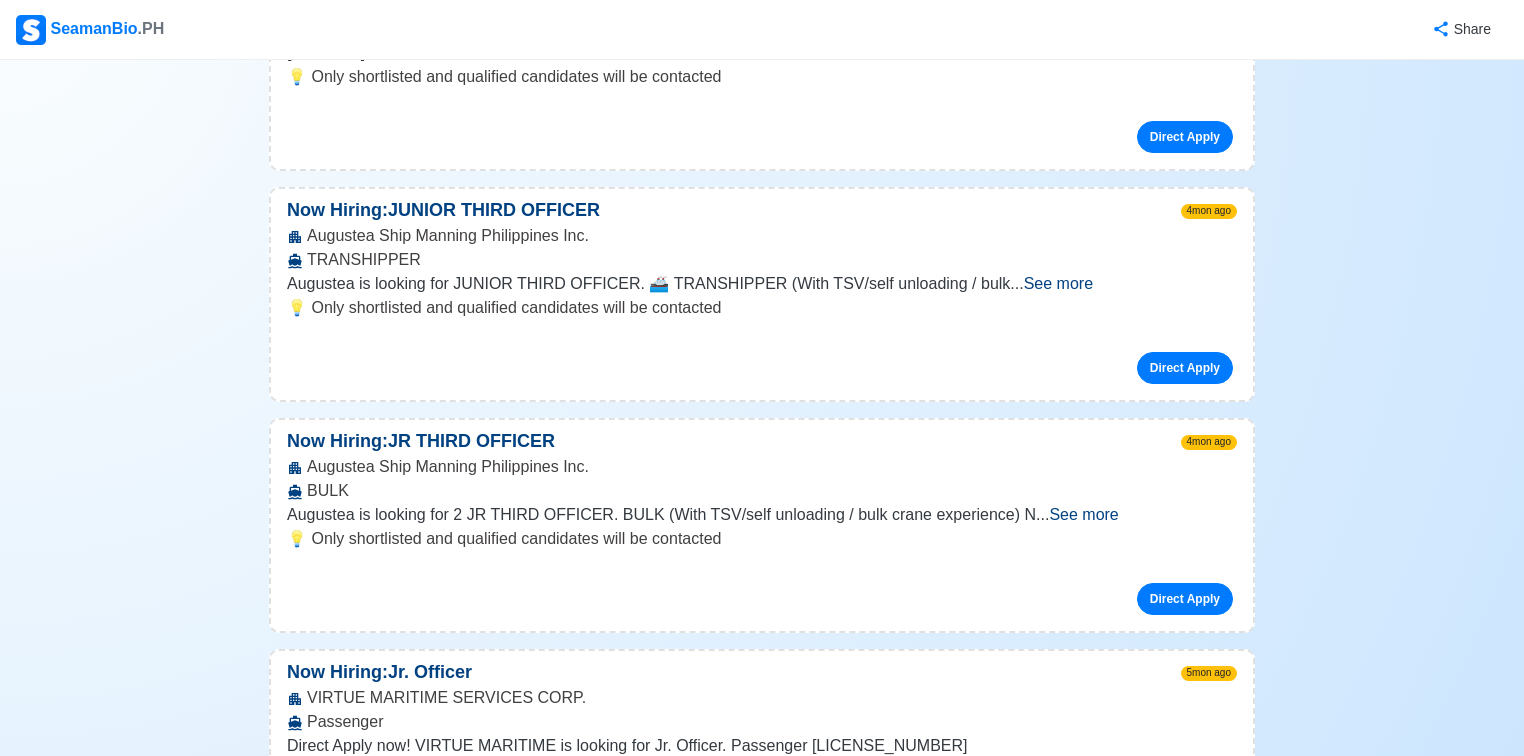 scroll, scrollTop: 960, scrollLeft: 0, axis: vertical 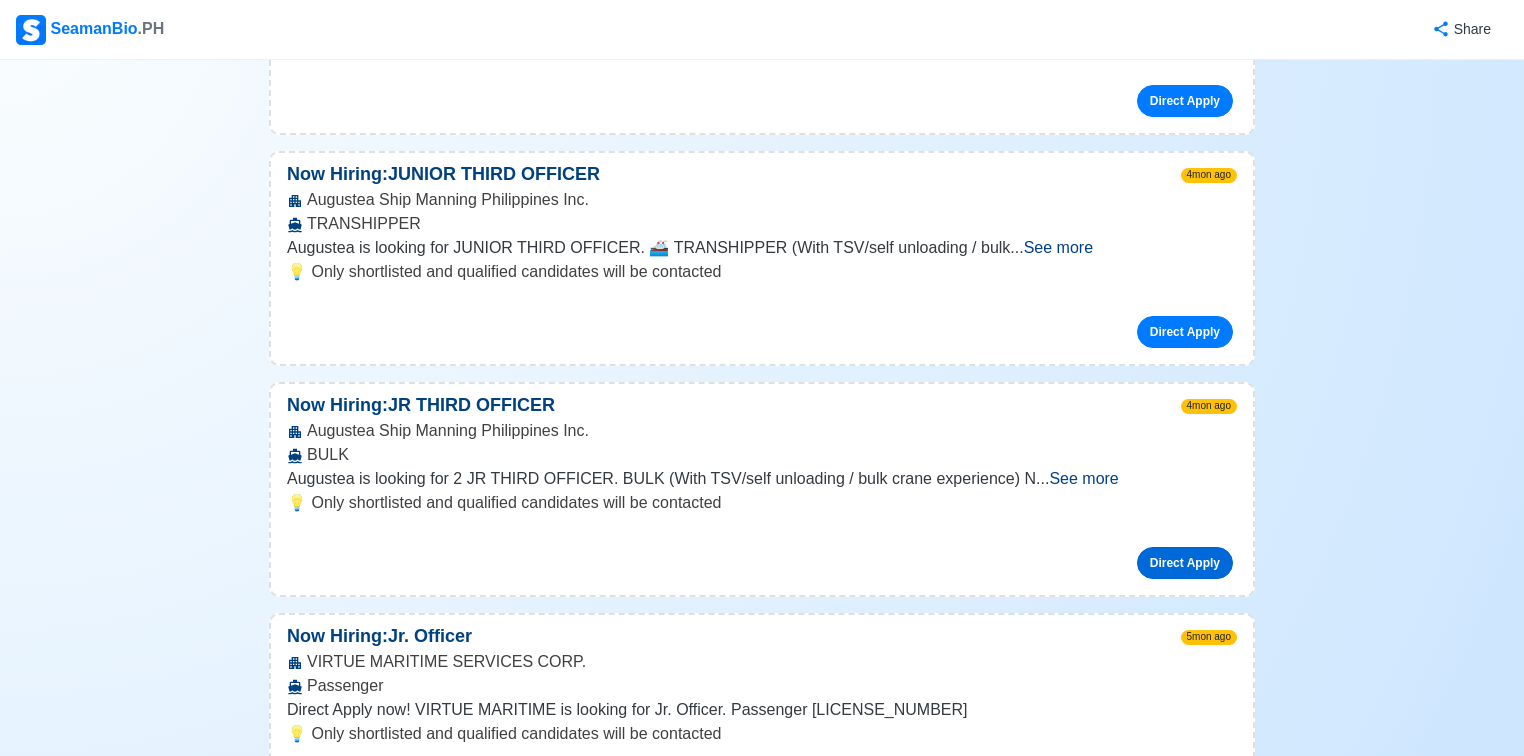 click on "Direct Apply" at bounding box center [1185, 563] 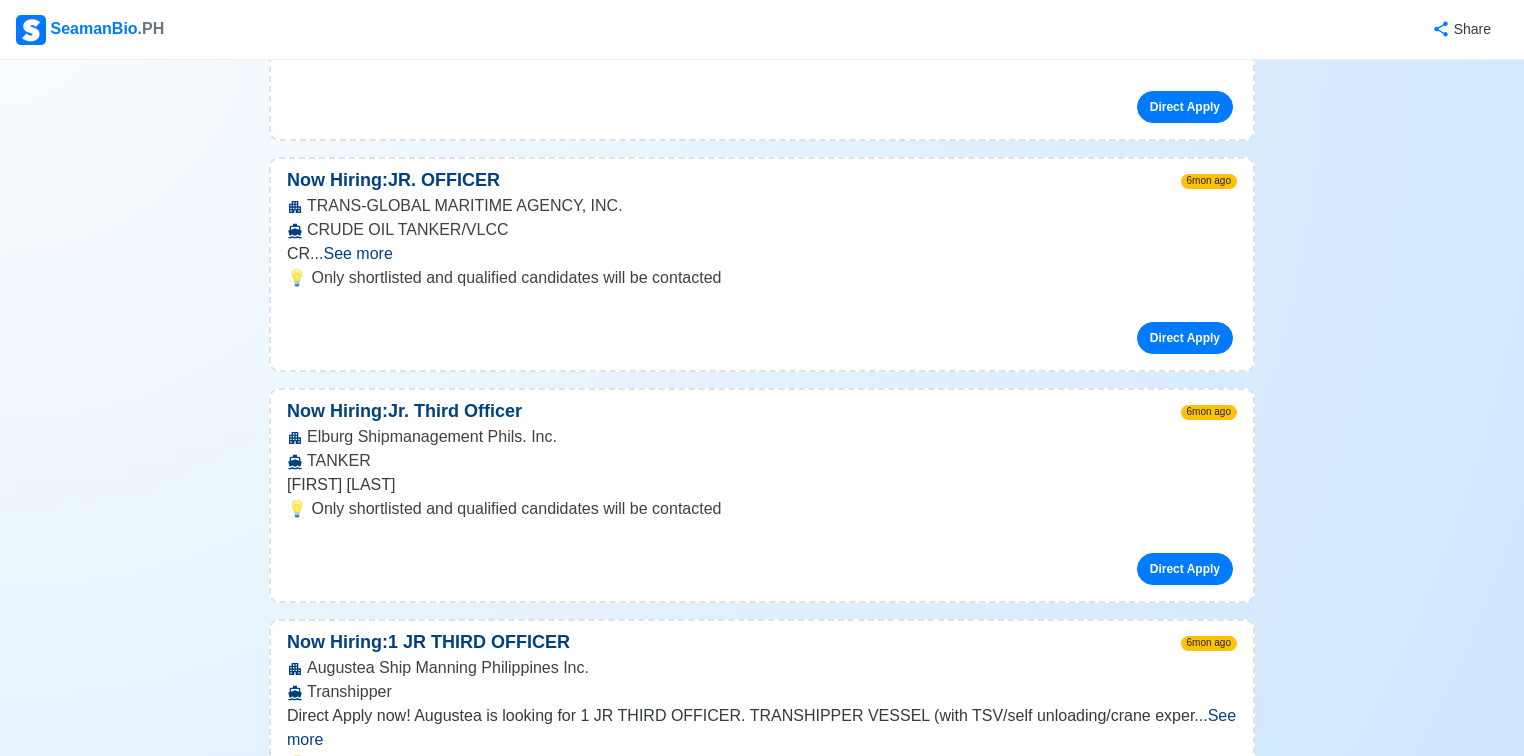 scroll, scrollTop: 3280, scrollLeft: 0, axis: vertical 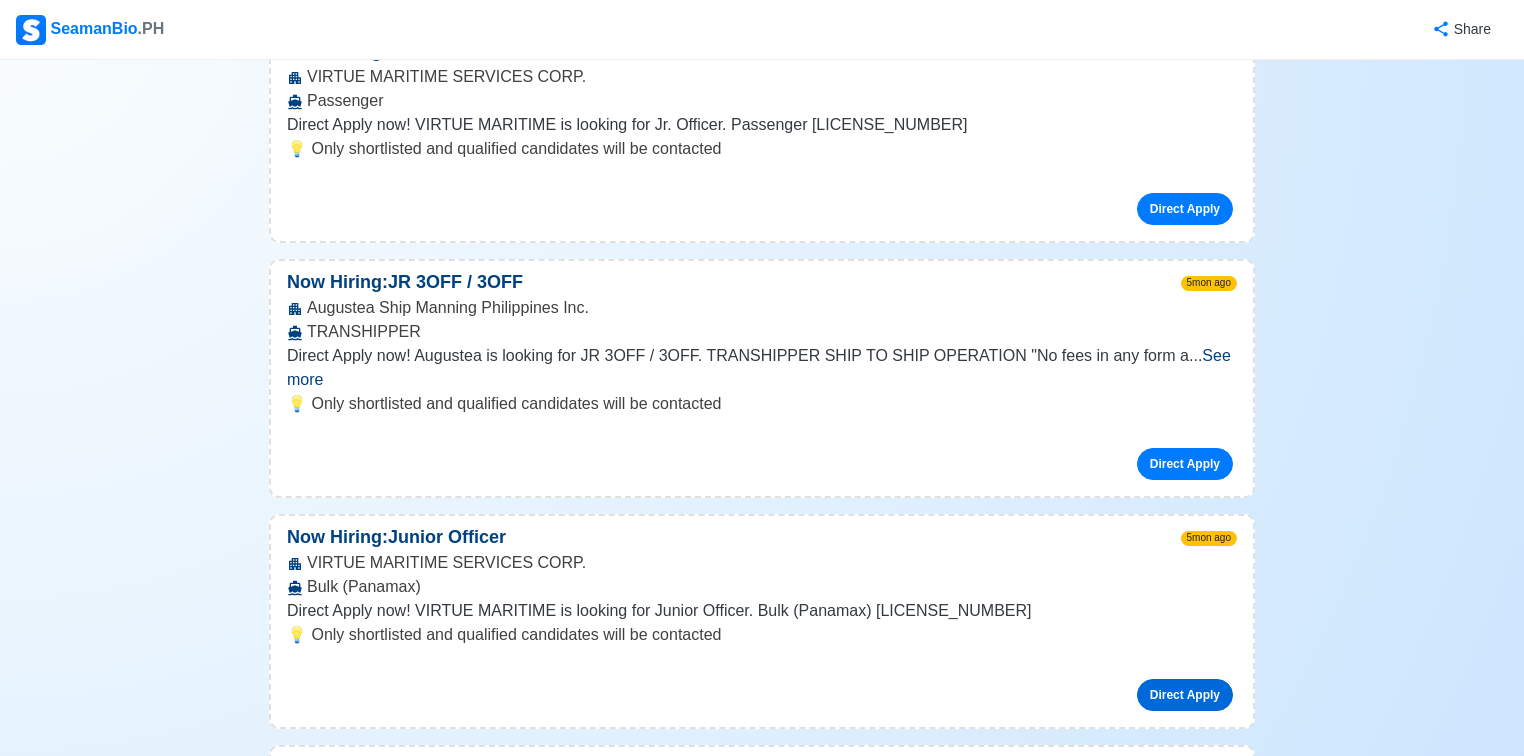 click on "Direct Apply" at bounding box center [1185, 695] 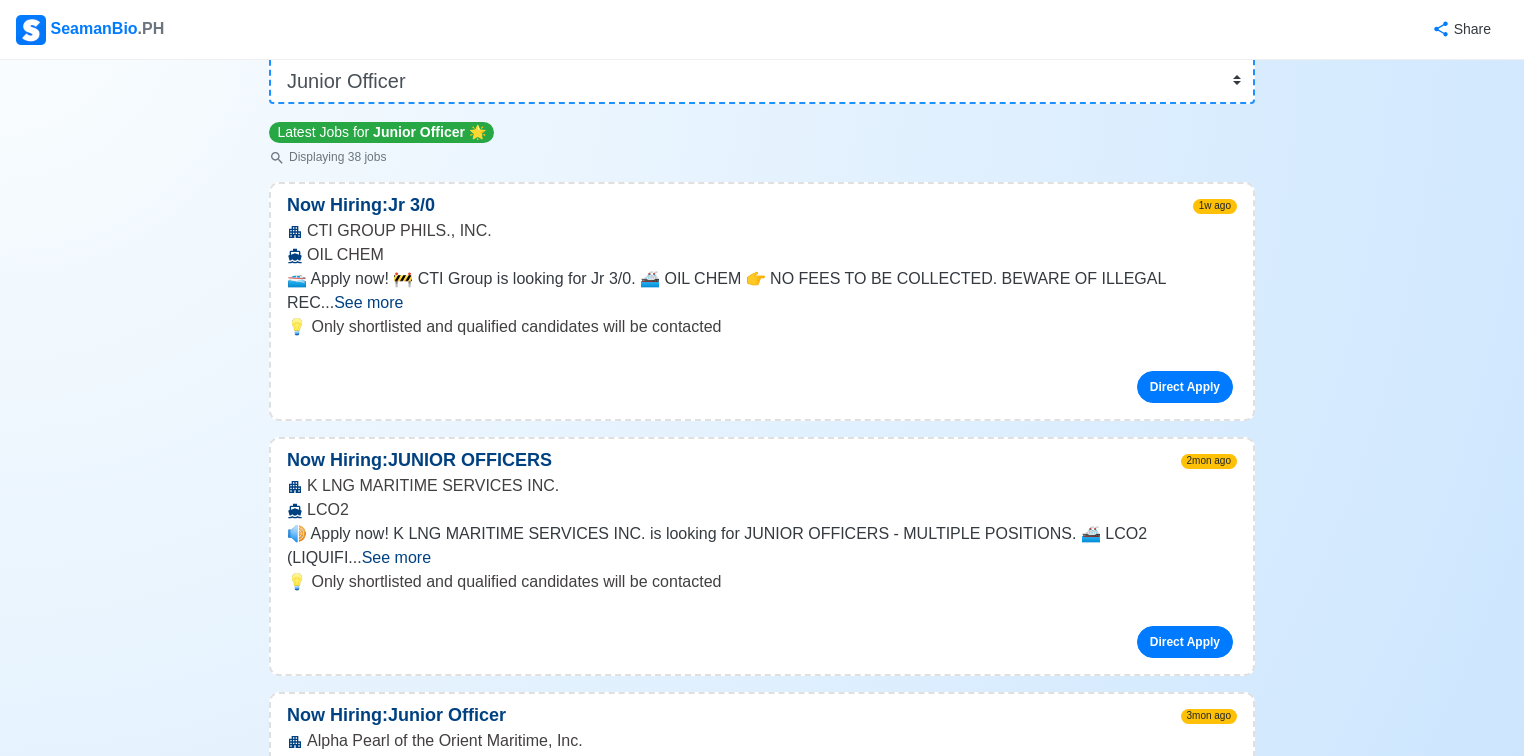 scroll, scrollTop: 0, scrollLeft: 0, axis: both 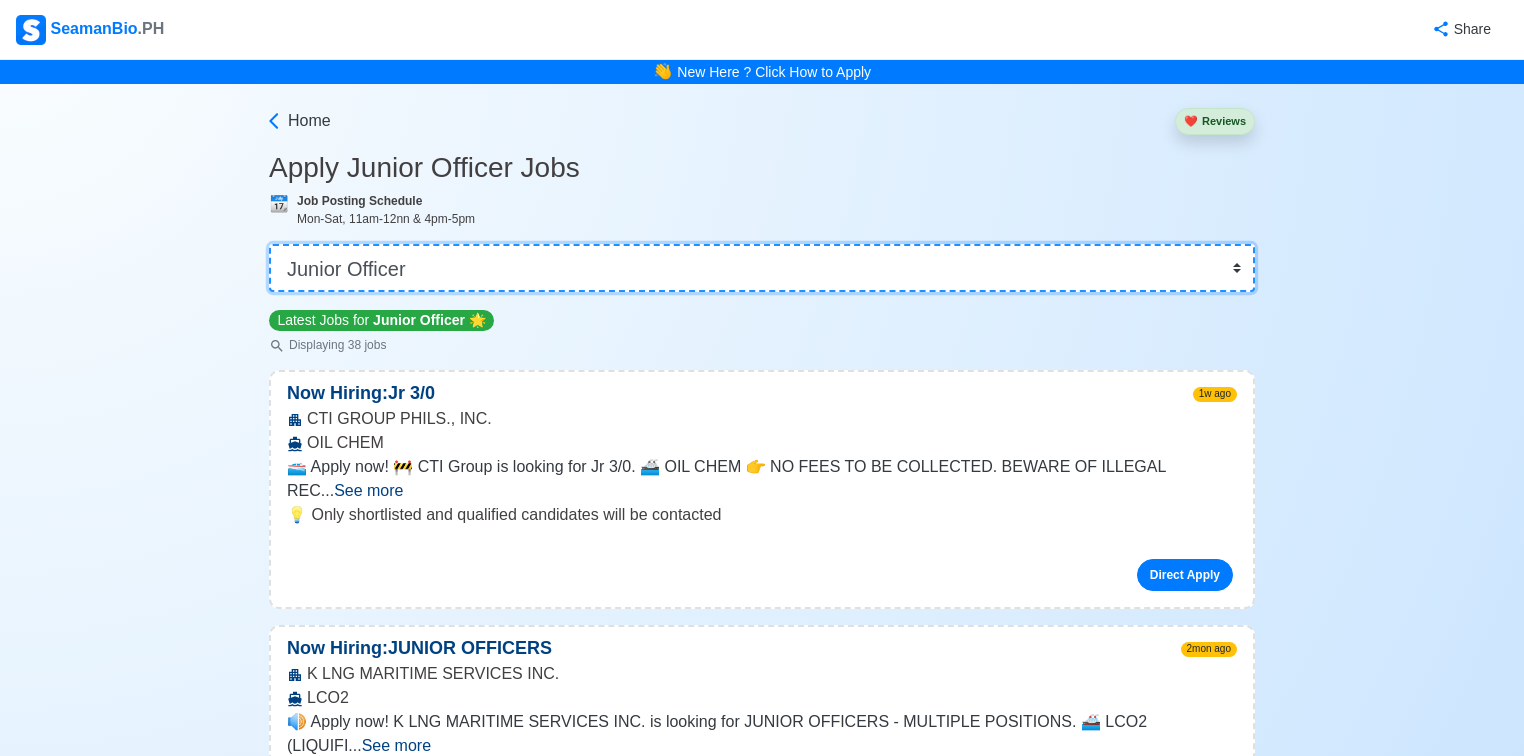 click on "👉 Select Rank or Position Master Chief Officer 2nd Officer 3rd Officer Junior Officer Chief Engineer 2nd Engineer 3rd Engineer 4th Engineer Gas Engineer Junior Engineer 1st Assistant Engineer 2nd Assistant Engineer 3rd Assistant Engineer ETO/ETR Electrician Electrical Engineer Oiler Fitter Welder Chief Cook Chef Cook Messman Wiper Rigger Ordinary Seaman Able Seaman Motorman Pumpman Bosun Cadet Reefer Mechanic Operator Repairman Painter Steward Waiter Others" at bounding box center (762, 268) 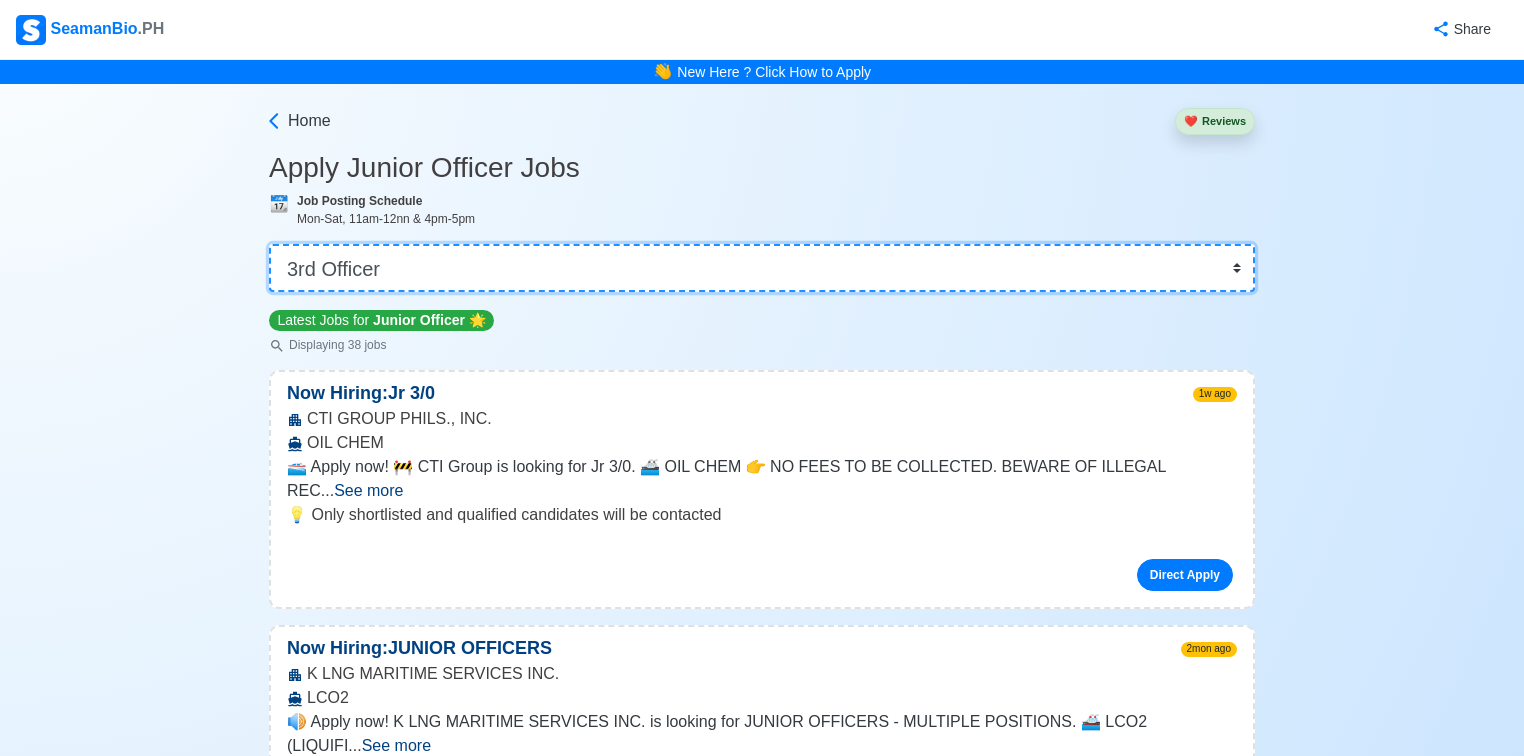 click on "👉 Select Rank or Position Master Chief Officer 2nd Officer 3rd Officer Junior Officer Chief Engineer 2nd Engineer 3rd Engineer 4th Engineer Gas Engineer Junior Engineer 1st Assistant Engineer 2nd Assistant Engineer 3rd Assistant Engineer ETO/ETR Electrician Electrical Engineer Oiler Fitter Welder Chief Cook Chef Cook Messman Wiper Rigger Ordinary Seaman Able Seaman Motorman Pumpman Bosun Cadet Reefer Mechanic Operator Repairman Painter Steward Waiter Others" at bounding box center (762, 268) 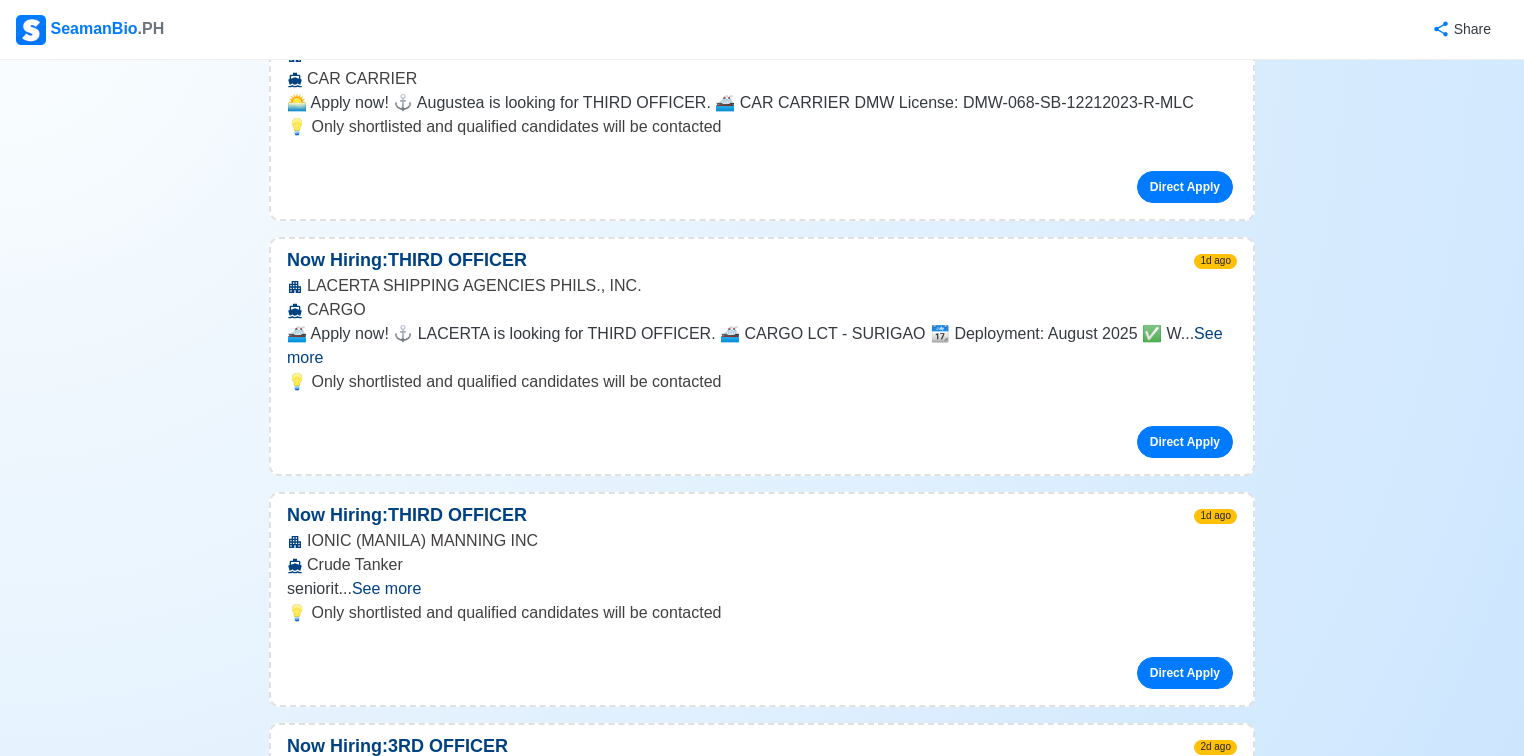 scroll, scrollTop: 1440, scrollLeft: 0, axis: vertical 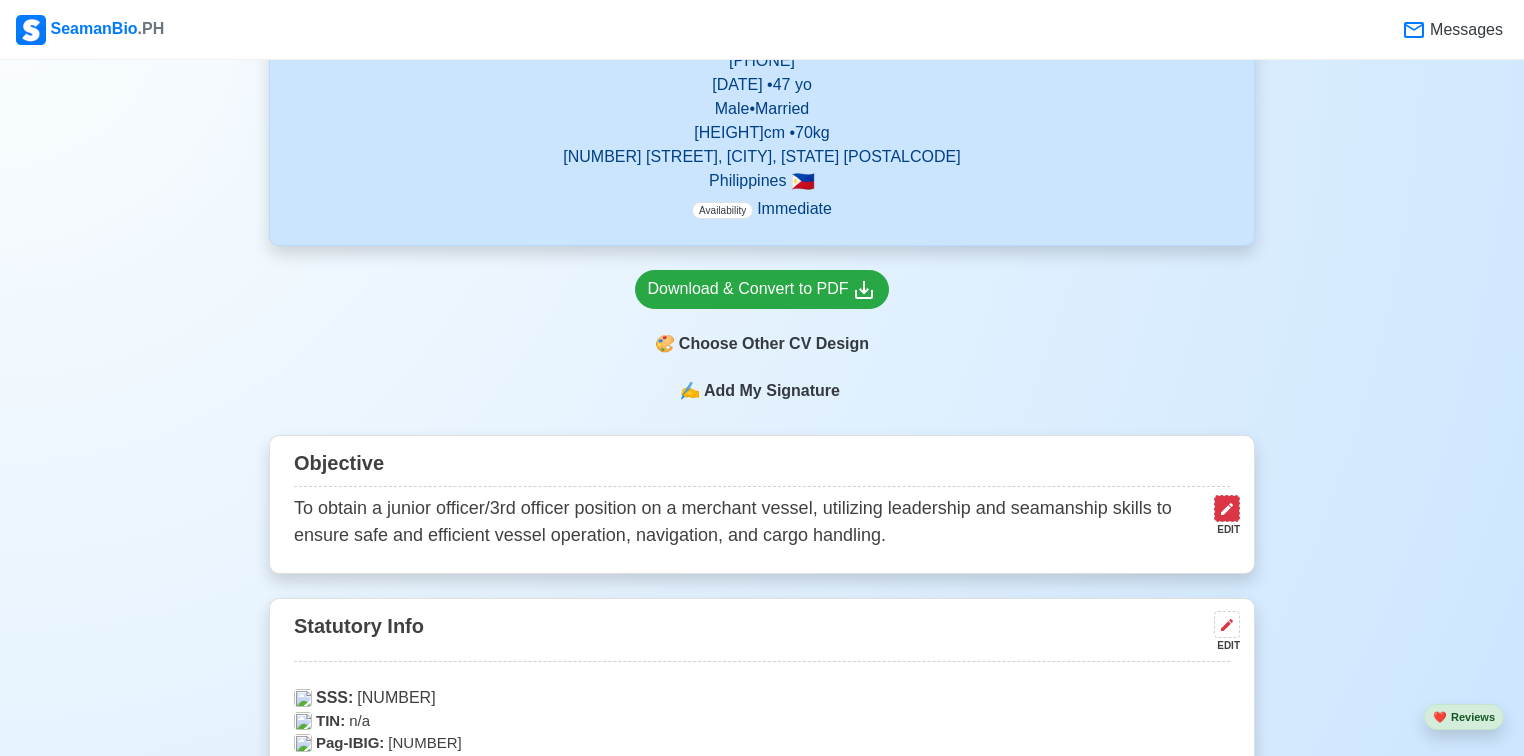 click 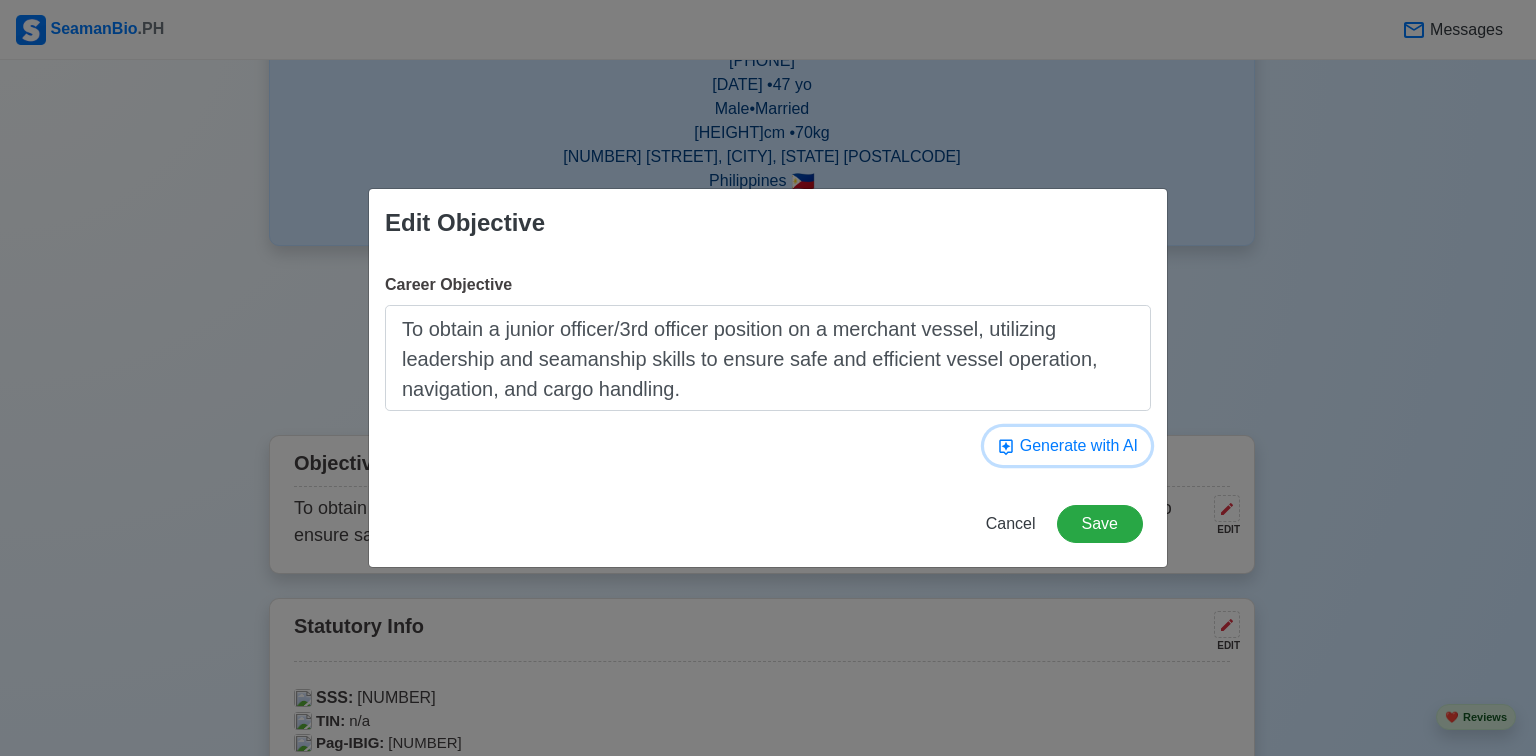 click on "Generate with AI" at bounding box center [1067, 446] 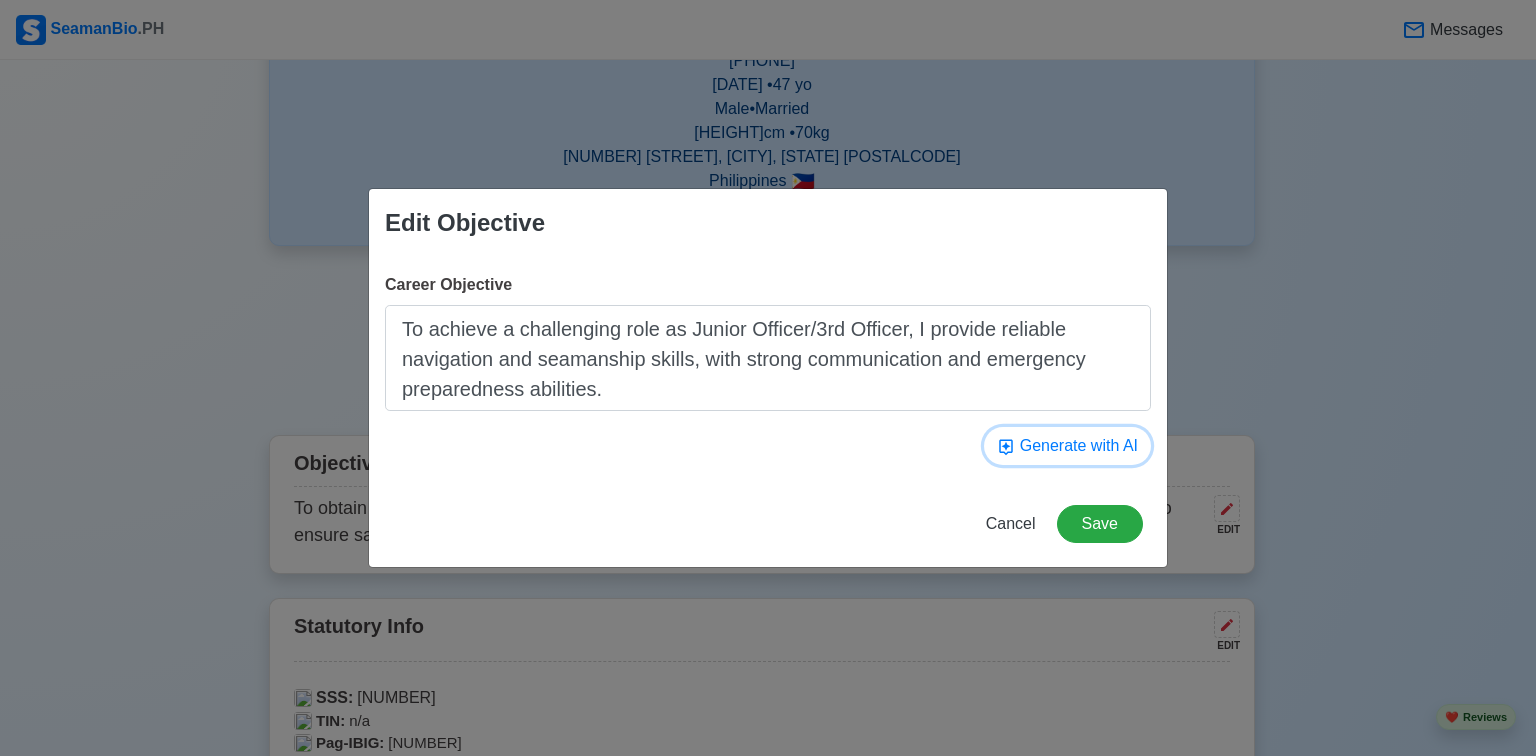 click on "Generate with AI" at bounding box center [1067, 446] 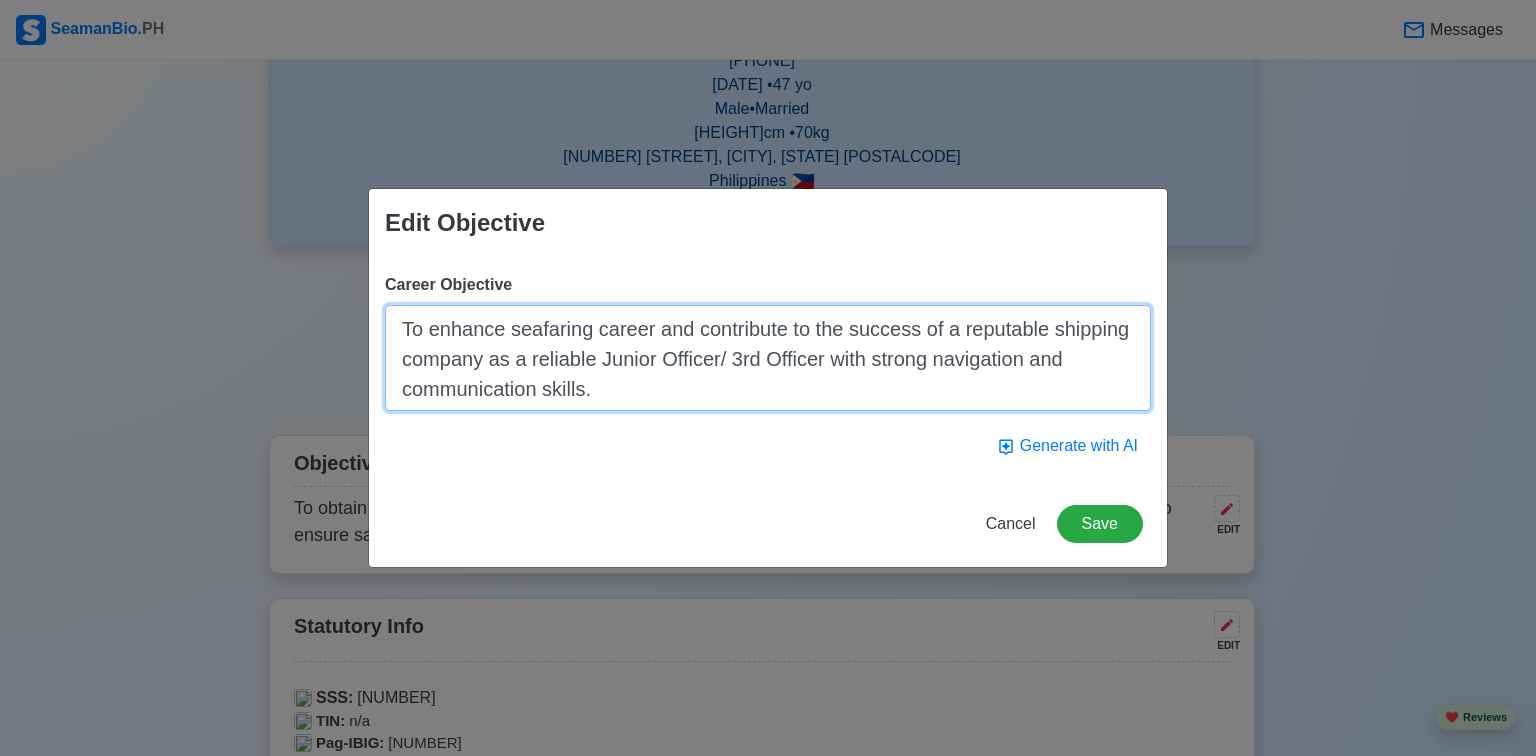 click on "To enhance seafaring career and contribute to the success of a reputable shipping company as a reliable Junior Officer/ 3rd Officer with strong navigation and communication skills." at bounding box center [768, 358] 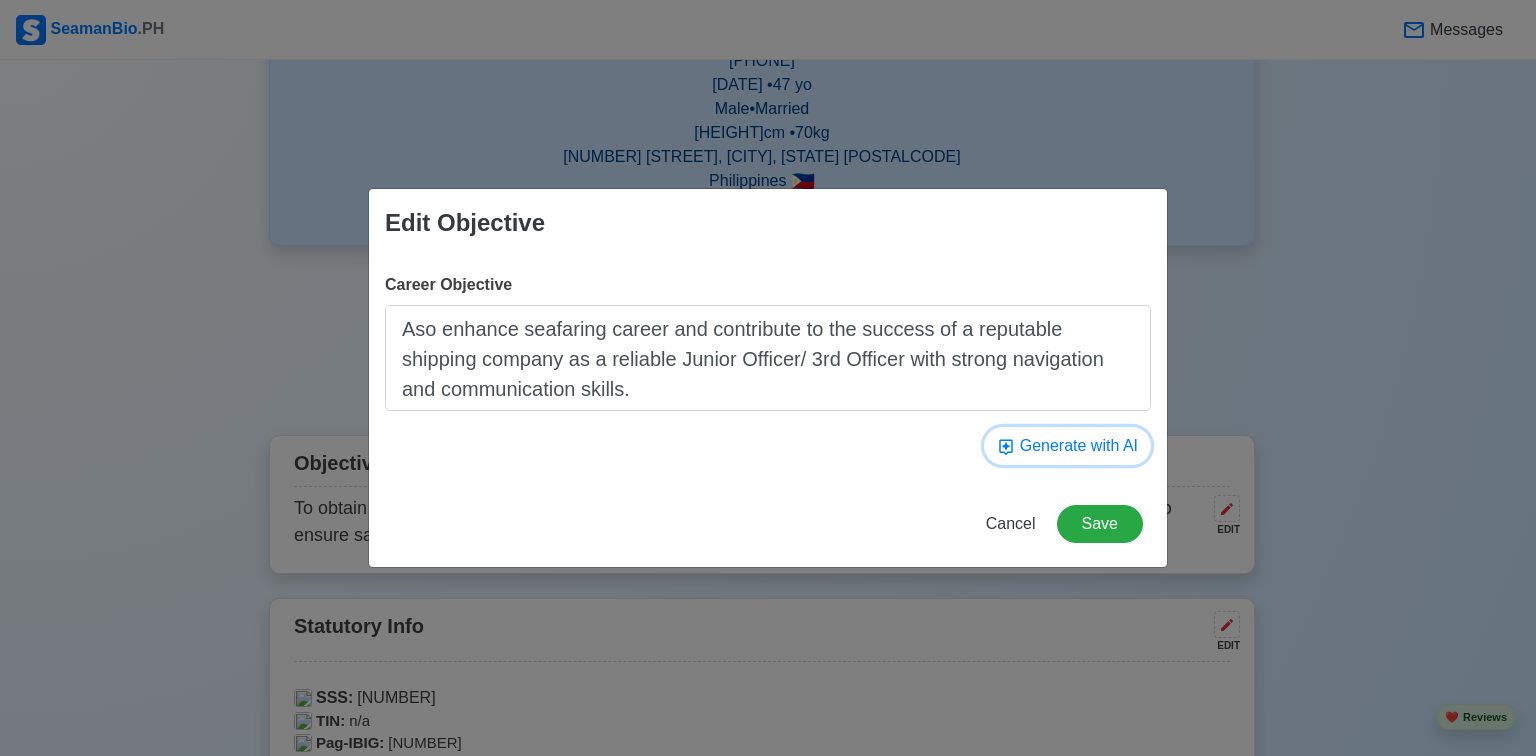 click on "Generate with AI" at bounding box center (1067, 446) 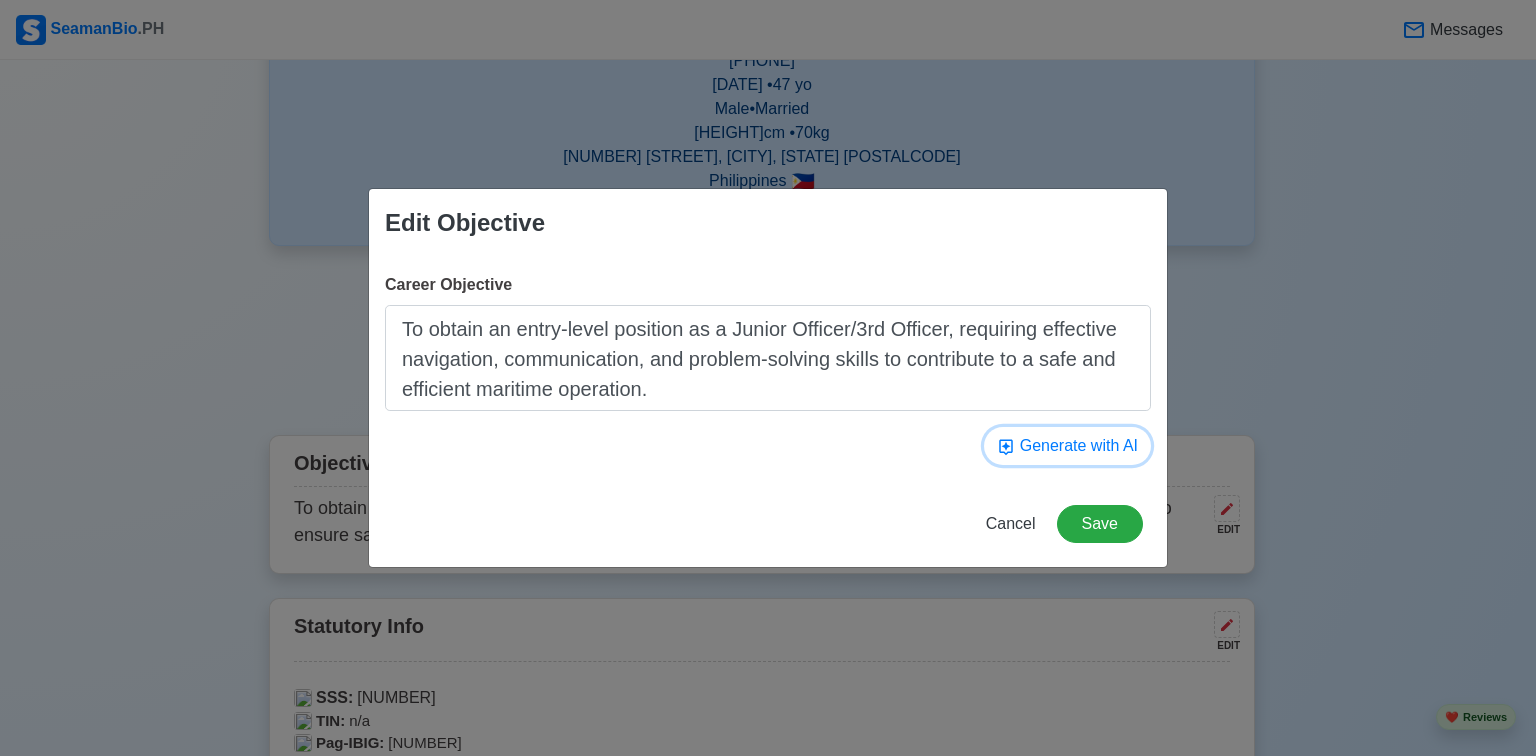 click on "Generate with AI" at bounding box center (1067, 446) 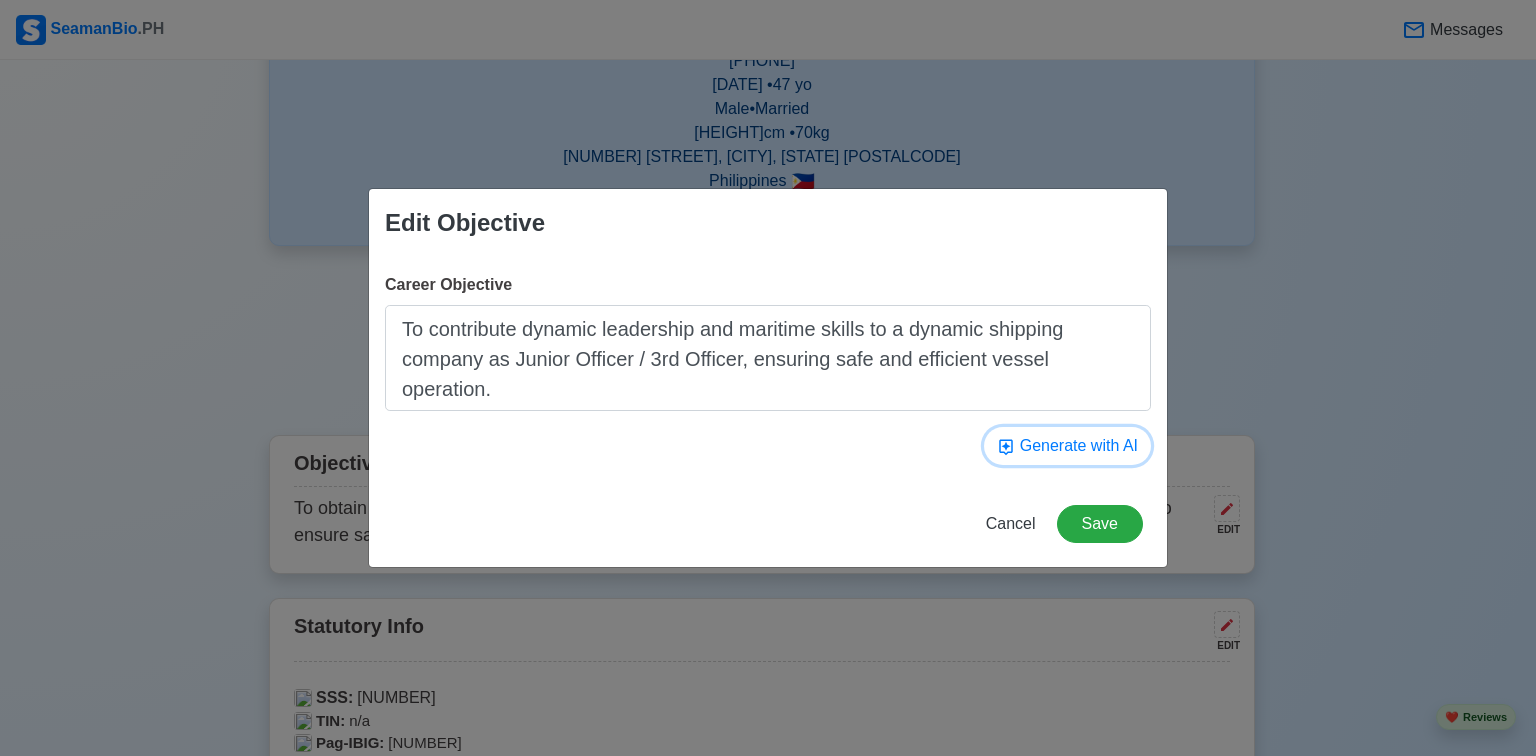 click on "Generate with AI" at bounding box center [1067, 446] 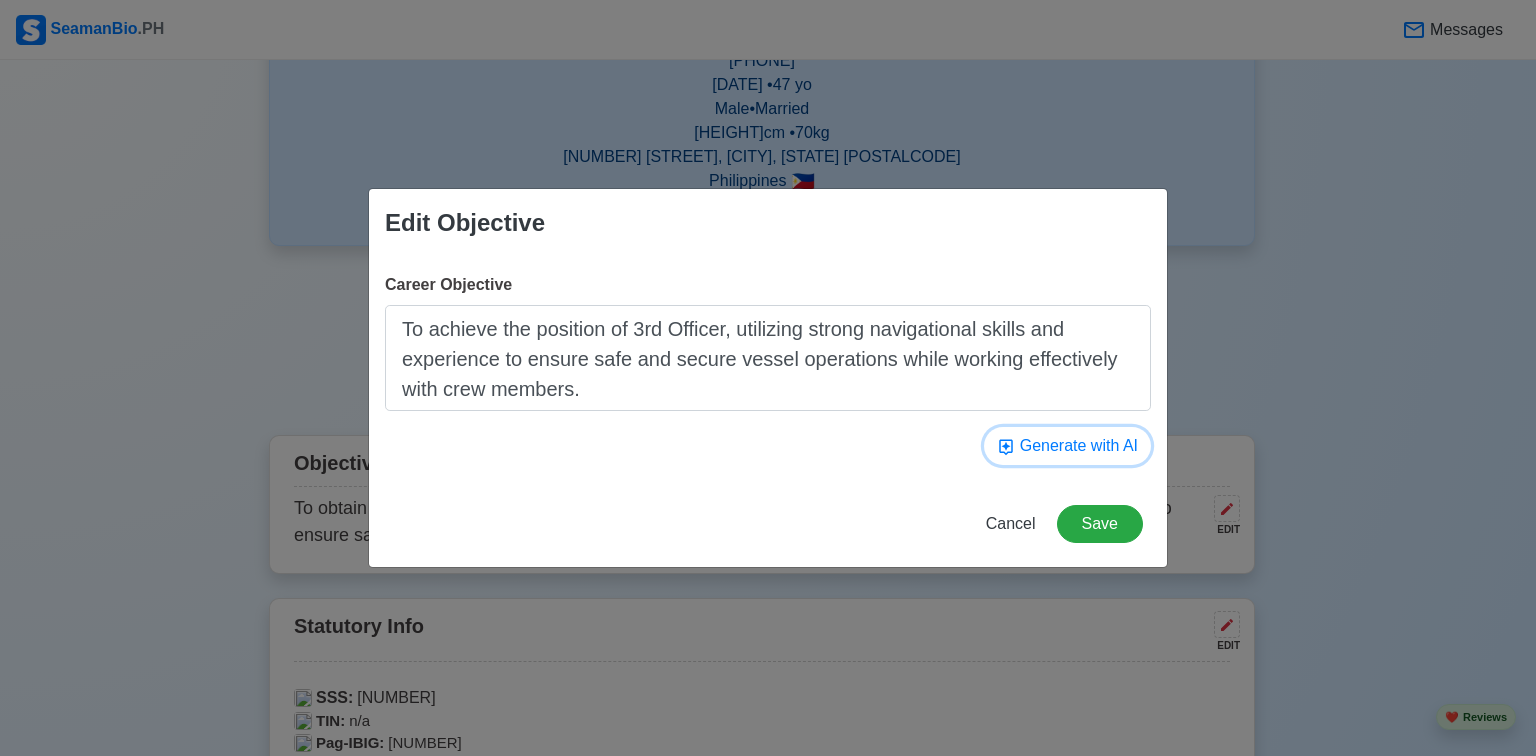 click on "Generate with AI" at bounding box center [1067, 446] 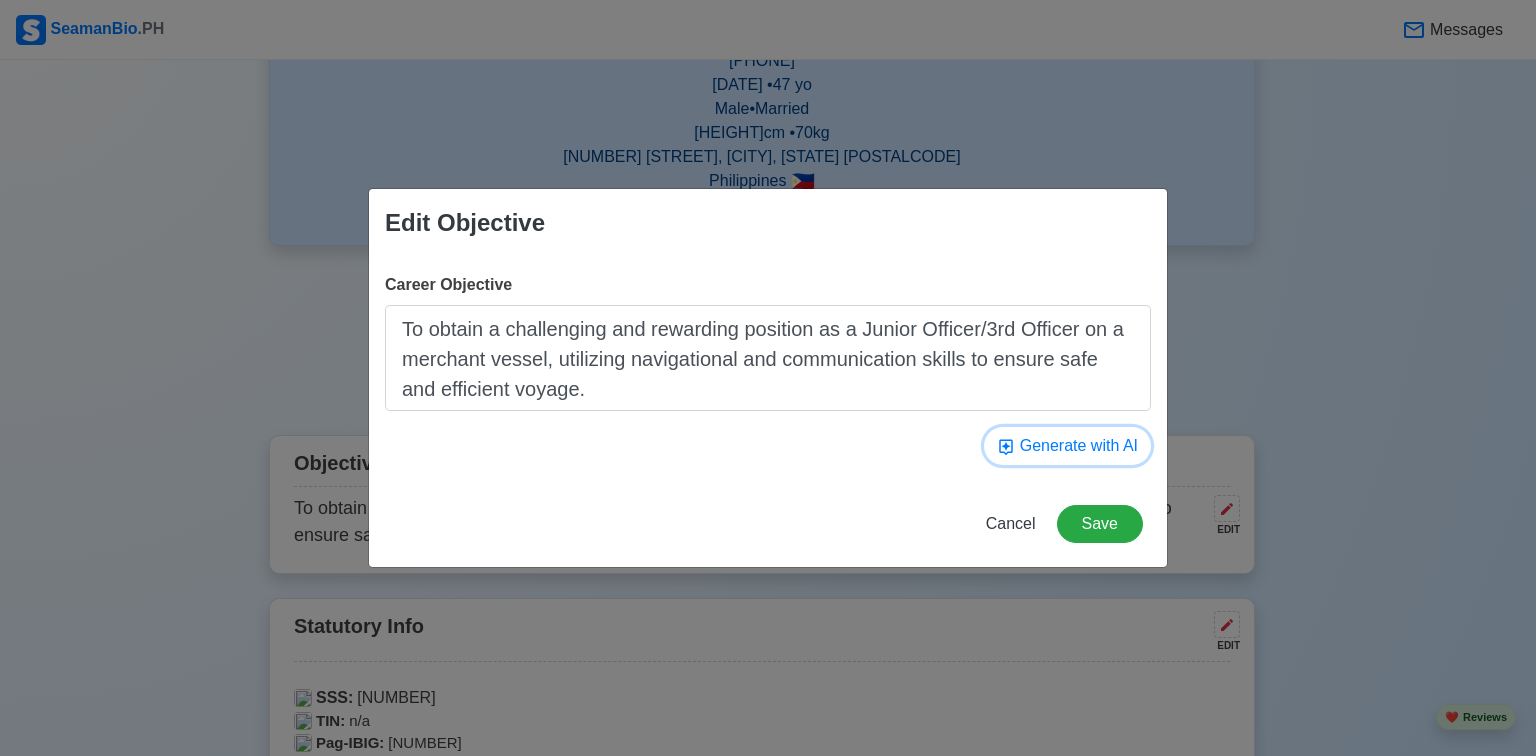 click on "Generate with AI" at bounding box center [1067, 446] 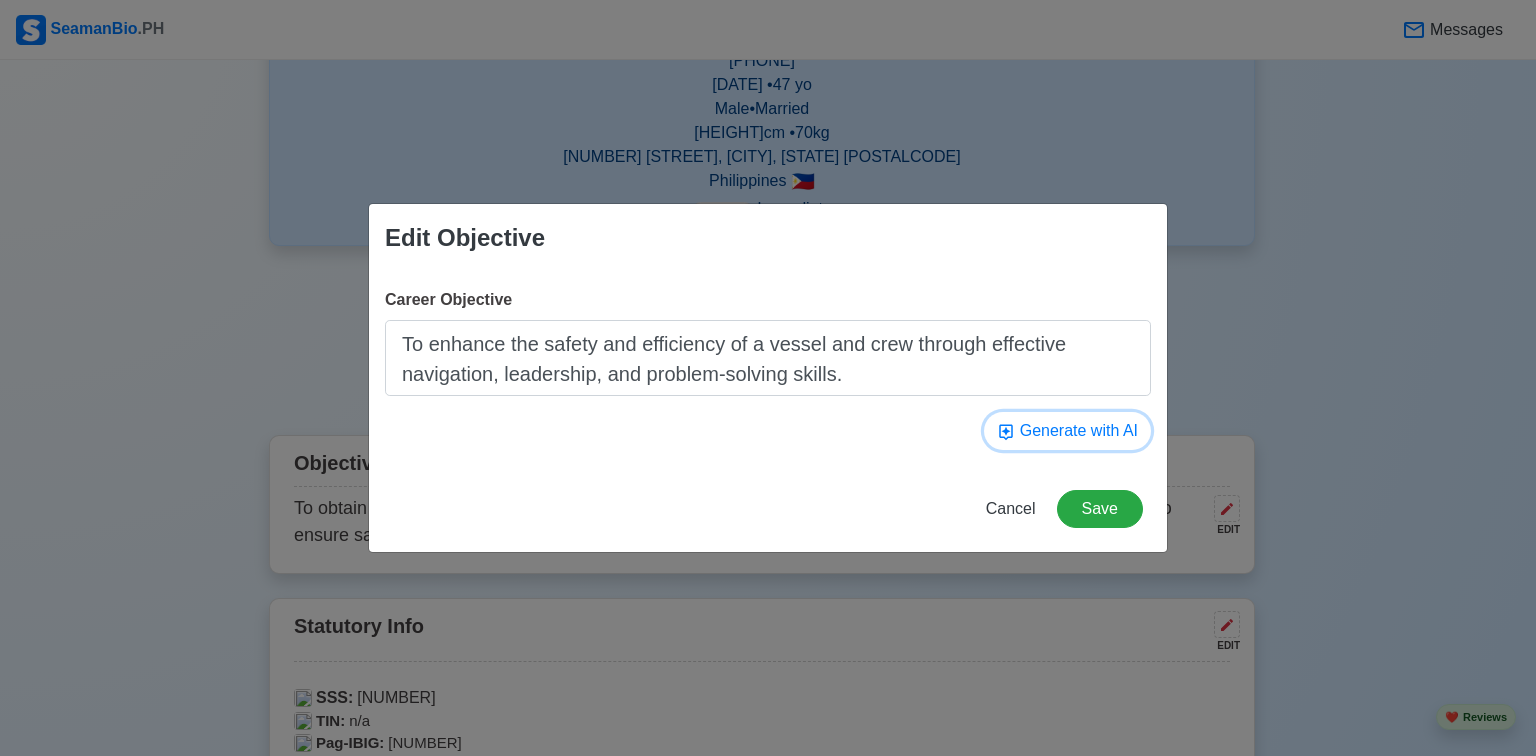 click on "Generate with AI" at bounding box center [1067, 431] 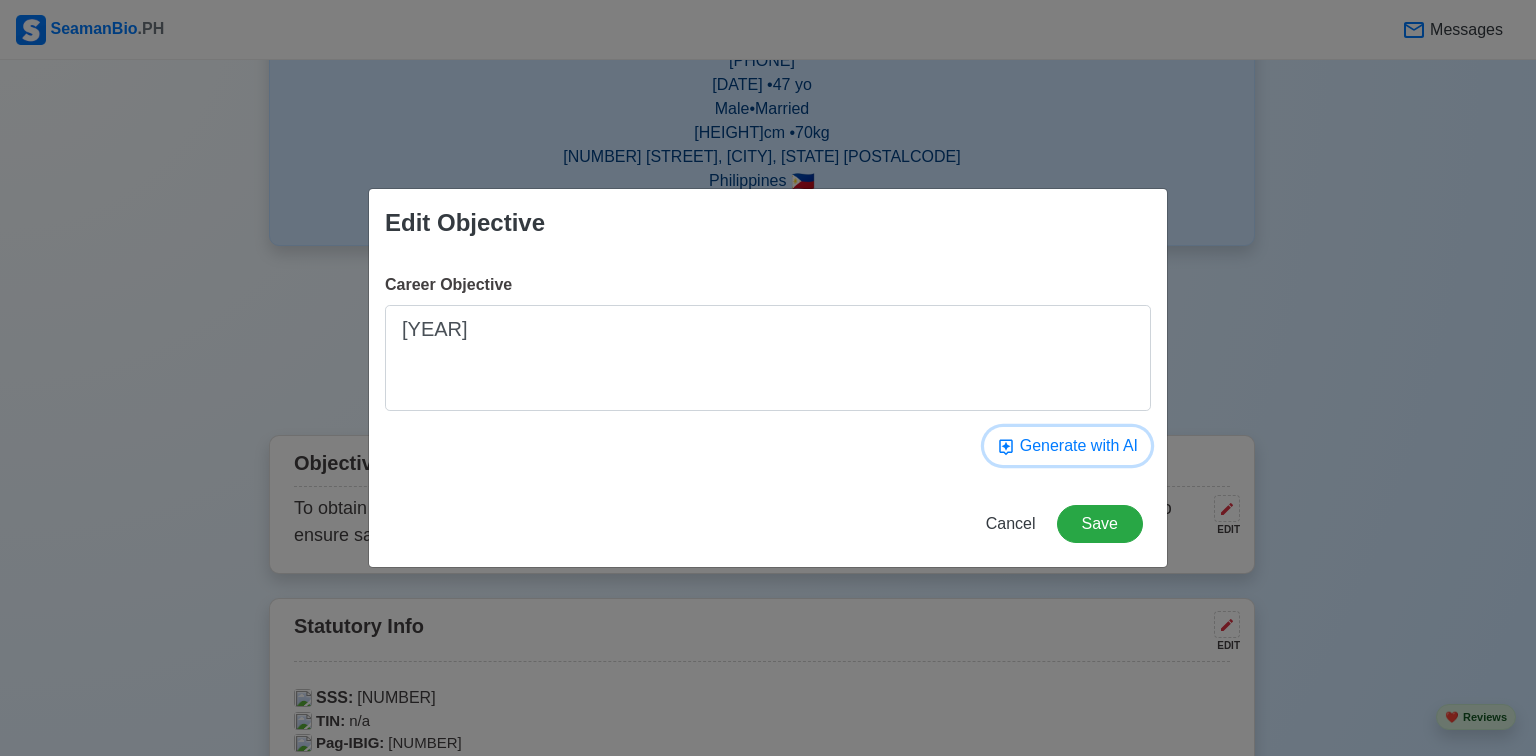 click on "Generate with AI" at bounding box center [1067, 446] 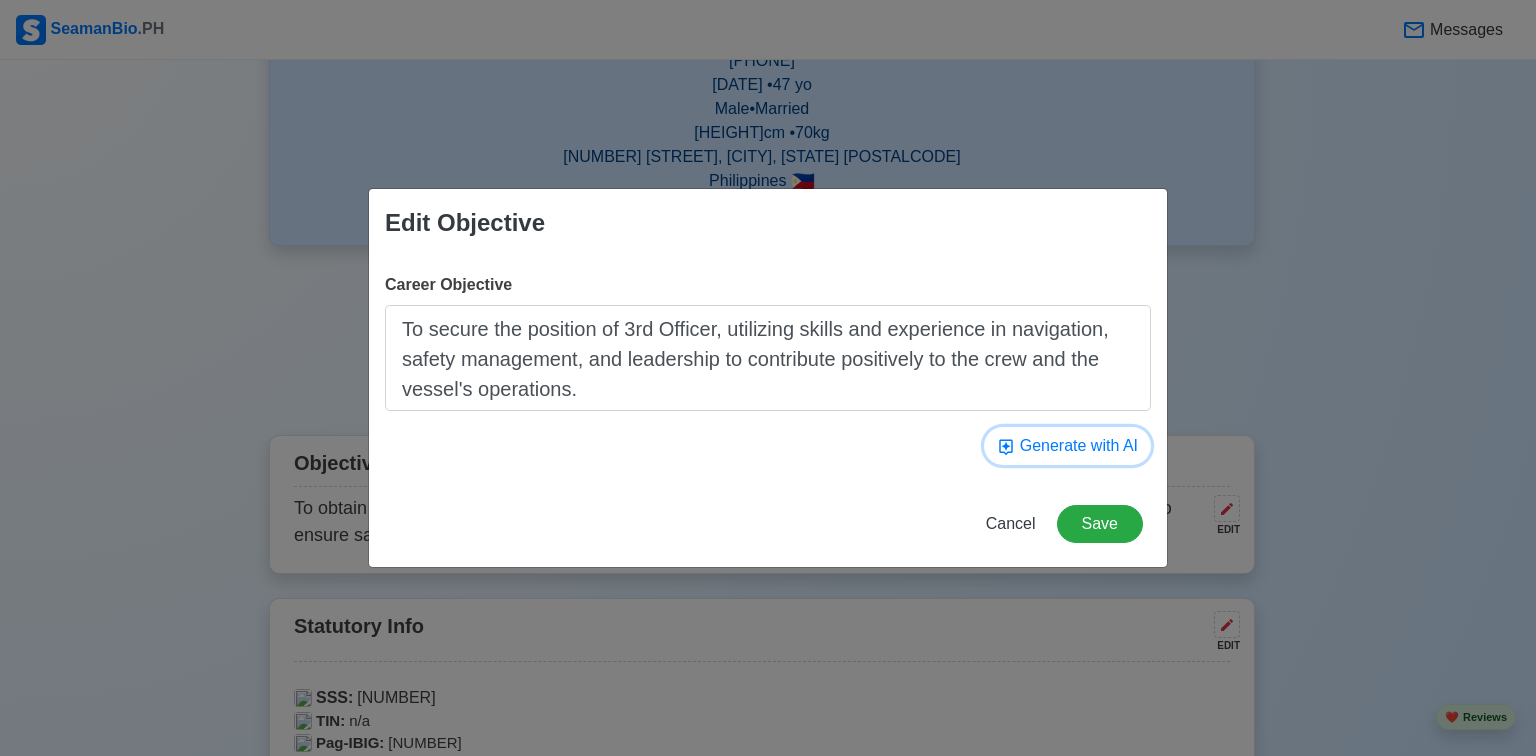 click on "Generate with AI" at bounding box center (1067, 446) 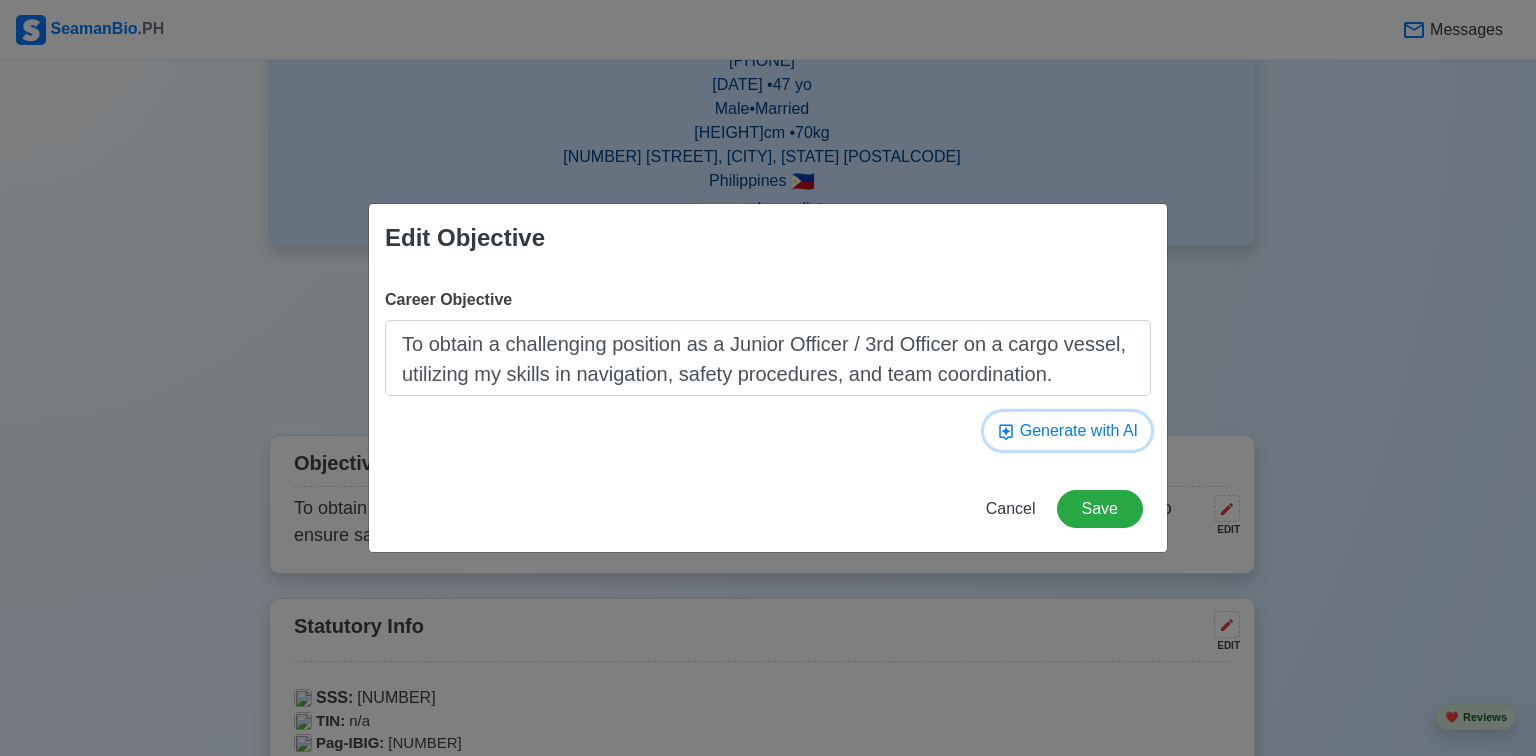 click on "Generate with AI" at bounding box center [1067, 431] 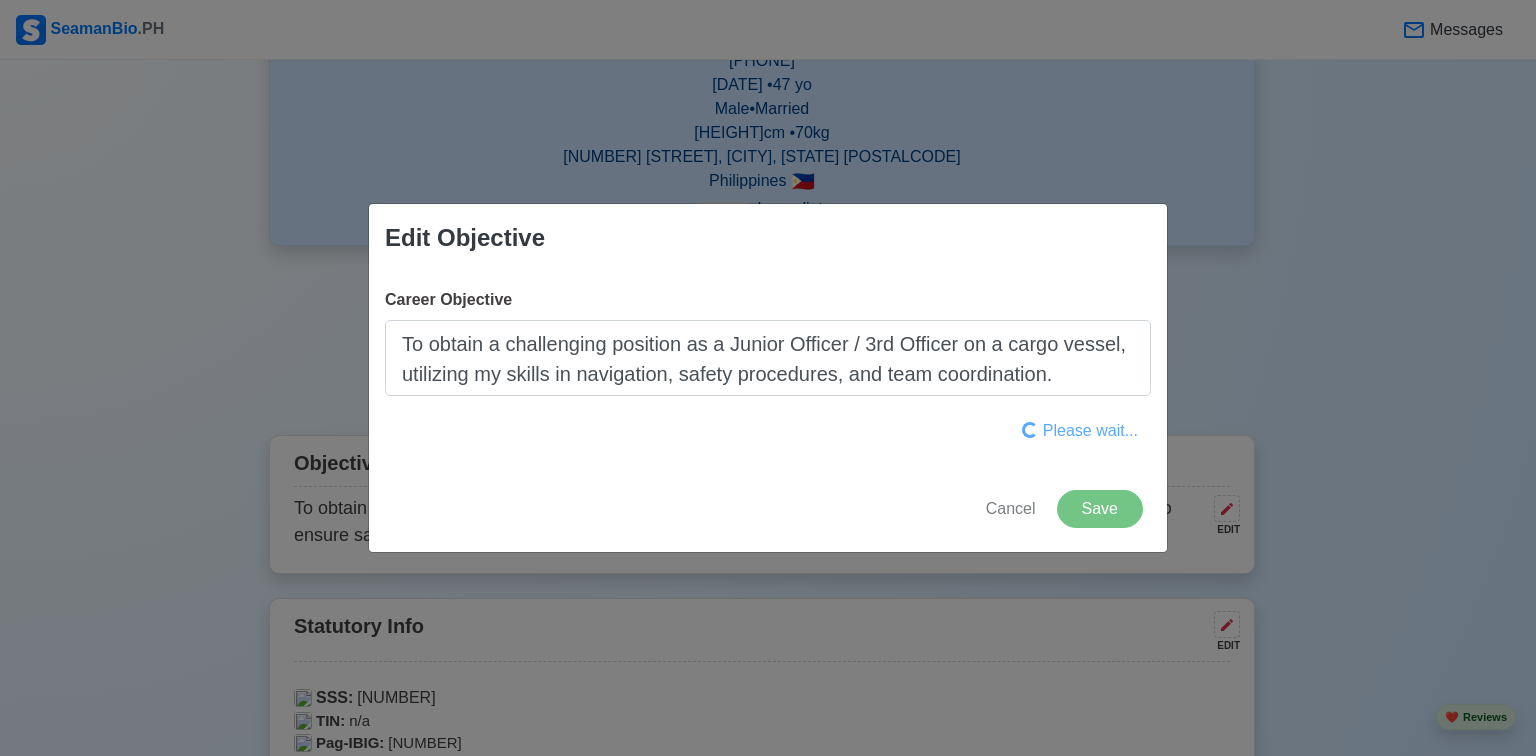 type on "To obtain an entry-level Officer position in a dynamic shipping environment where I can apply my seamanship skills, technical knowledge, and leadership abilities to ensure safe and efficient vessel operations." 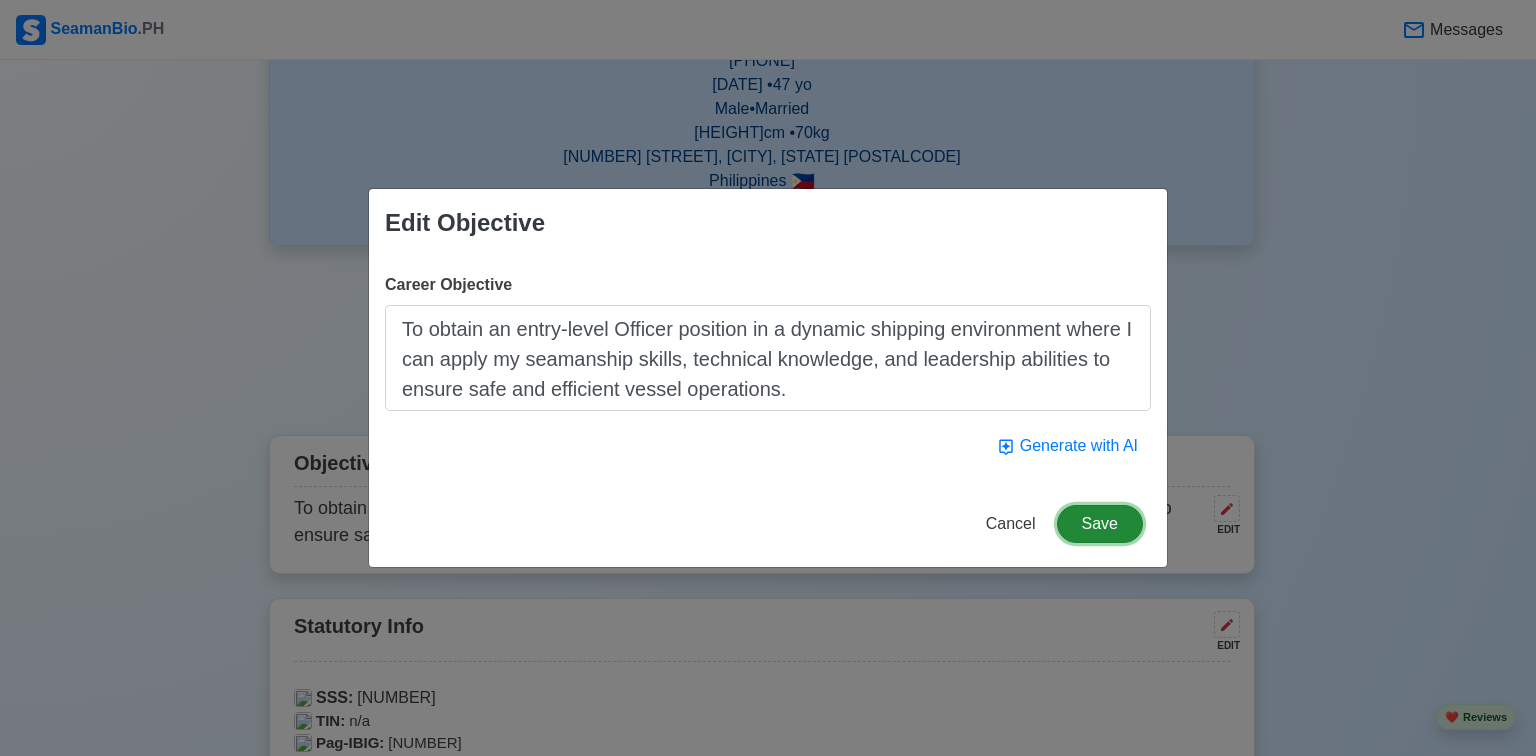 click on "Save" at bounding box center (1100, 524) 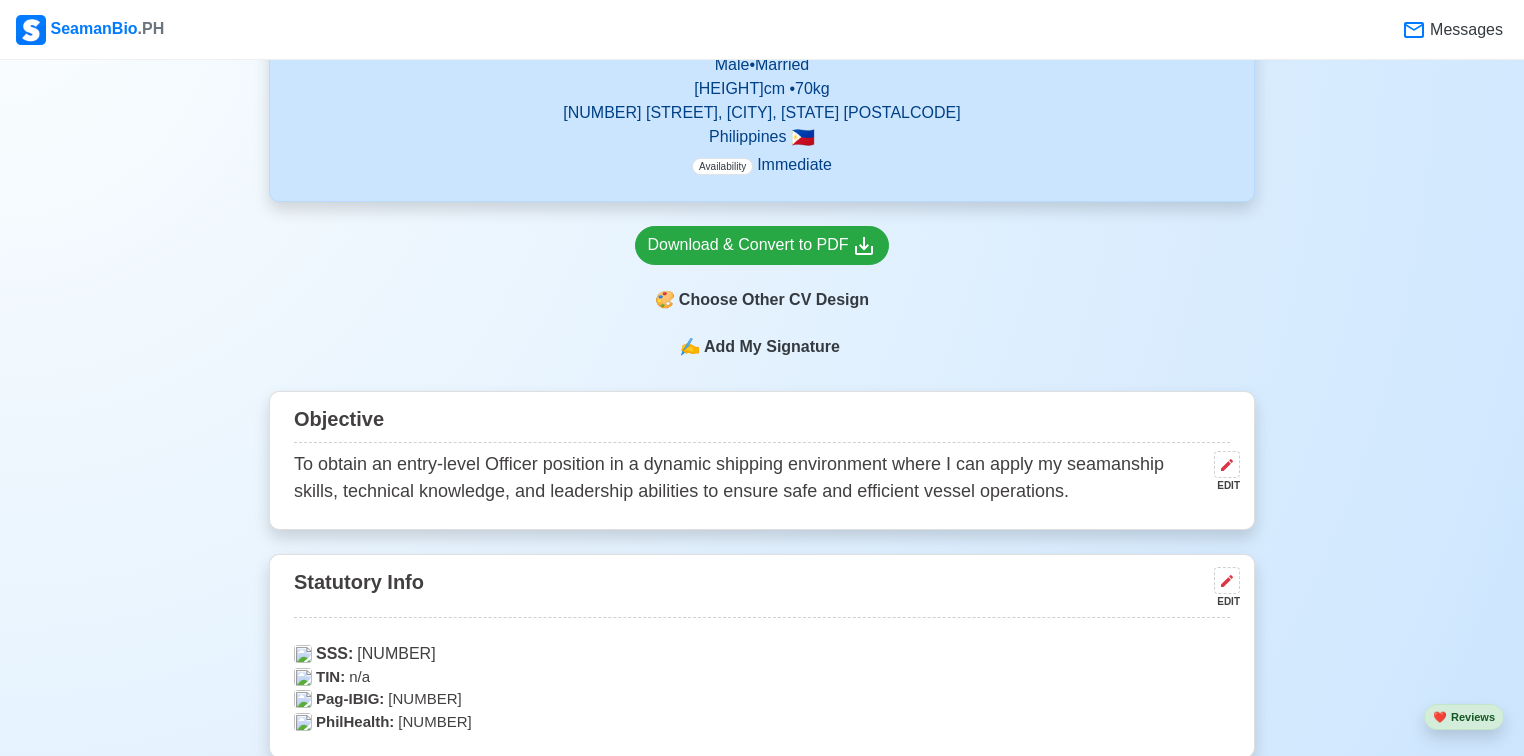 scroll, scrollTop: 560, scrollLeft: 0, axis: vertical 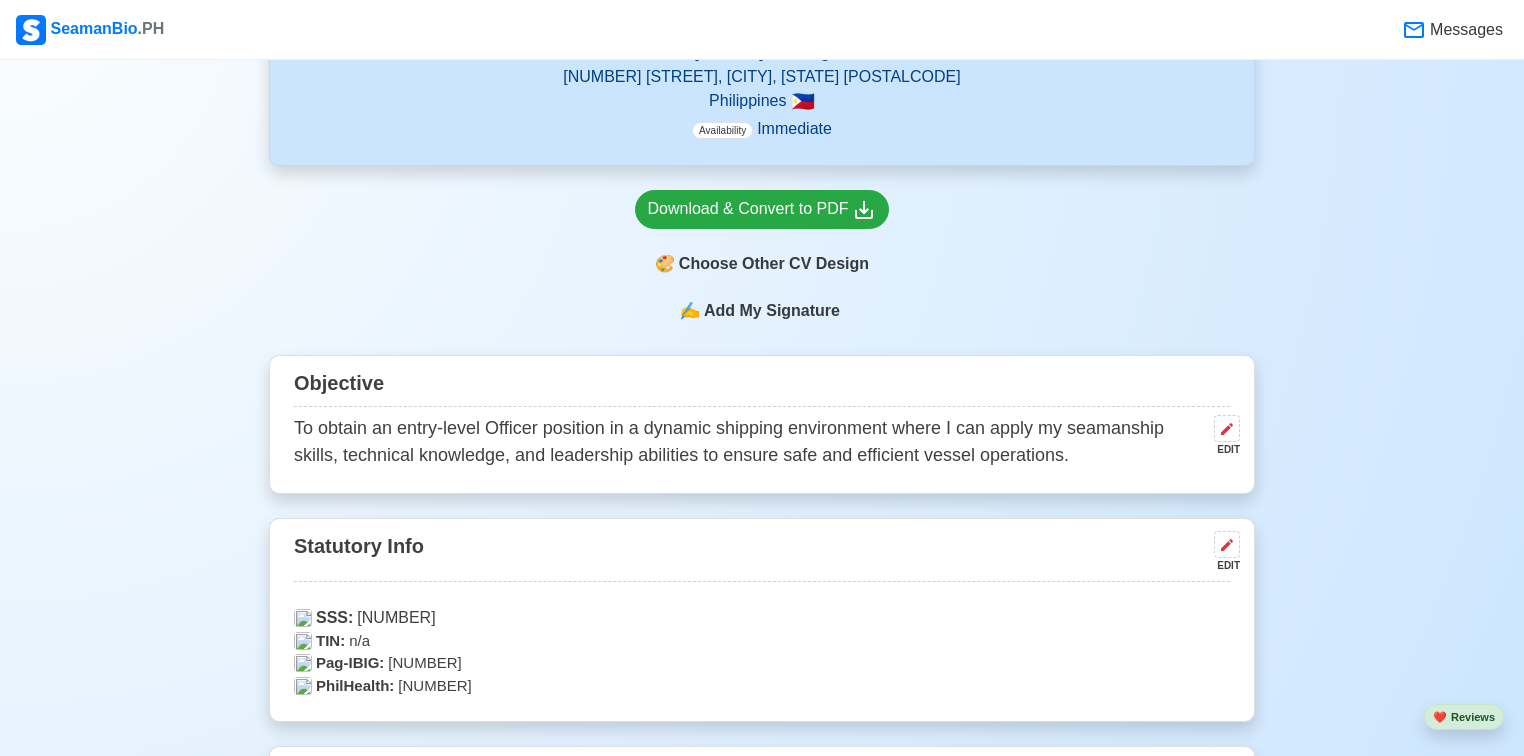 click on "Add My Signature" at bounding box center [772, 311] 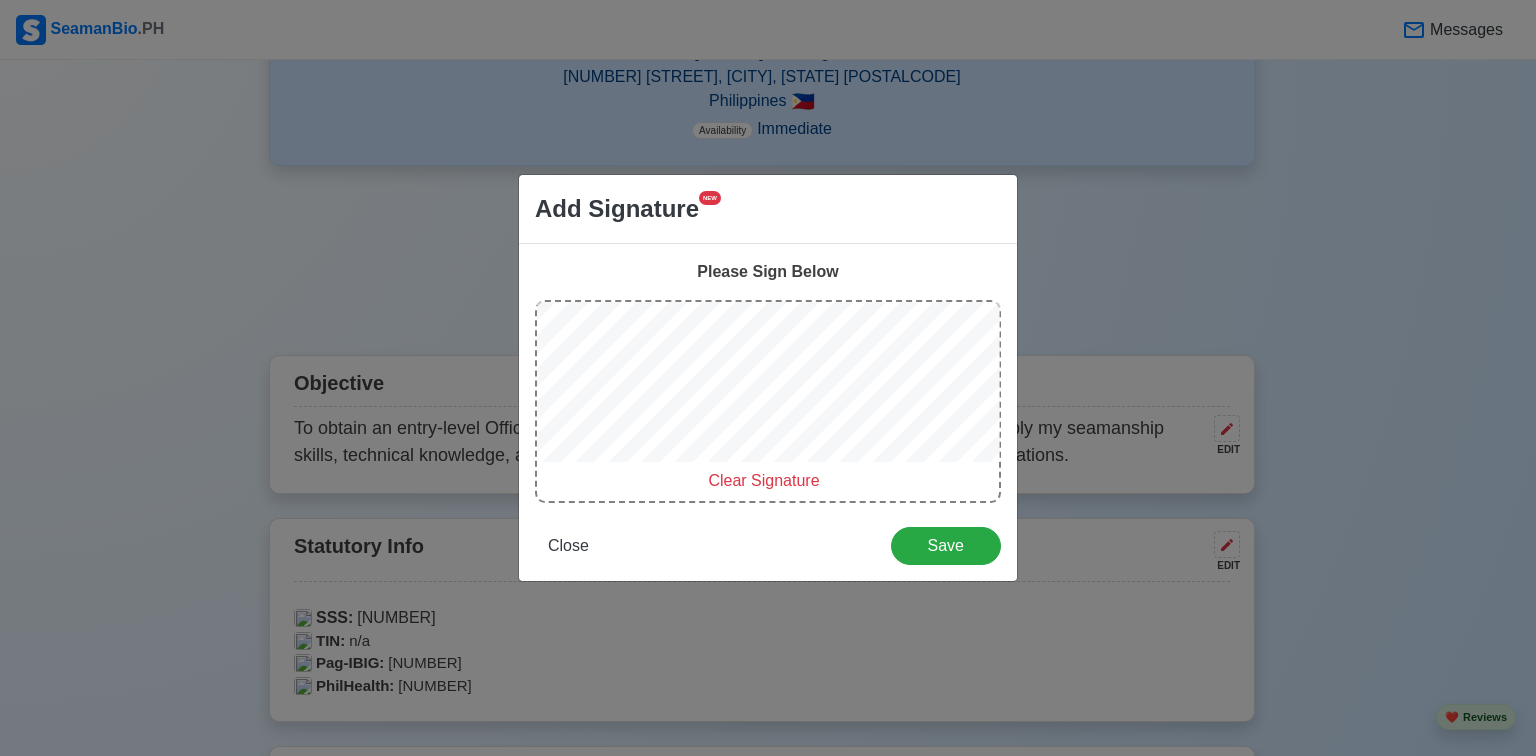 click on "Clear Signature" at bounding box center [763, 480] 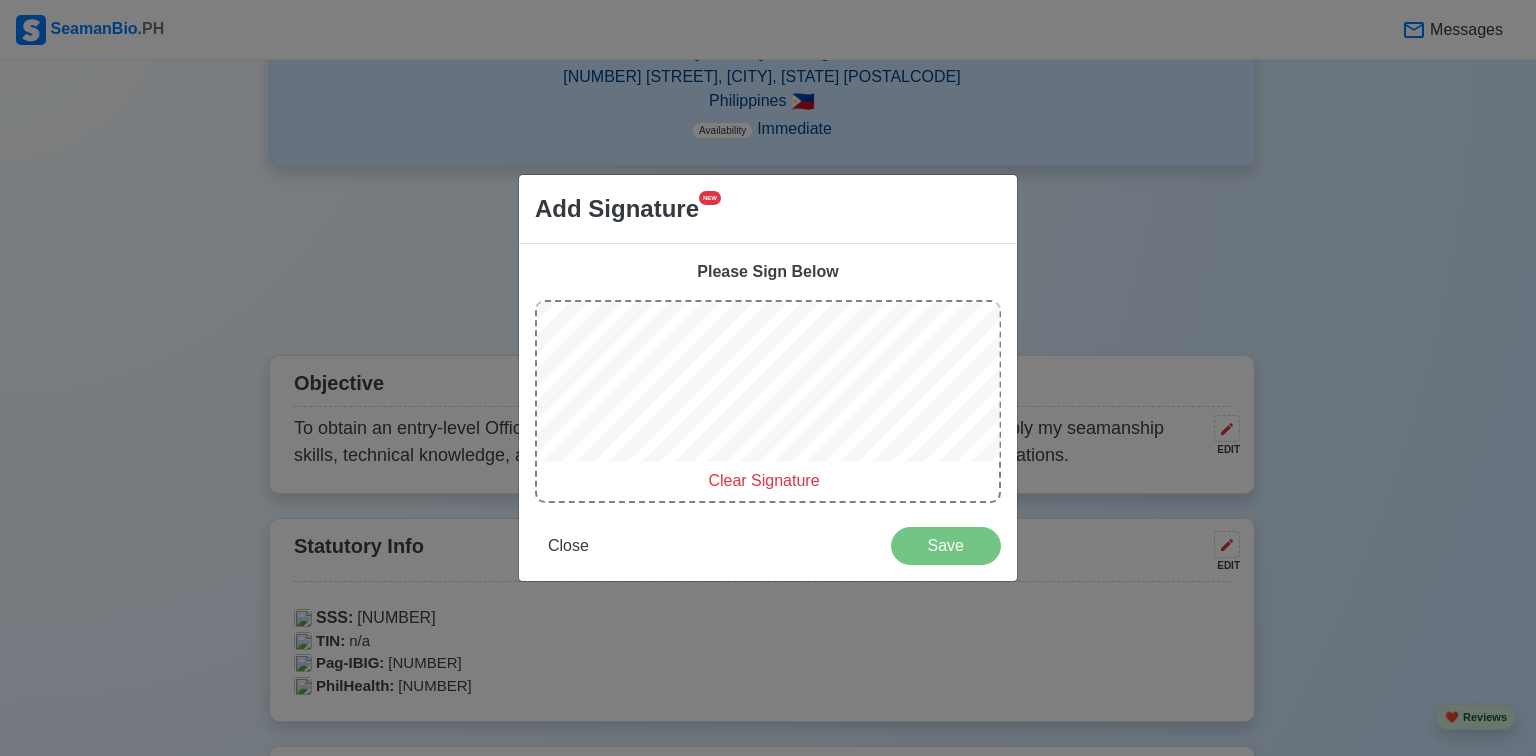 click at bounding box center (768, 385) 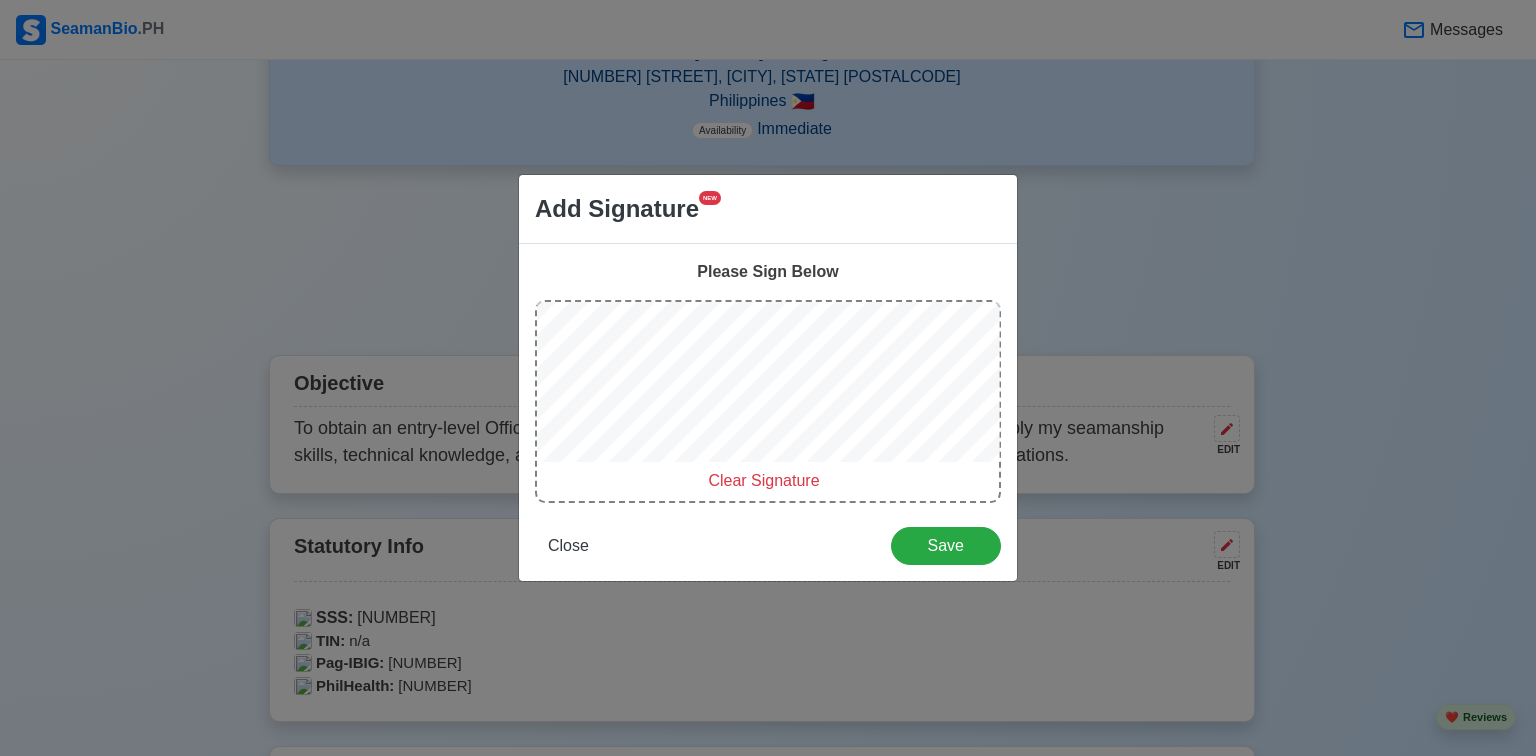 click on "Clear Signature" at bounding box center [763, 480] 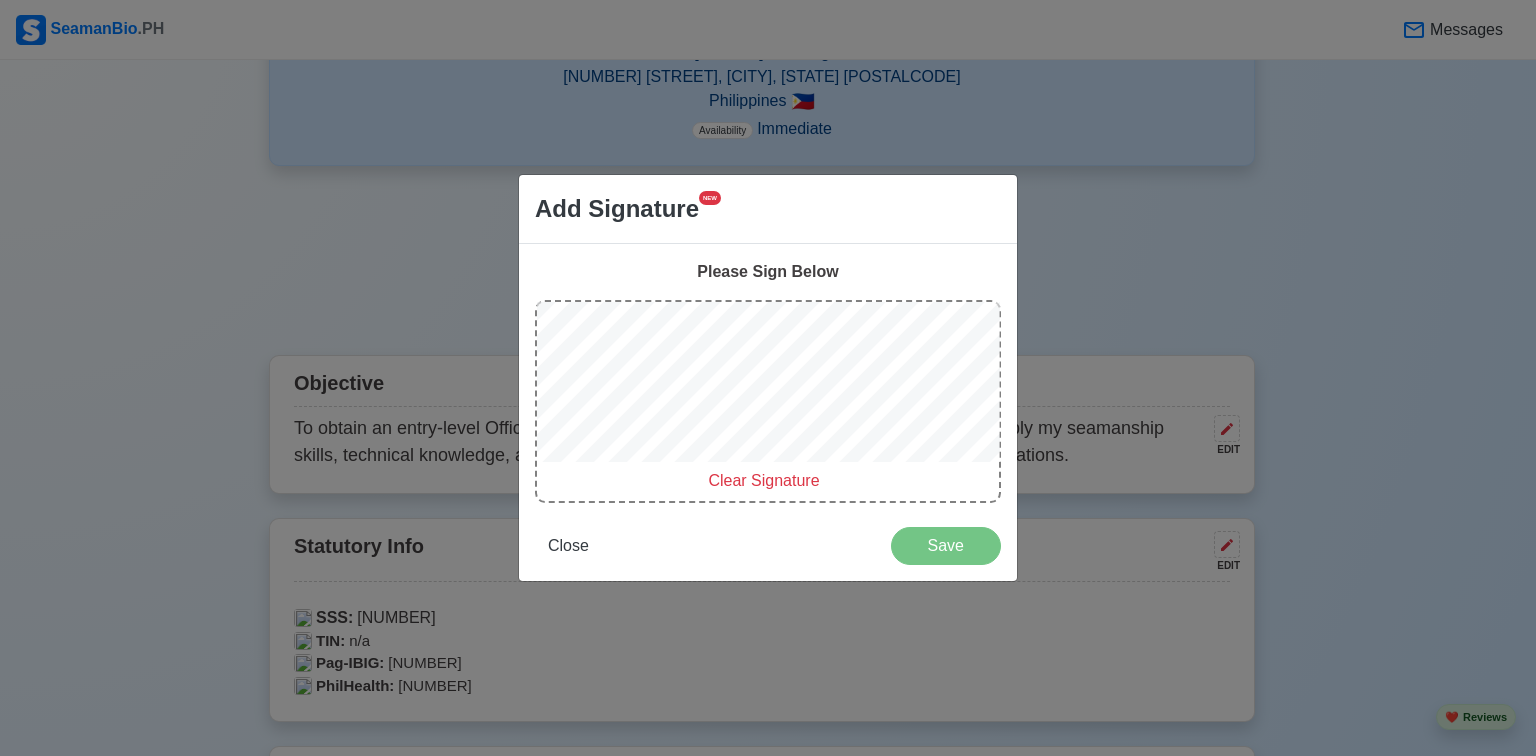 click at bounding box center [768, 385] 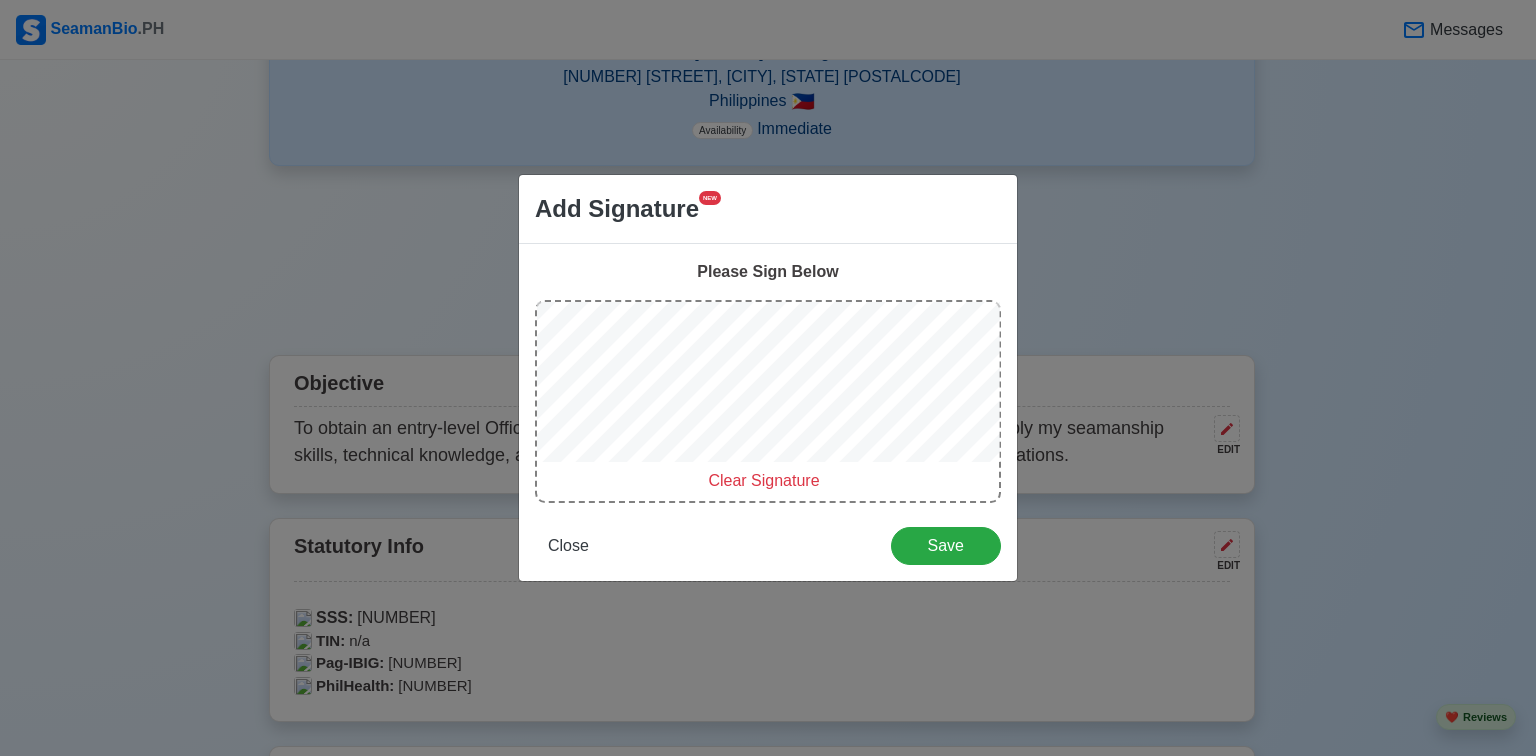 click on "Clear Signature" at bounding box center (763, 480) 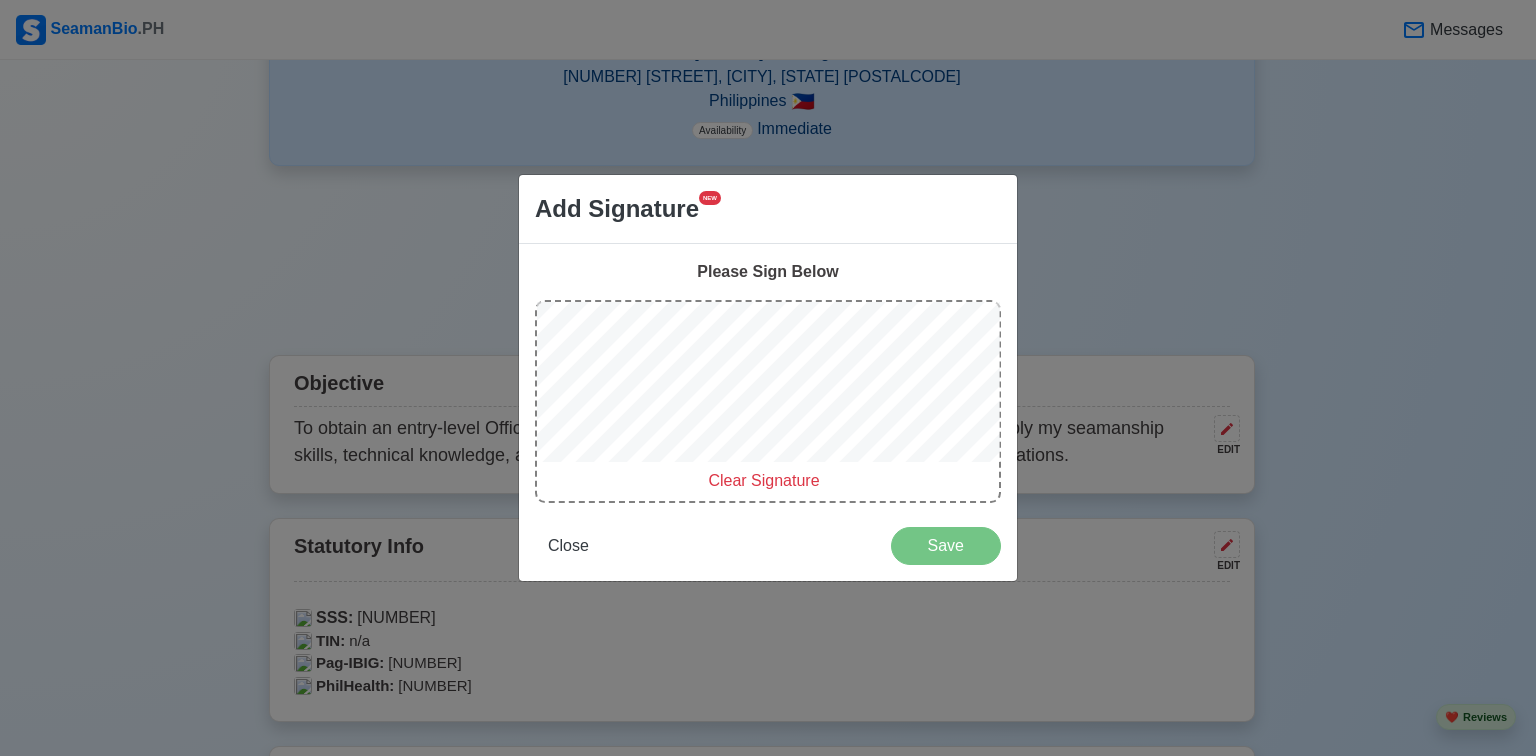 click on "Clear Signature" at bounding box center (768, 401) 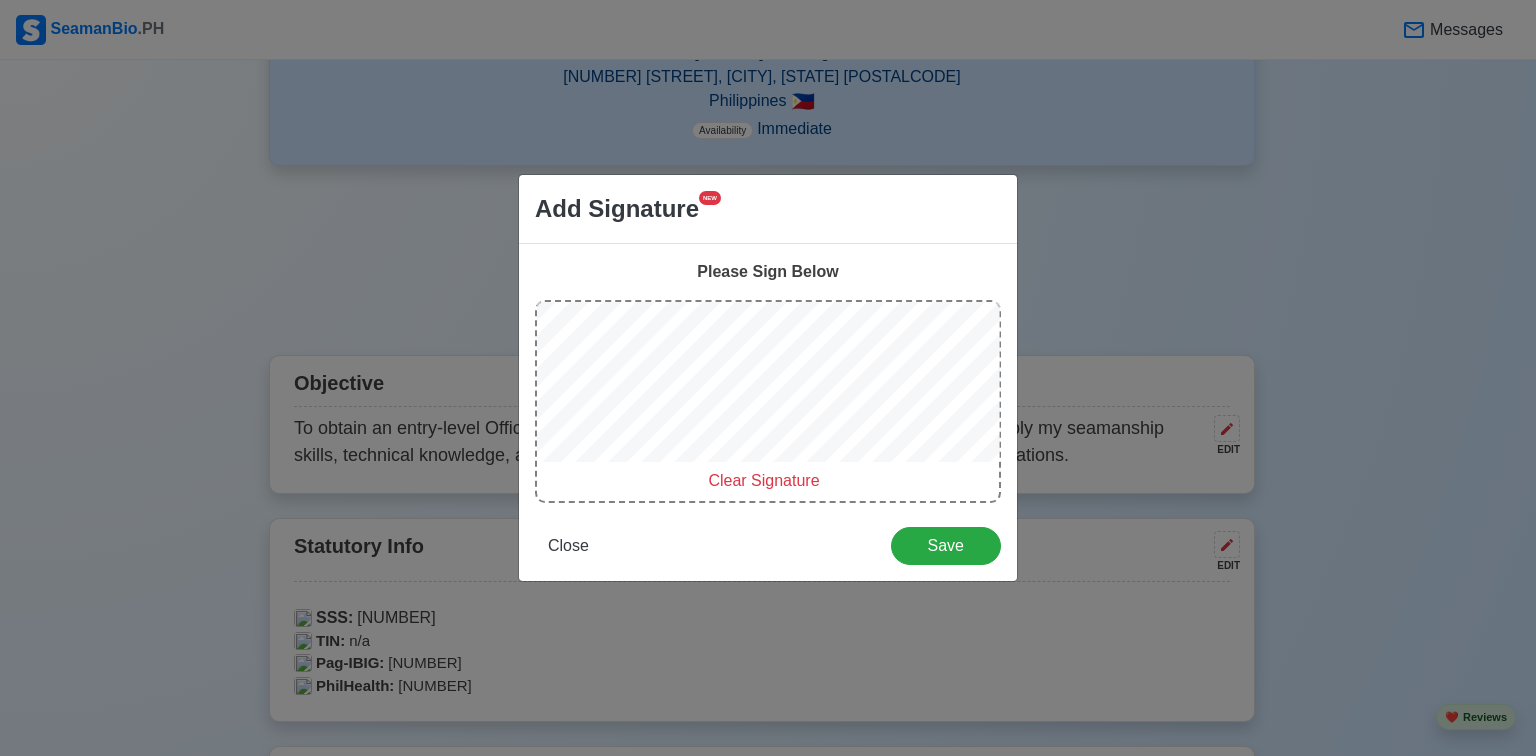 click on "Clear Signature" at bounding box center (763, 480) 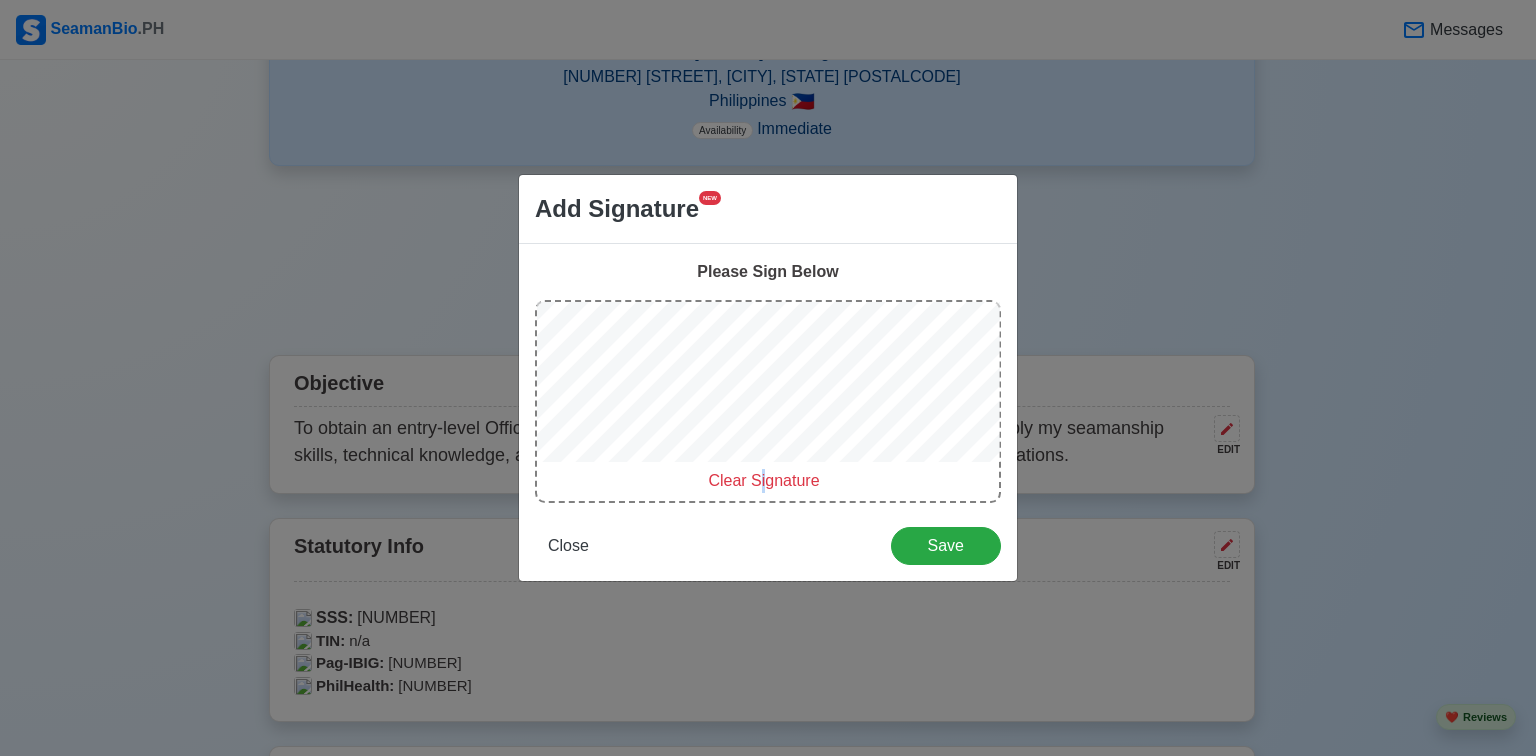 drag, startPoint x: 762, startPoint y: 485, endPoint x: 746, endPoint y: 472, distance: 20.615528 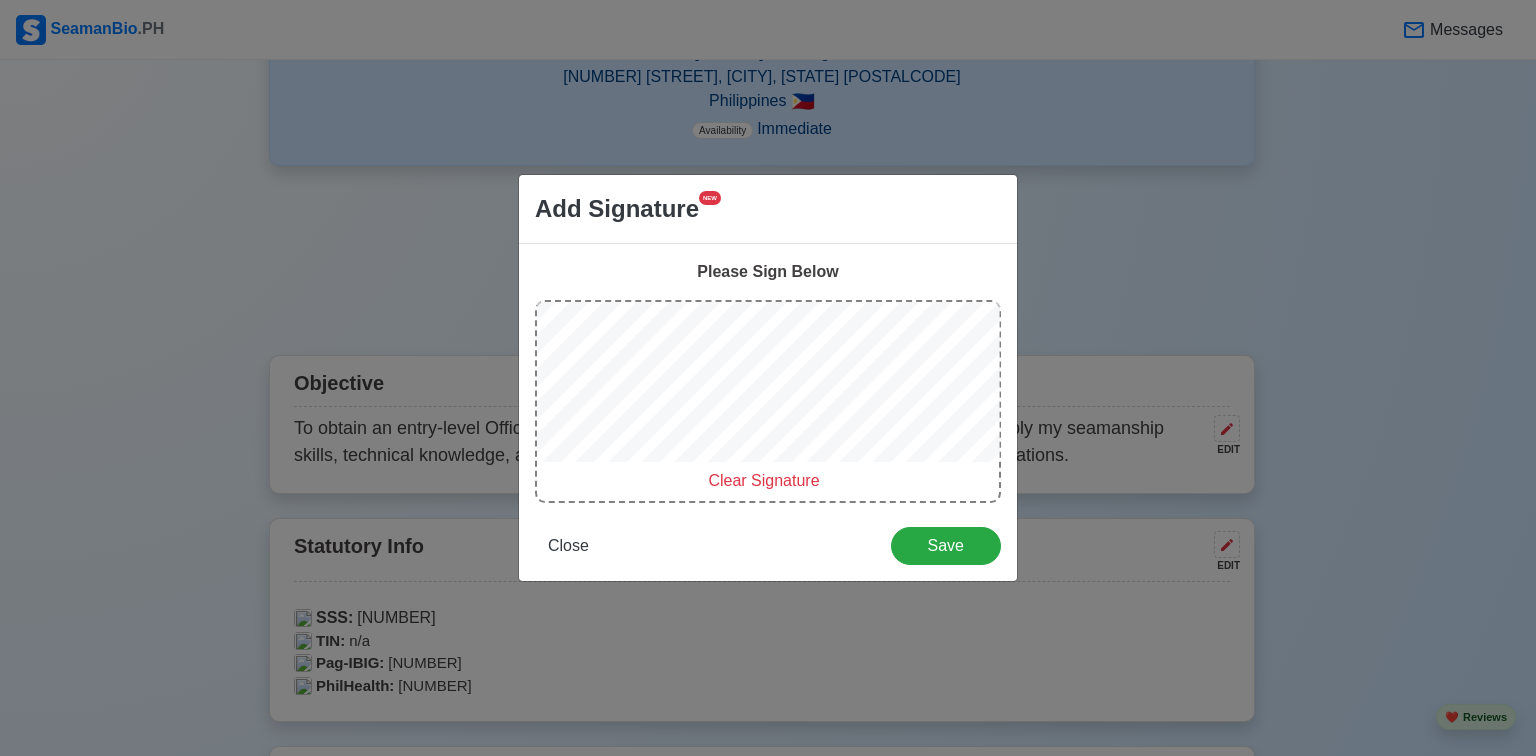 click on "Close Save" at bounding box center [768, 546] 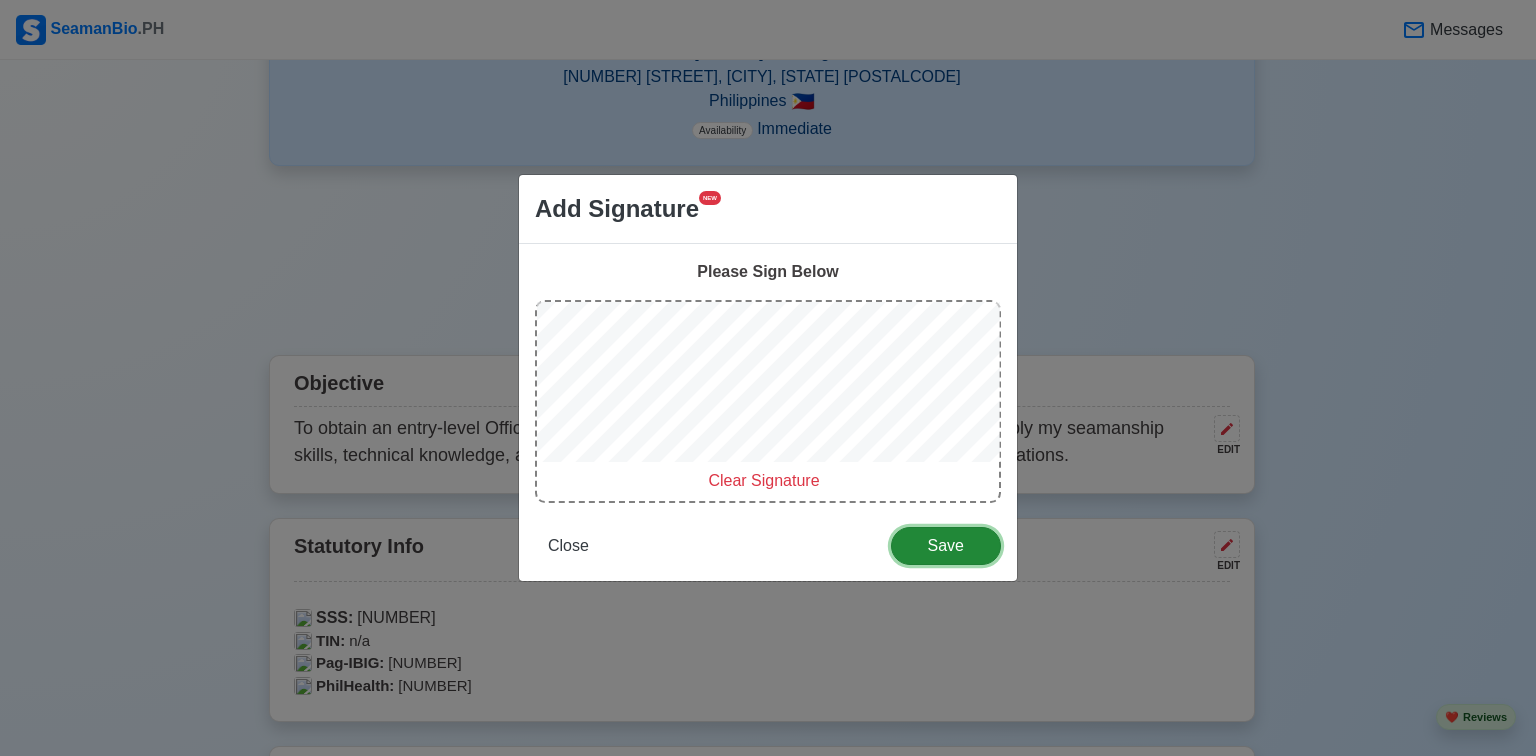 click on "Save" at bounding box center [946, 546] 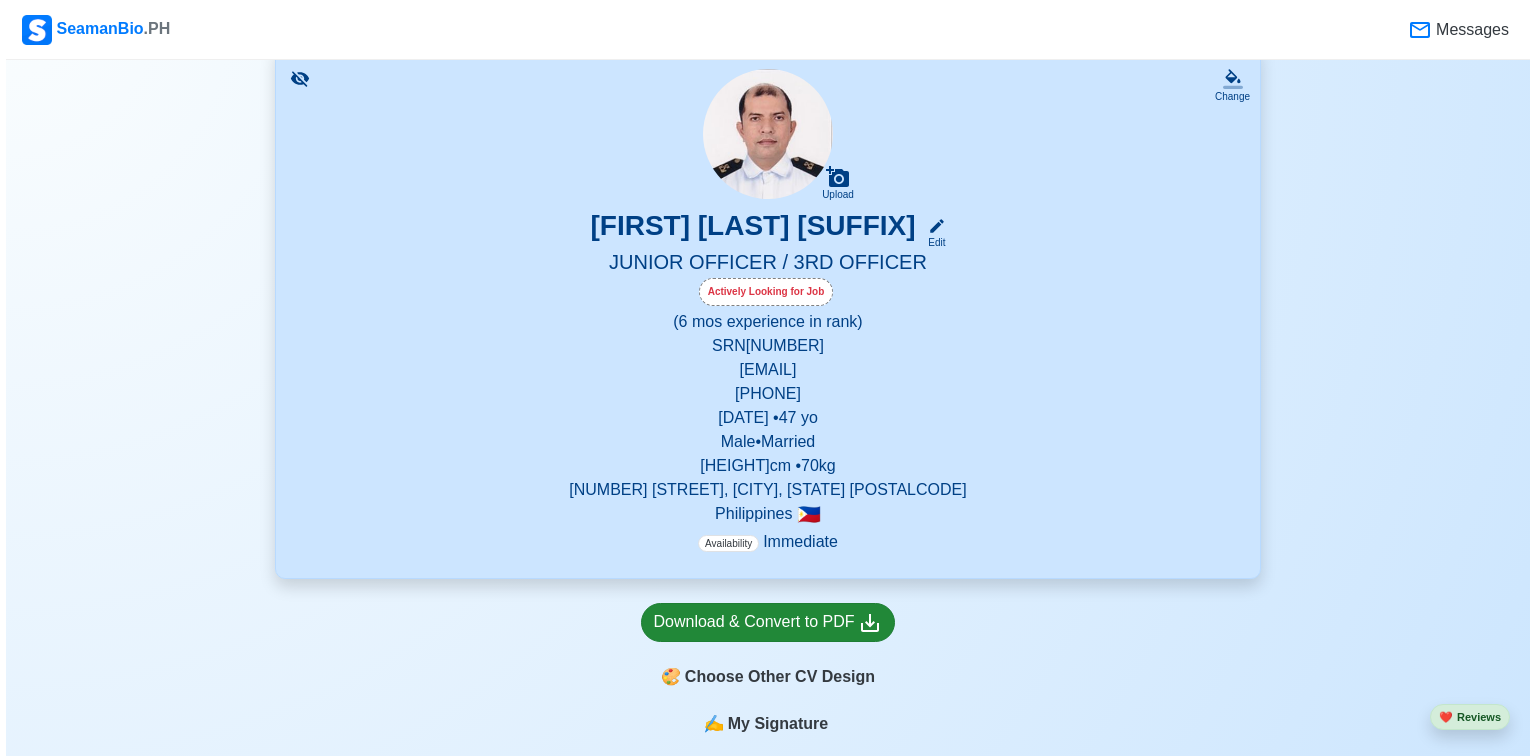 scroll, scrollTop: 480, scrollLeft: 0, axis: vertical 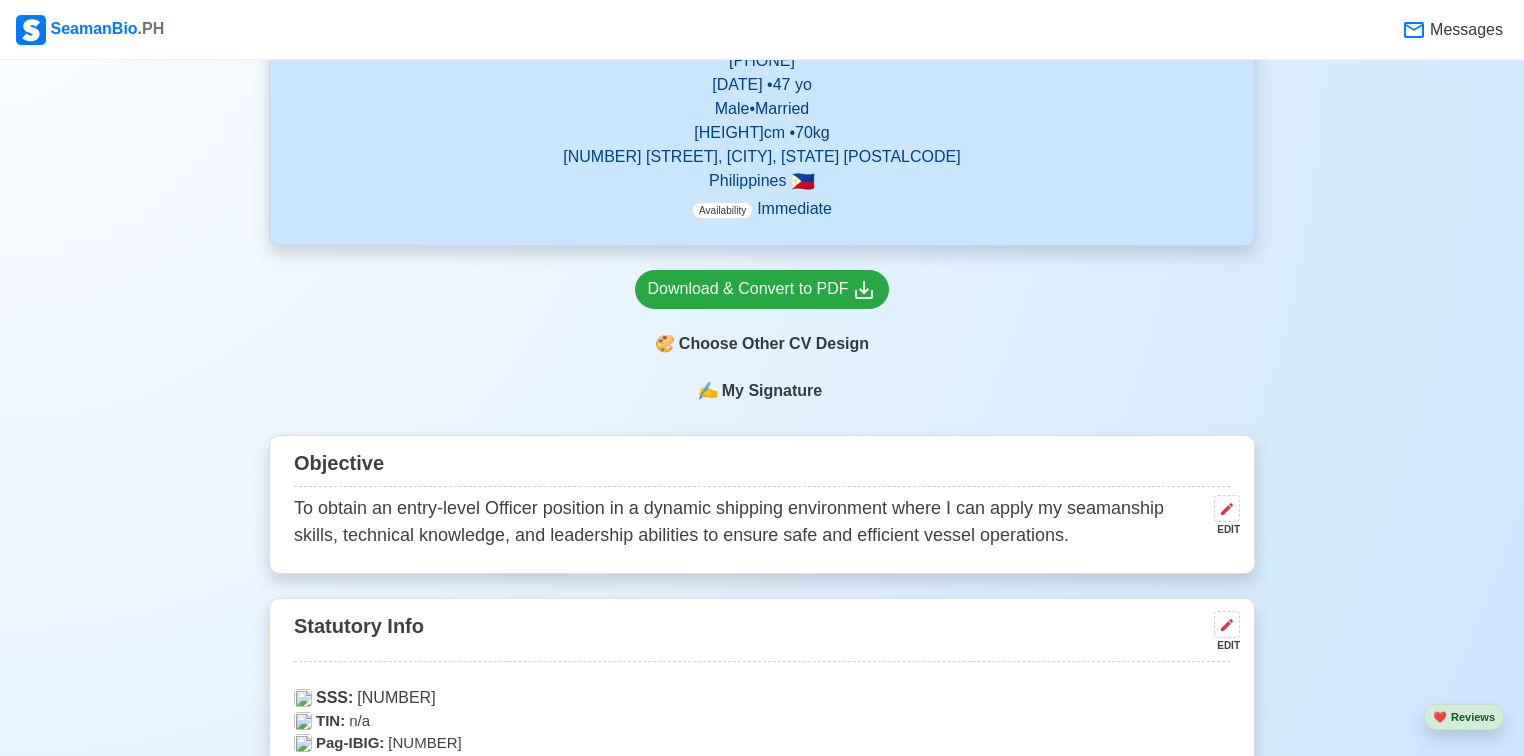 click on "My Signature" at bounding box center (772, 391) 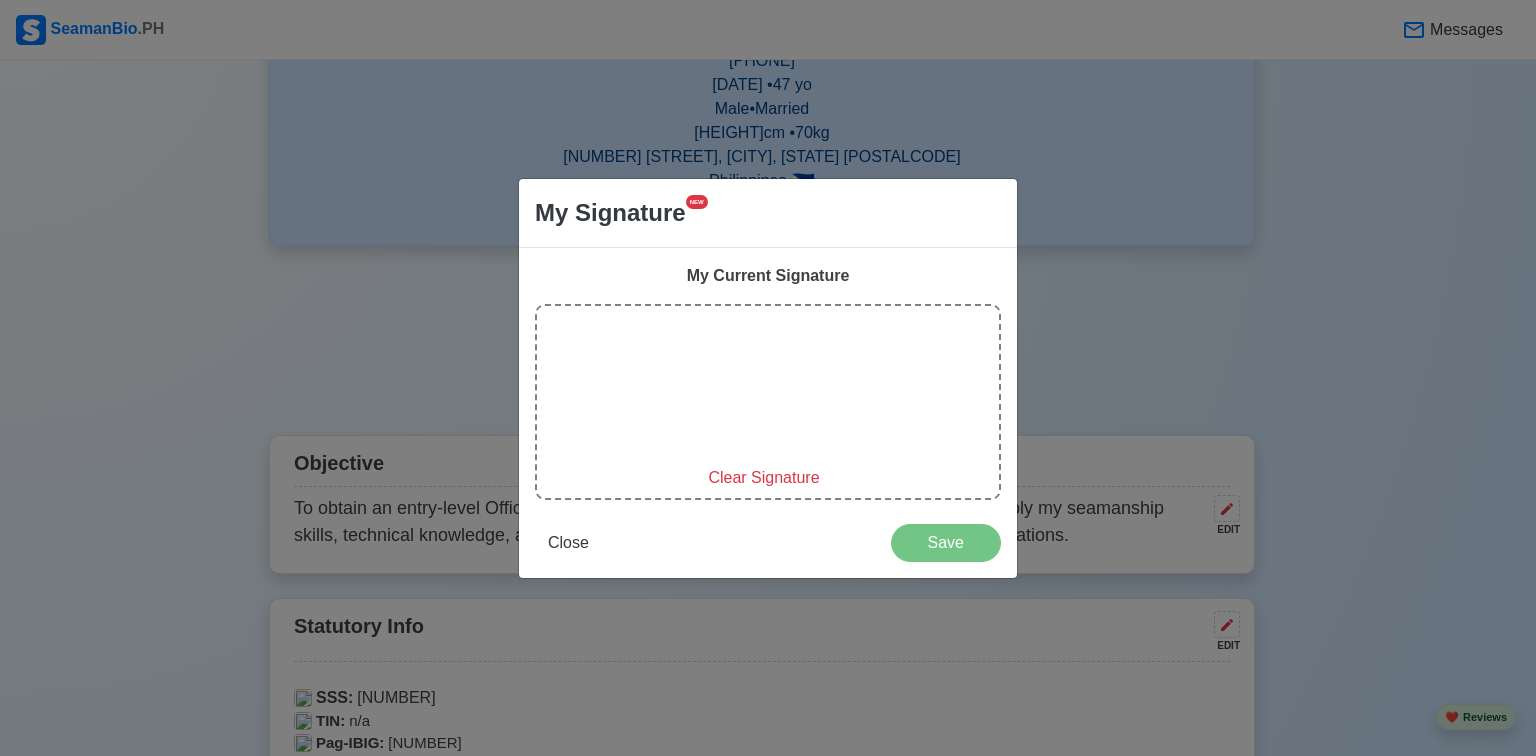 click on "My Signature NEW My Current Signature Clear Signature Close Save" at bounding box center [768, 378] 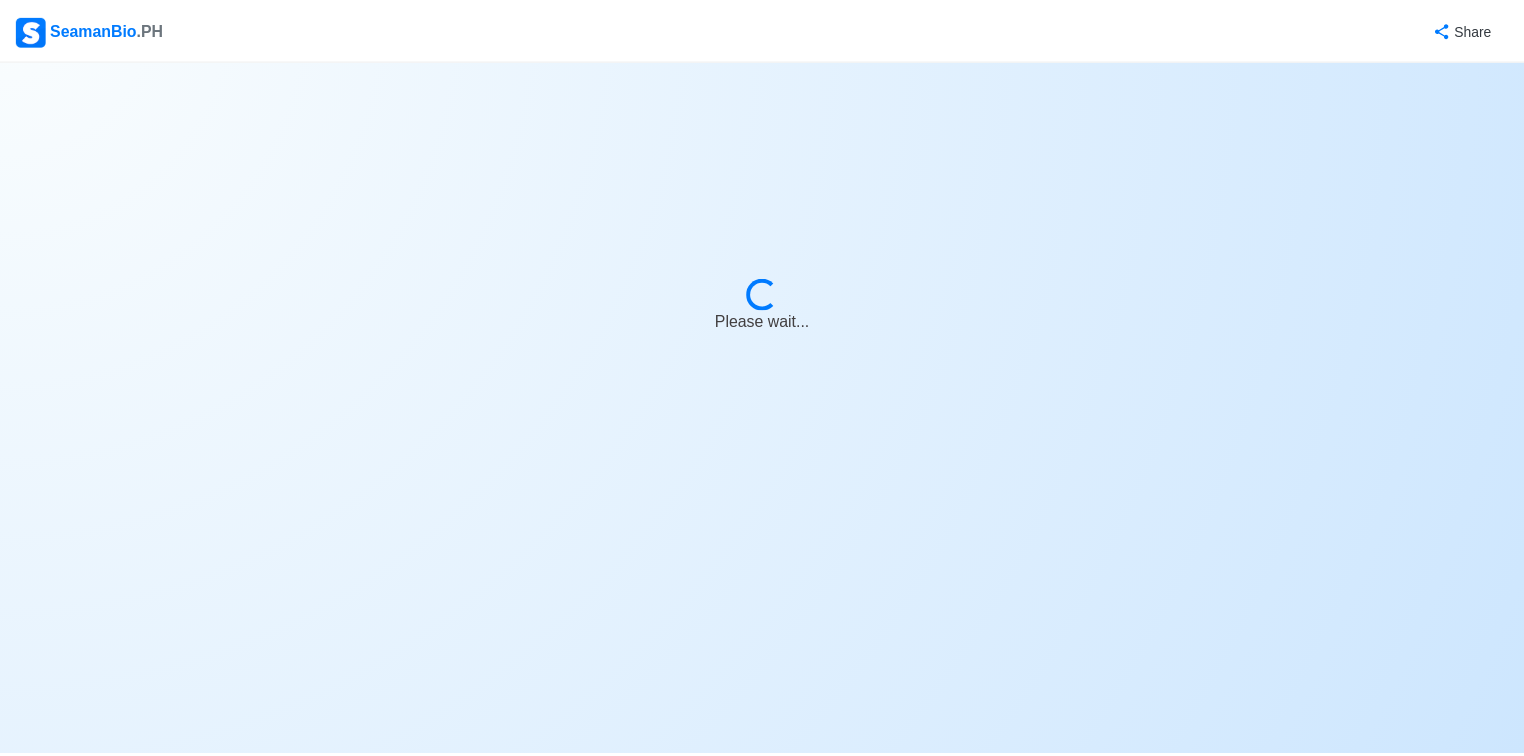 scroll, scrollTop: 0, scrollLeft: 0, axis: both 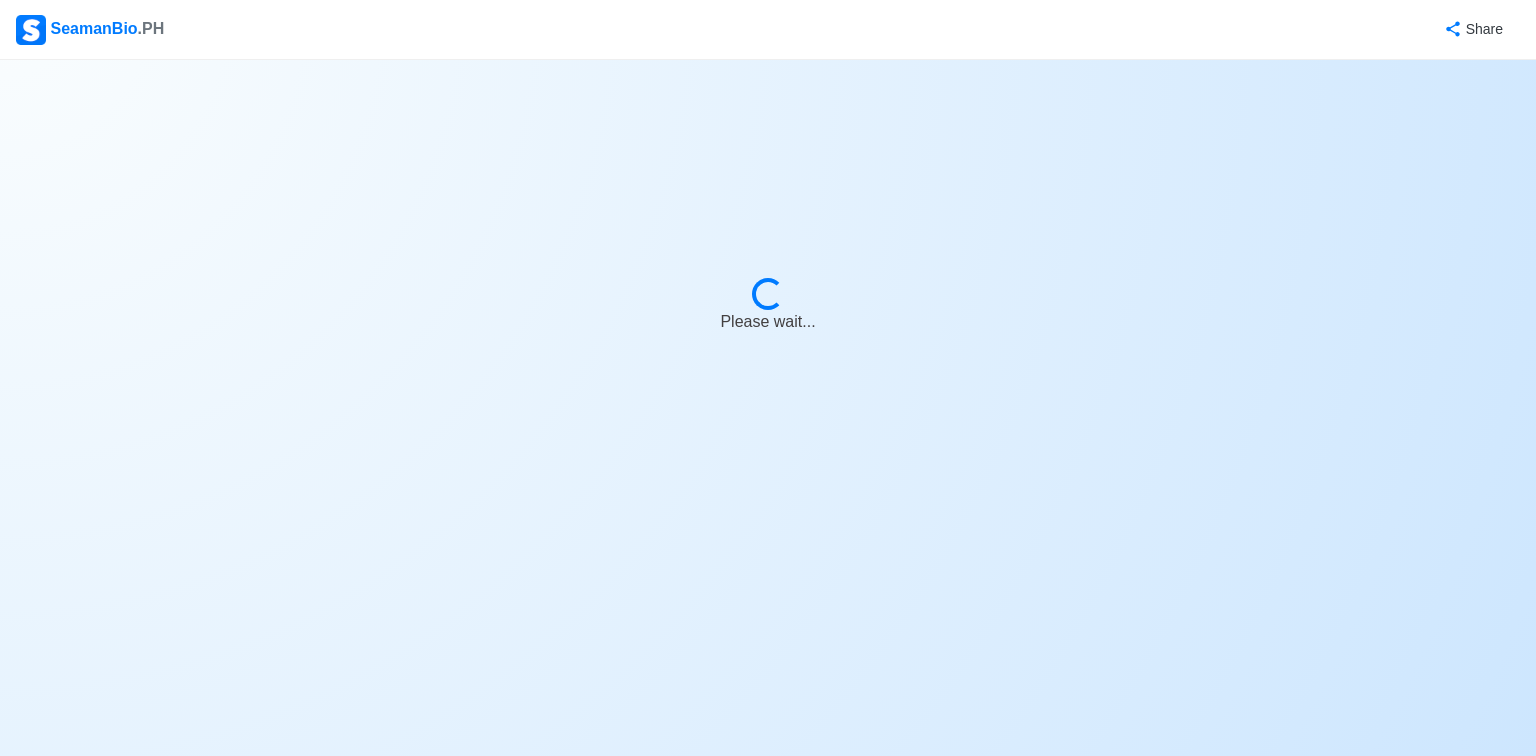 select on "Actively Looking for Job" 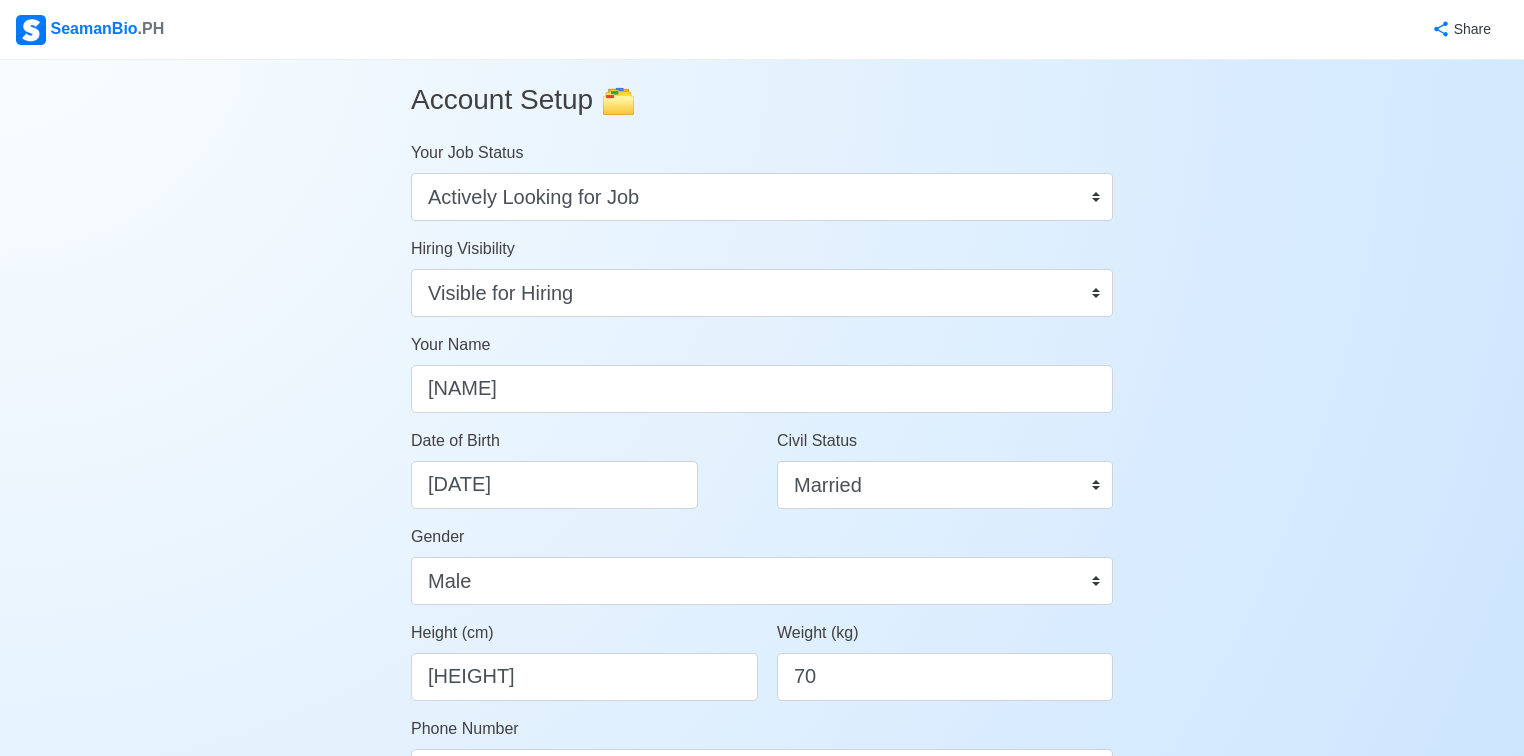 scroll, scrollTop: 0, scrollLeft: 0, axis: both 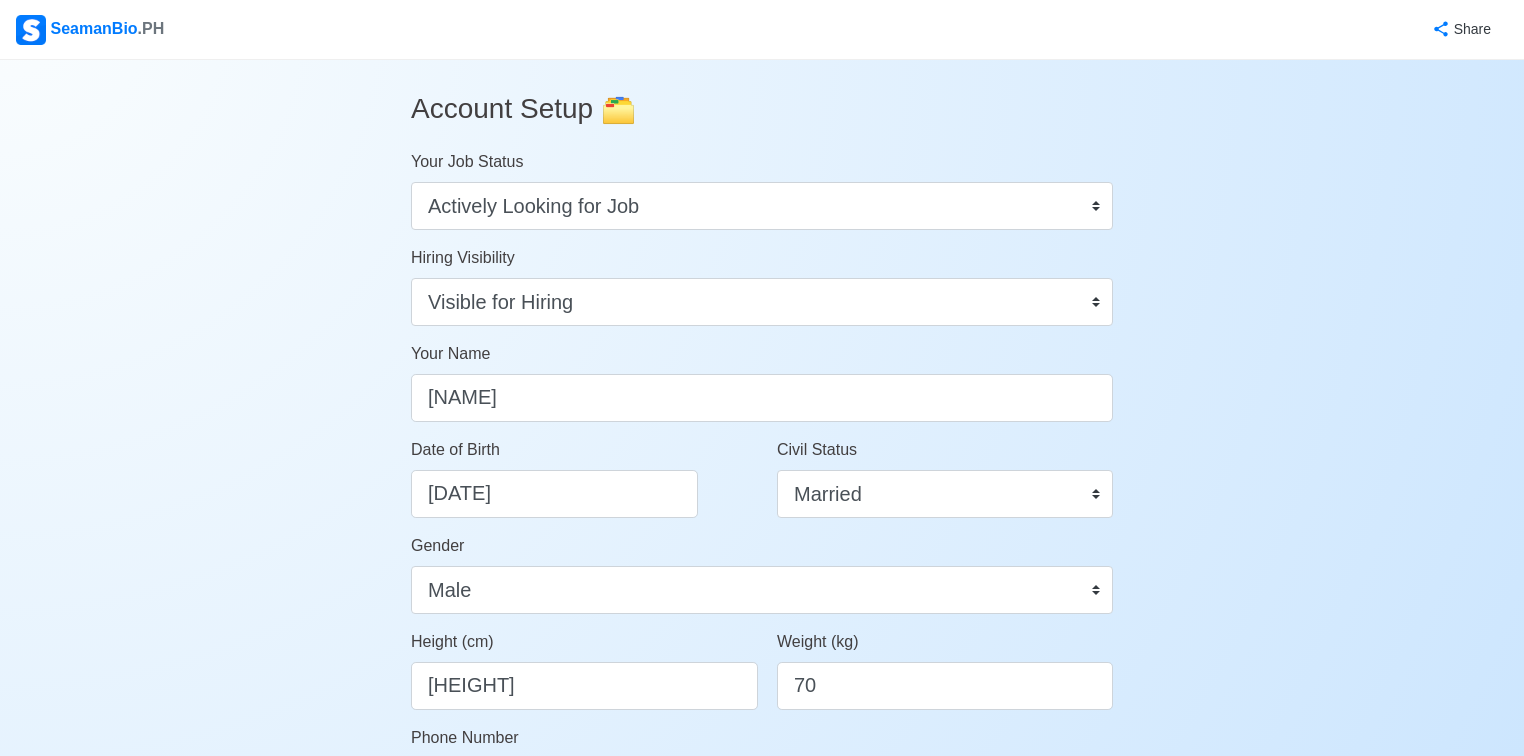 drag, startPoint x: 1474, startPoint y: 0, endPoint x: 1197, endPoint y: 142, distance: 311.2764 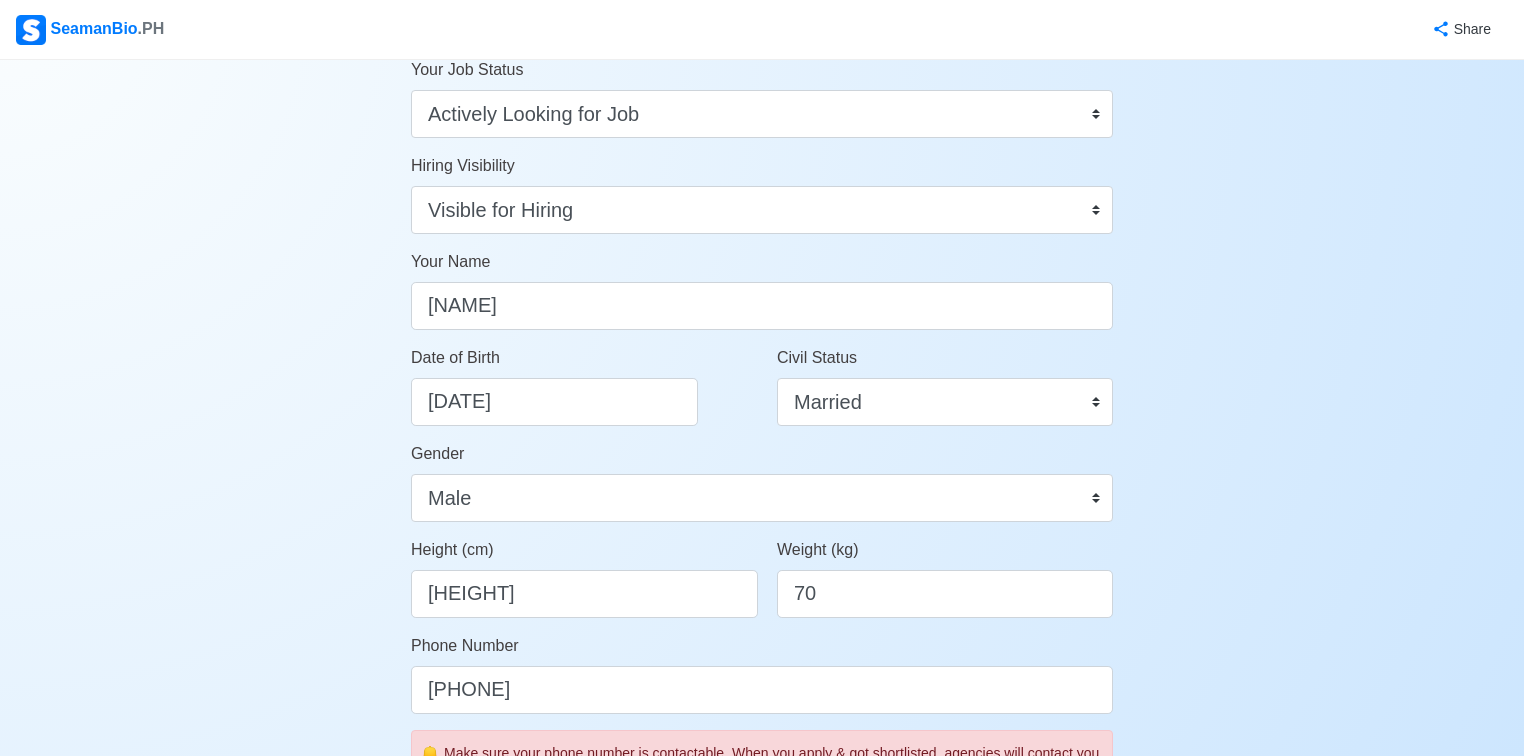 scroll, scrollTop: 0, scrollLeft: 0, axis: both 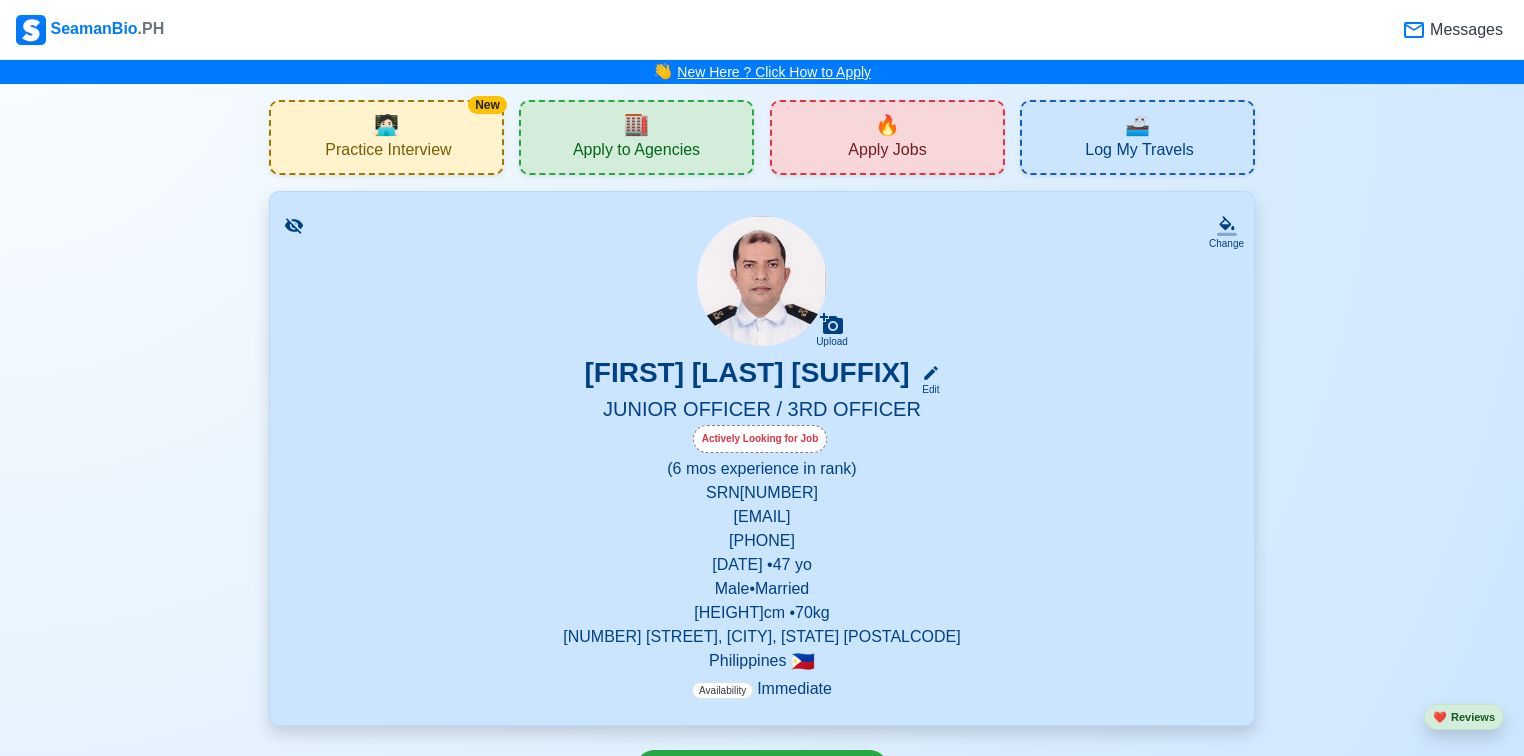 click on "New Here ? Click How to Apply" at bounding box center [774, 72] 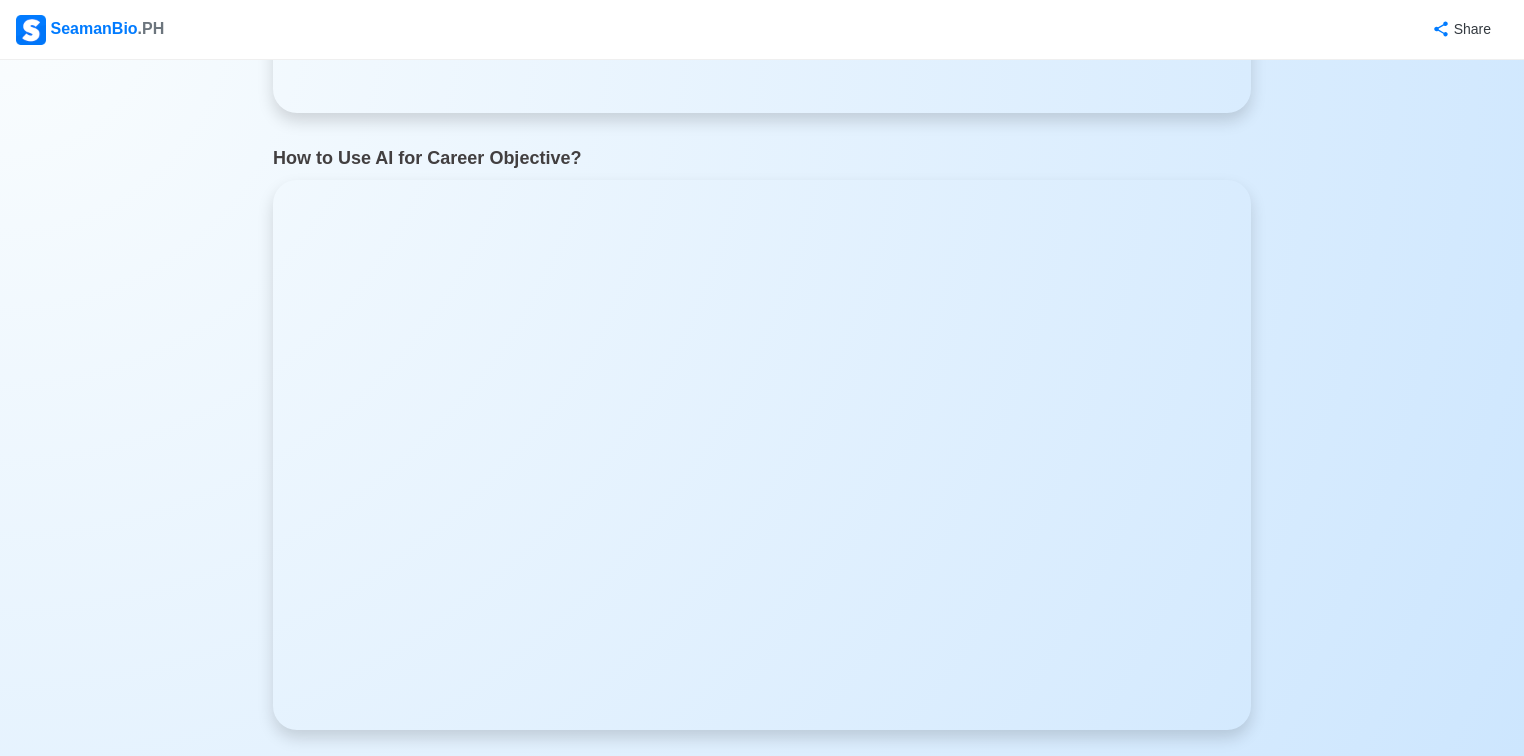 scroll, scrollTop: 4096, scrollLeft: 0, axis: vertical 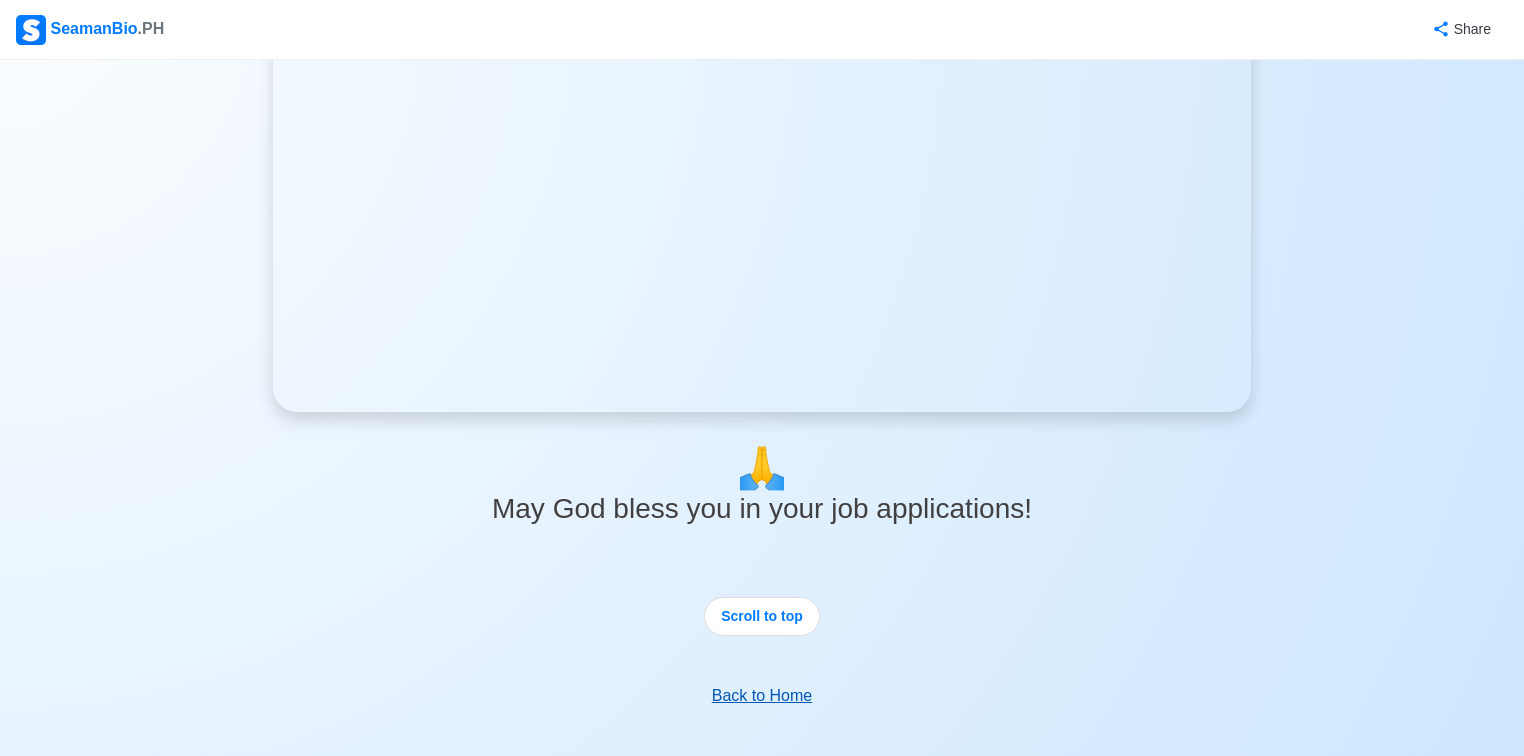 click on "Back to Home" at bounding box center (762, 695) 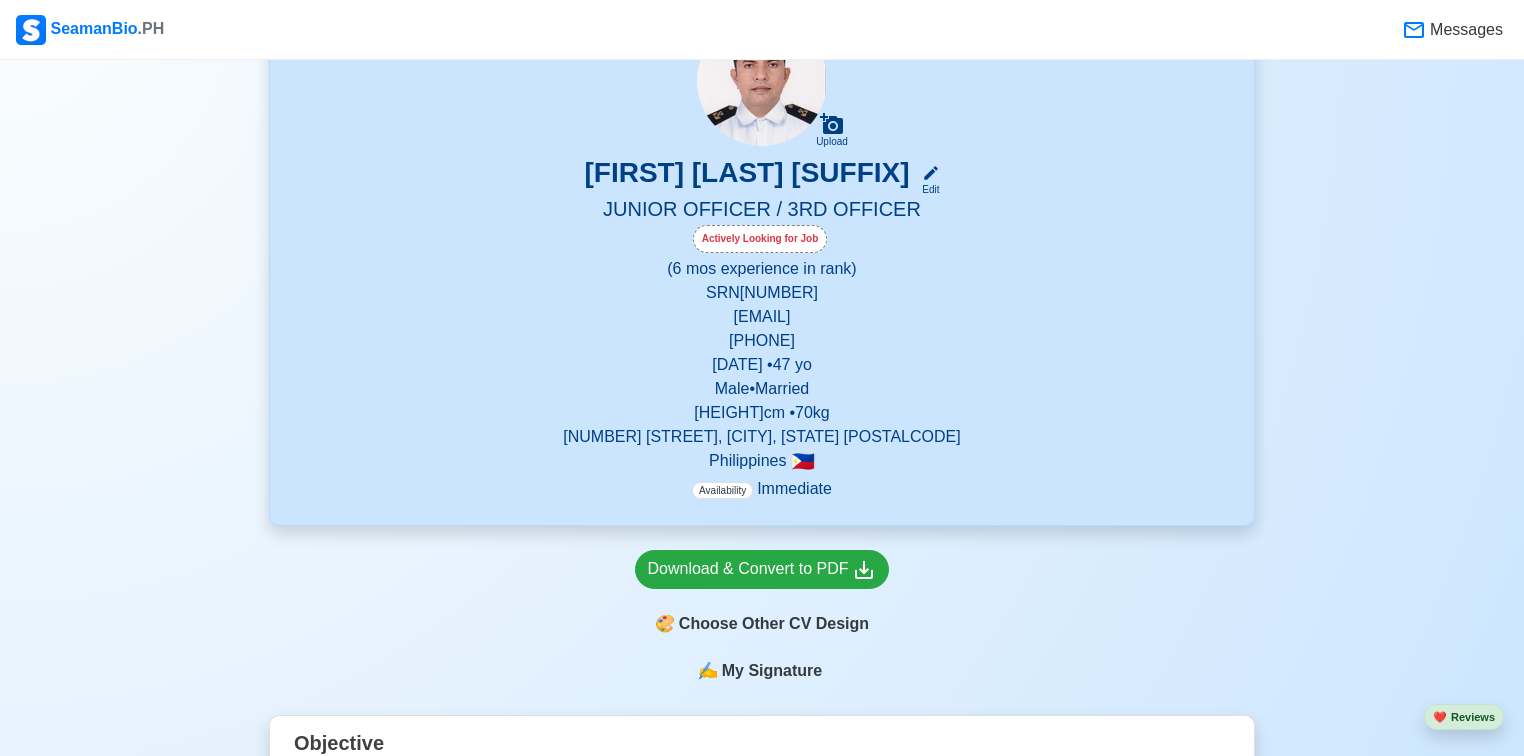 scroll, scrollTop: 0, scrollLeft: 0, axis: both 